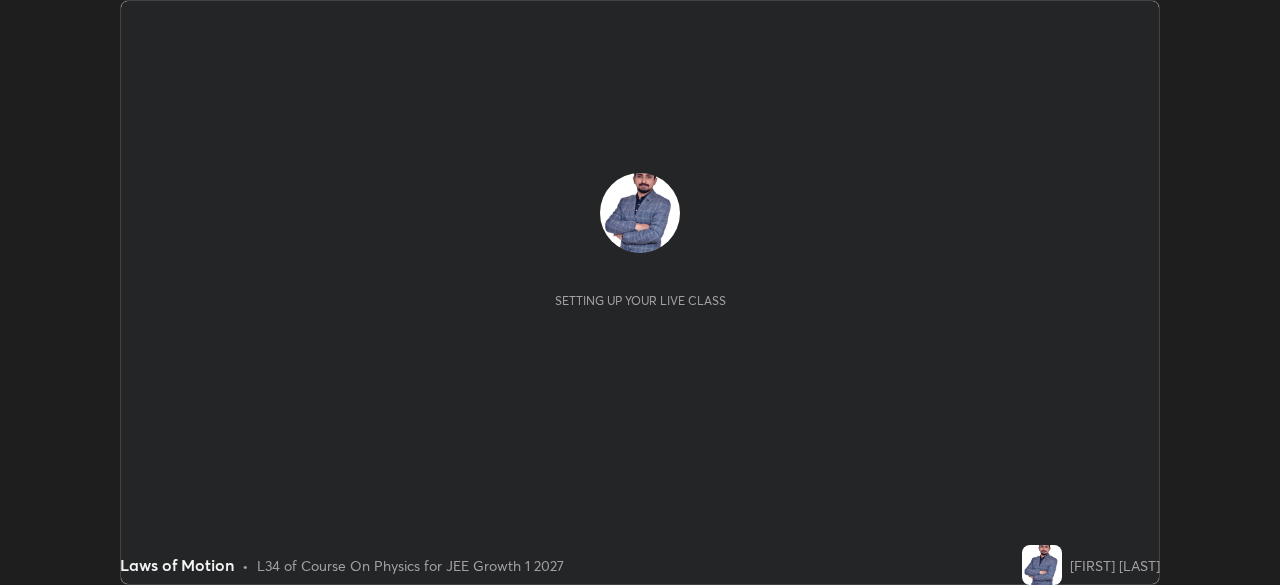 scroll, scrollTop: 0, scrollLeft: 0, axis: both 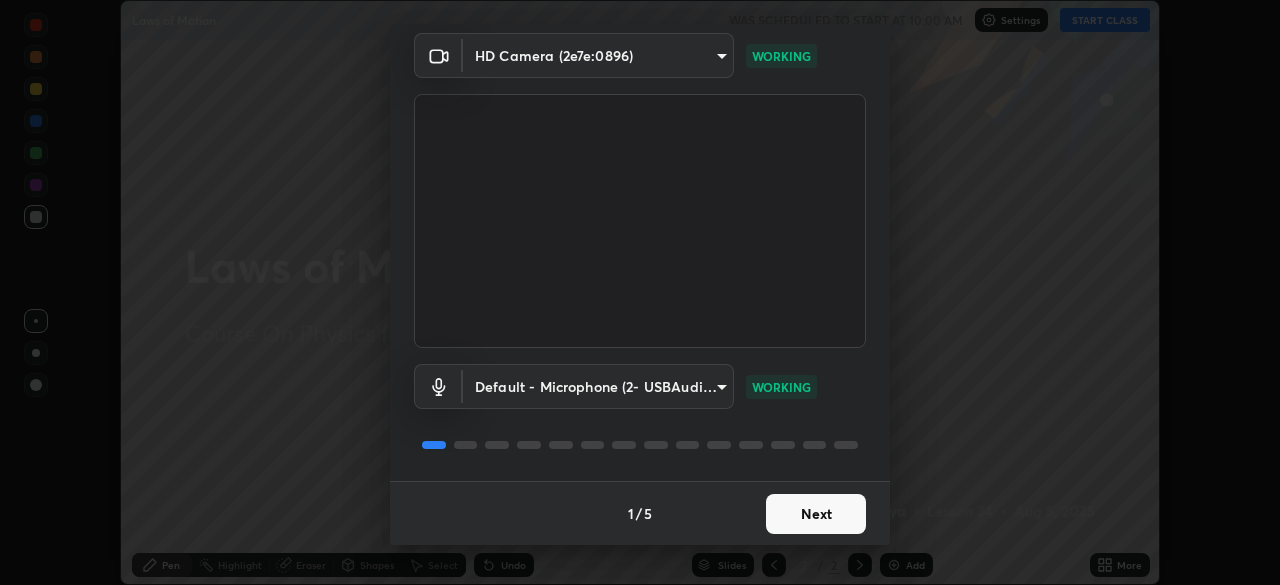 click on "Next" at bounding box center (816, 514) 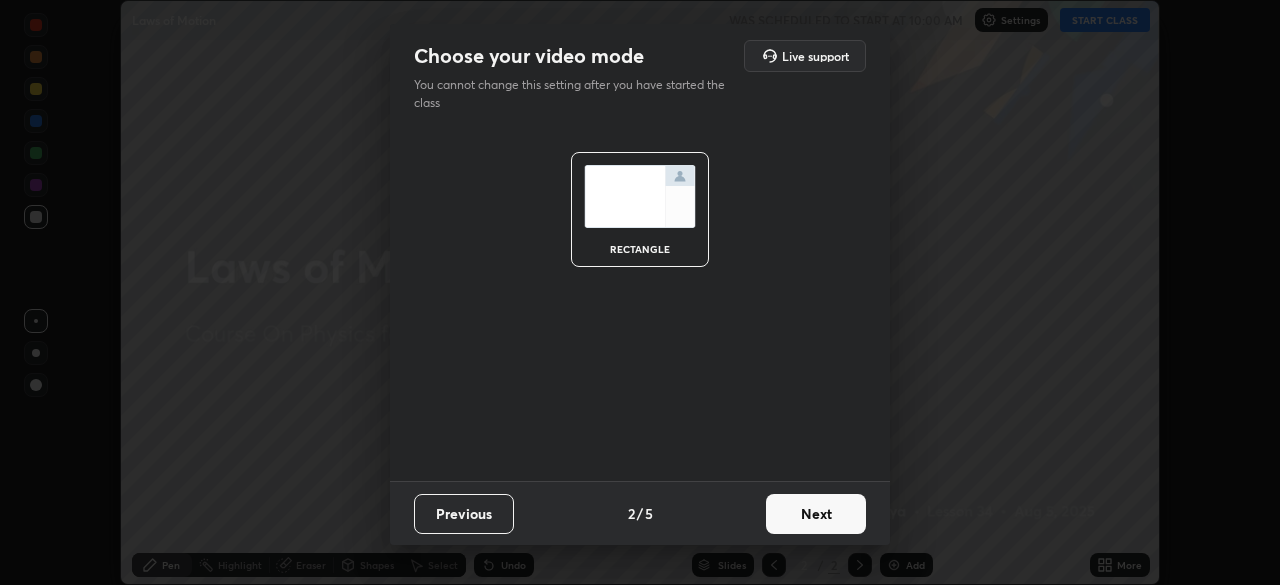 scroll, scrollTop: 0, scrollLeft: 0, axis: both 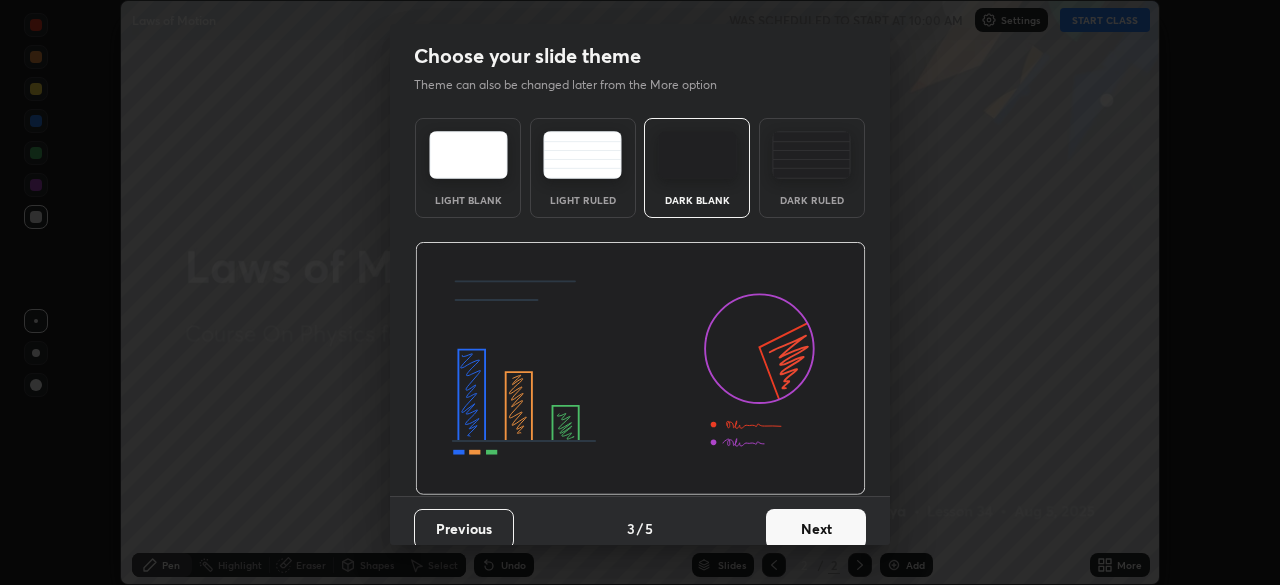 click on "Next" at bounding box center (816, 529) 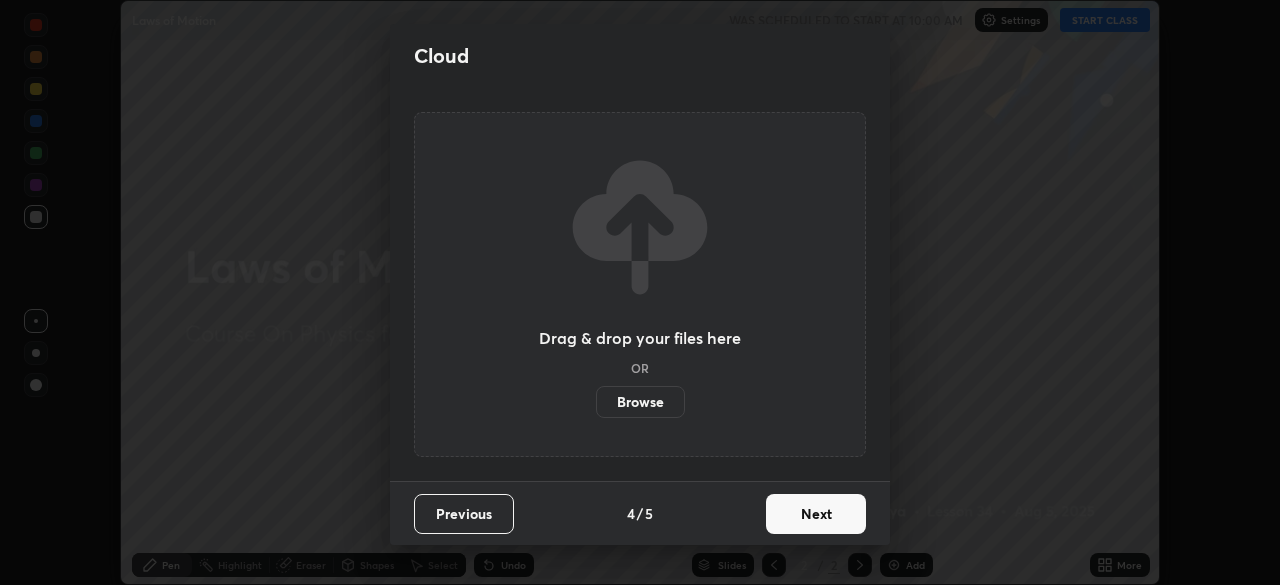 click on "Next" at bounding box center [816, 514] 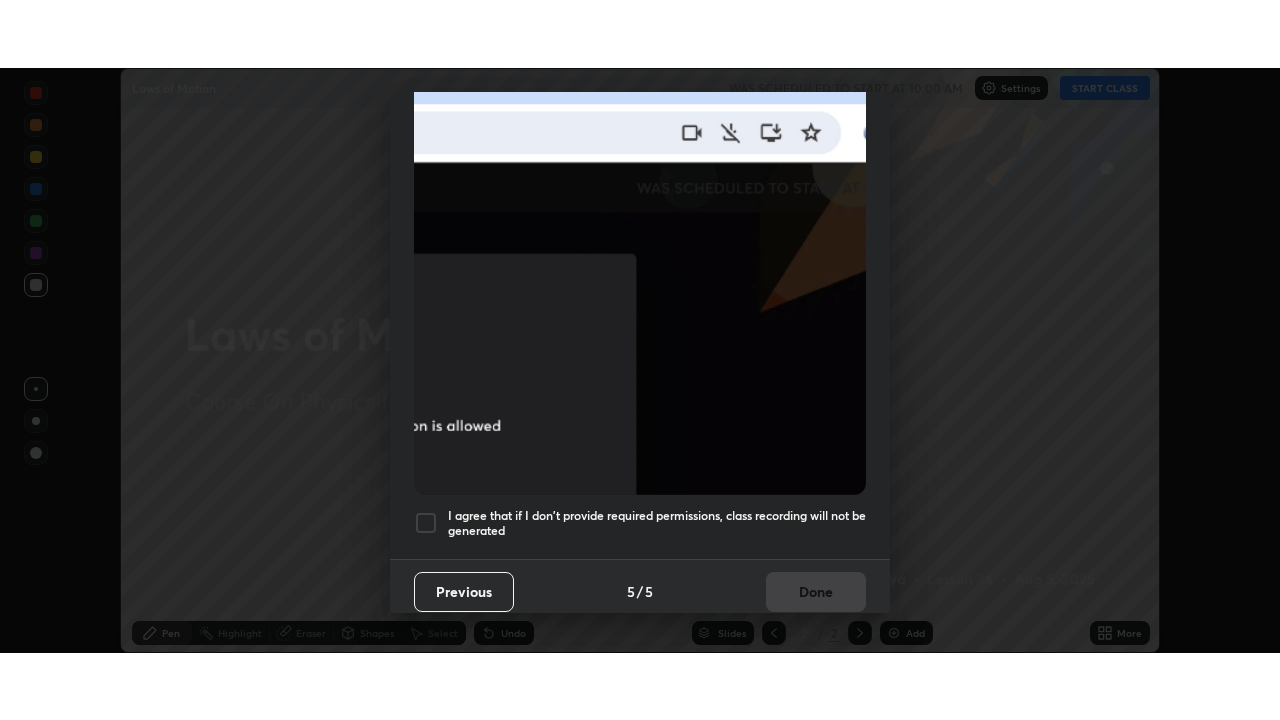scroll, scrollTop: 479, scrollLeft: 0, axis: vertical 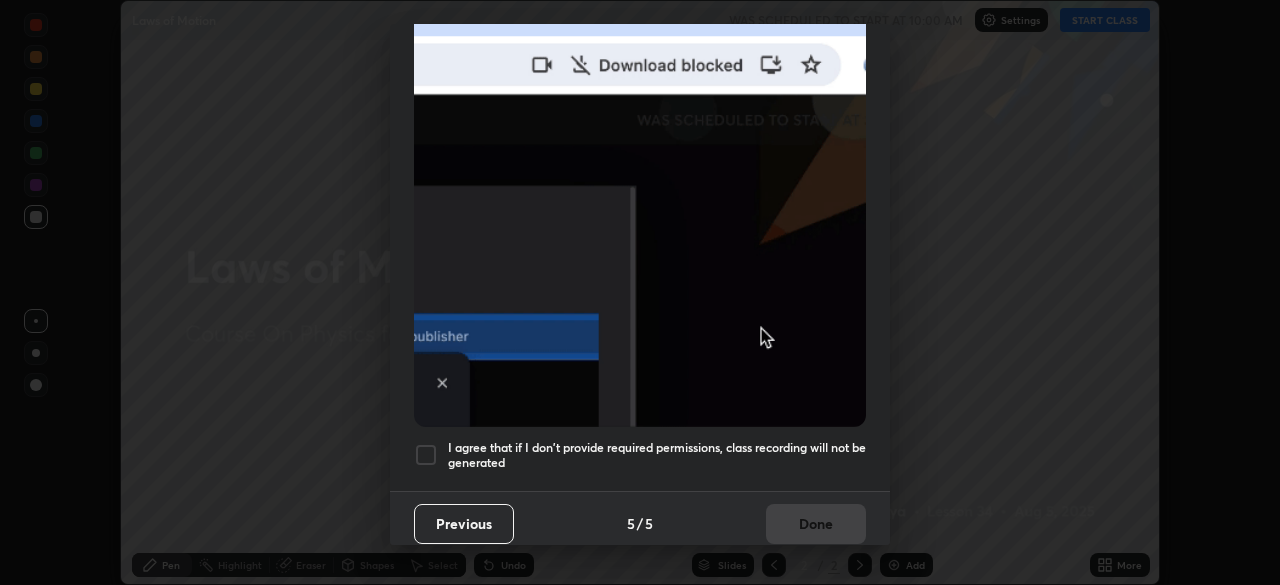 click at bounding box center [426, 455] 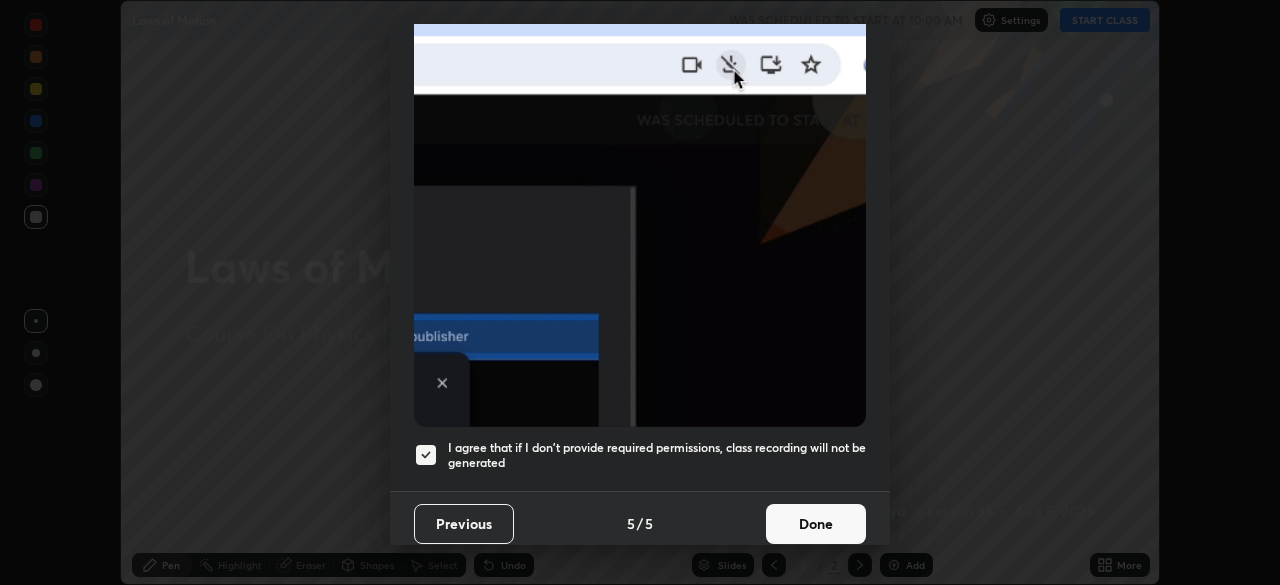 click on "Done" at bounding box center (816, 524) 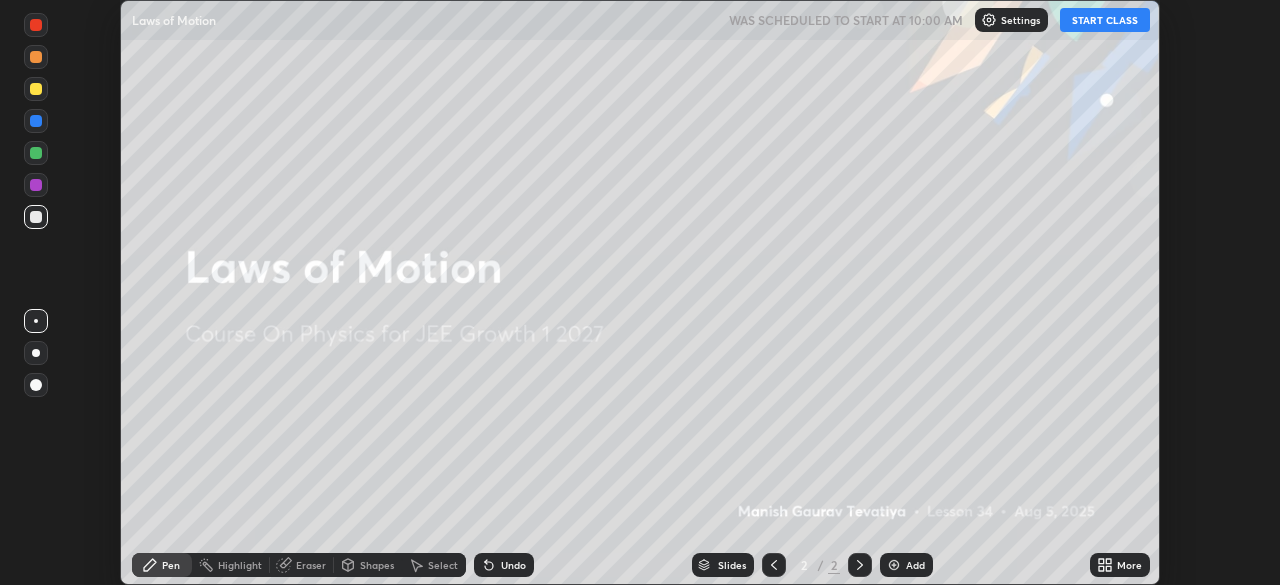 click 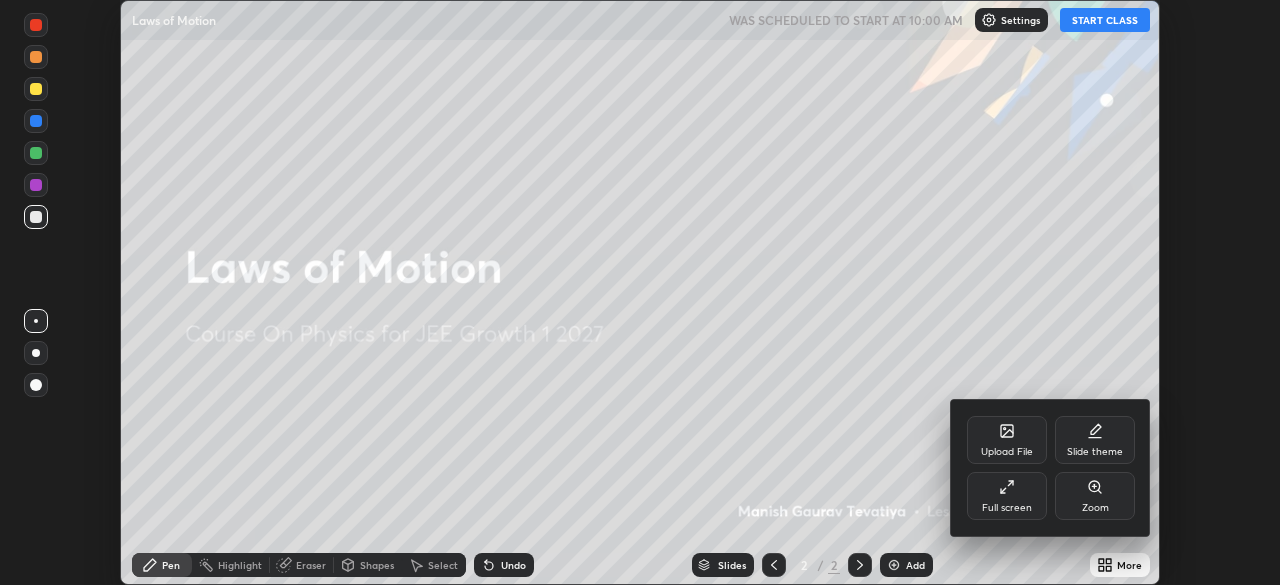 click on "Full screen" at bounding box center [1007, 496] 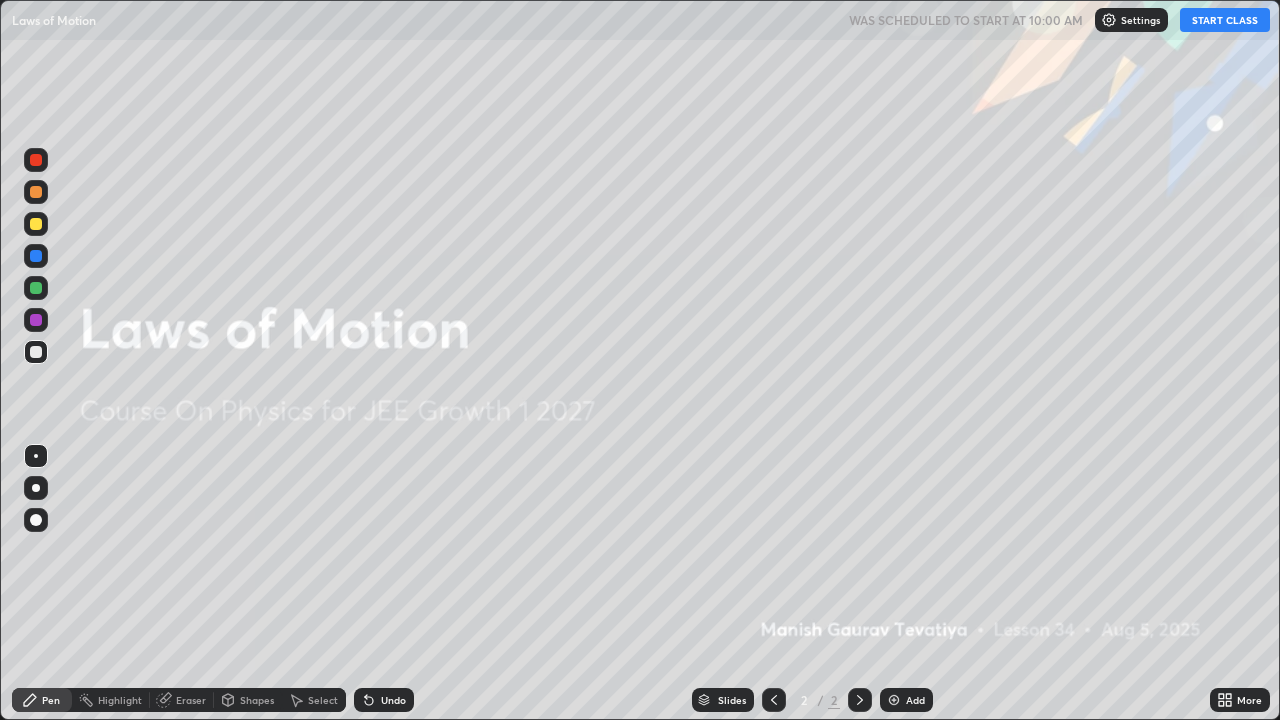 scroll, scrollTop: 99280, scrollLeft: 98720, axis: both 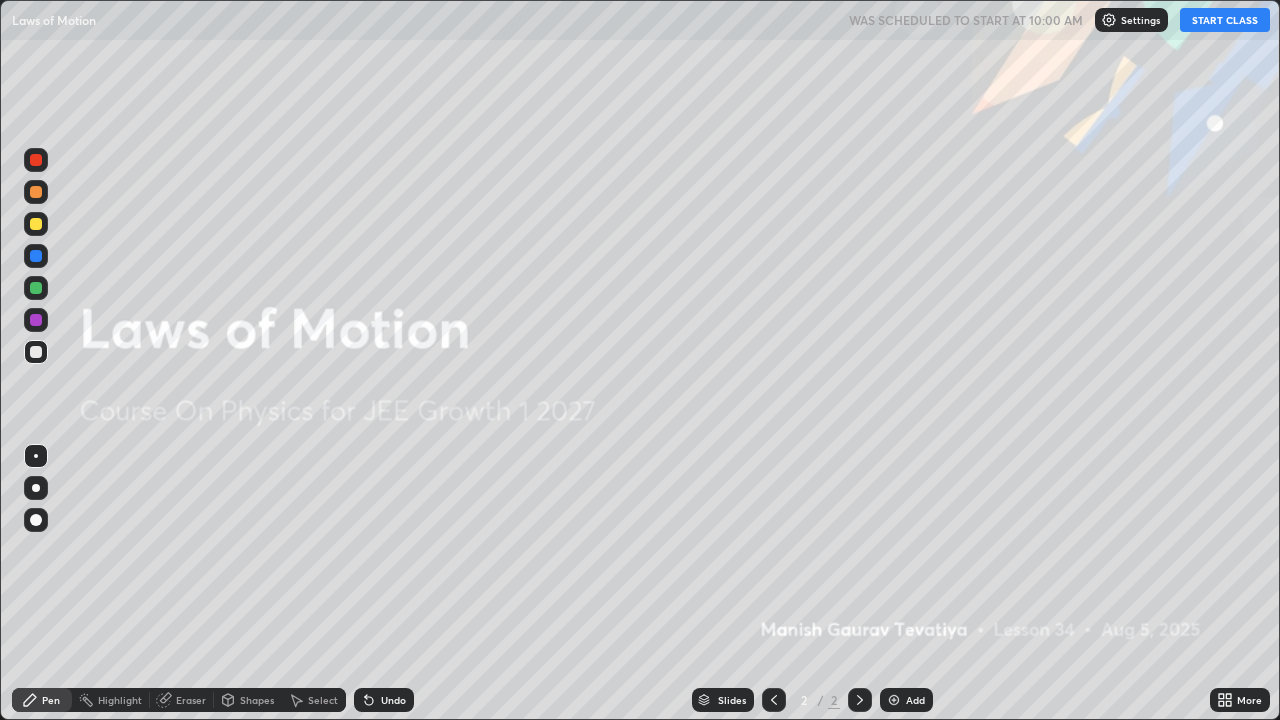click on "START CLASS" at bounding box center [1225, 20] 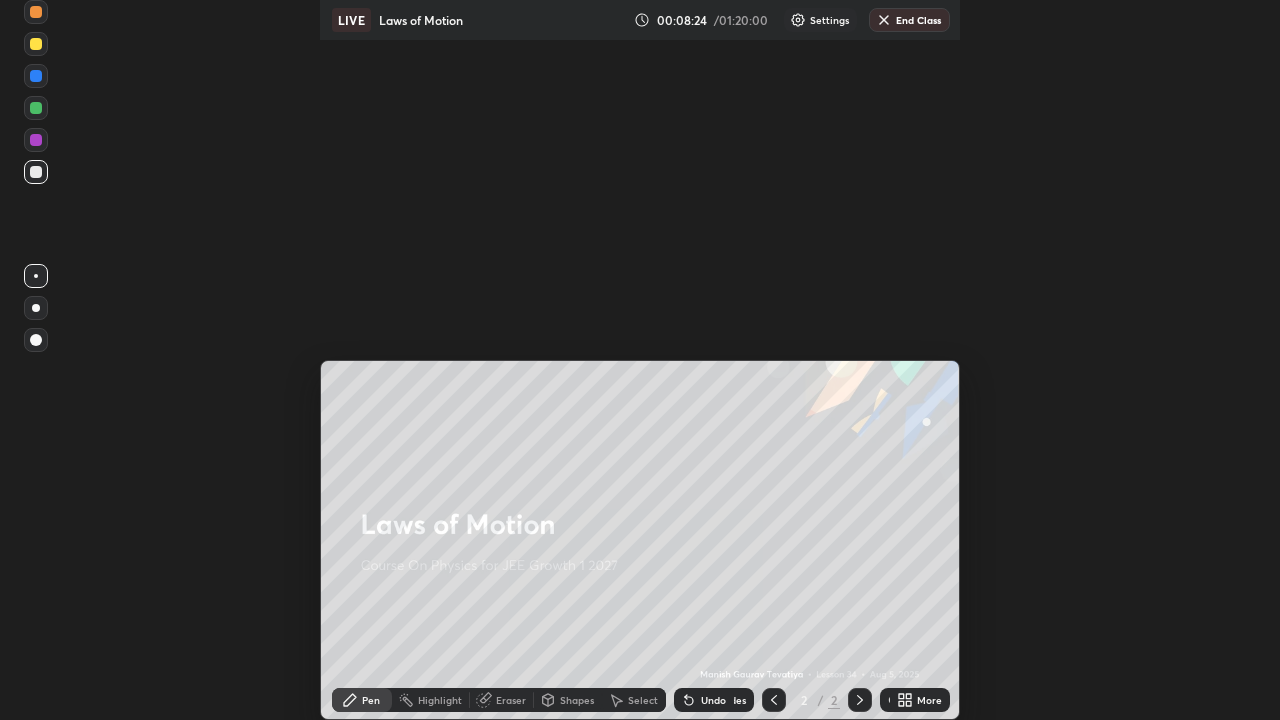 scroll, scrollTop: 720, scrollLeft: 1280, axis: both 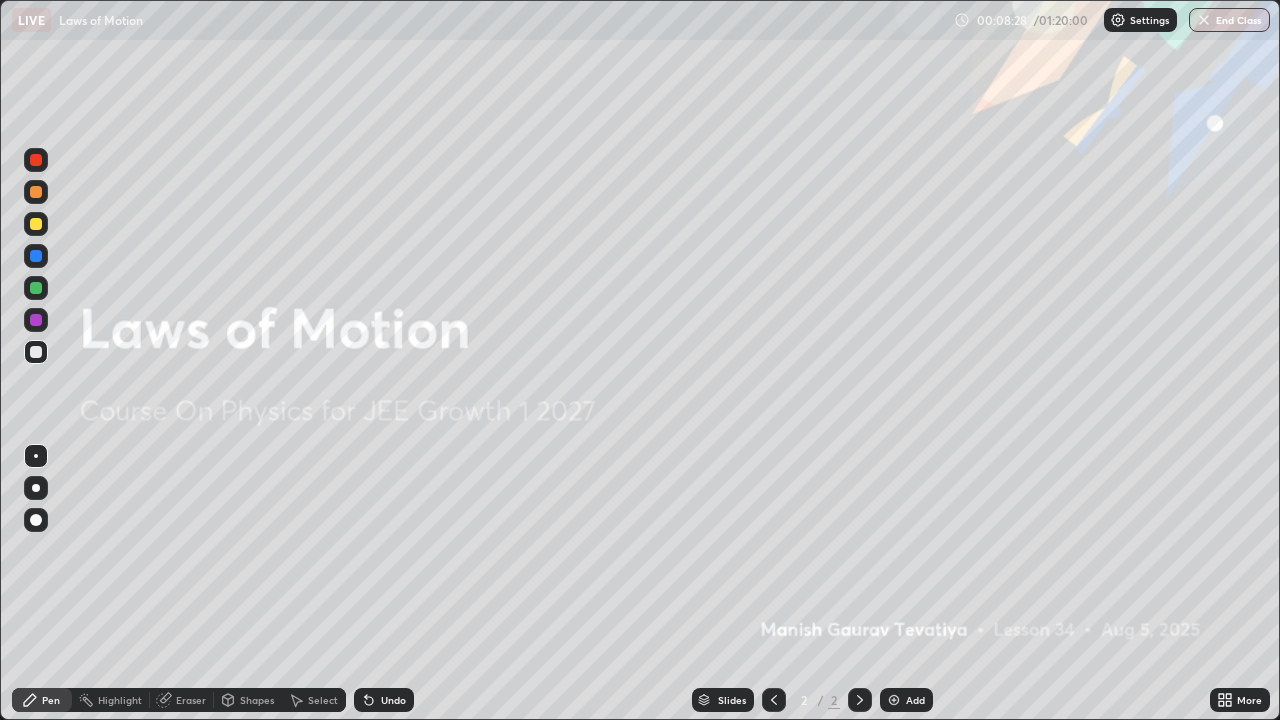 click at bounding box center [894, 700] 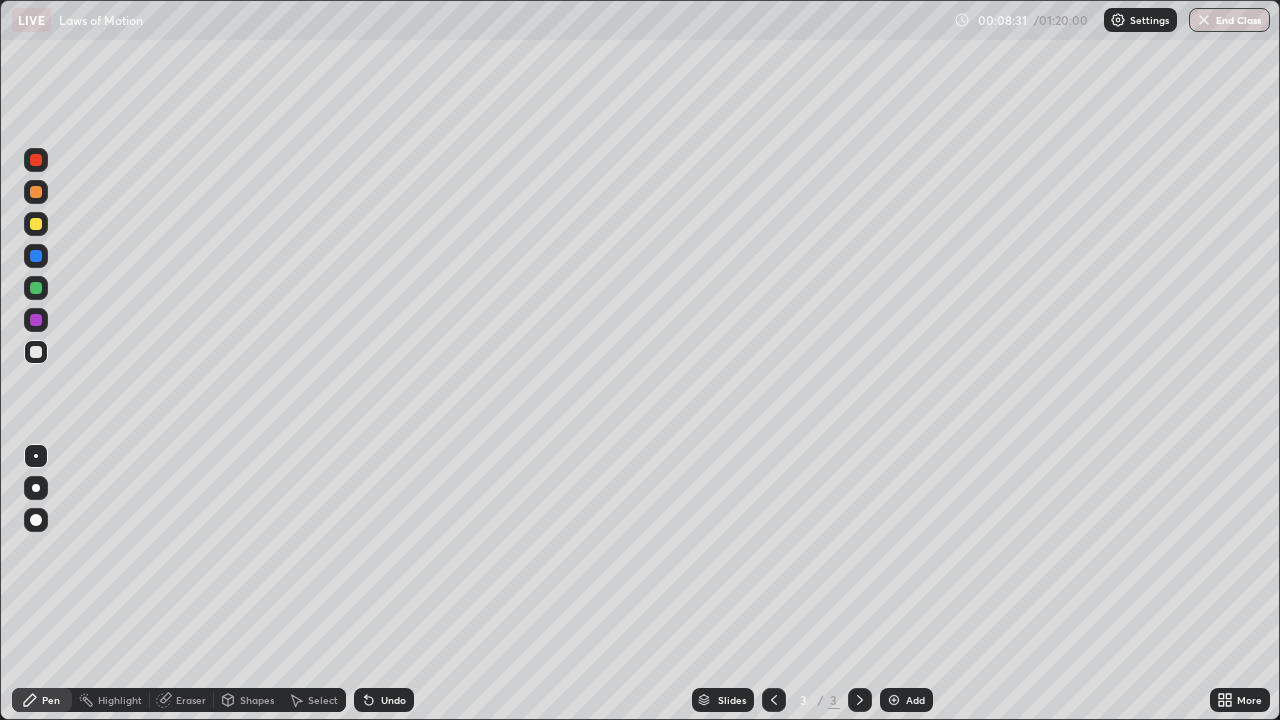 click at bounding box center [36, 520] 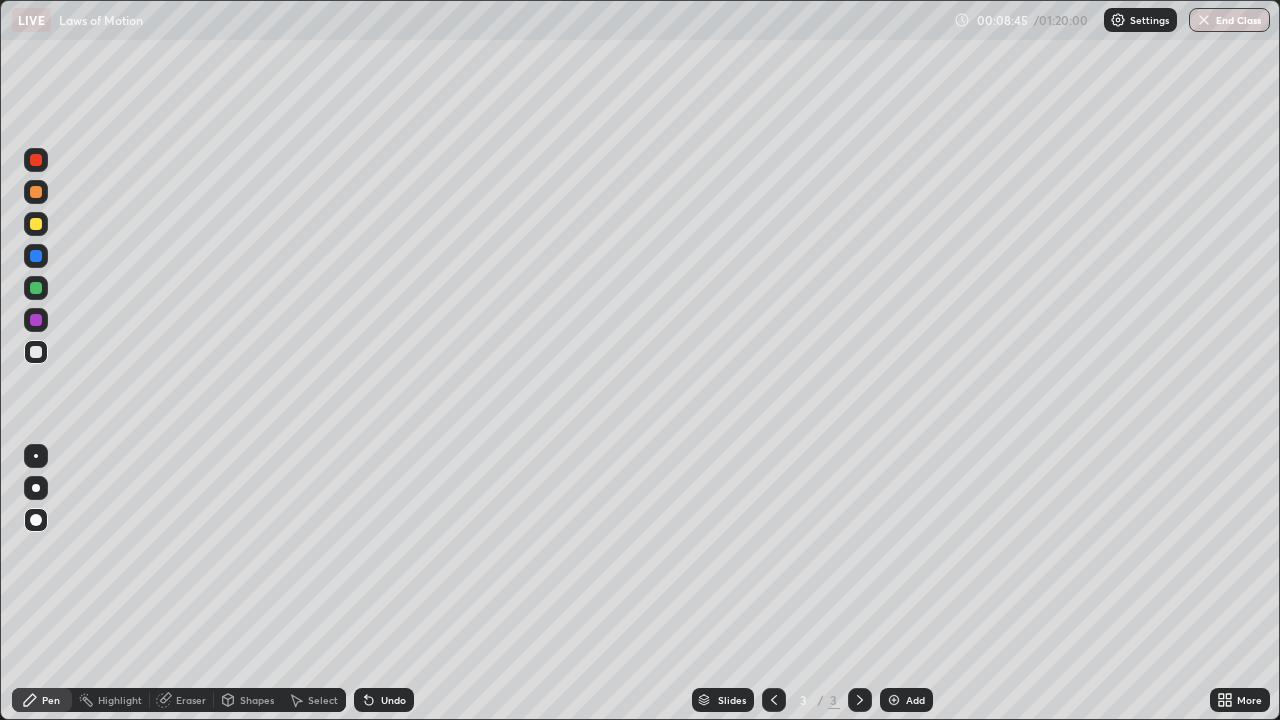 click at bounding box center (36, 224) 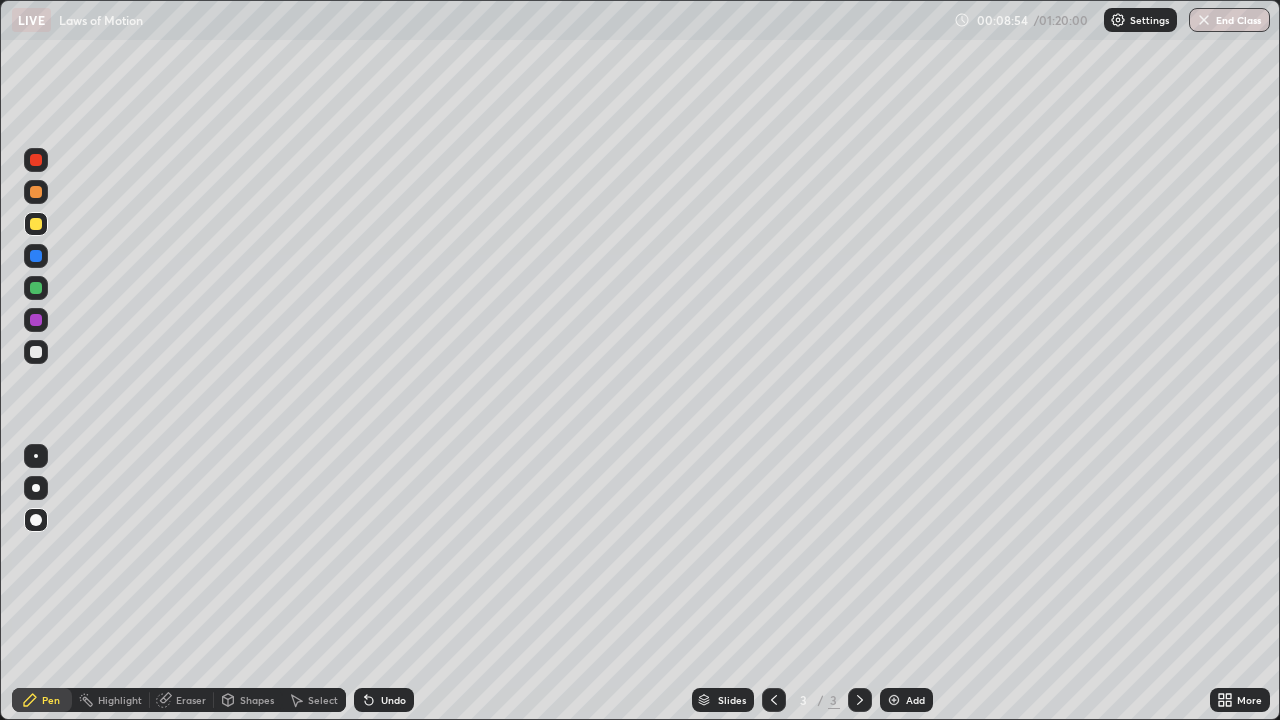 click at bounding box center (36, 192) 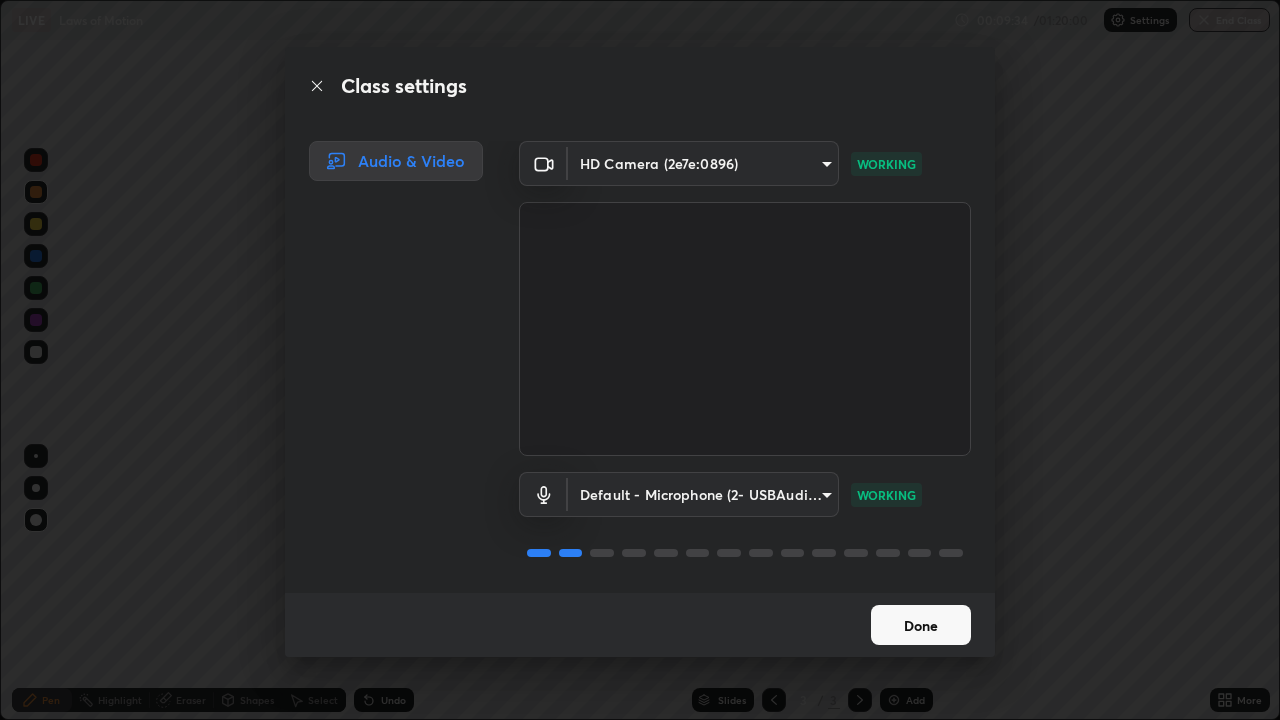 click on "Done" at bounding box center (921, 625) 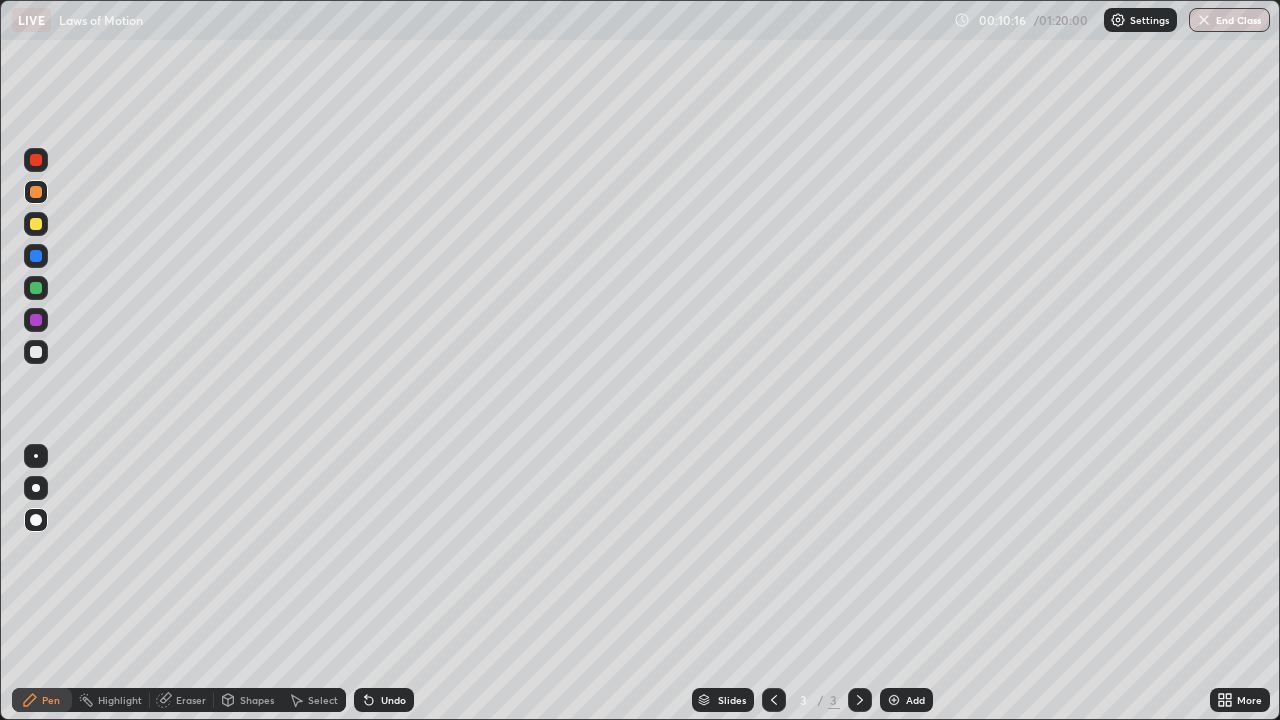 click at bounding box center (36, 288) 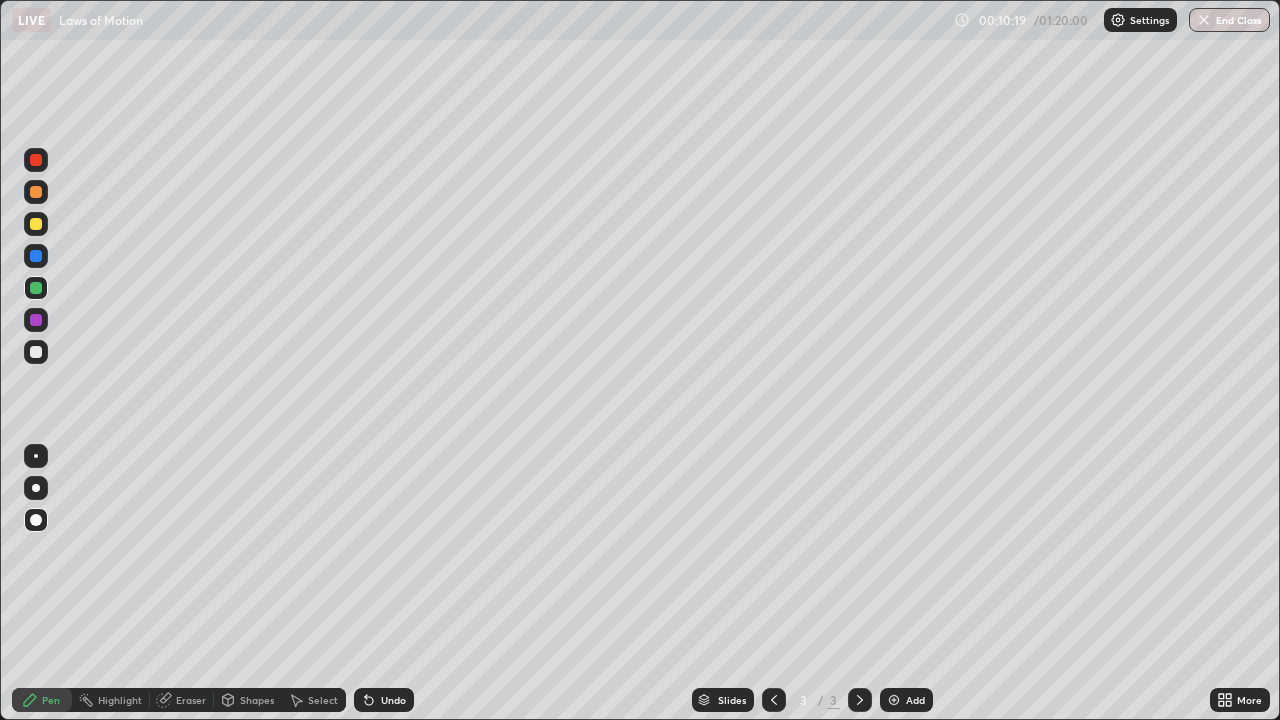 click at bounding box center (36, 160) 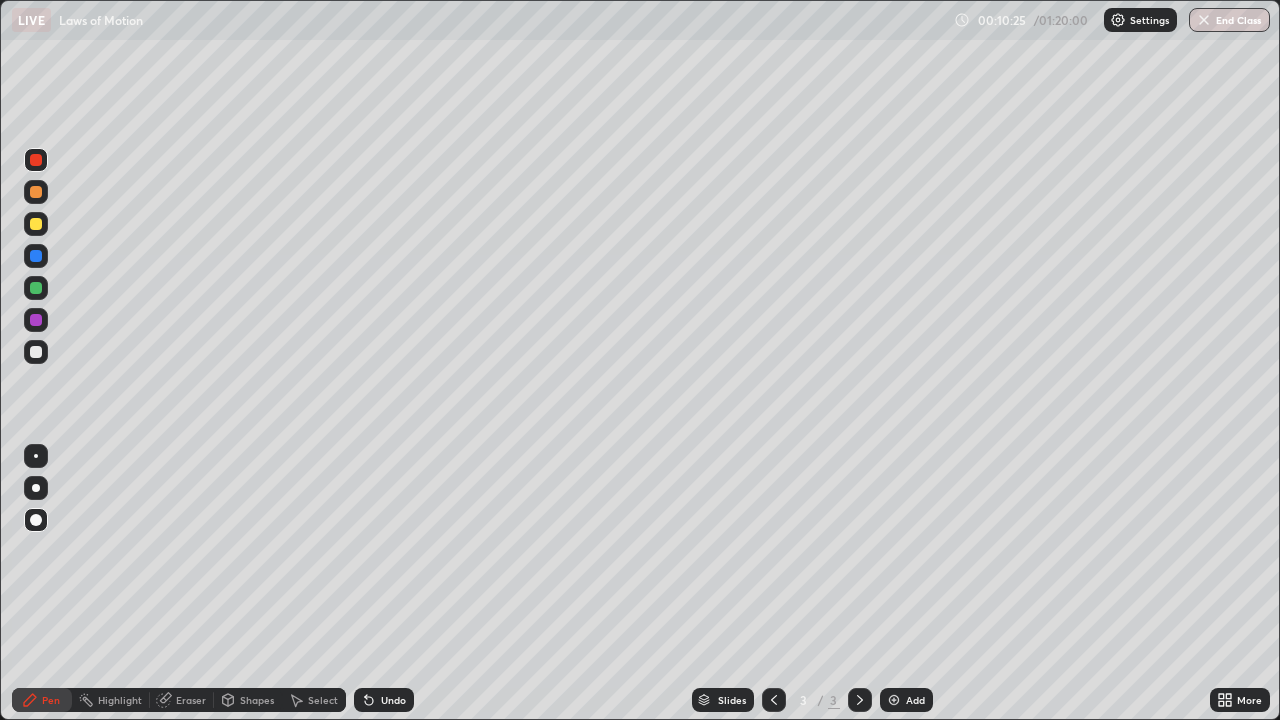 click at bounding box center (36, 352) 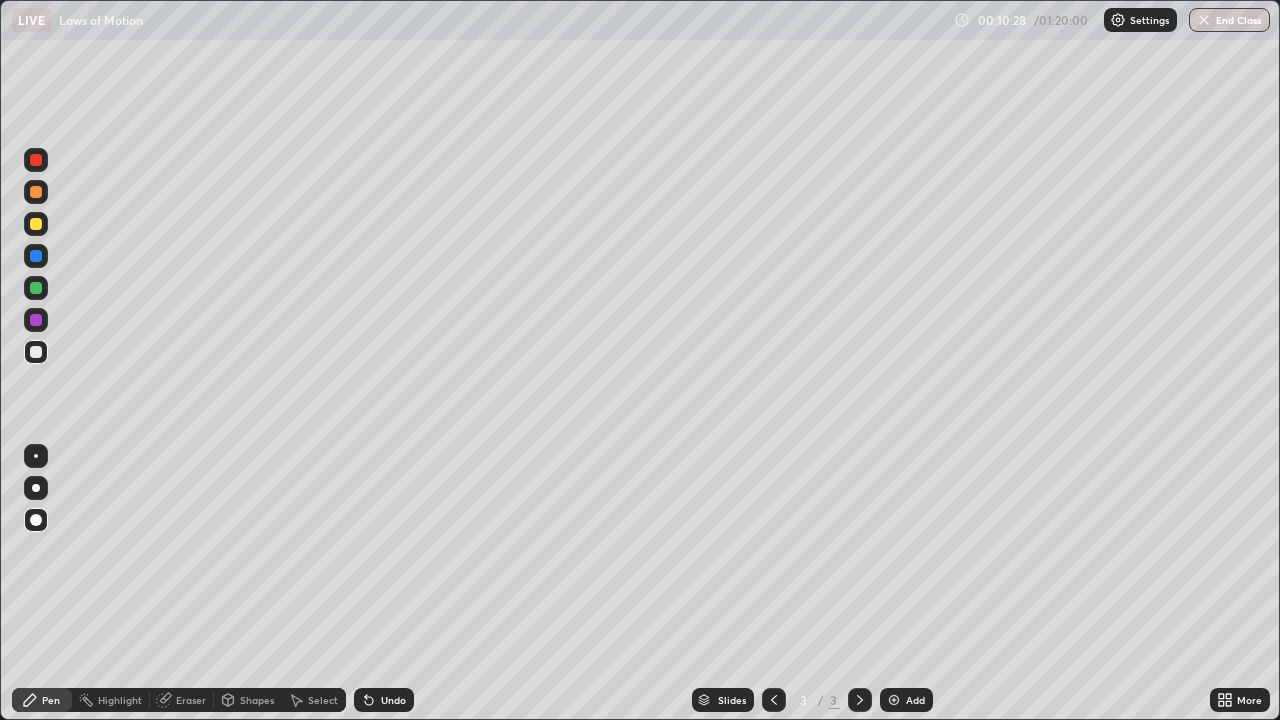 click on "Shapes" at bounding box center [257, 700] 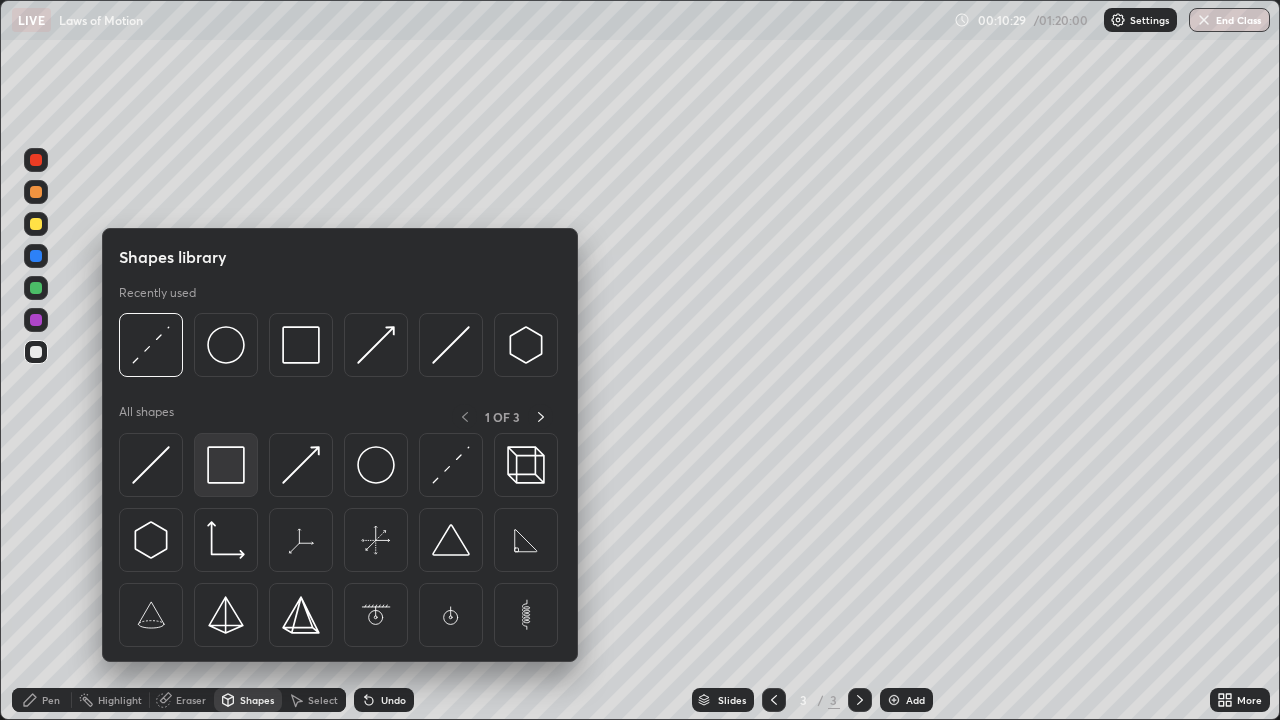 click at bounding box center (226, 465) 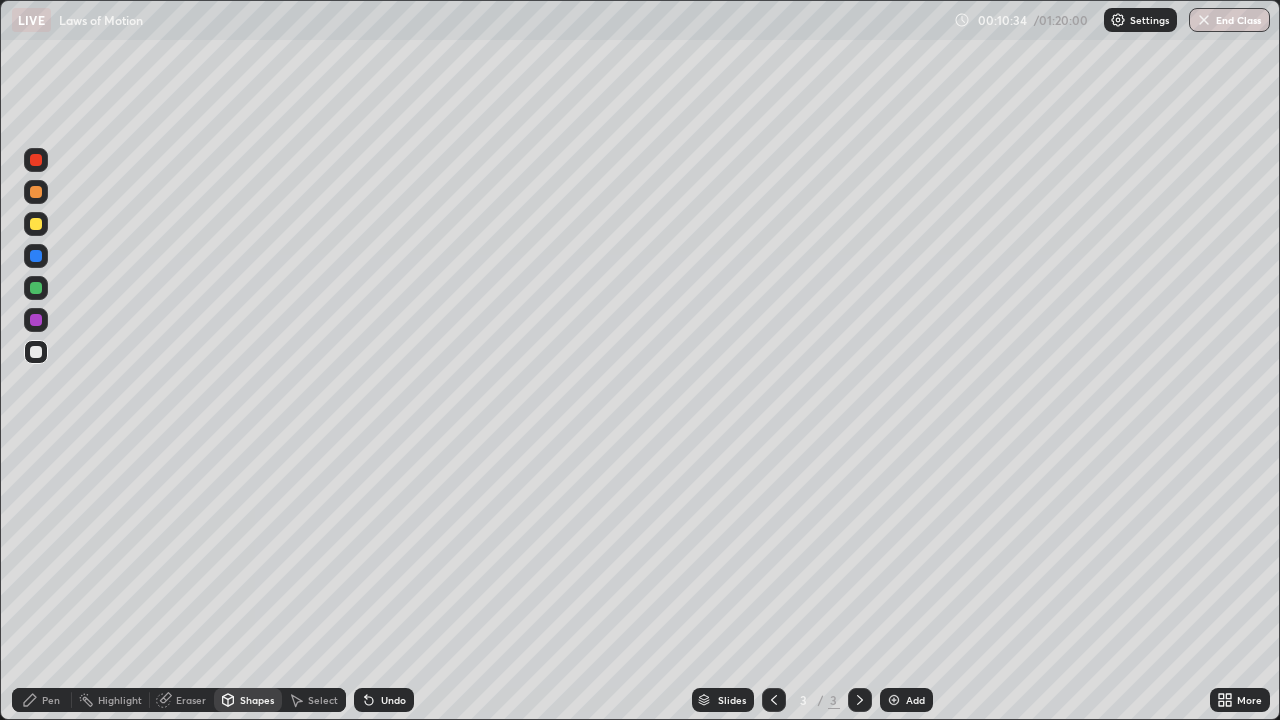 click on "Undo" at bounding box center [393, 700] 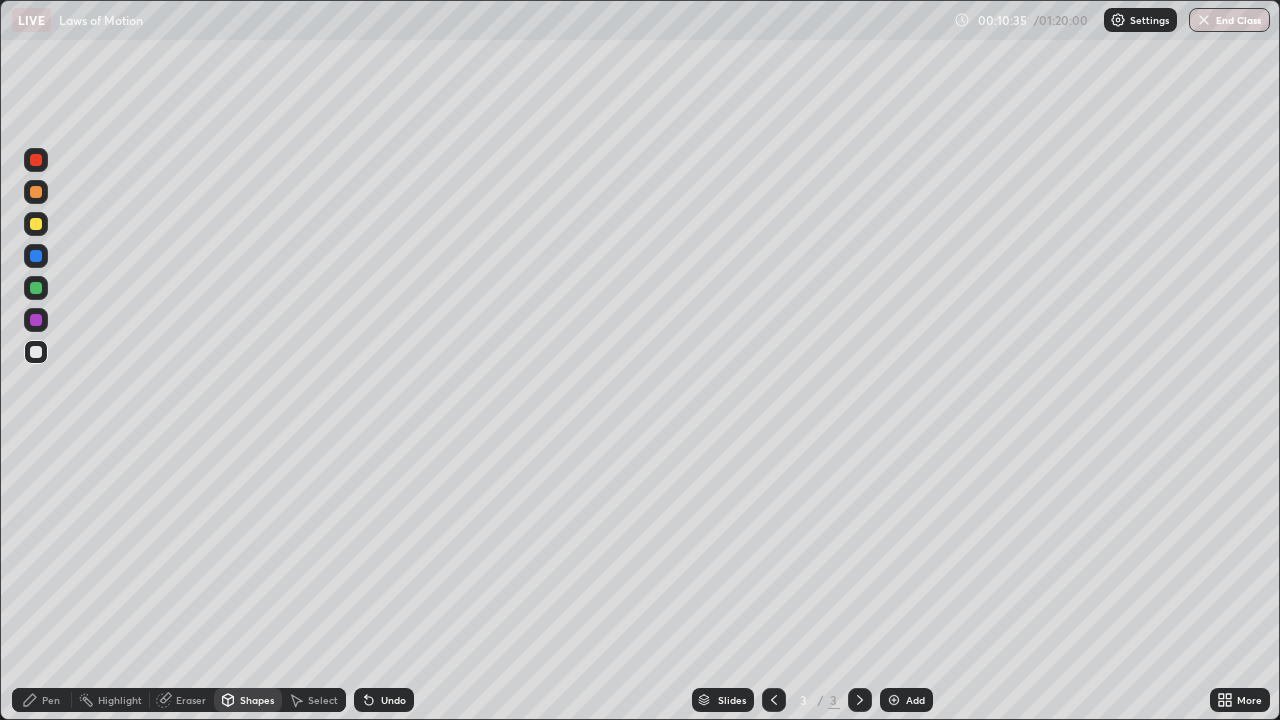 click at bounding box center (36, 224) 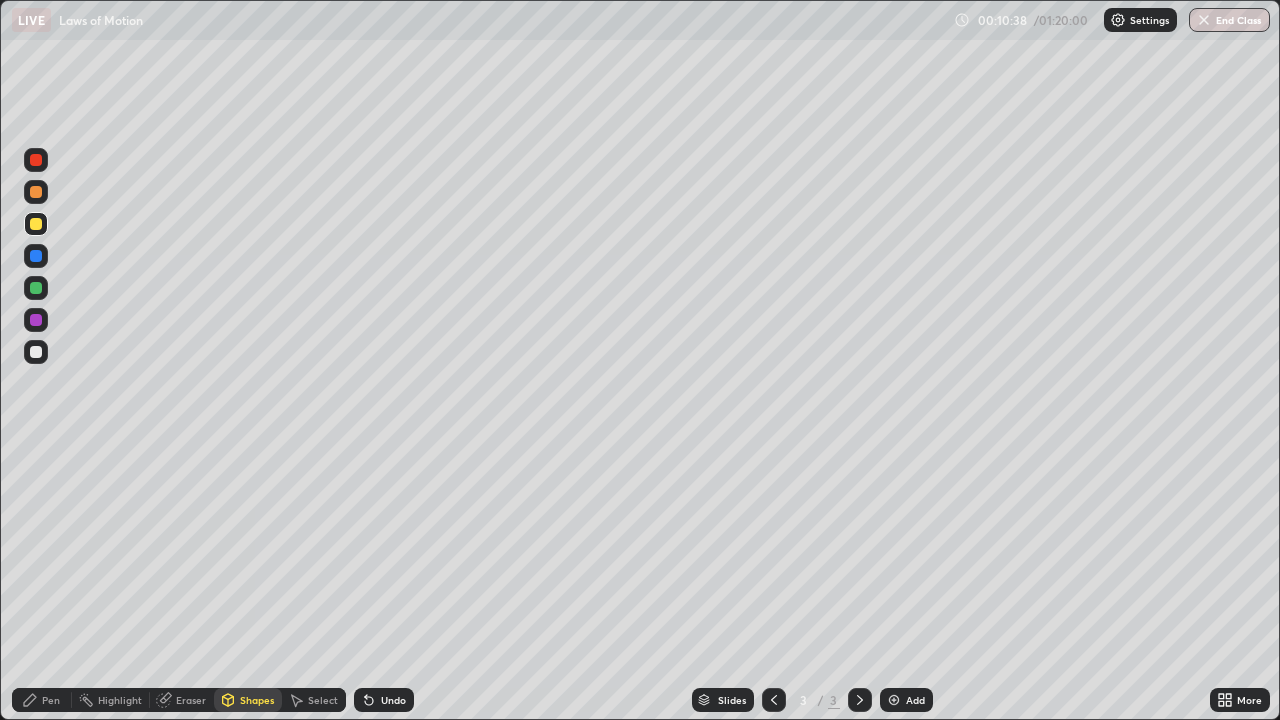 click on "Pen" at bounding box center [51, 700] 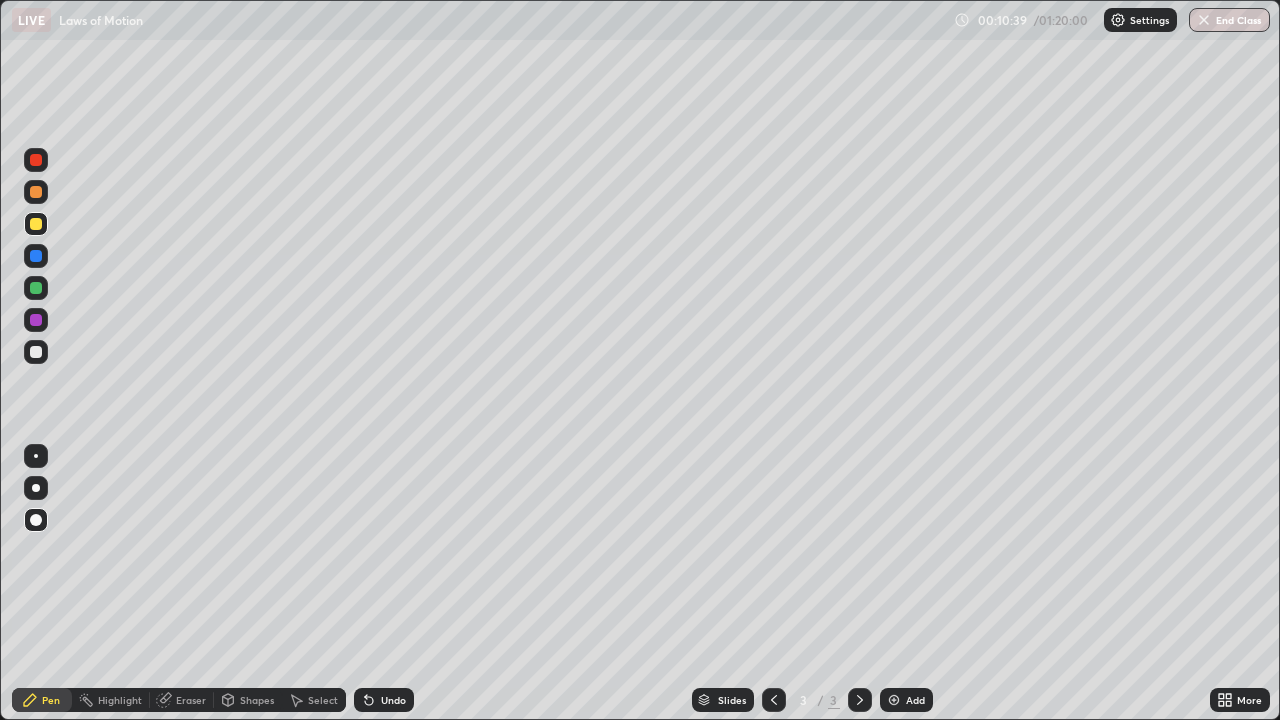 click at bounding box center (36, 288) 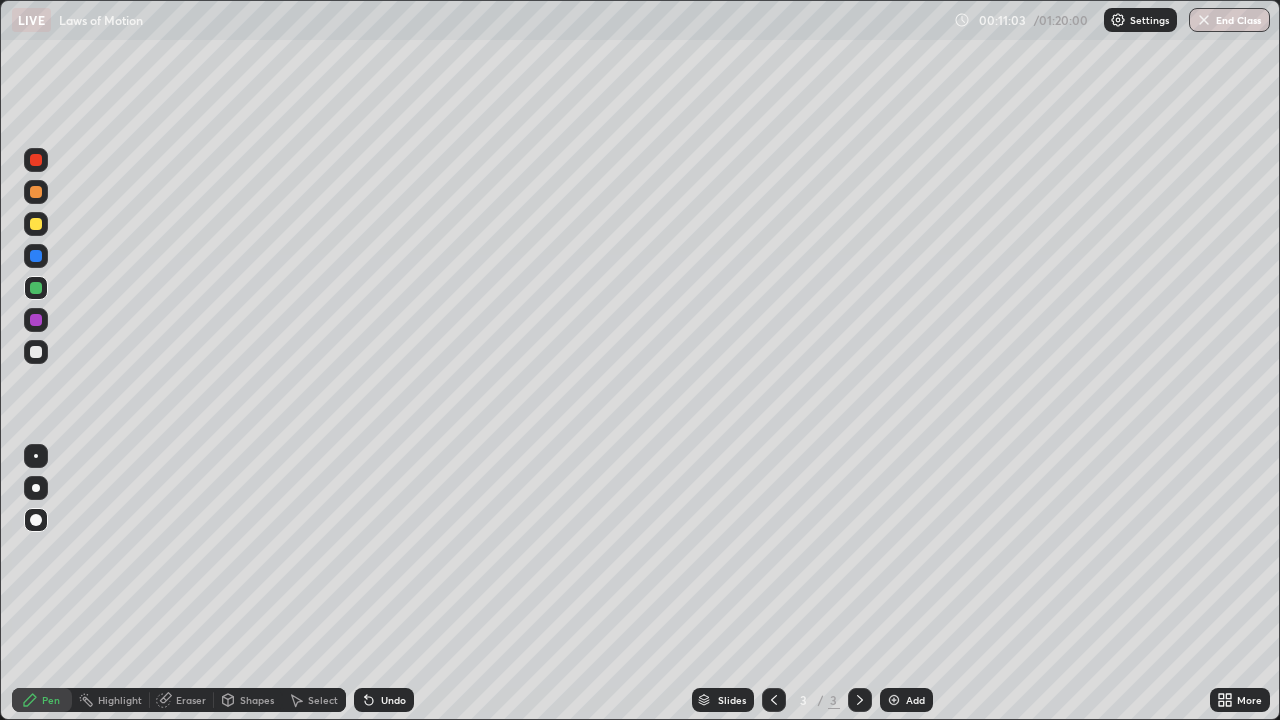 click at bounding box center [36, 320] 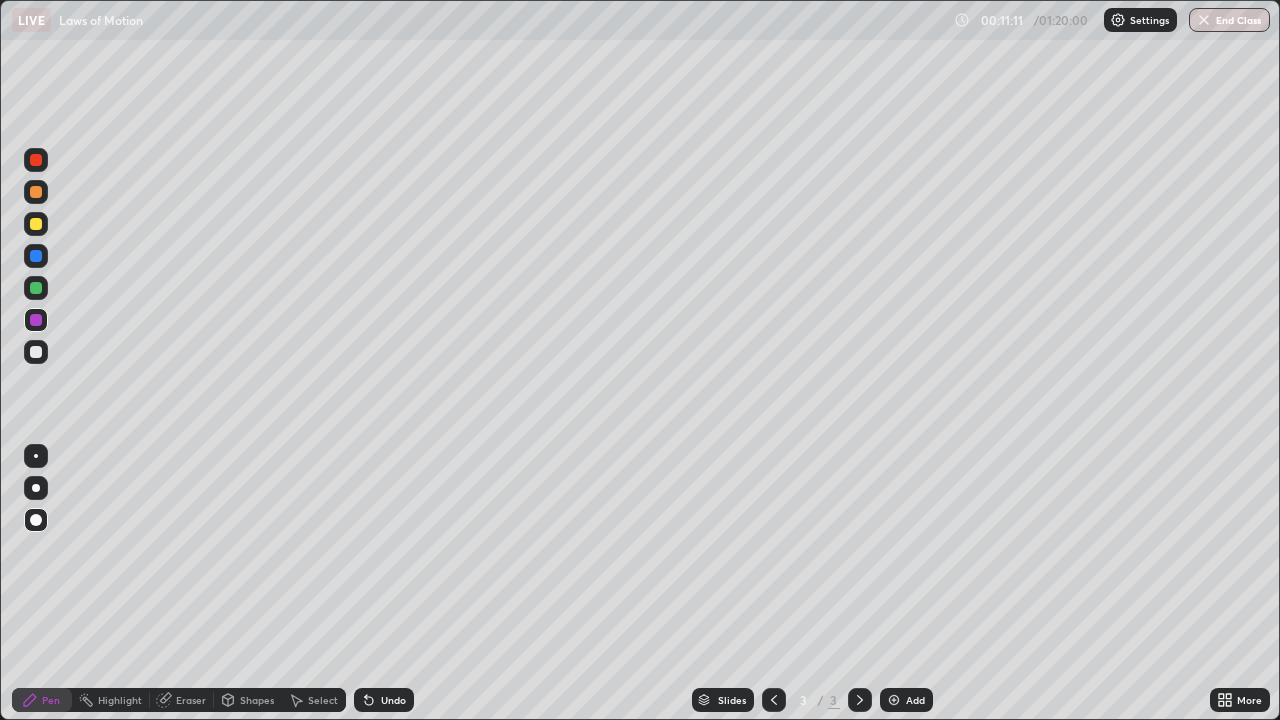 click at bounding box center (36, 352) 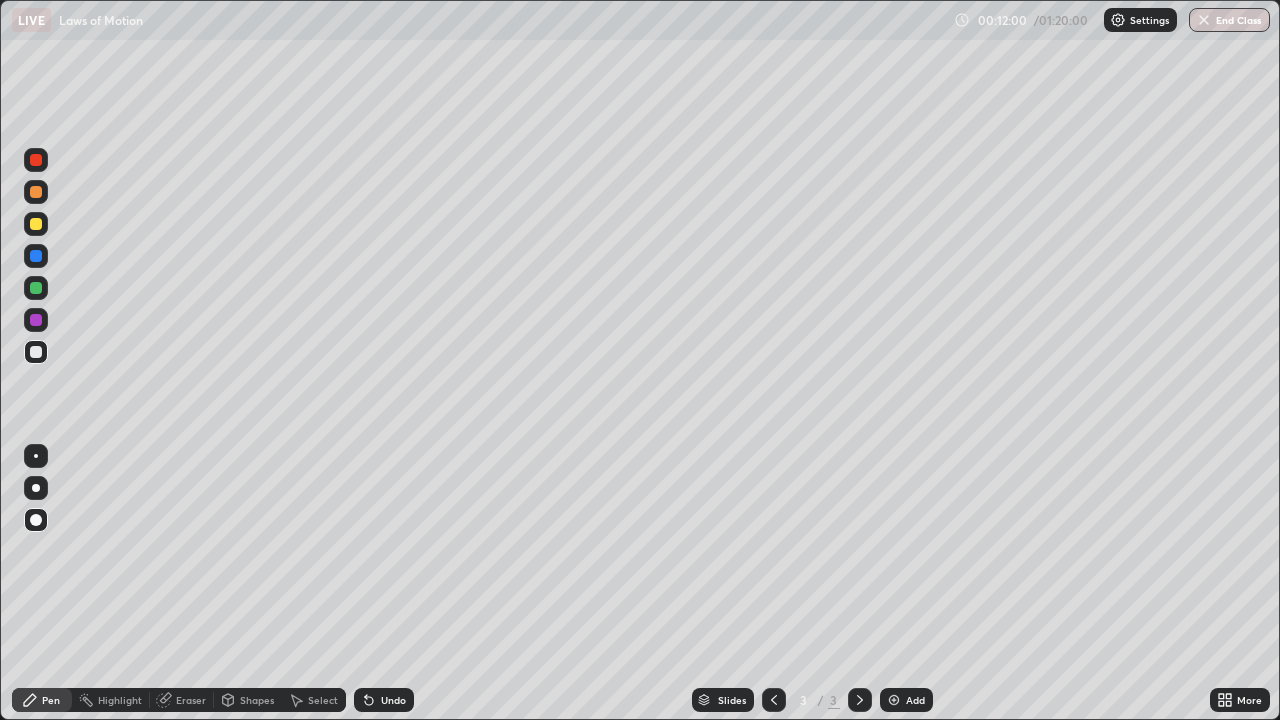 click at bounding box center (36, 288) 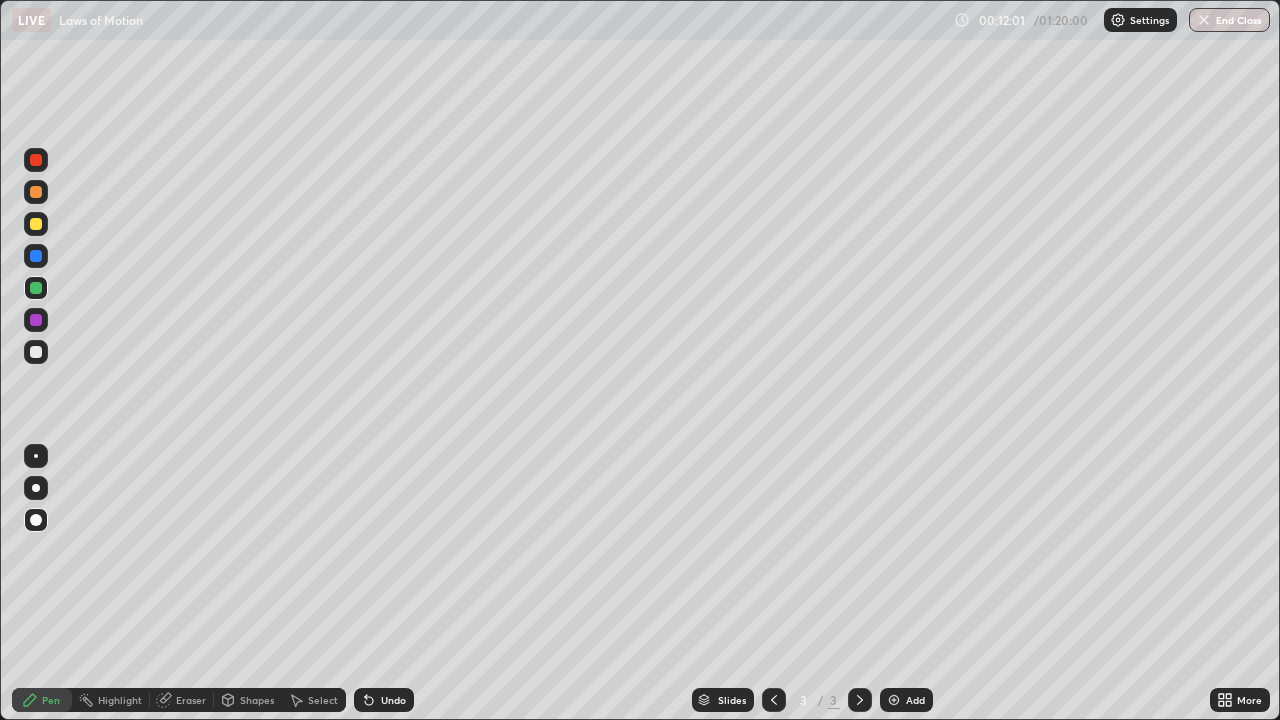 click at bounding box center [36, 160] 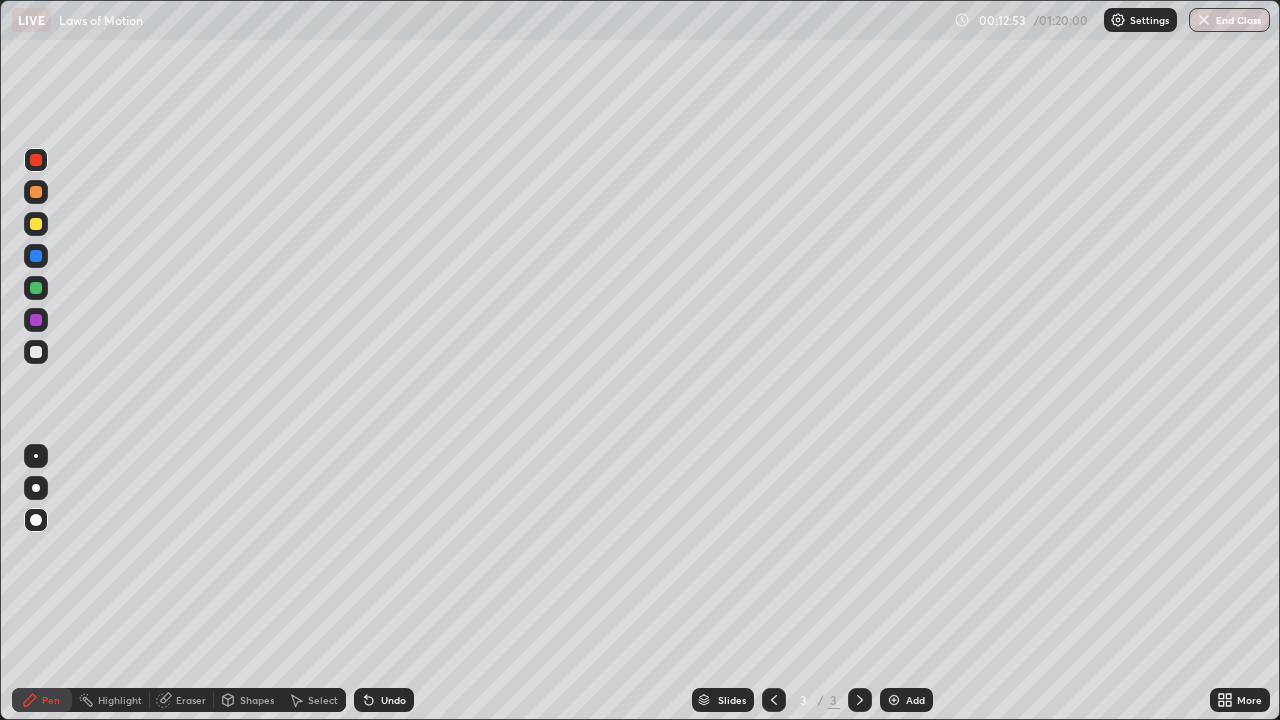 click at bounding box center (36, 288) 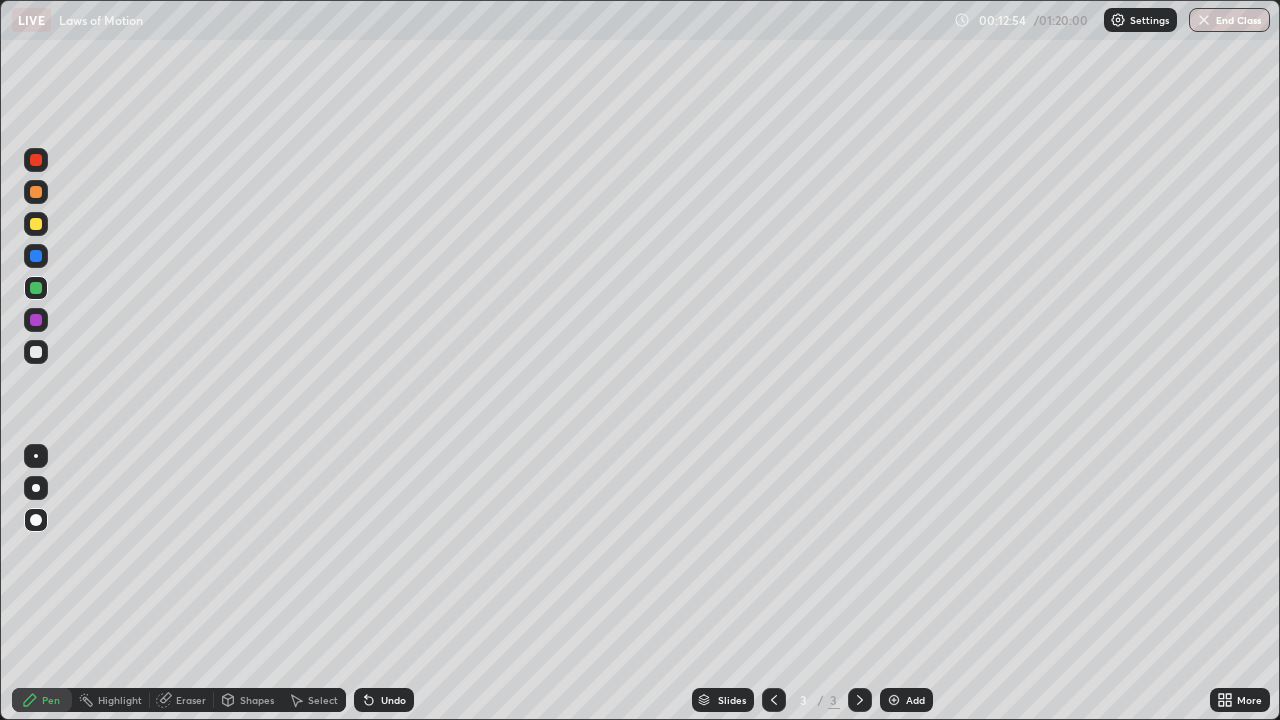 click at bounding box center (36, 320) 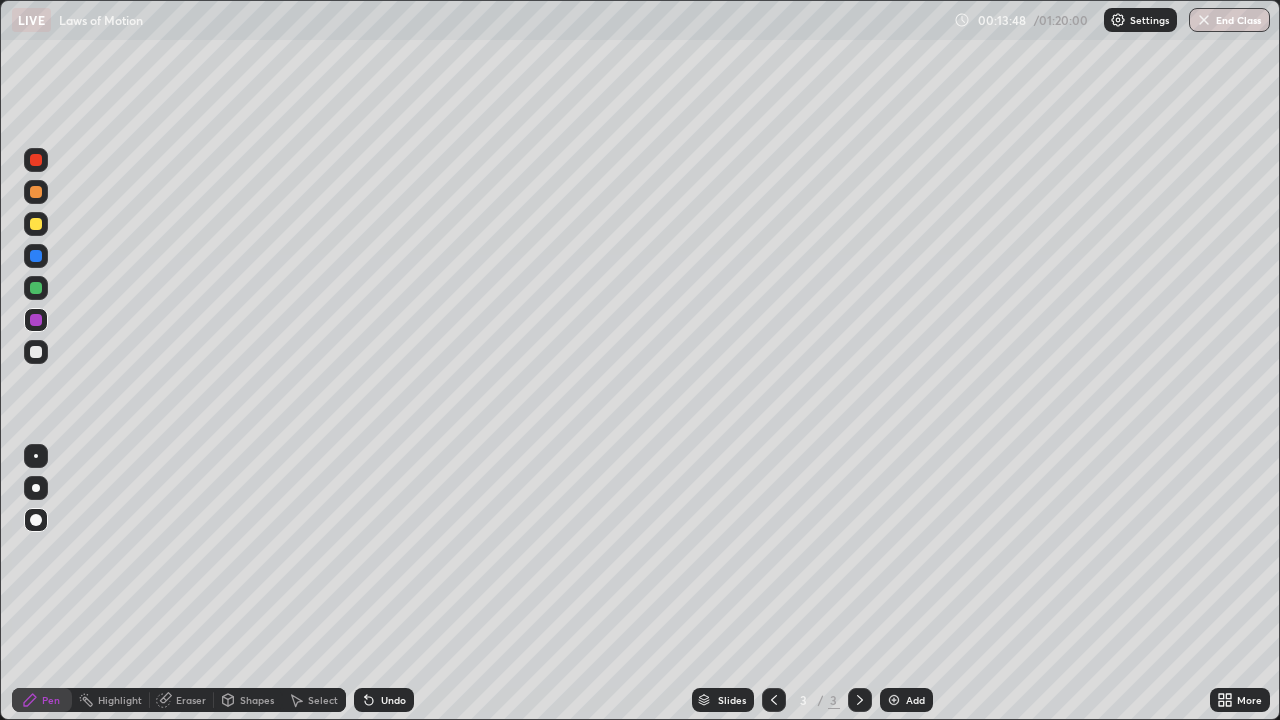 click at bounding box center [36, 192] 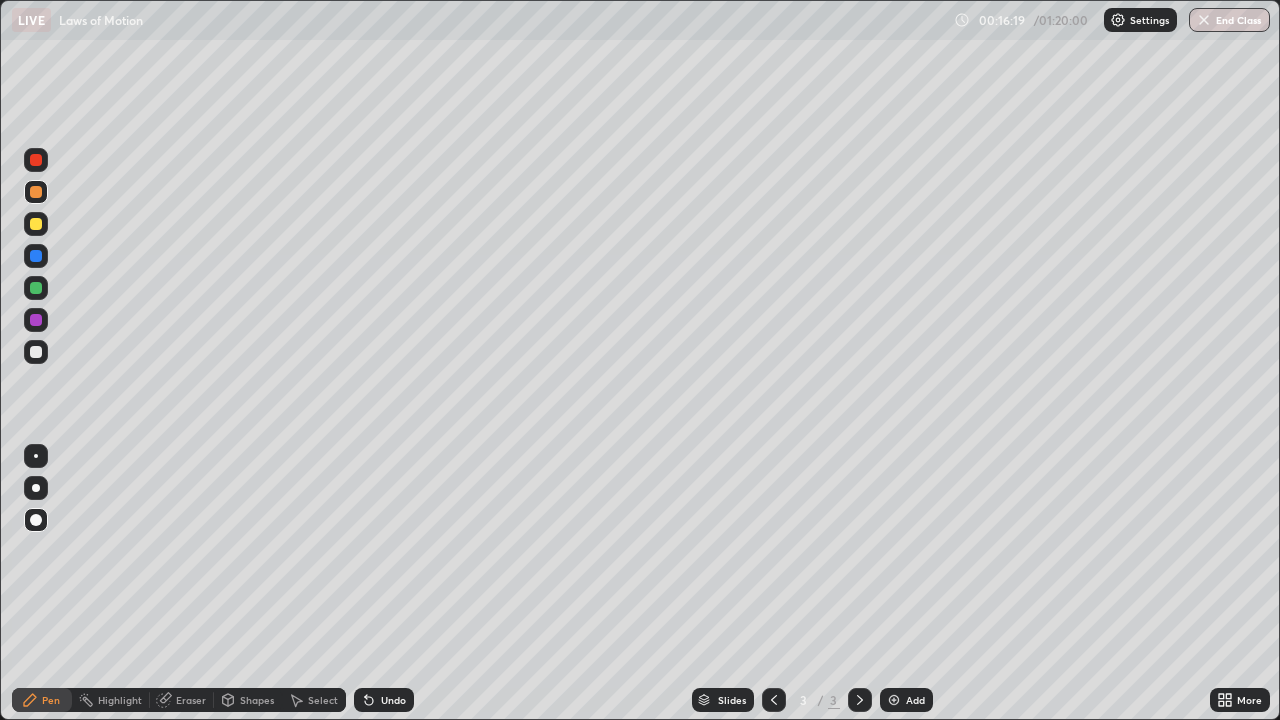 click at bounding box center [36, 352] 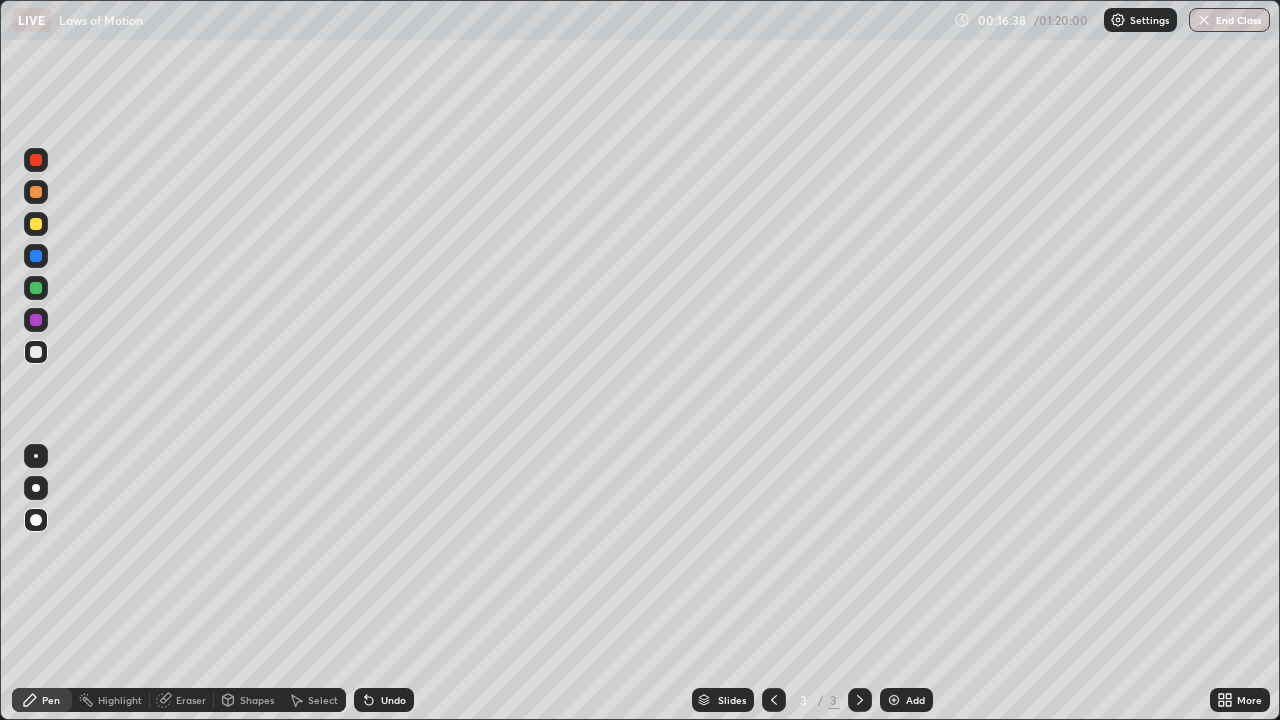 click at bounding box center [36, 160] 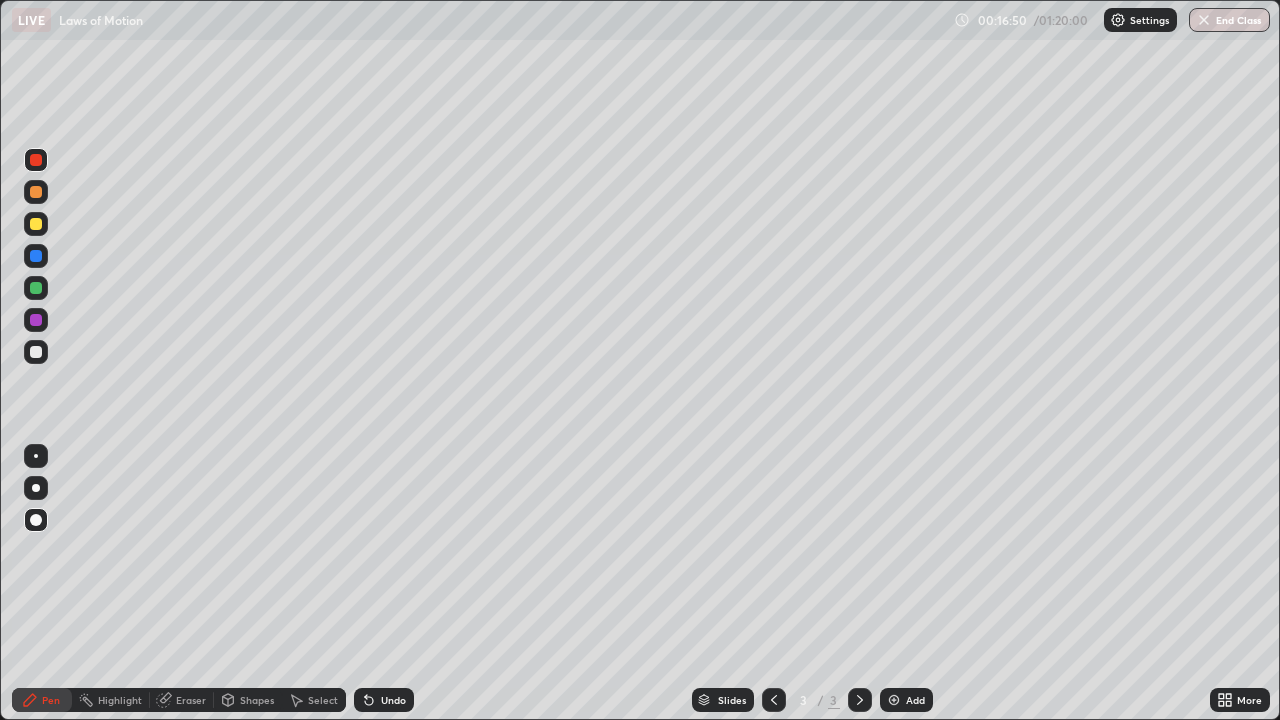 click at bounding box center [36, 352] 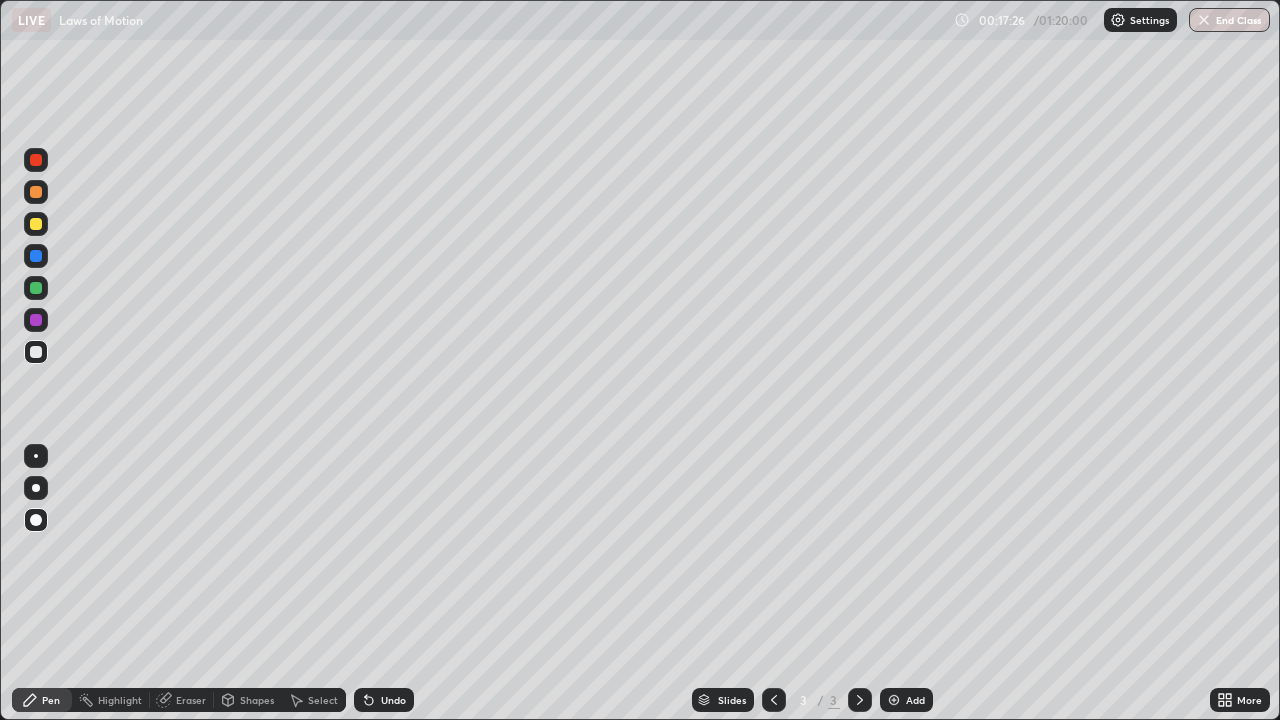 click at bounding box center [36, 288] 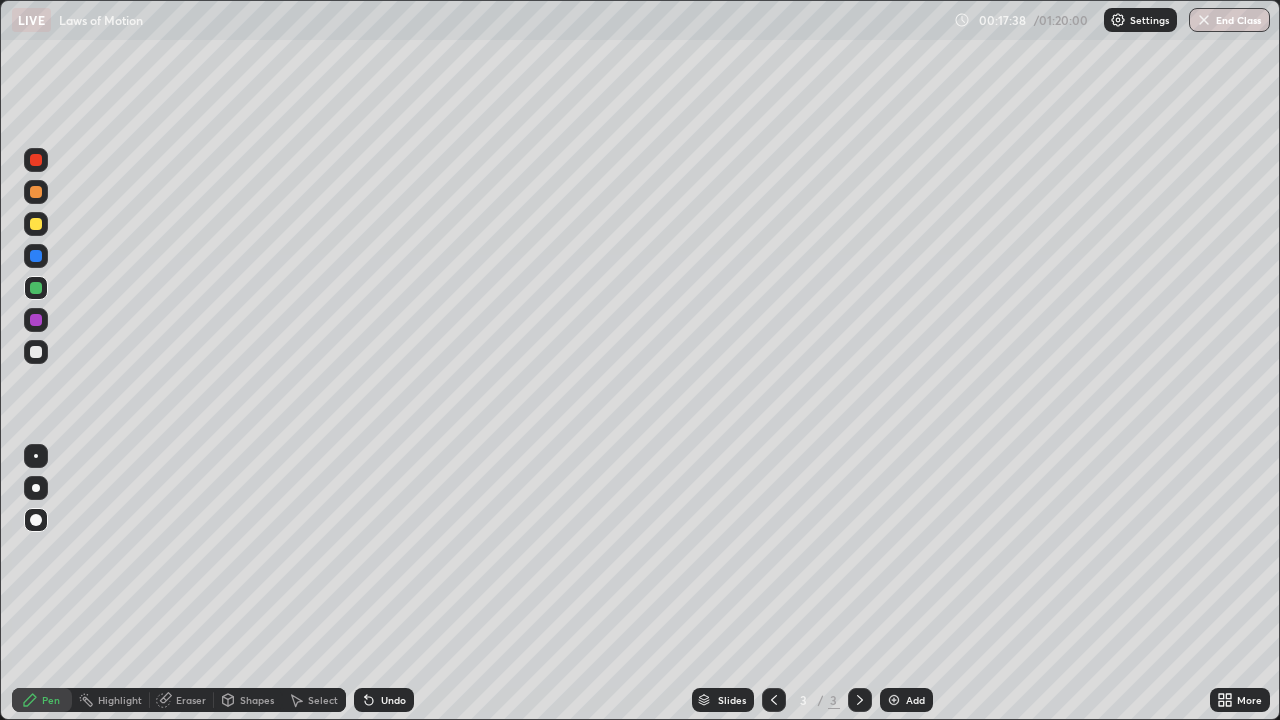 click at bounding box center (36, 352) 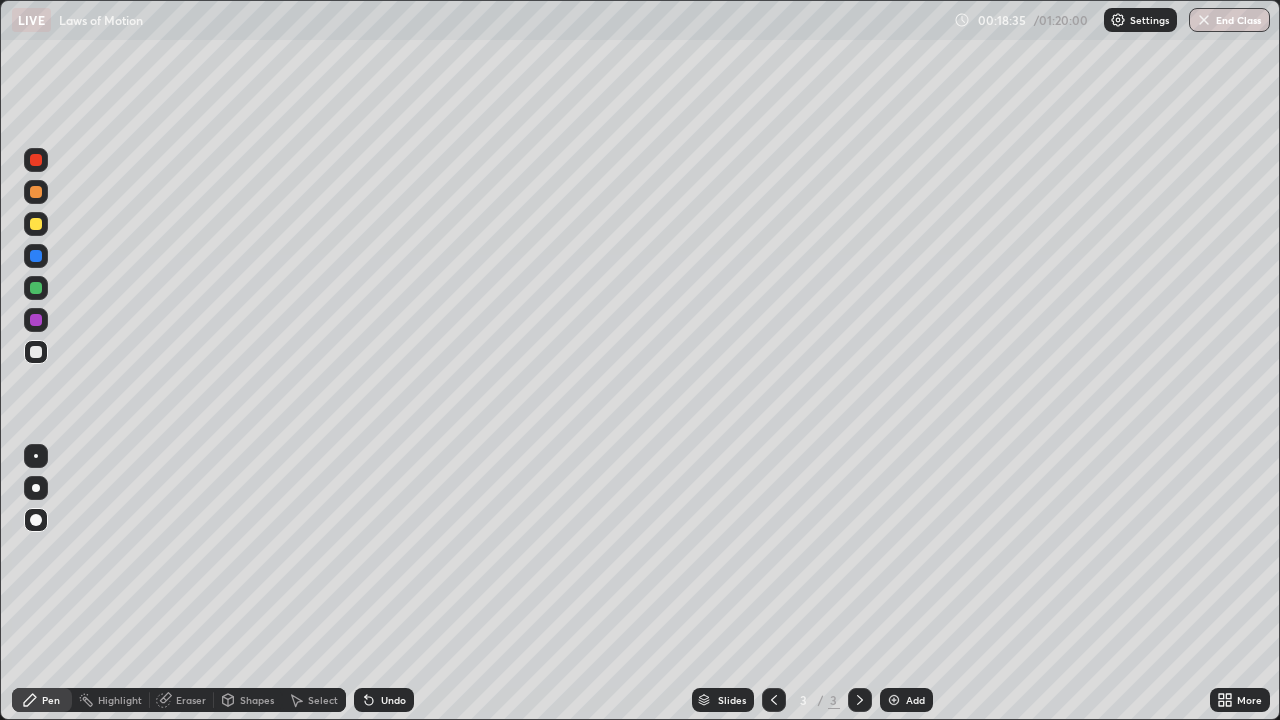 click at bounding box center (36, 320) 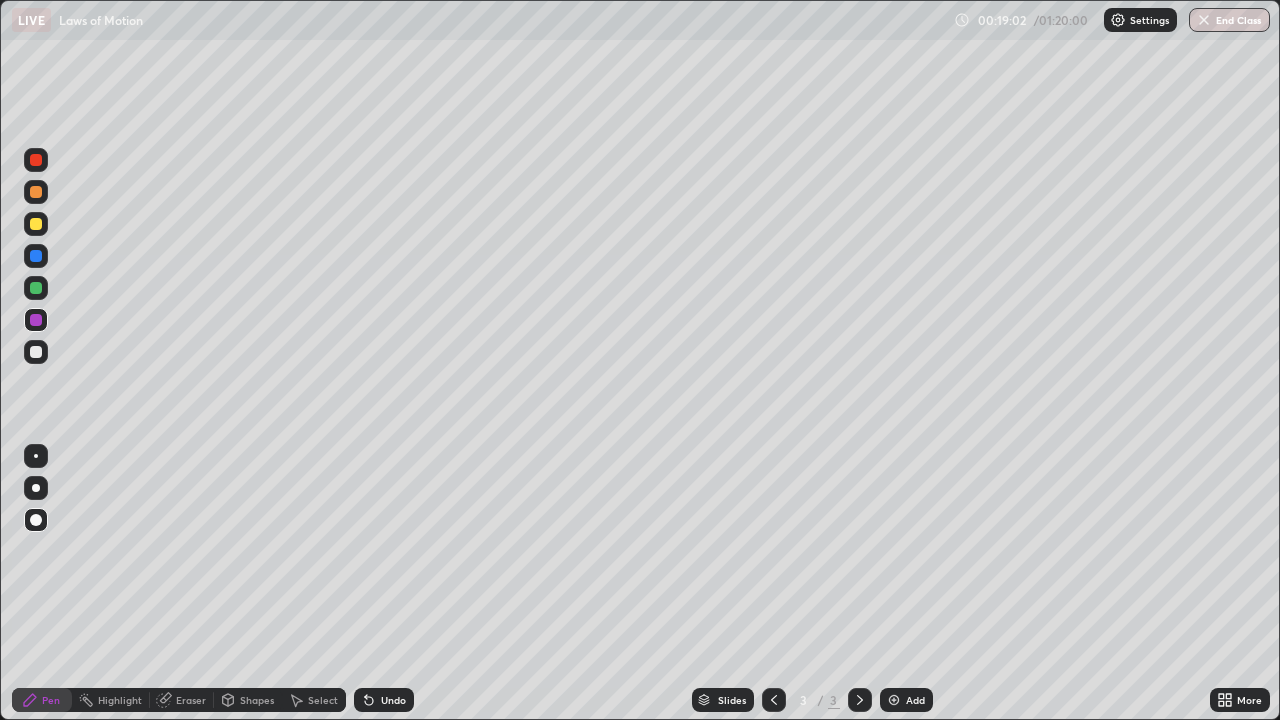 click on "Undo" at bounding box center [384, 700] 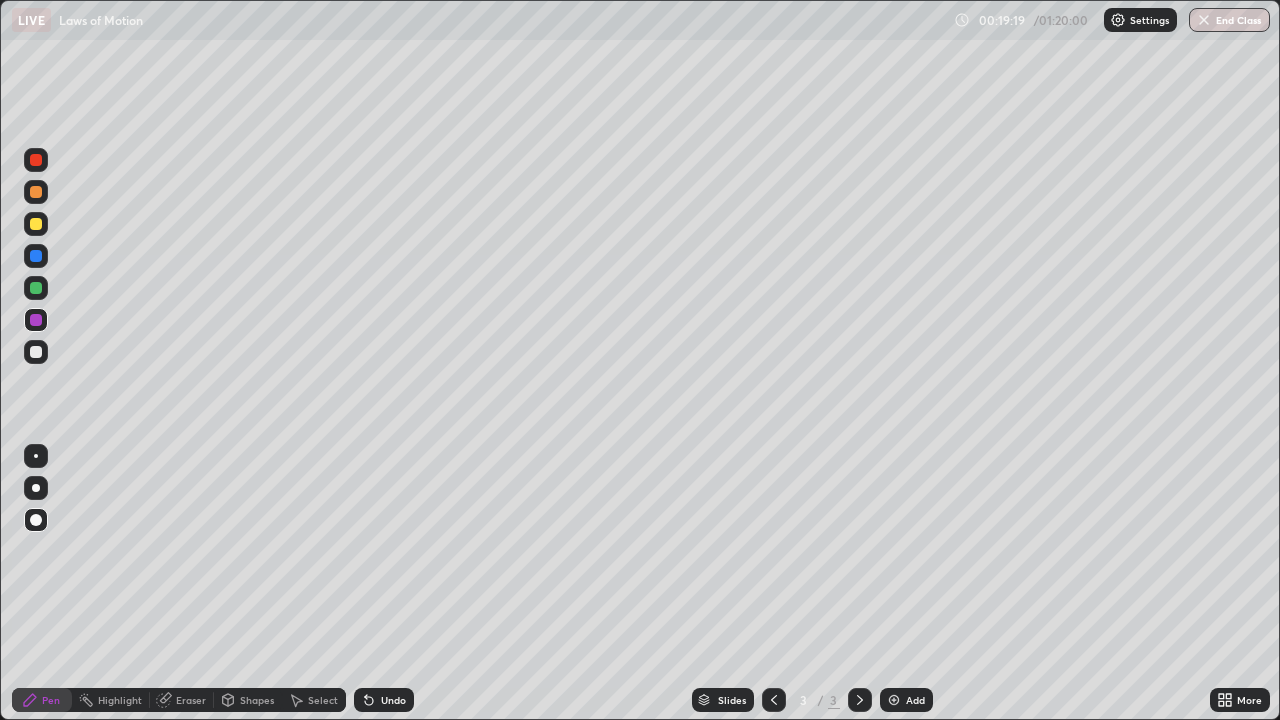 click at bounding box center (36, 352) 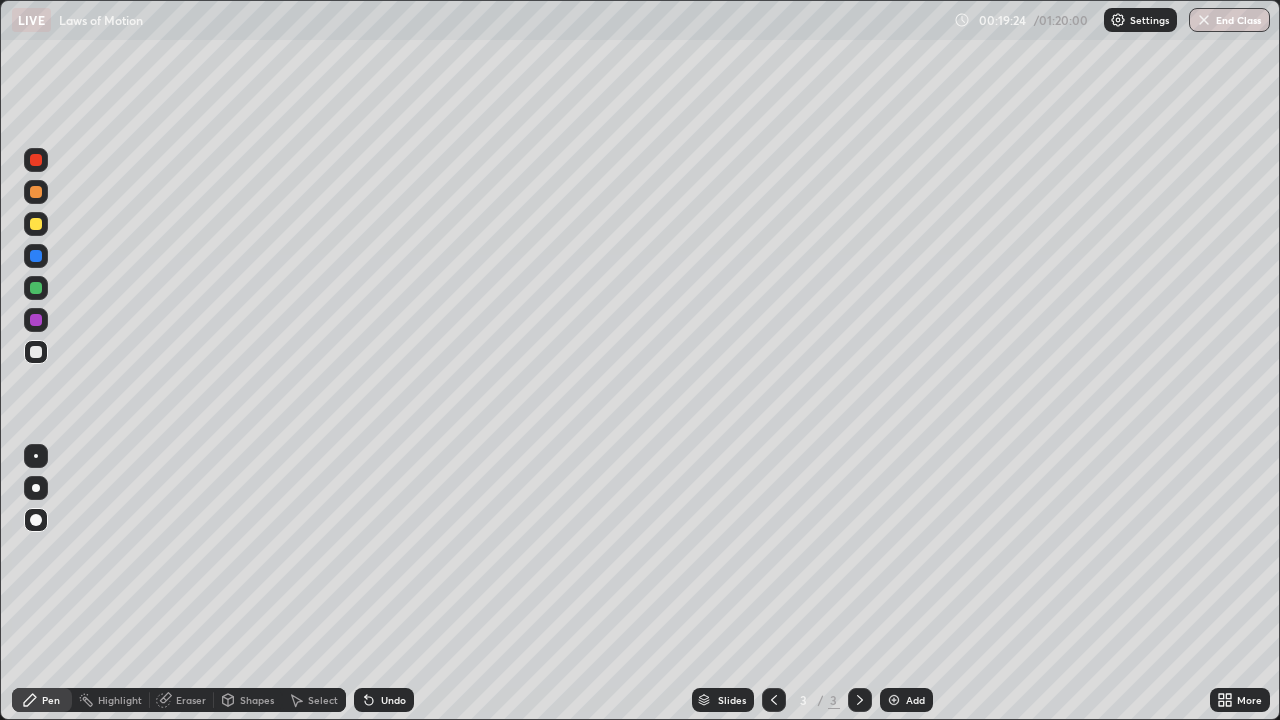click on "Undo" at bounding box center [393, 700] 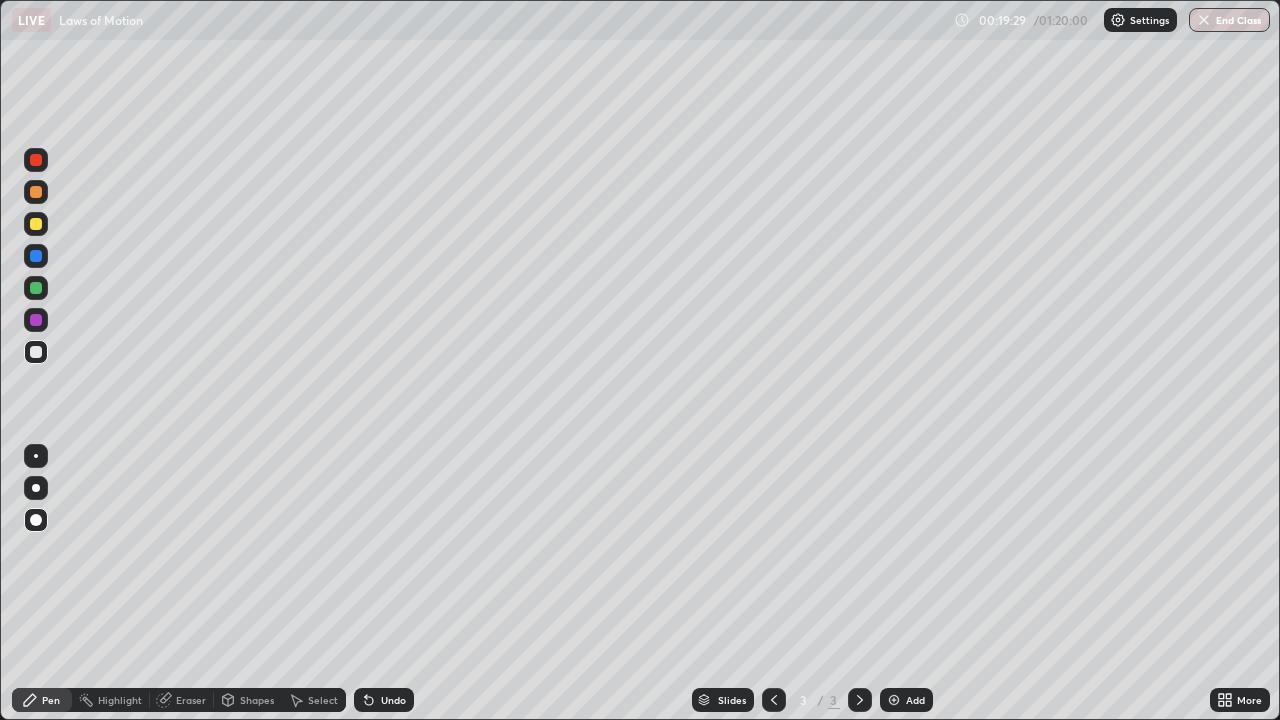 click at bounding box center [36, 224] 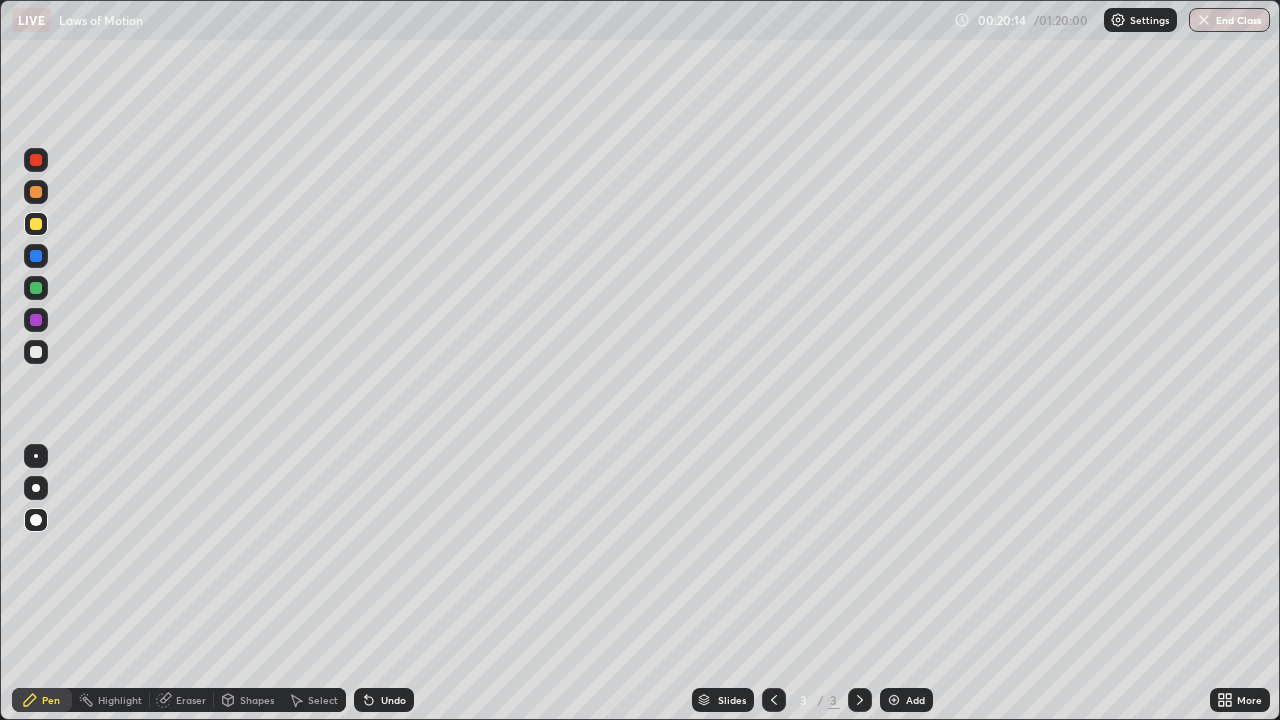 click at bounding box center [36, 352] 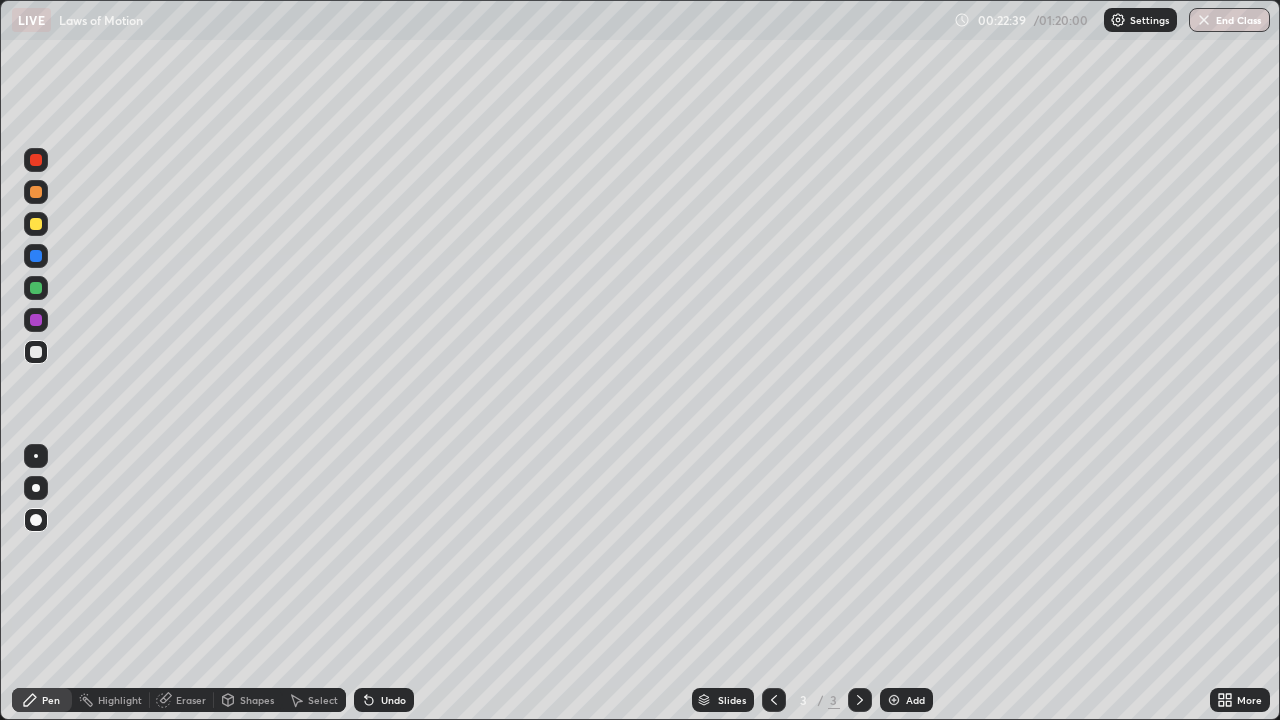 click on "Undo" at bounding box center [393, 700] 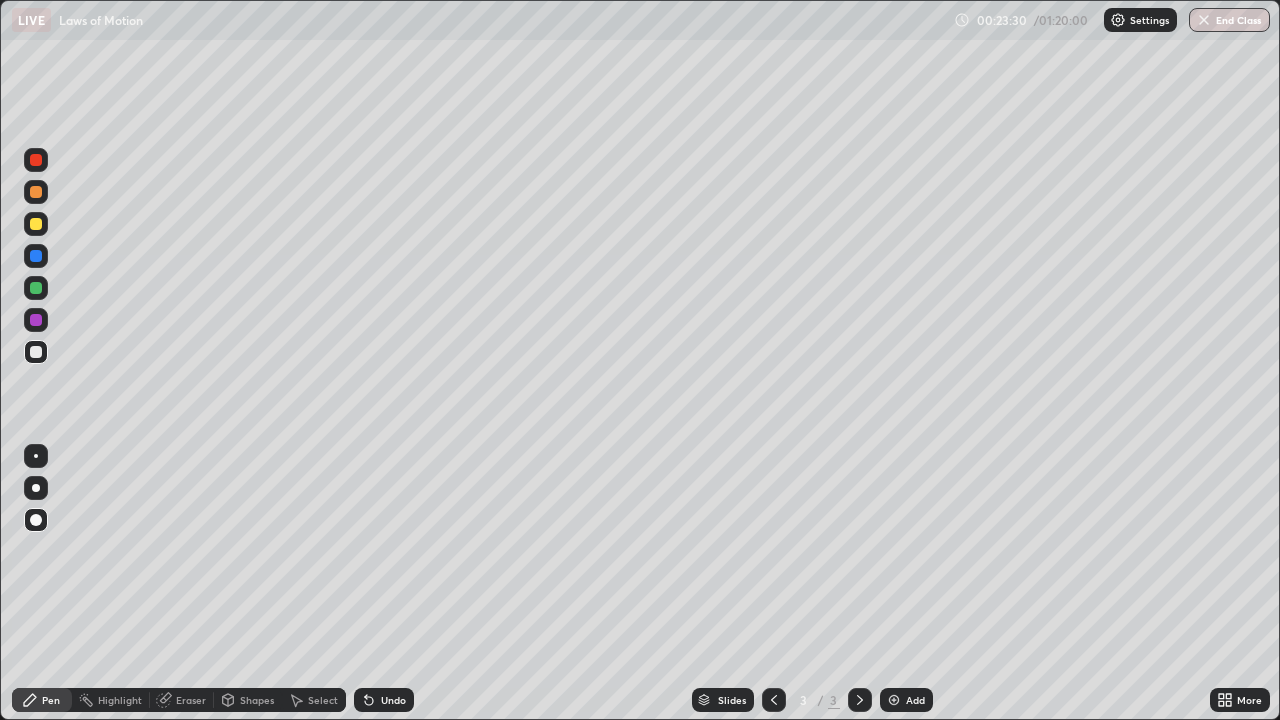 click at bounding box center [36, 160] 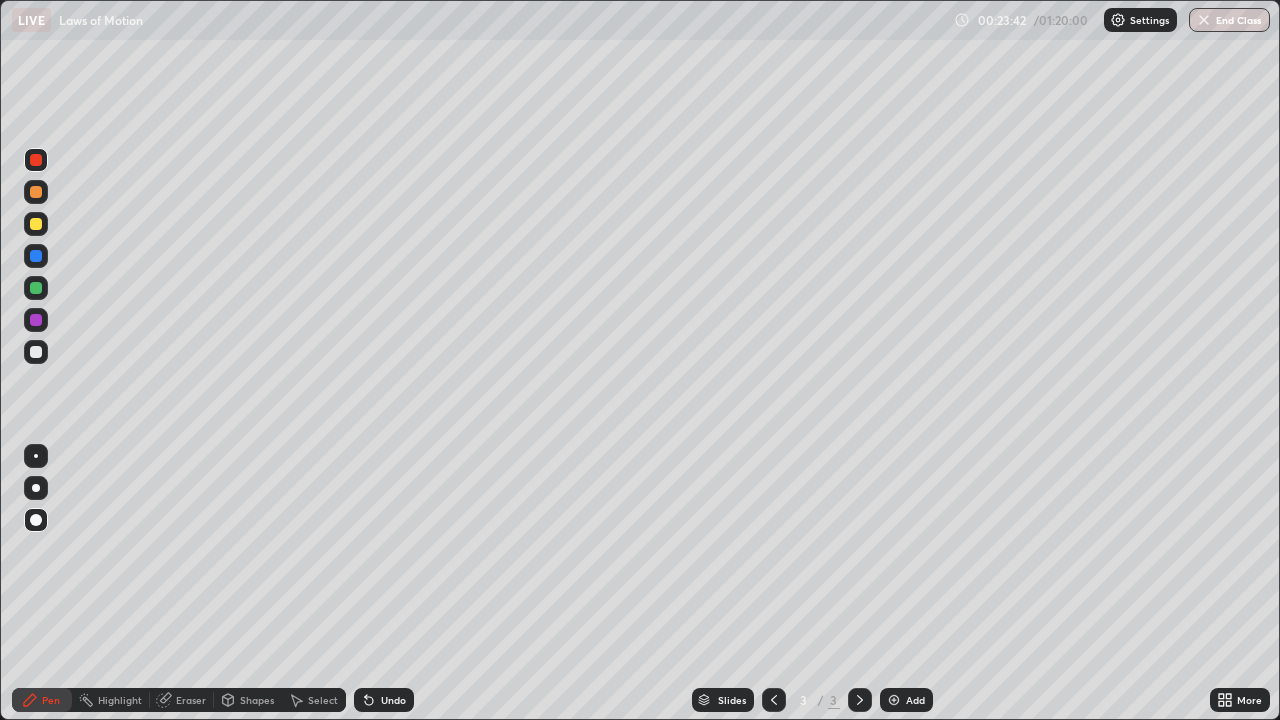 click at bounding box center (36, 352) 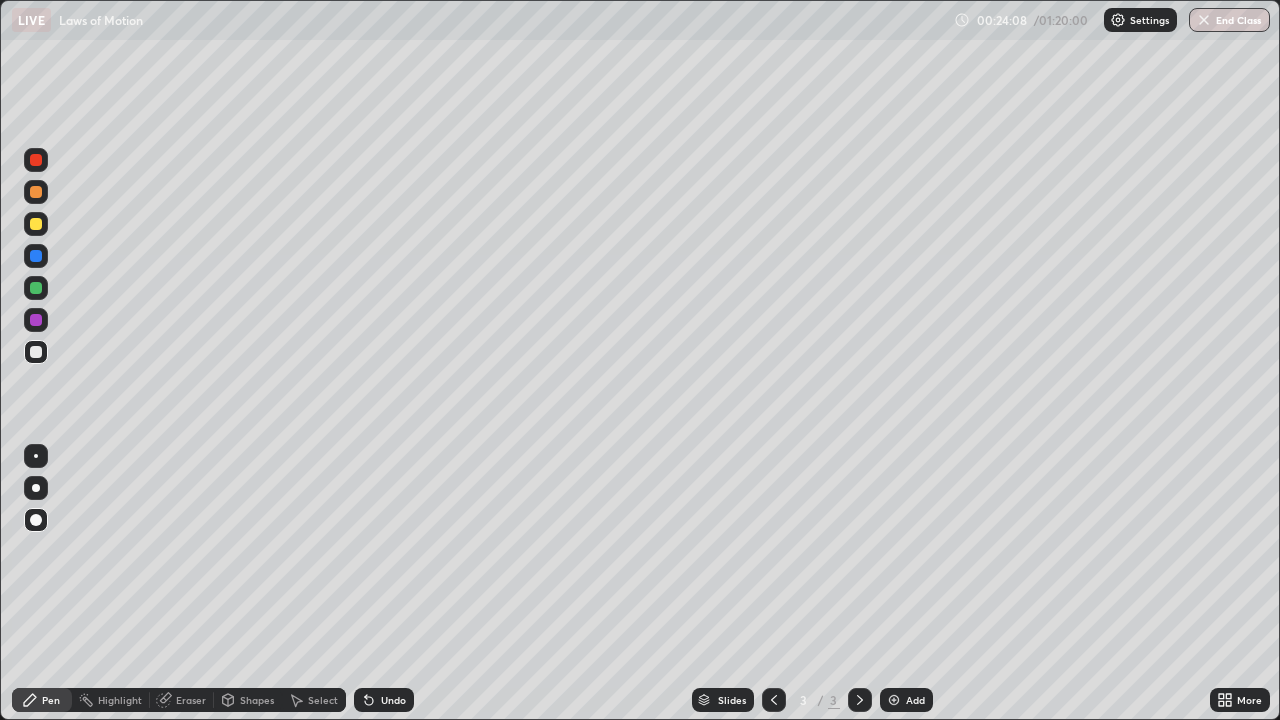 click at bounding box center [36, 288] 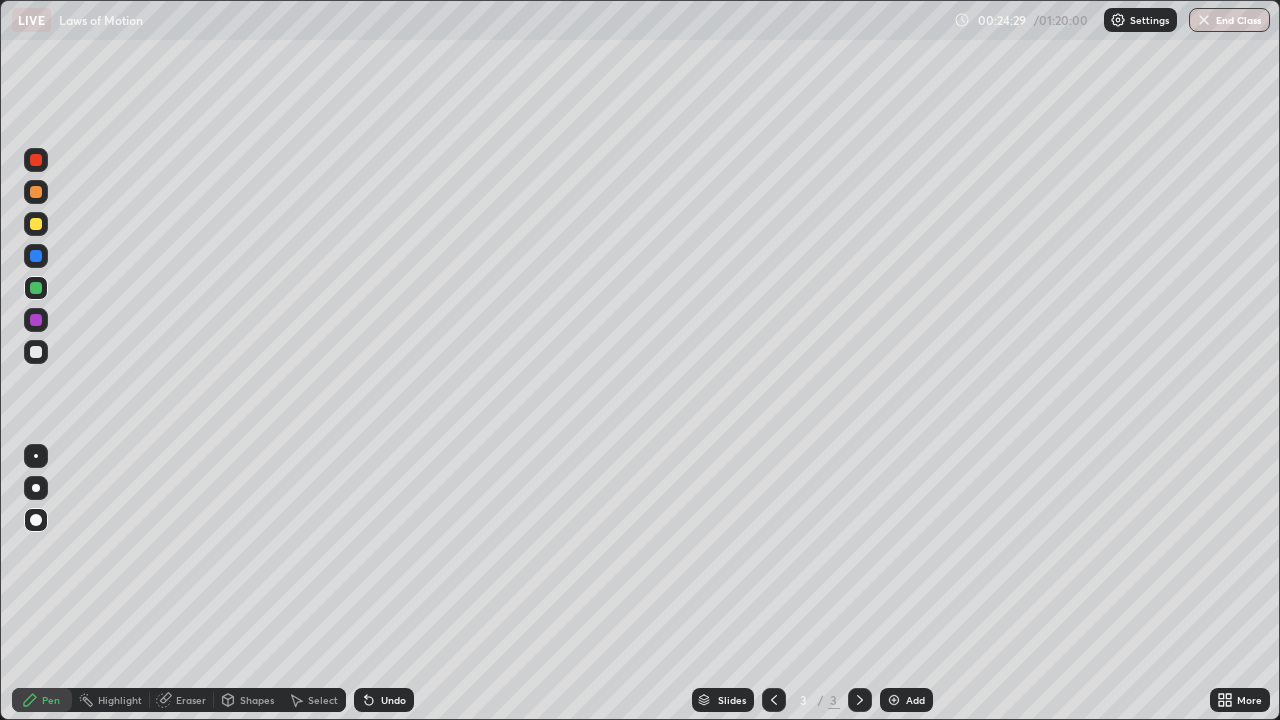 click at bounding box center [36, 352] 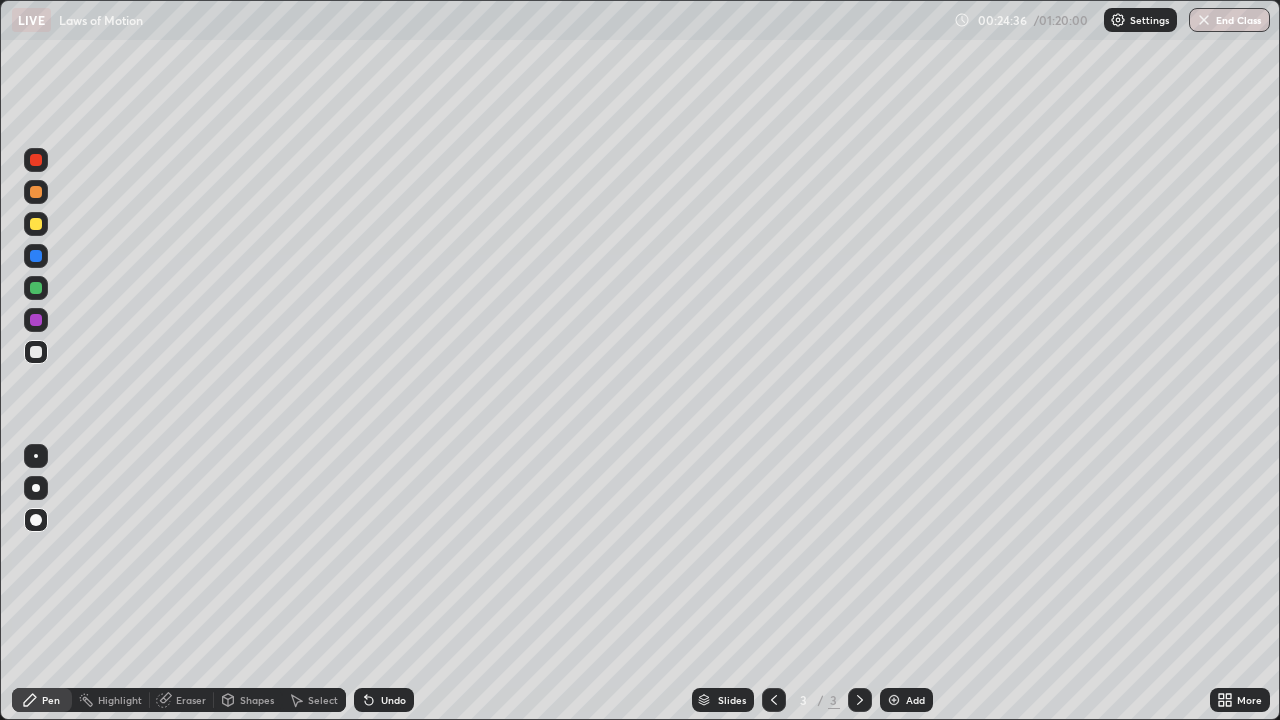 click at bounding box center (36, 256) 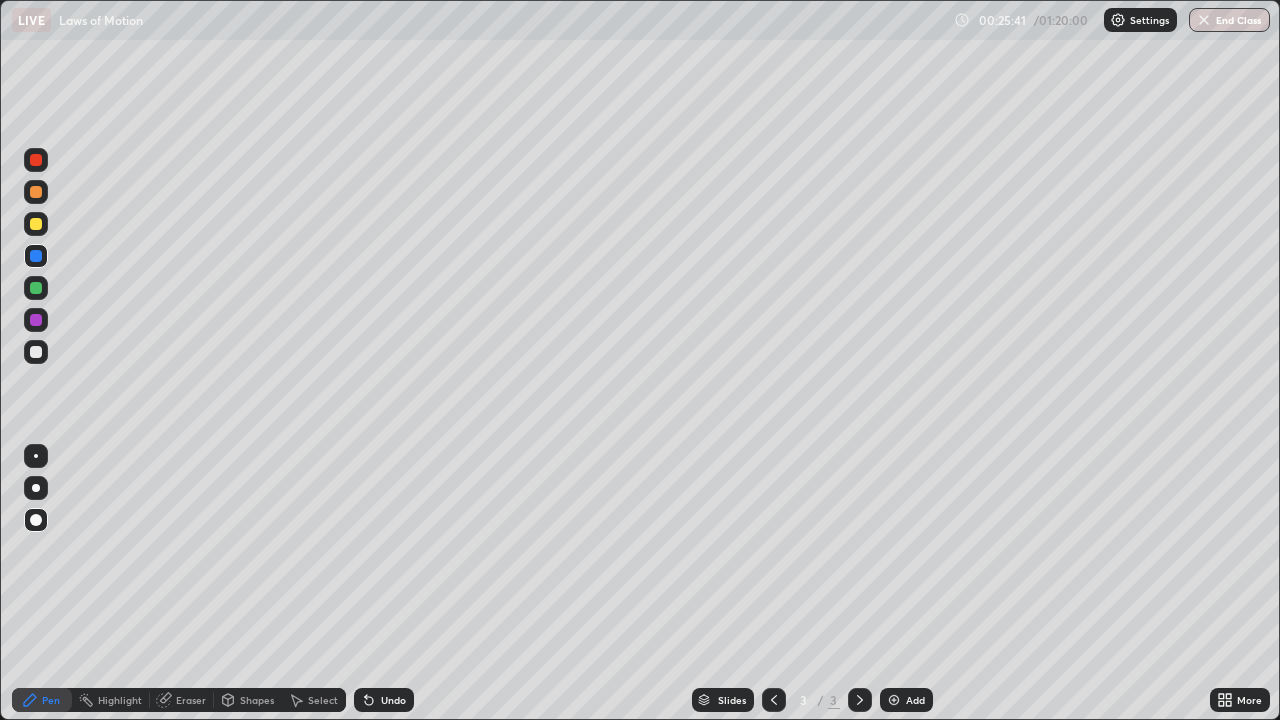click at bounding box center [894, 700] 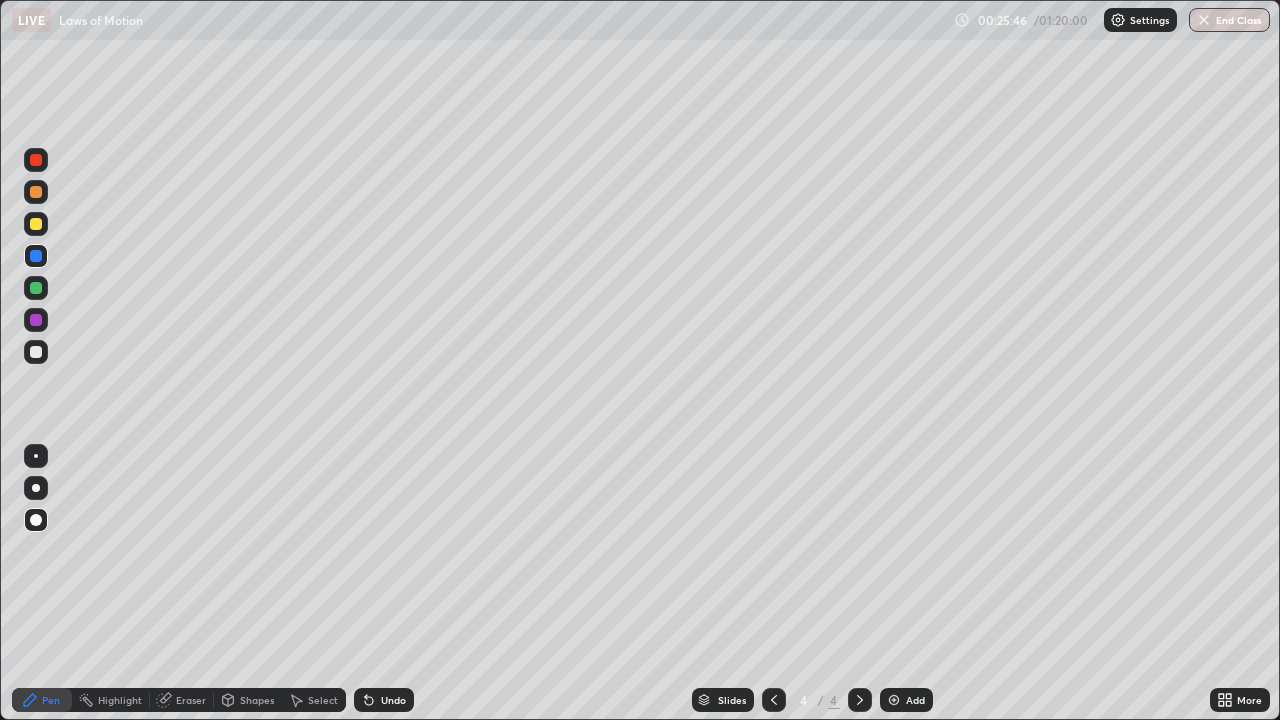 click at bounding box center (36, 352) 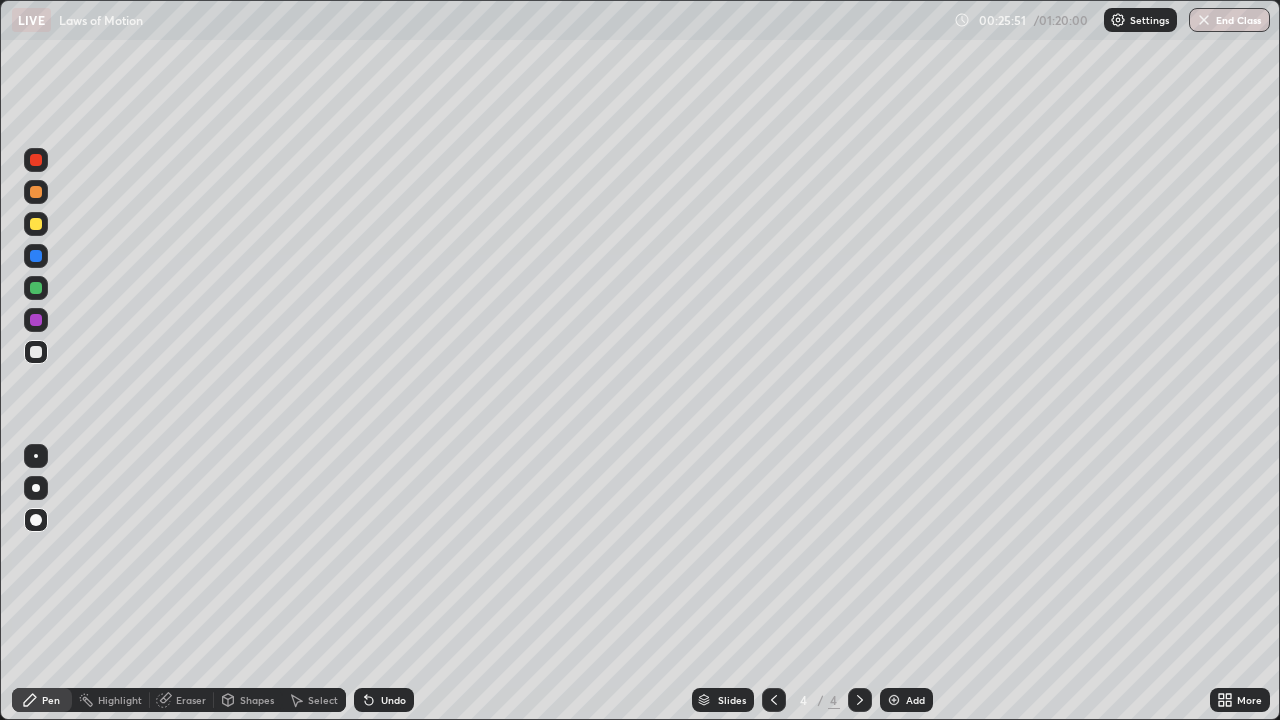 click at bounding box center [36, 224] 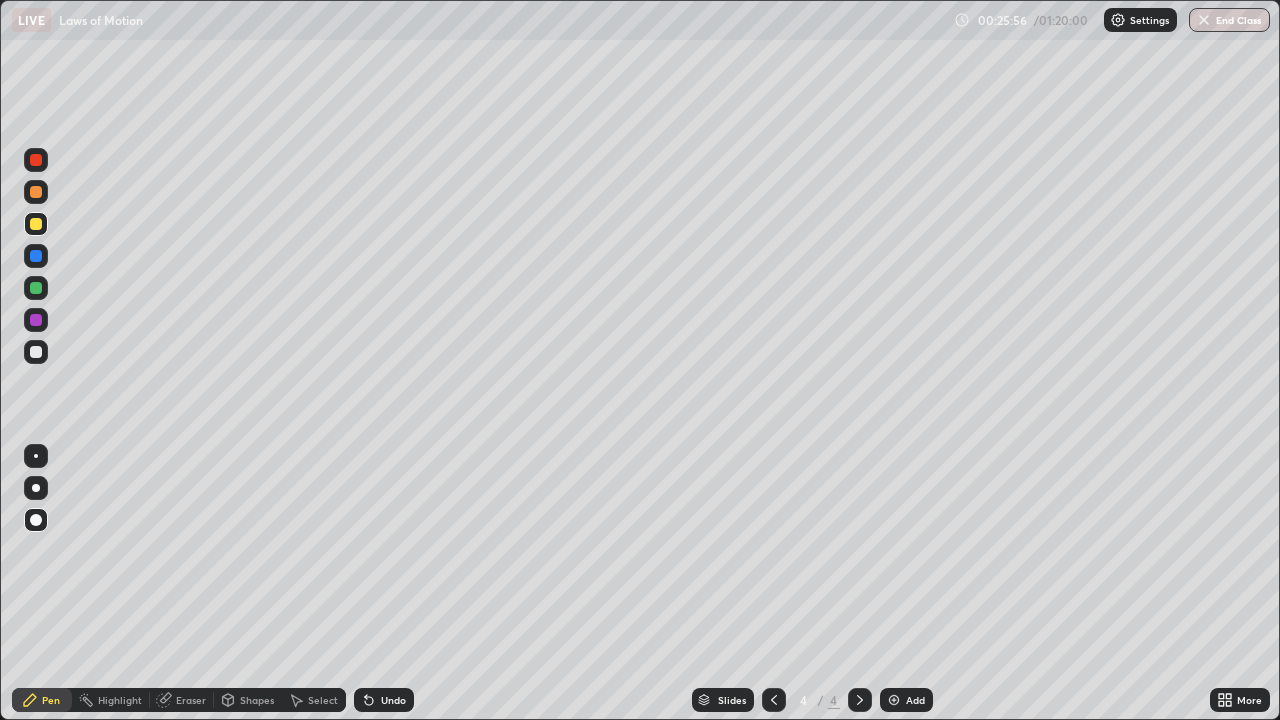 click at bounding box center (36, 256) 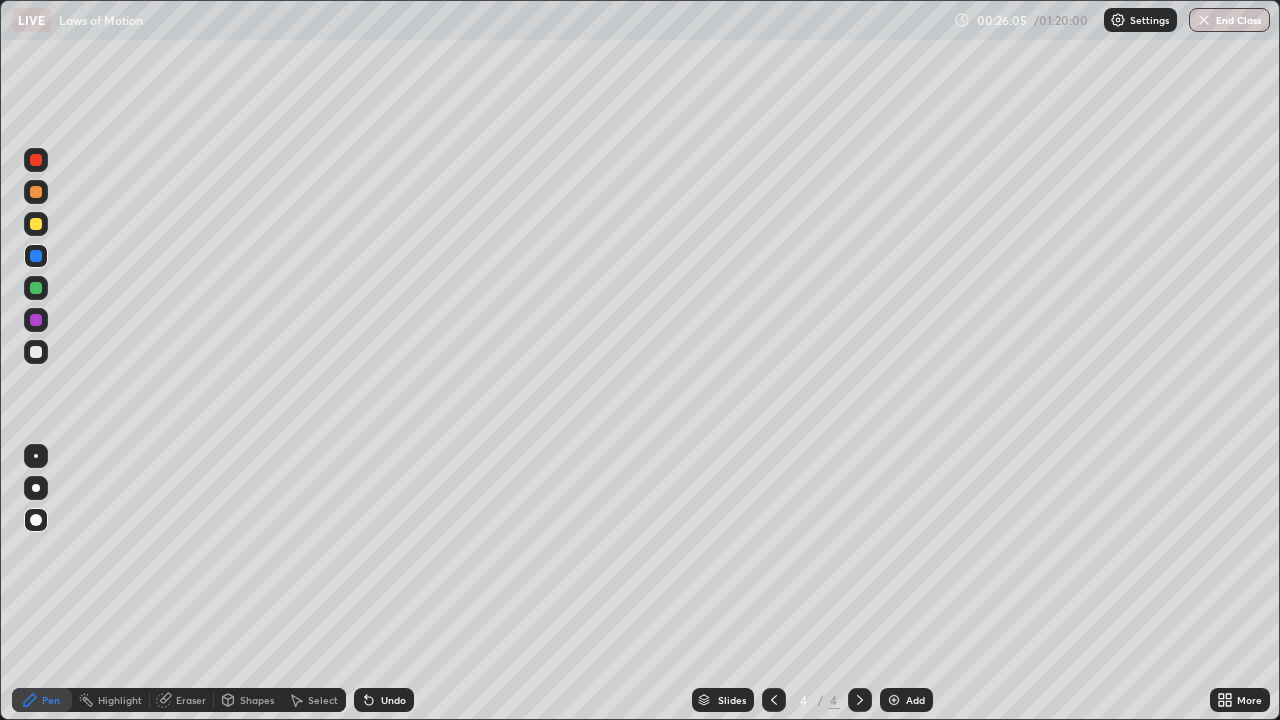 click at bounding box center [36, 352] 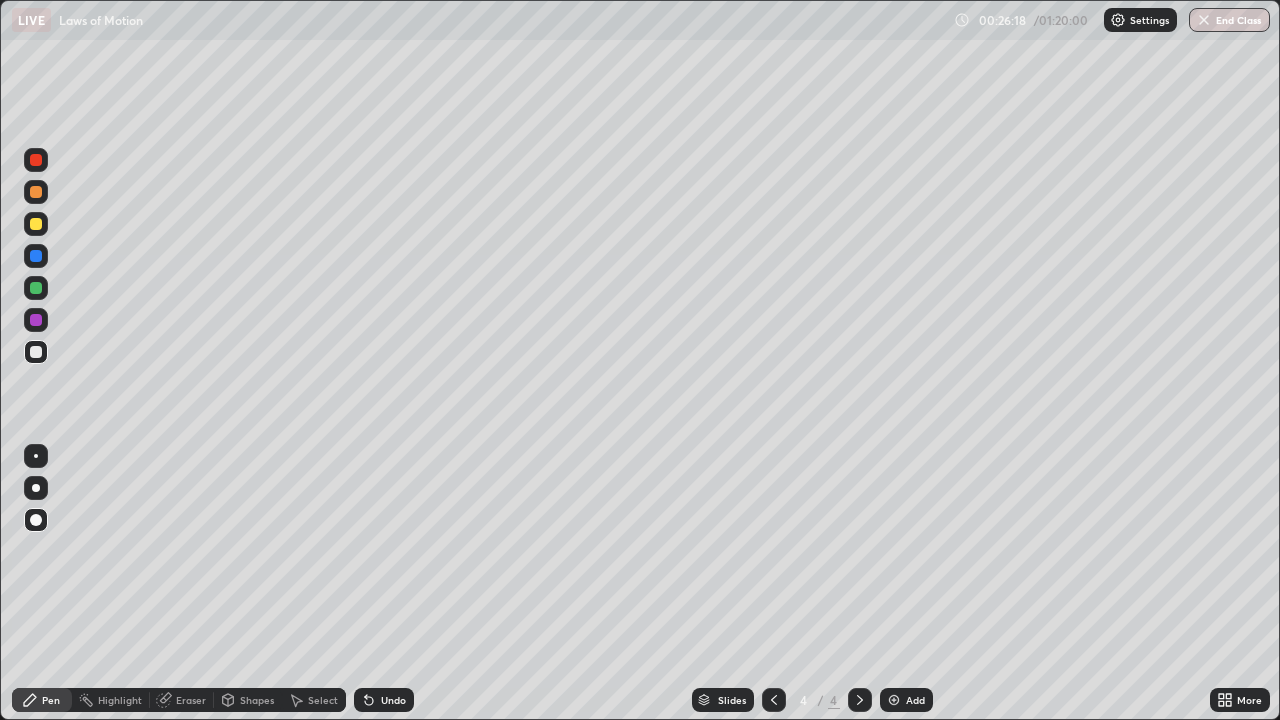 click at bounding box center (36, 288) 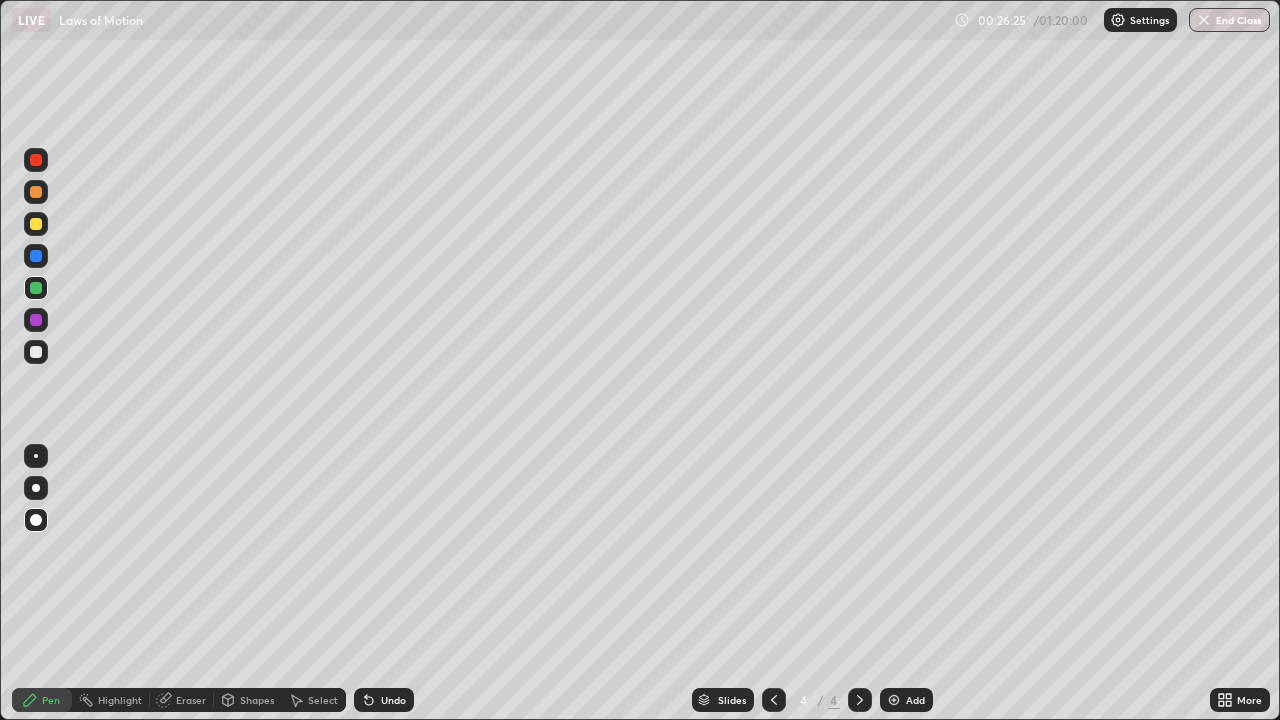 click at bounding box center (36, 352) 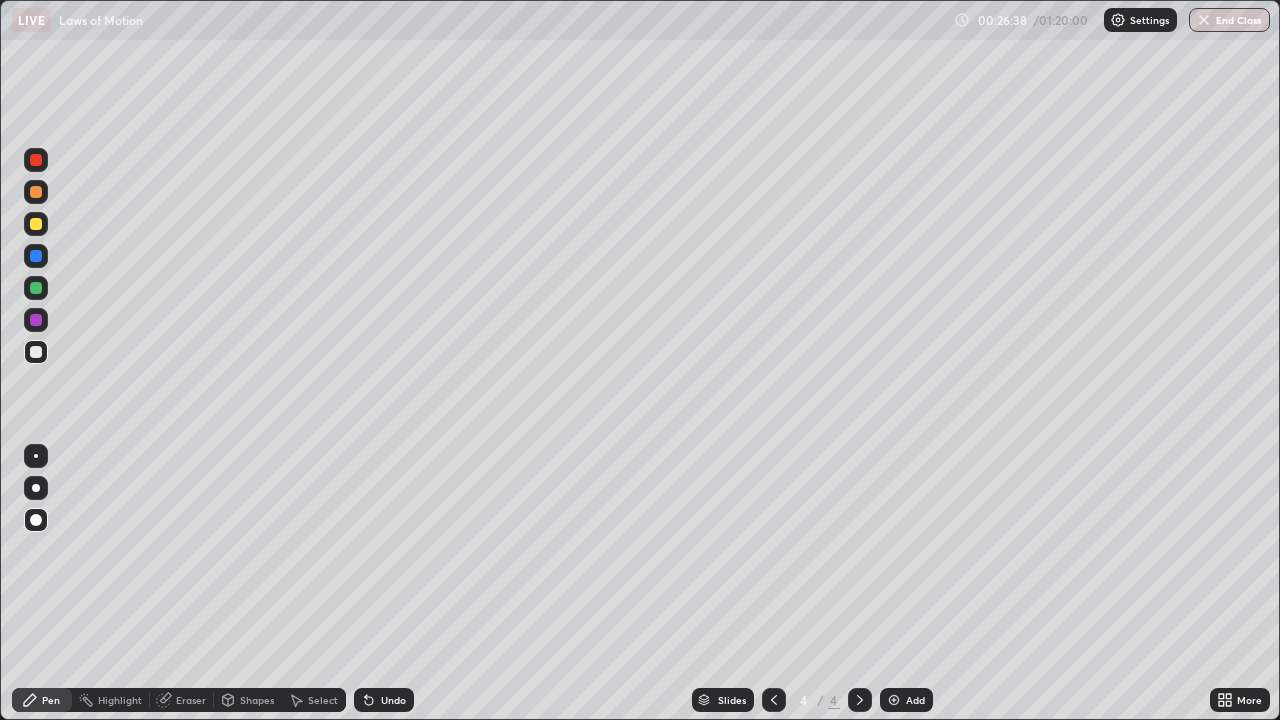 click at bounding box center (36, 320) 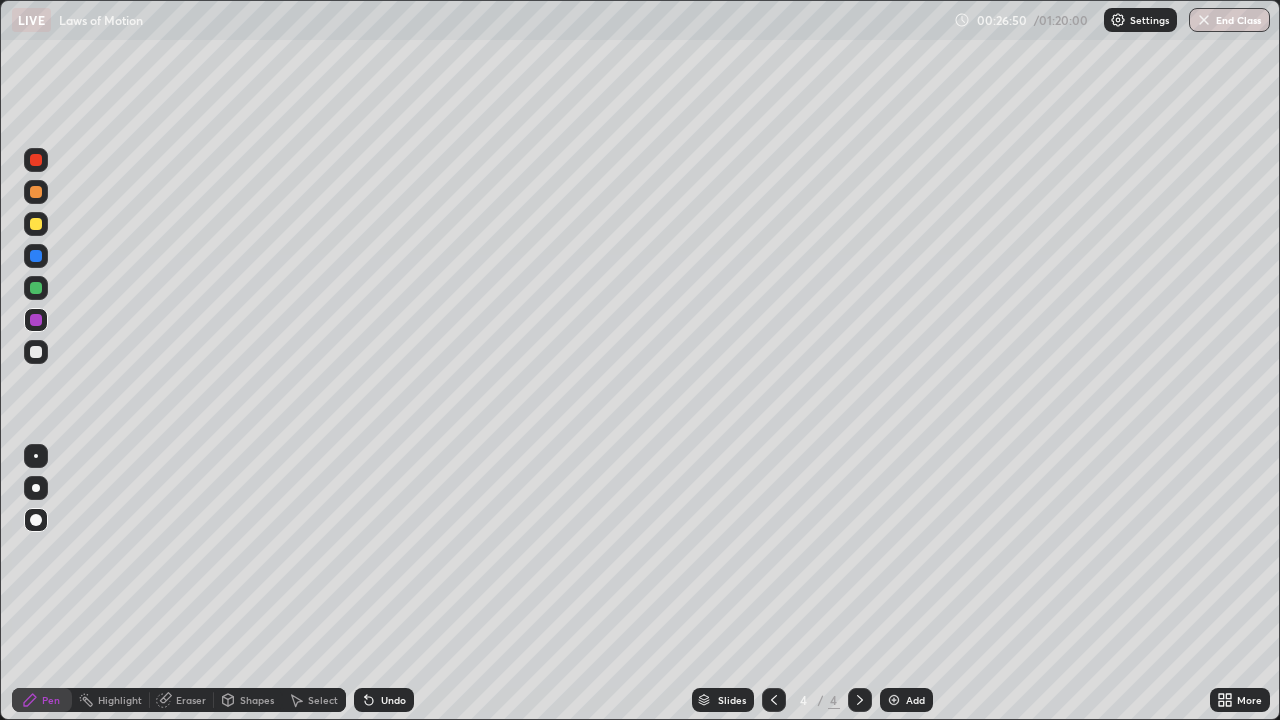 click on "Undo" at bounding box center (384, 700) 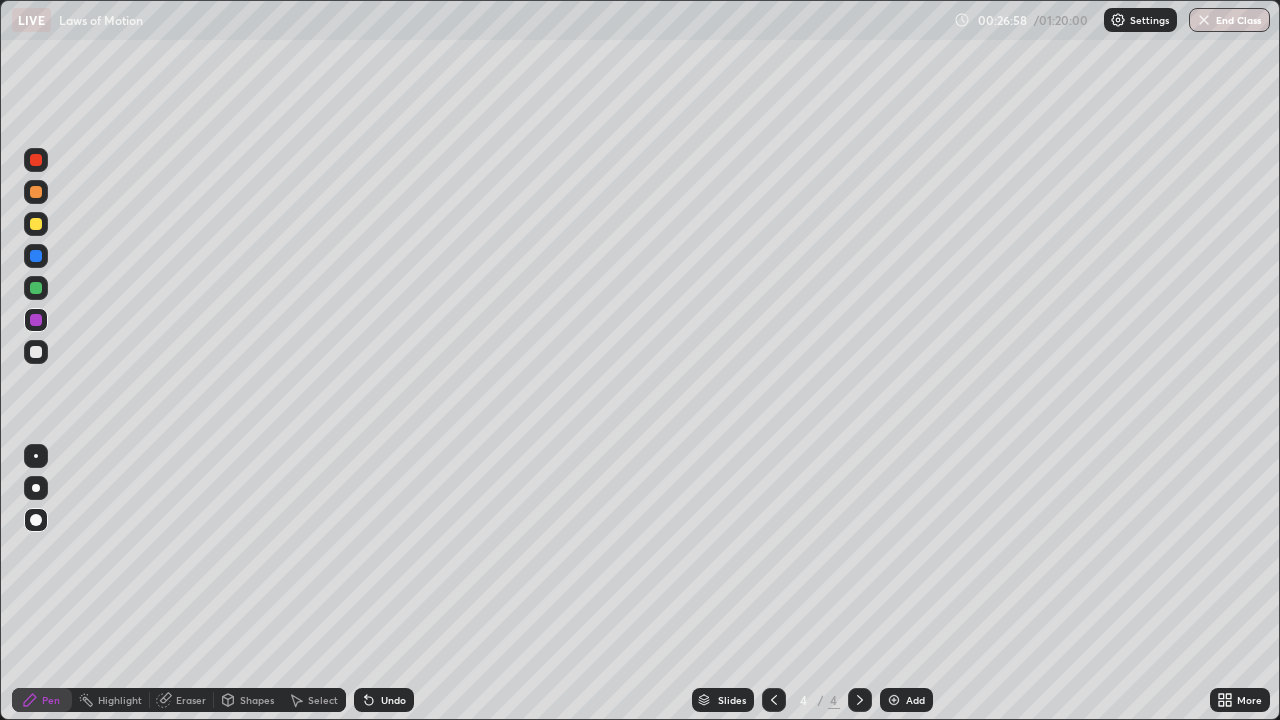 click at bounding box center [36, 224] 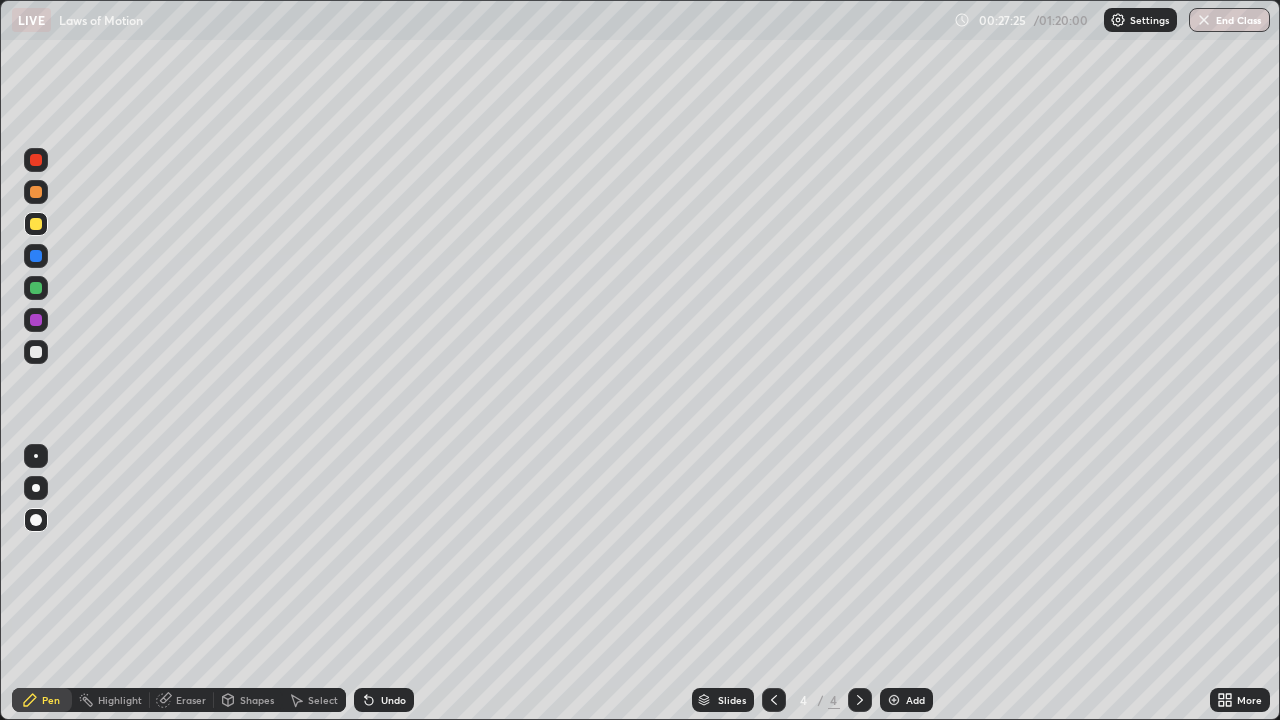 click at bounding box center [36, 288] 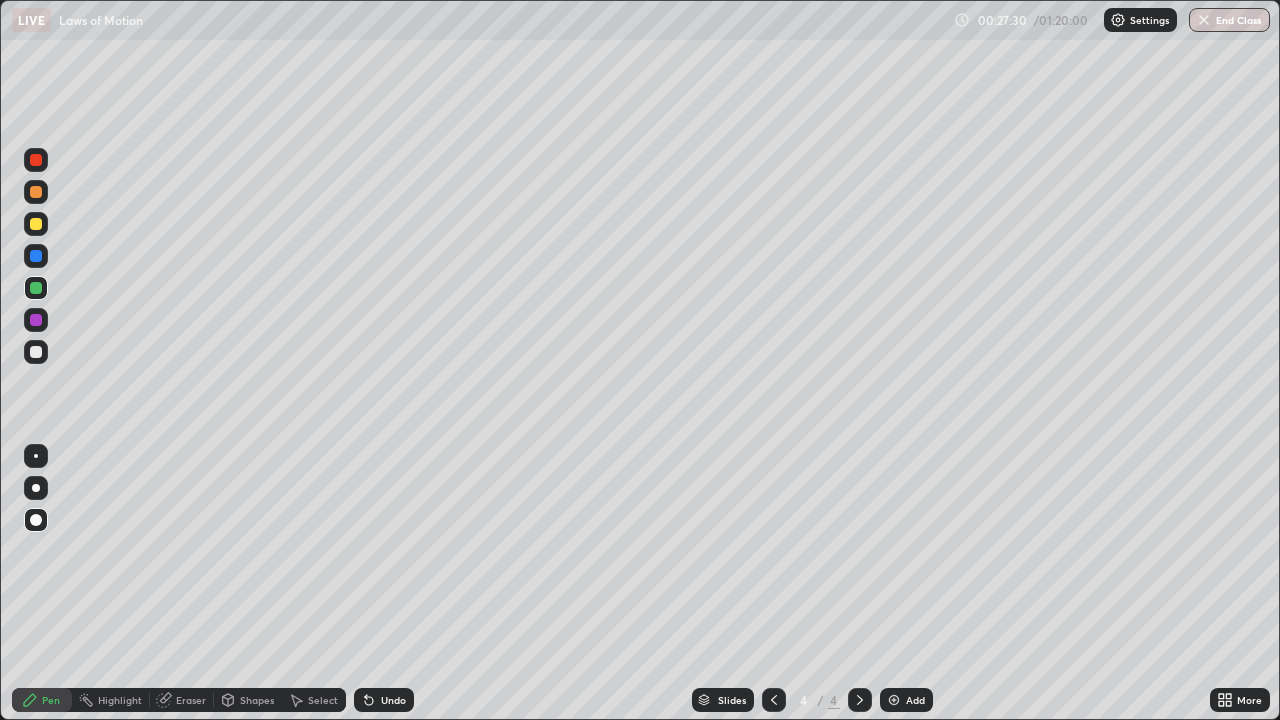 click on "Undo" at bounding box center (393, 700) 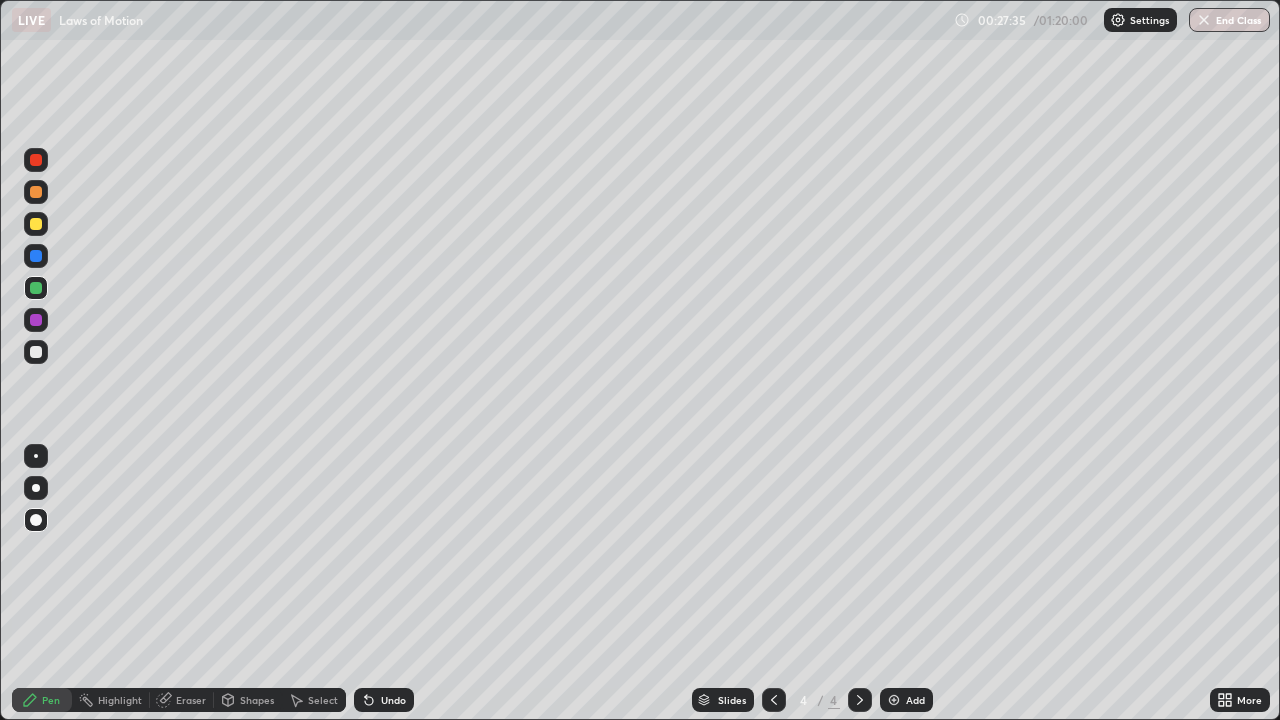 click at bounding box center (36, 320) 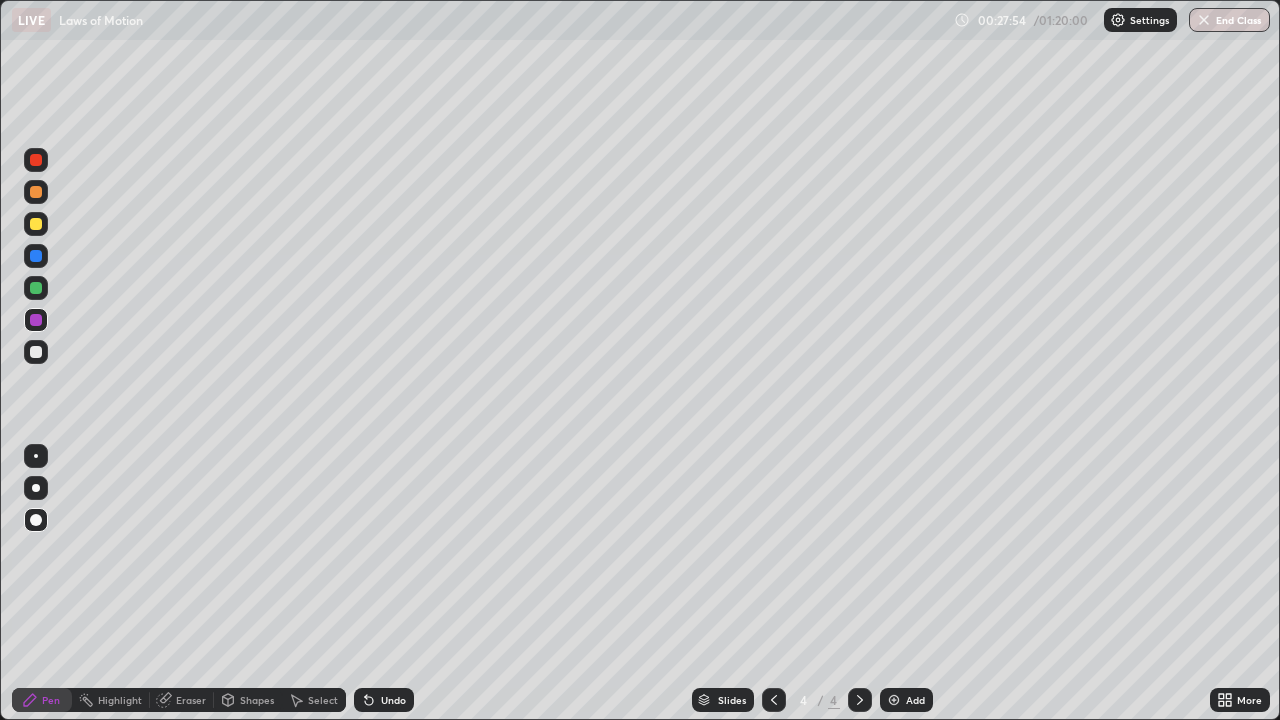 click at bounding box center [36, 352] 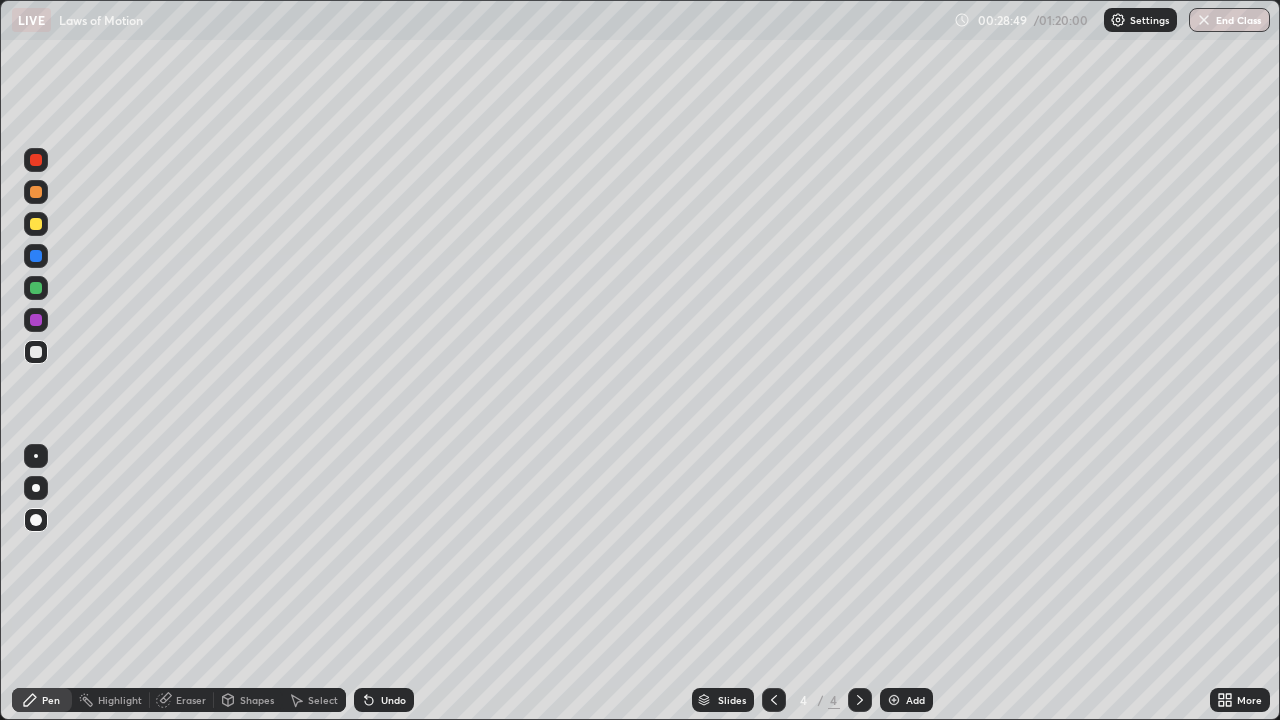 click at bounding box center [36, 192] 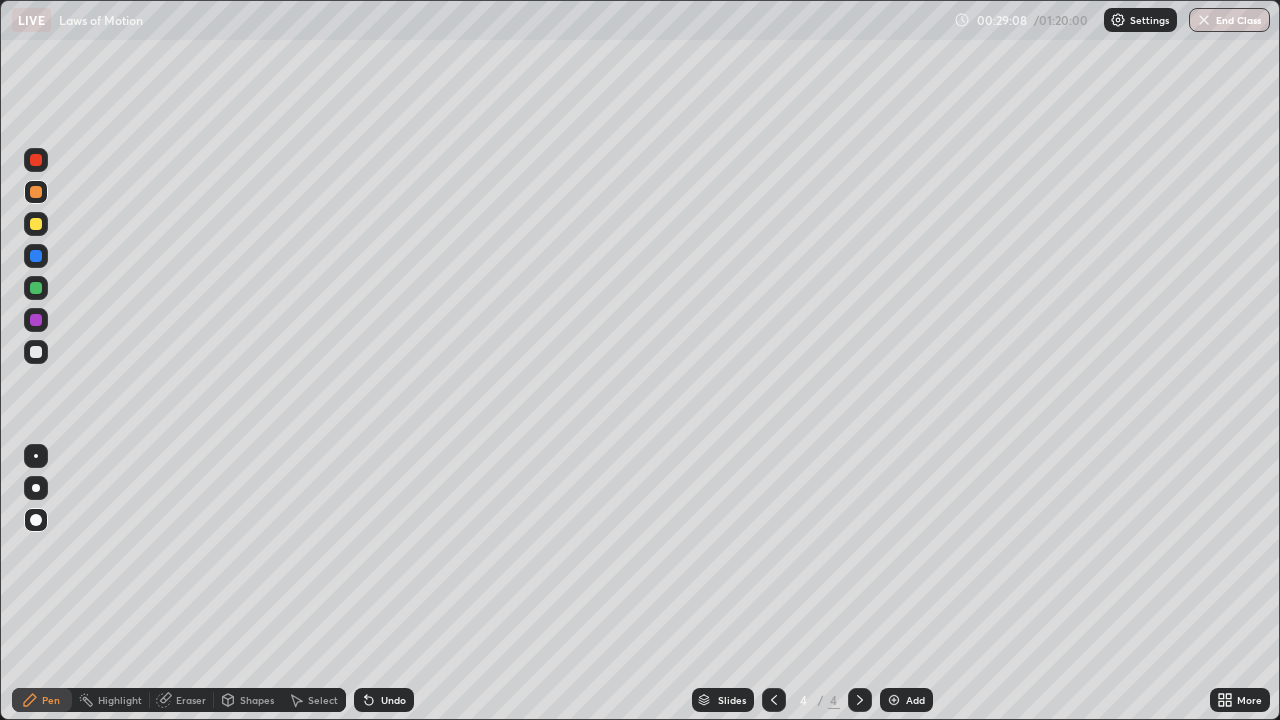 click at bounding box center [36, 288] 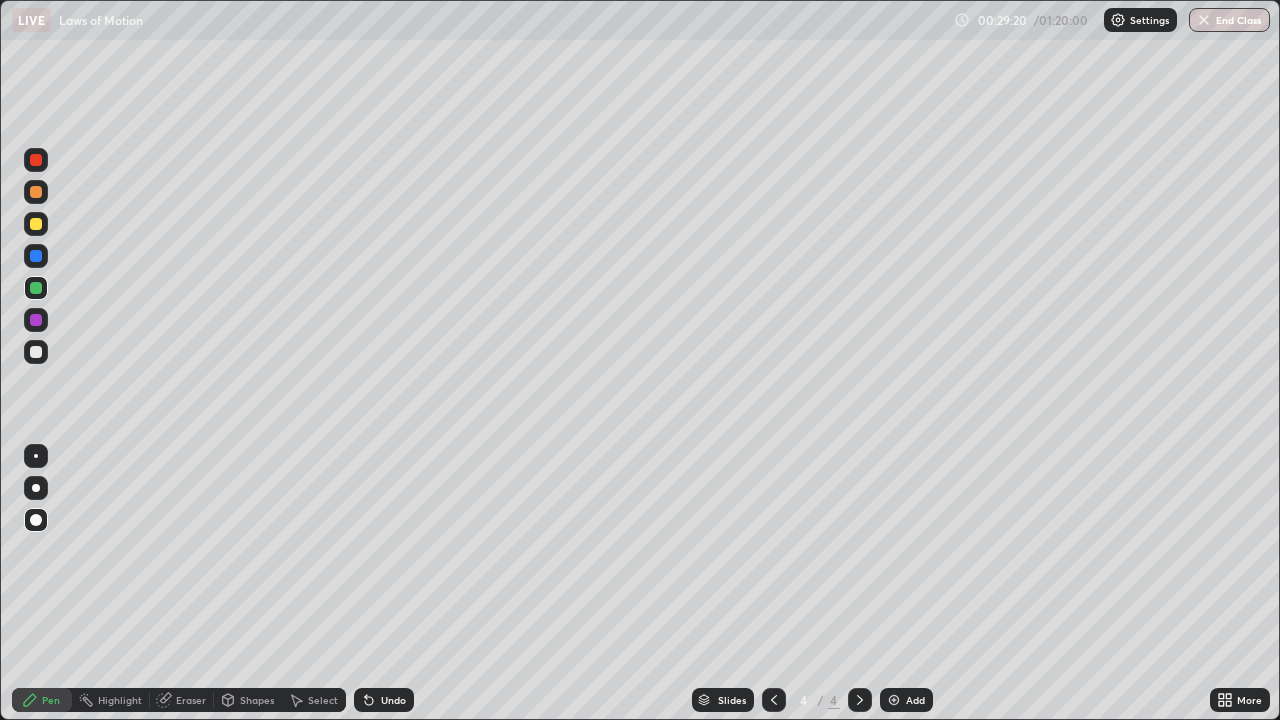 click at bounding box center (36, 160) 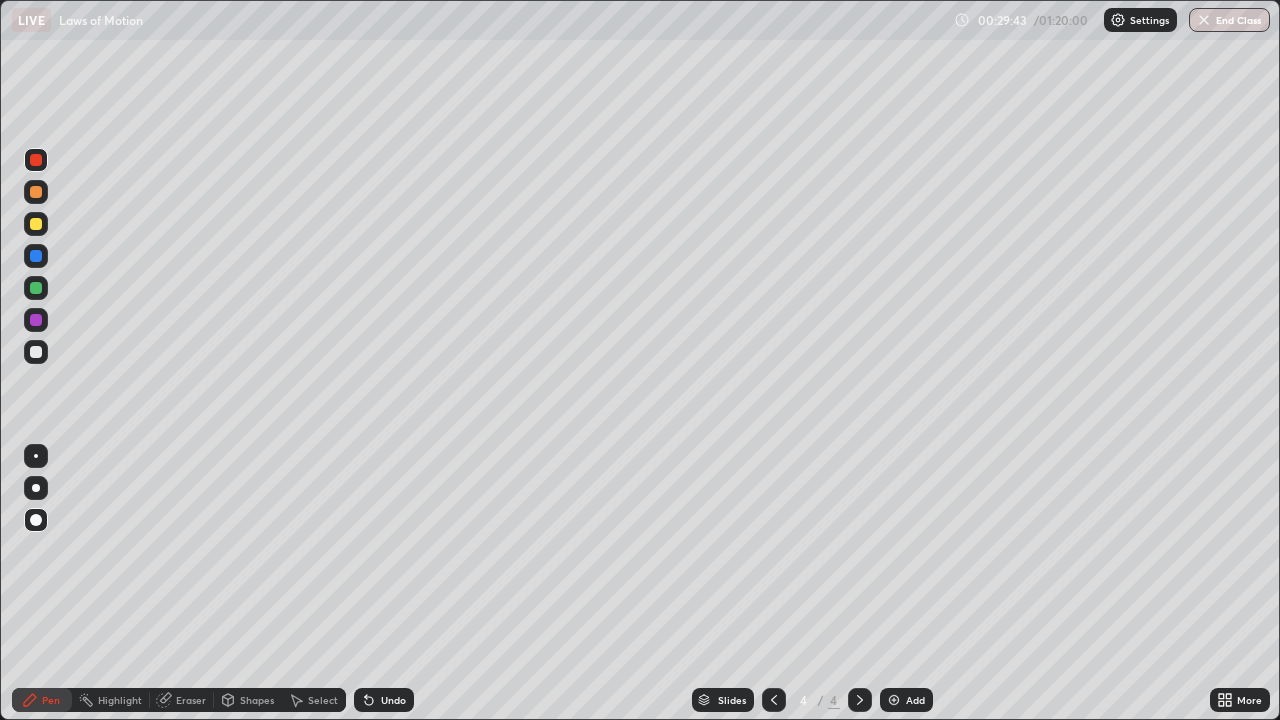 click at bounding box center [36, 224] 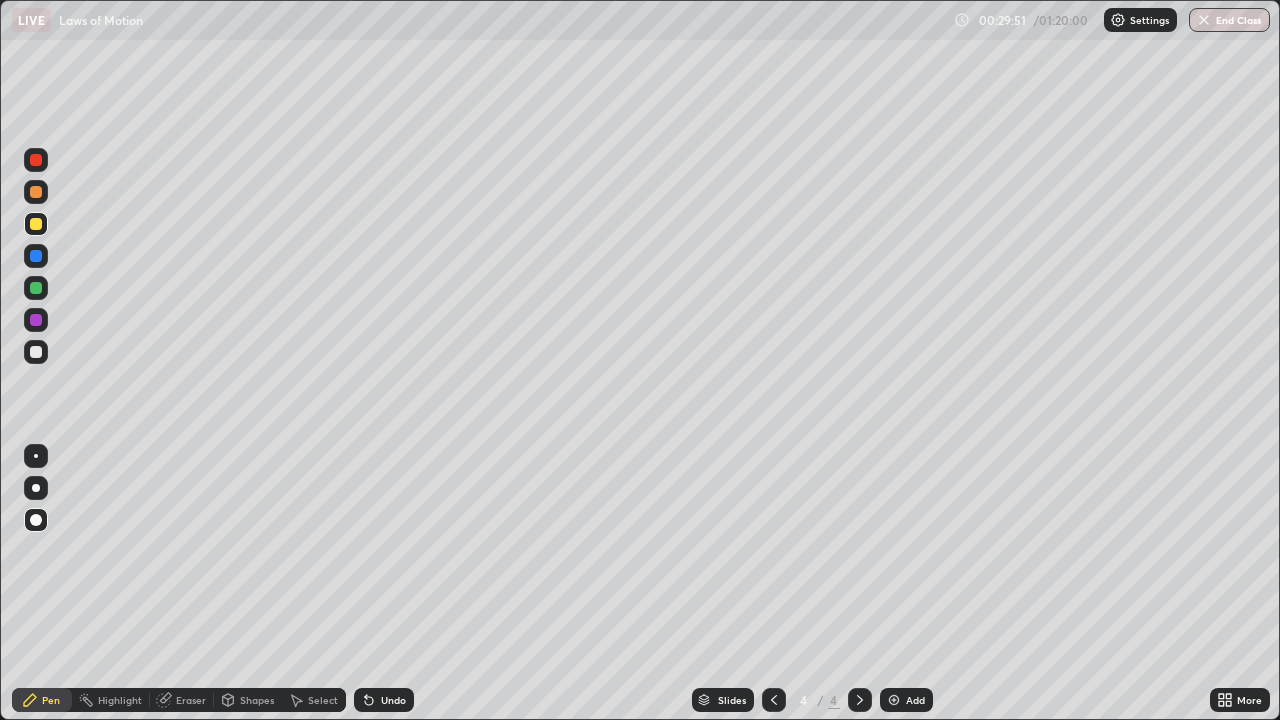 click on "Undo" at bounding box center (384, 700) 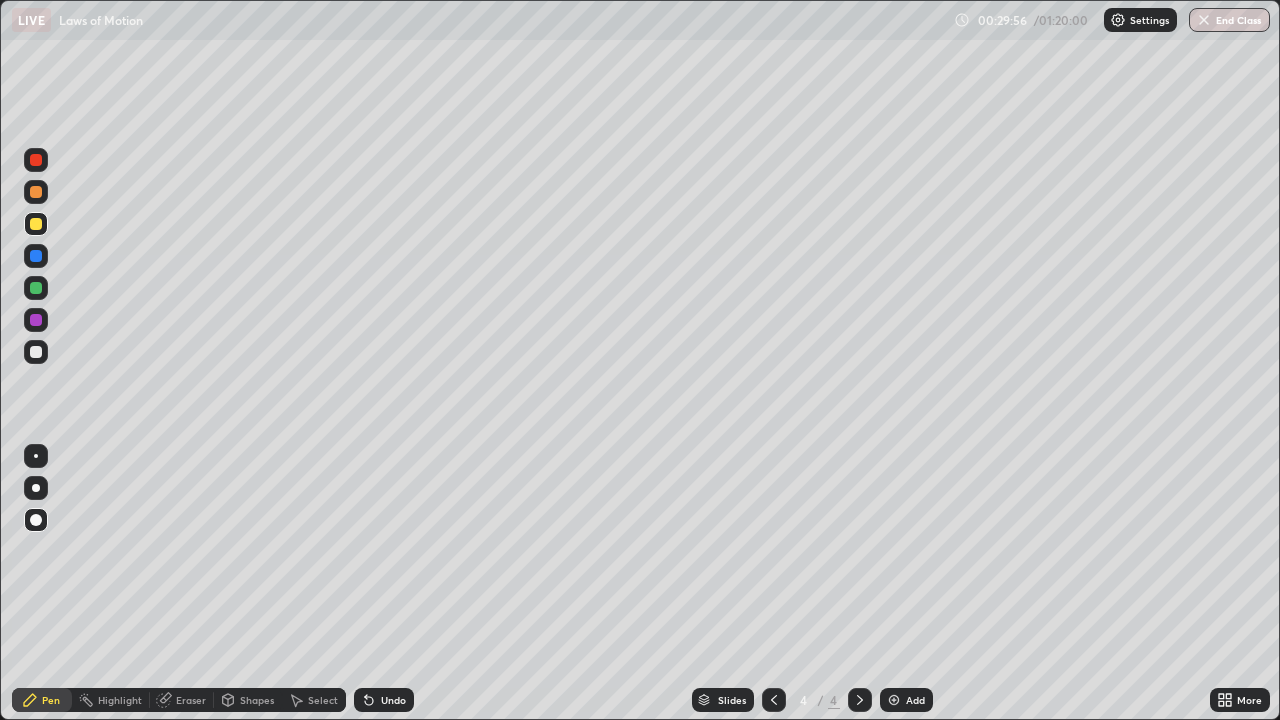 click at bounding box center [36, 352] 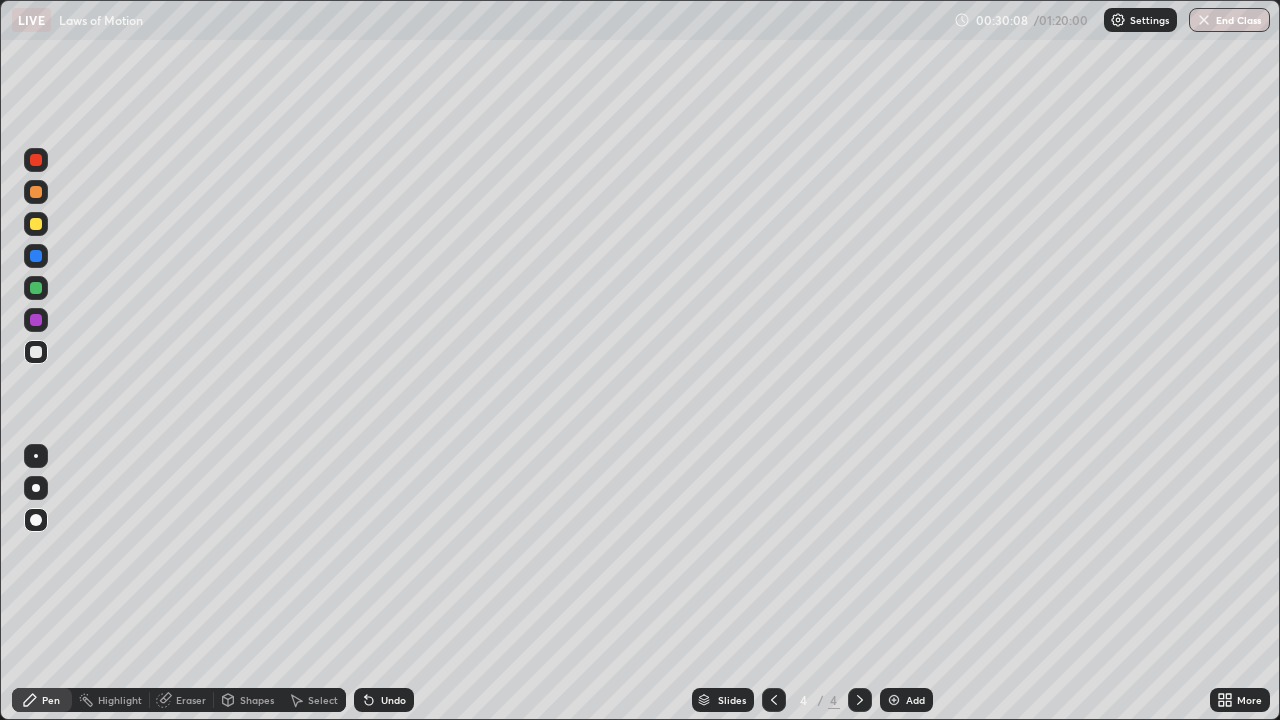 click on "Undo" at bounding box center (393, 700) 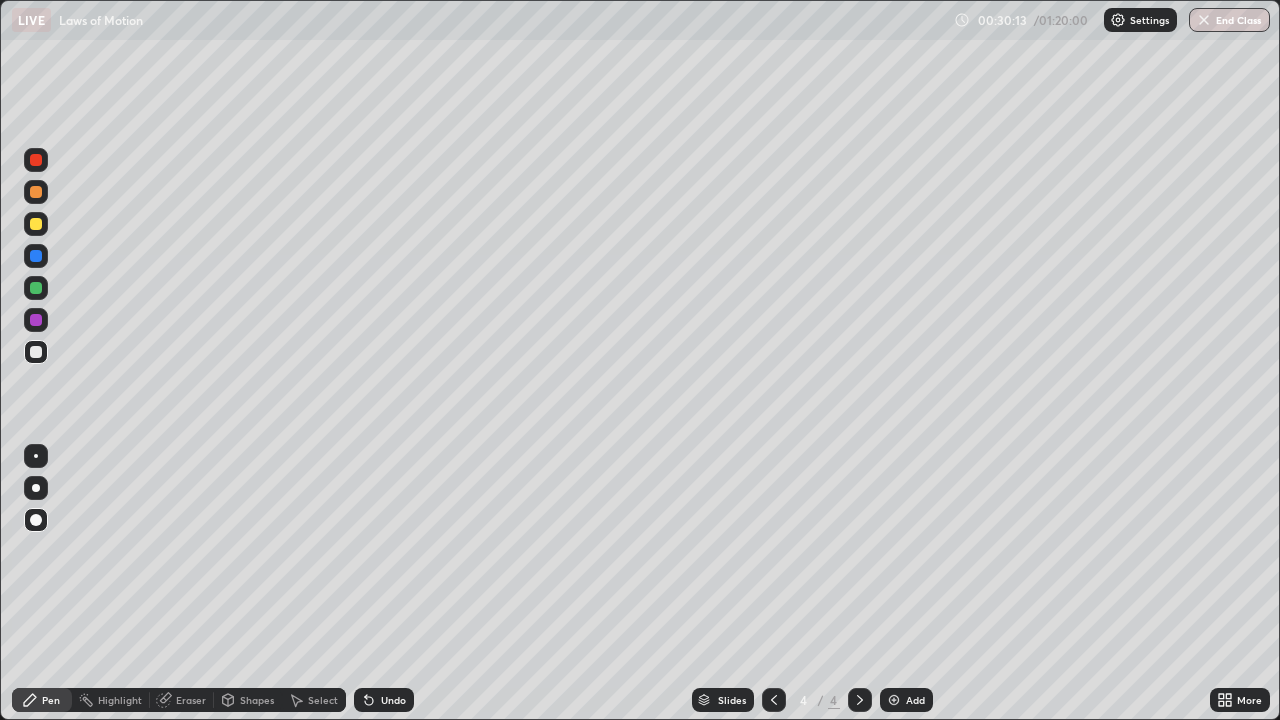 click at bounding box center (36, 160) 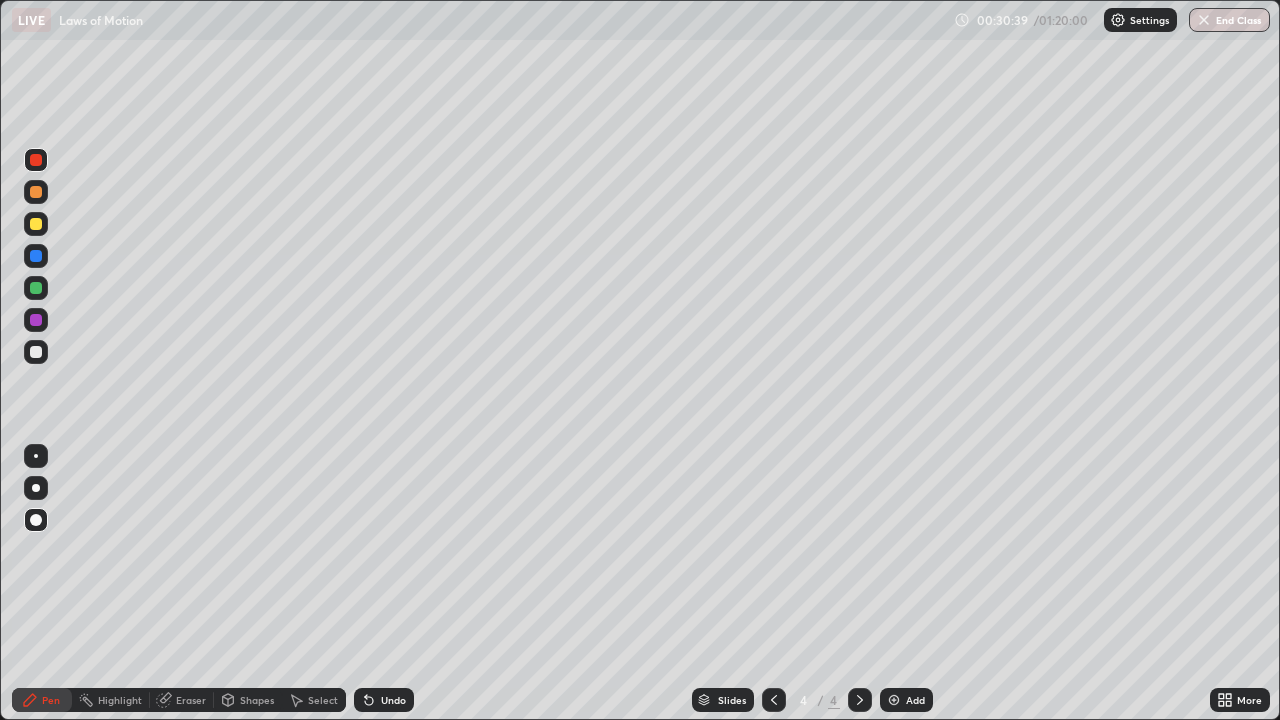 click at bounding box center [36, 288] 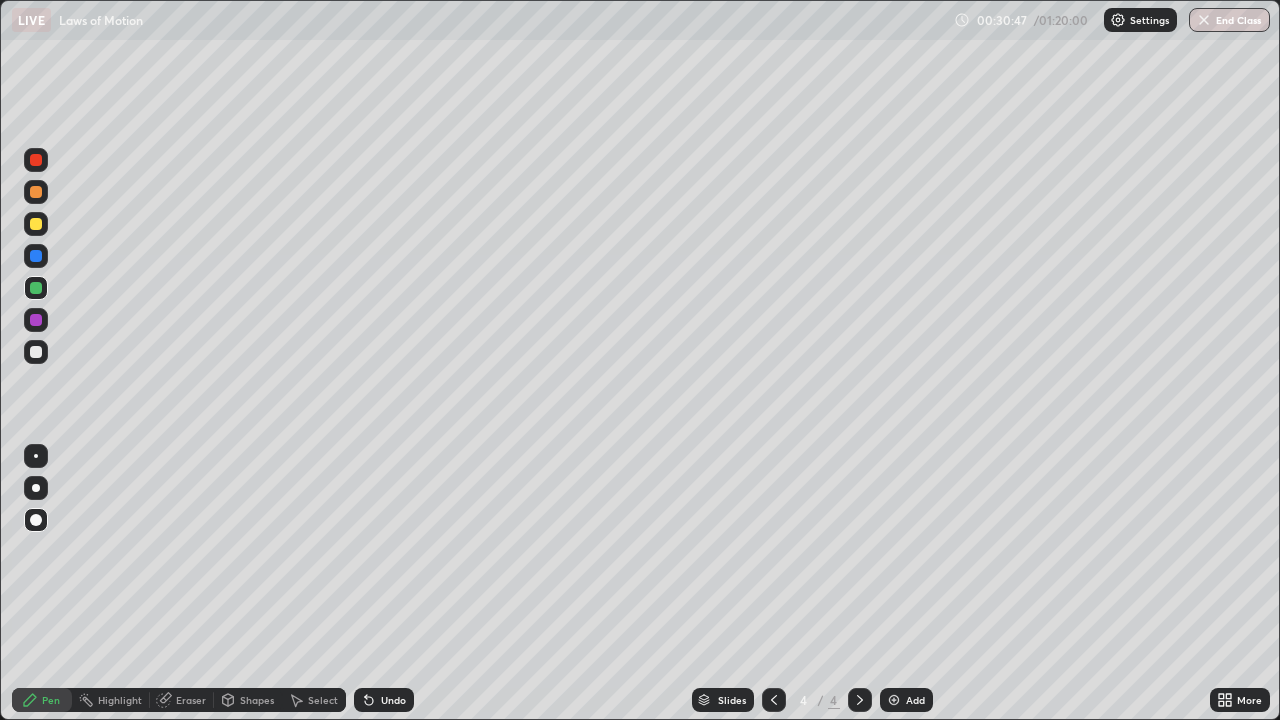 click at bounding box center [36, 352] 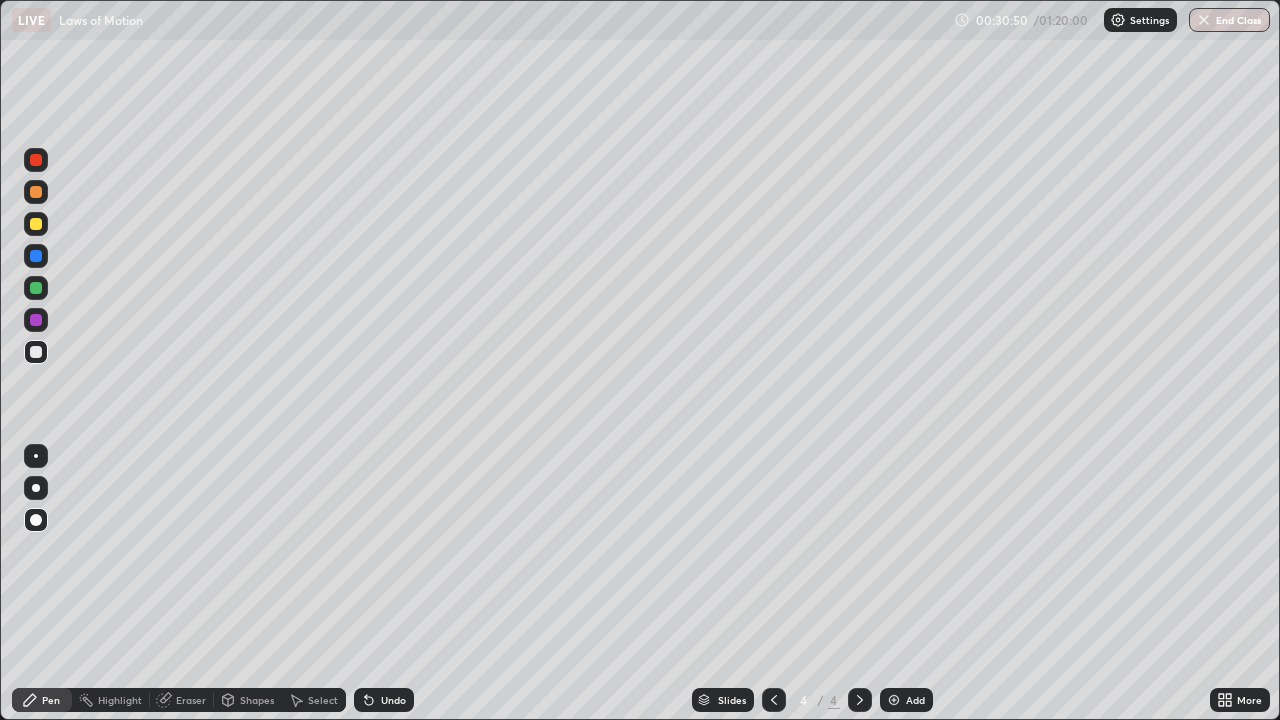 click on "Undo" at bounding box center (393, 700) 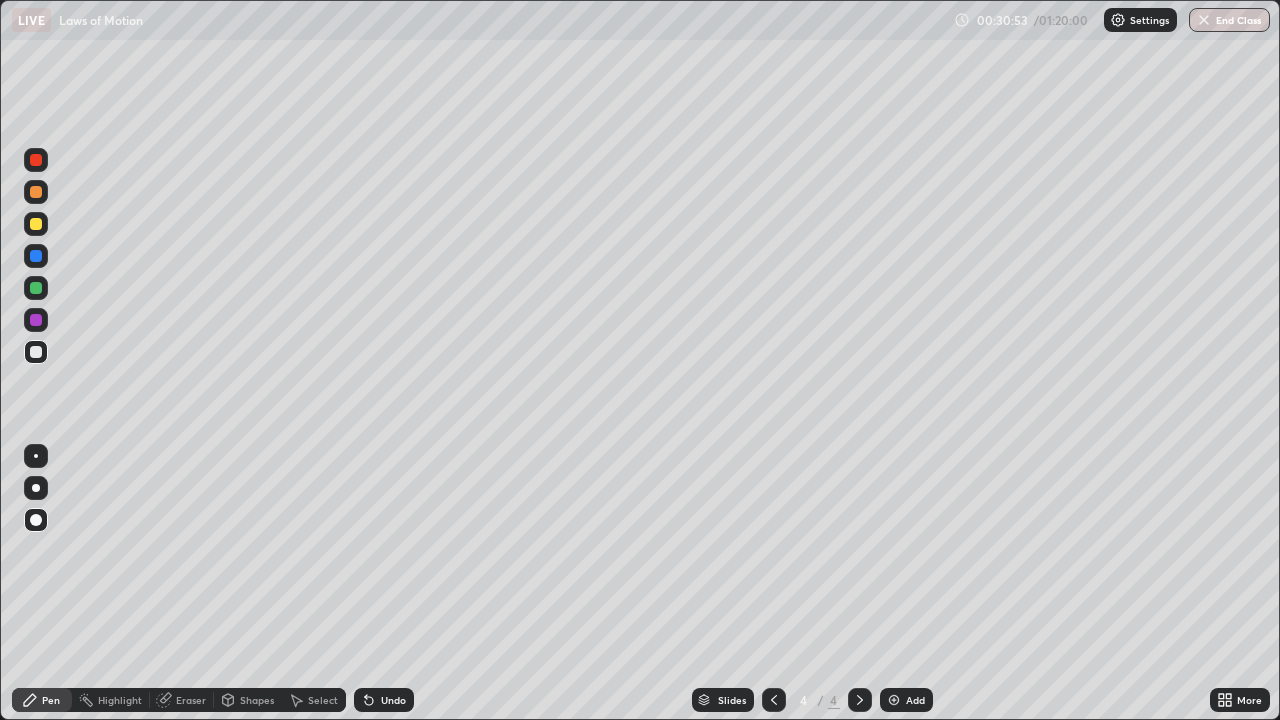 click on "Undo" at bounding box center [393, 700] 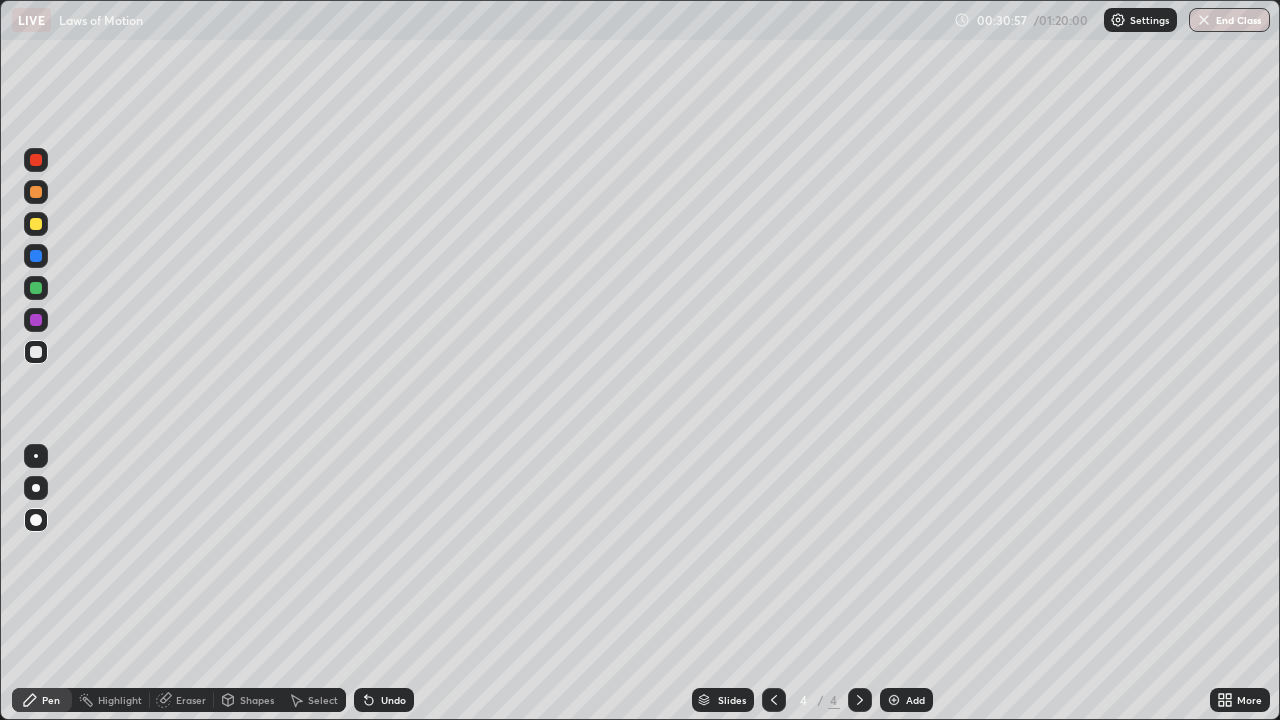 click at bounding box center [36, 320] 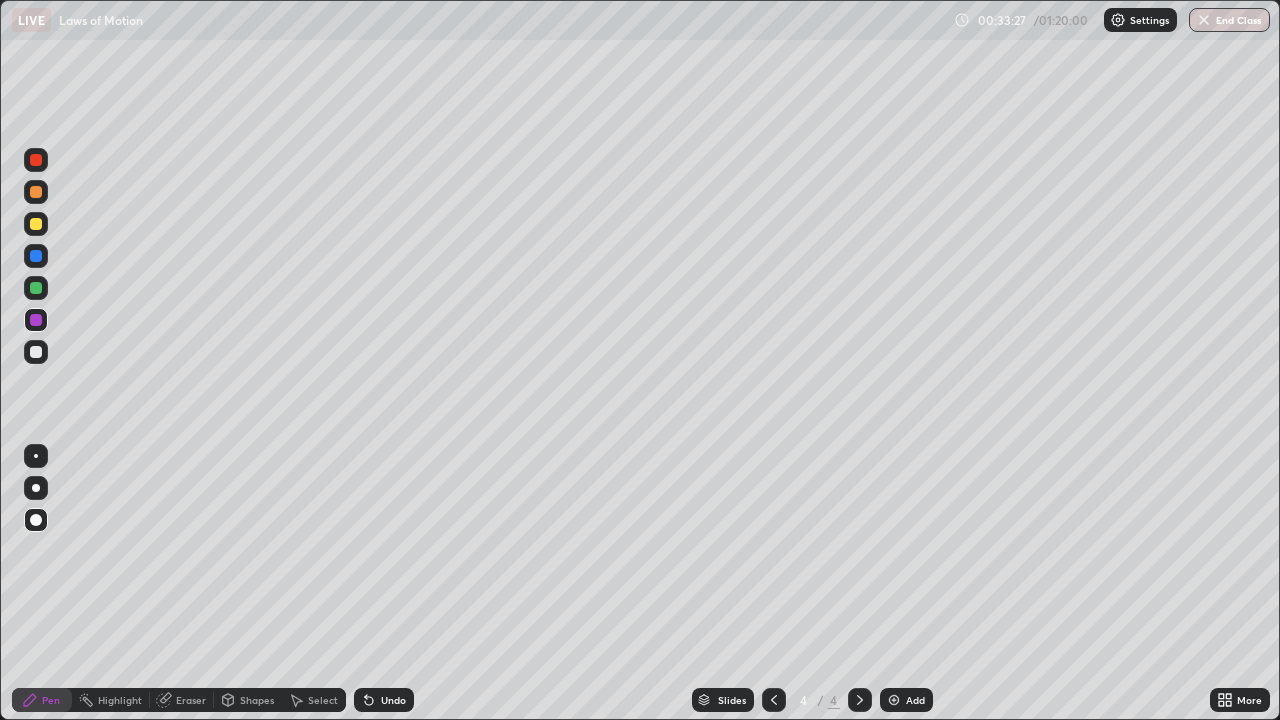 click at bounding box center (894, 700) 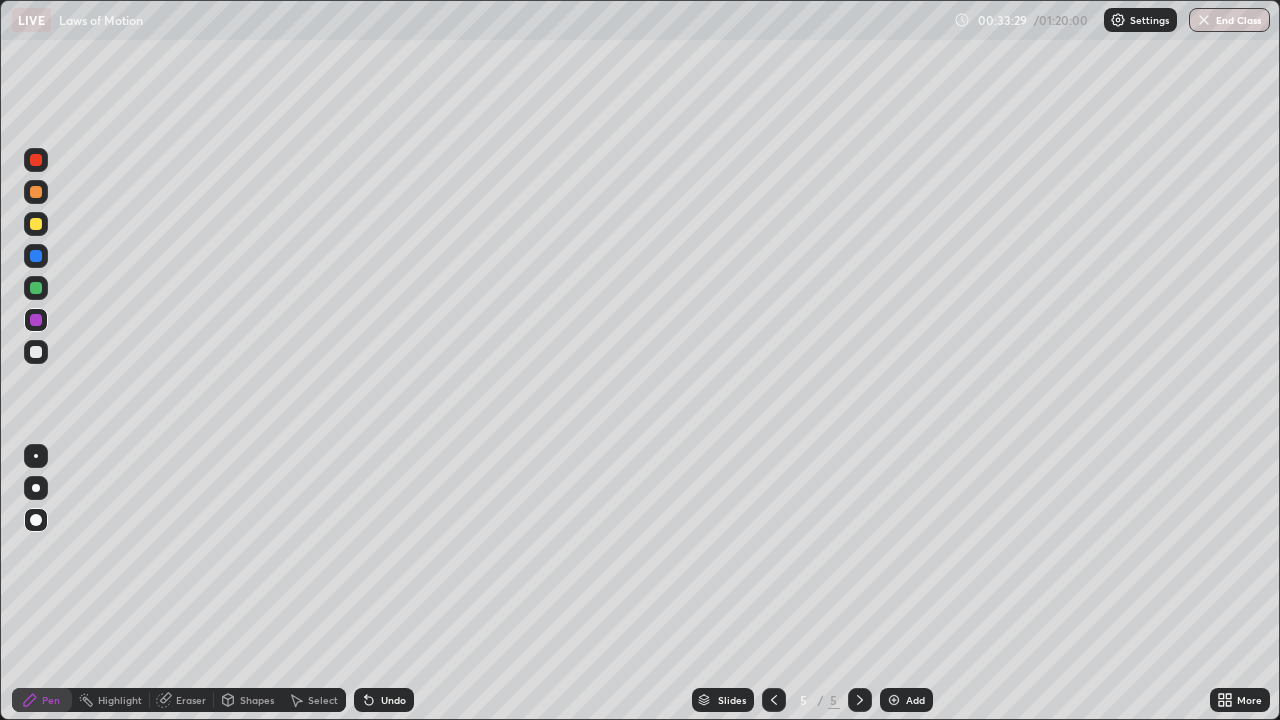 click at bounding box center [36, 352] 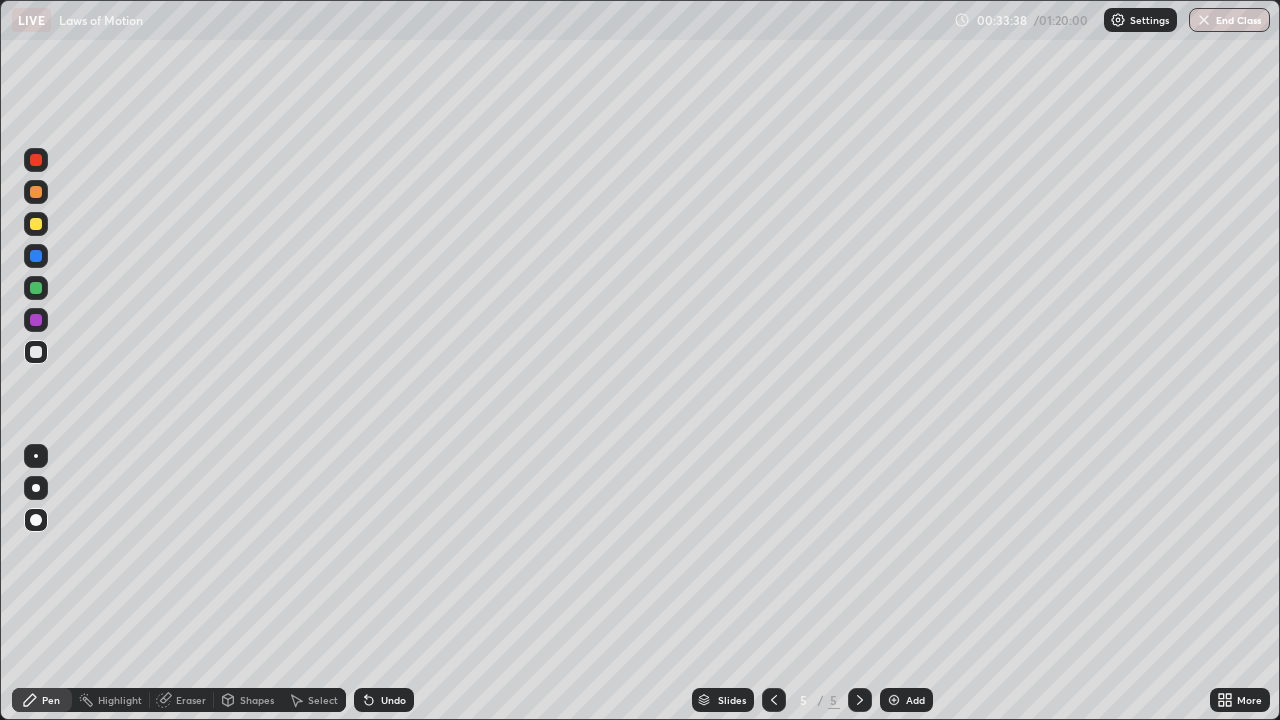 click on "Undo" at bounding box center (384, 700) 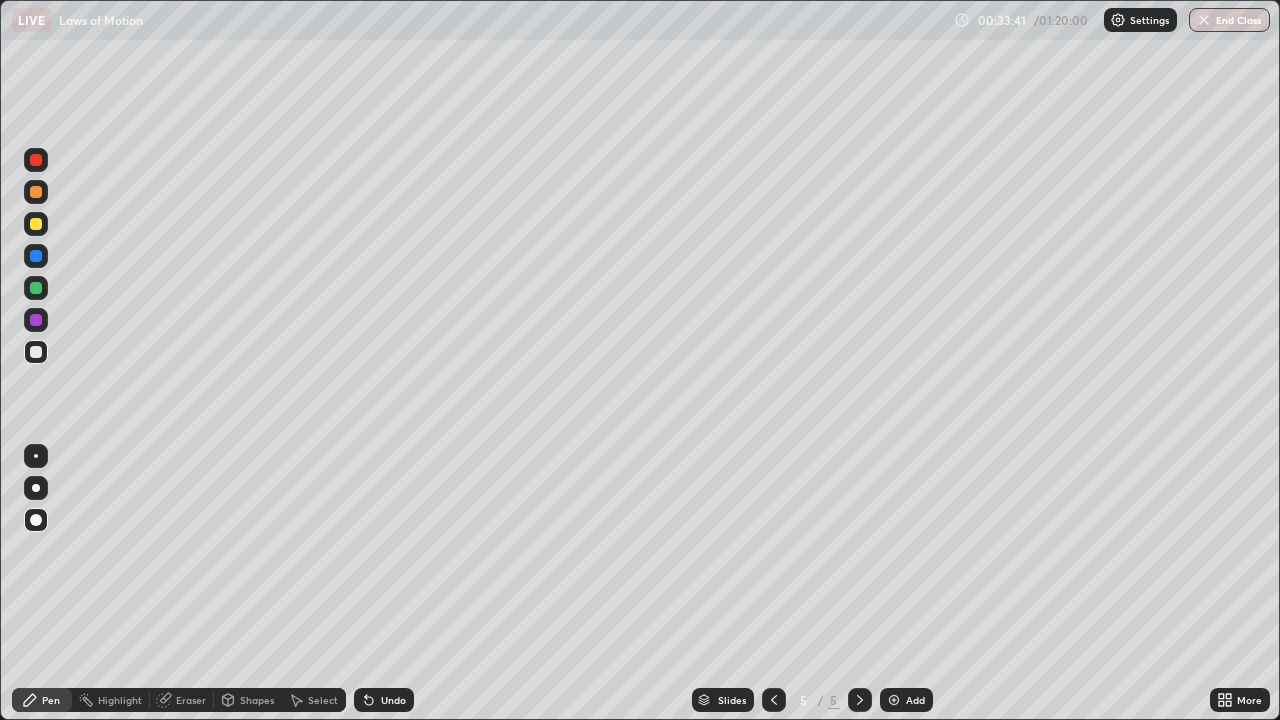 click at bounding box center [36, 224] 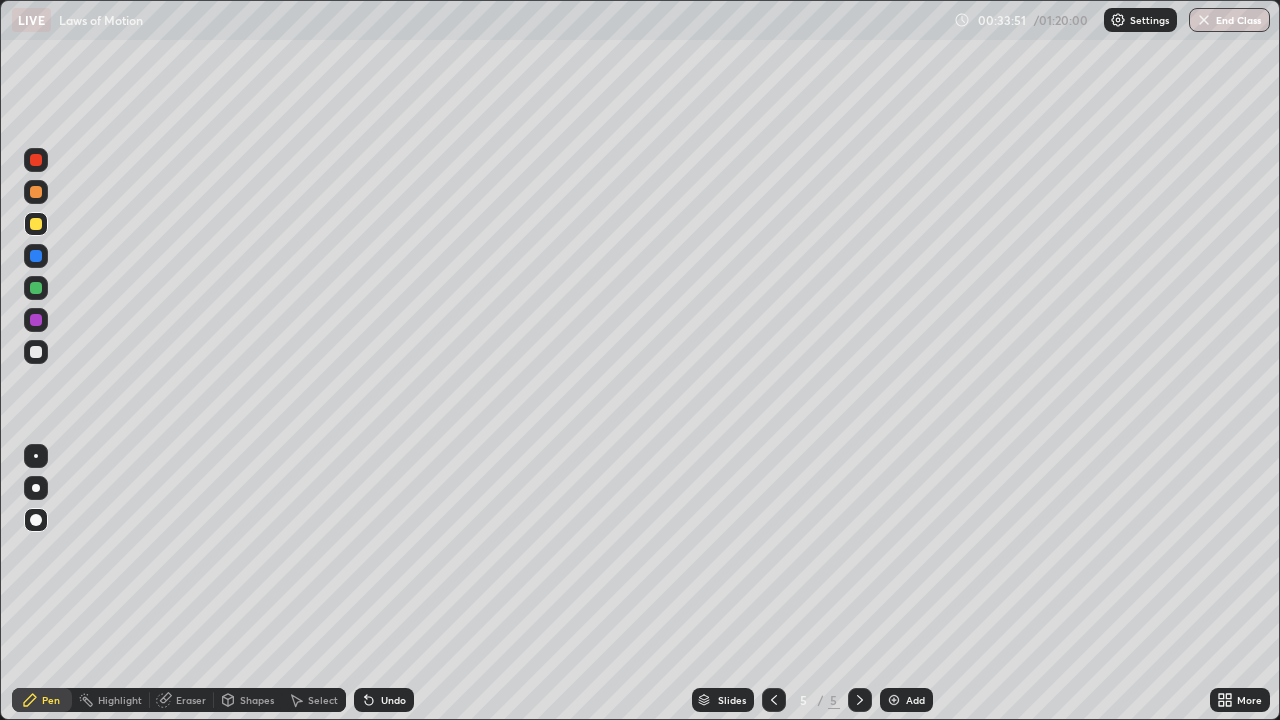 click at bounding box center (36, 160) 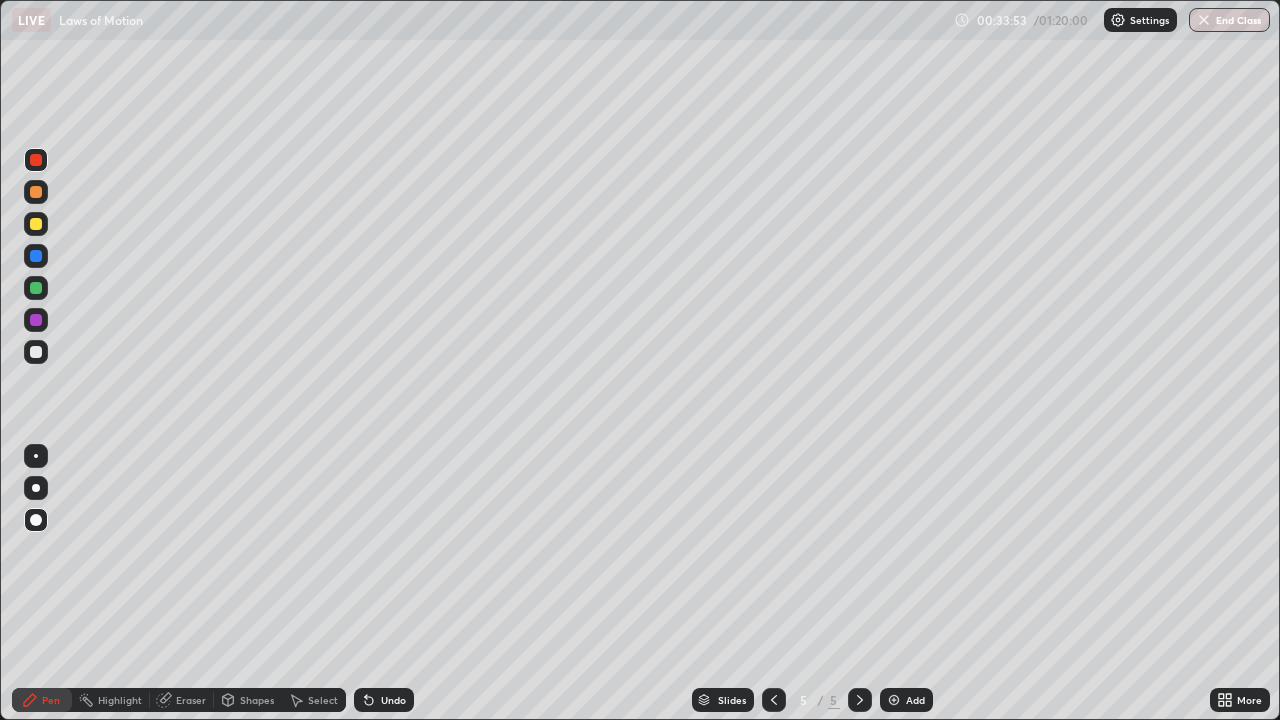click at bounding box center [36, 352] 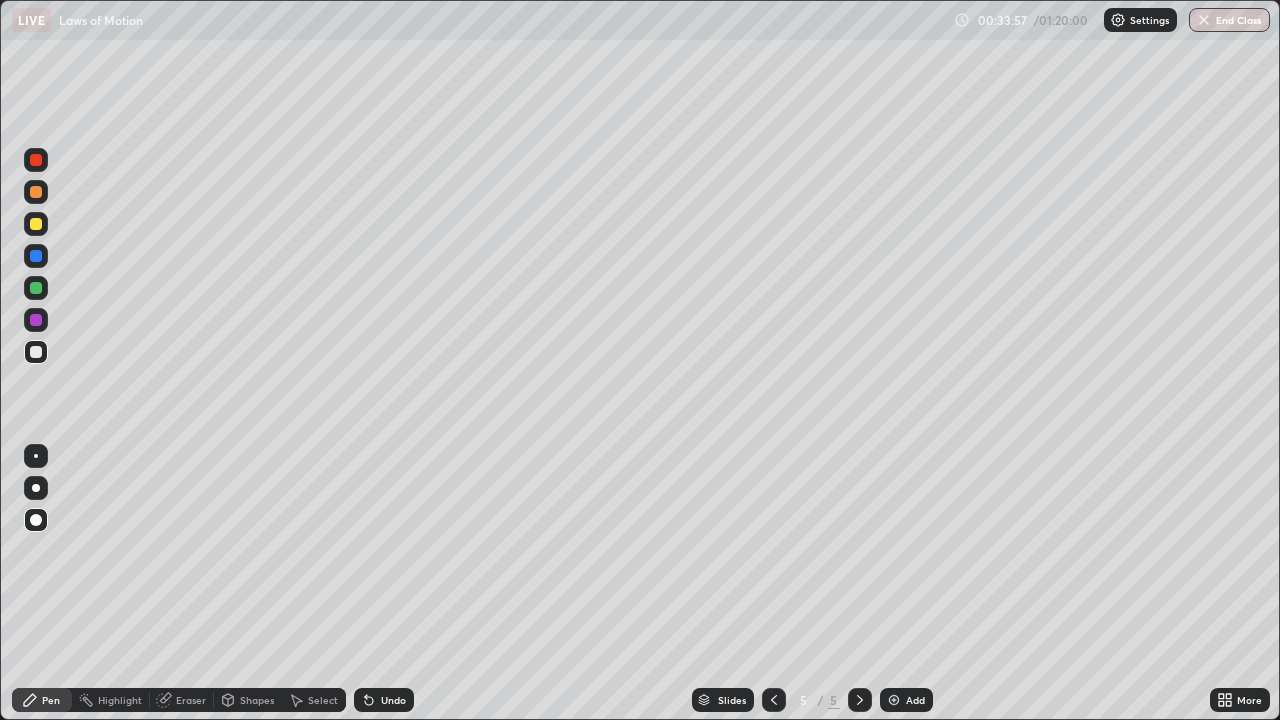 click at bounding box center [36, 192] 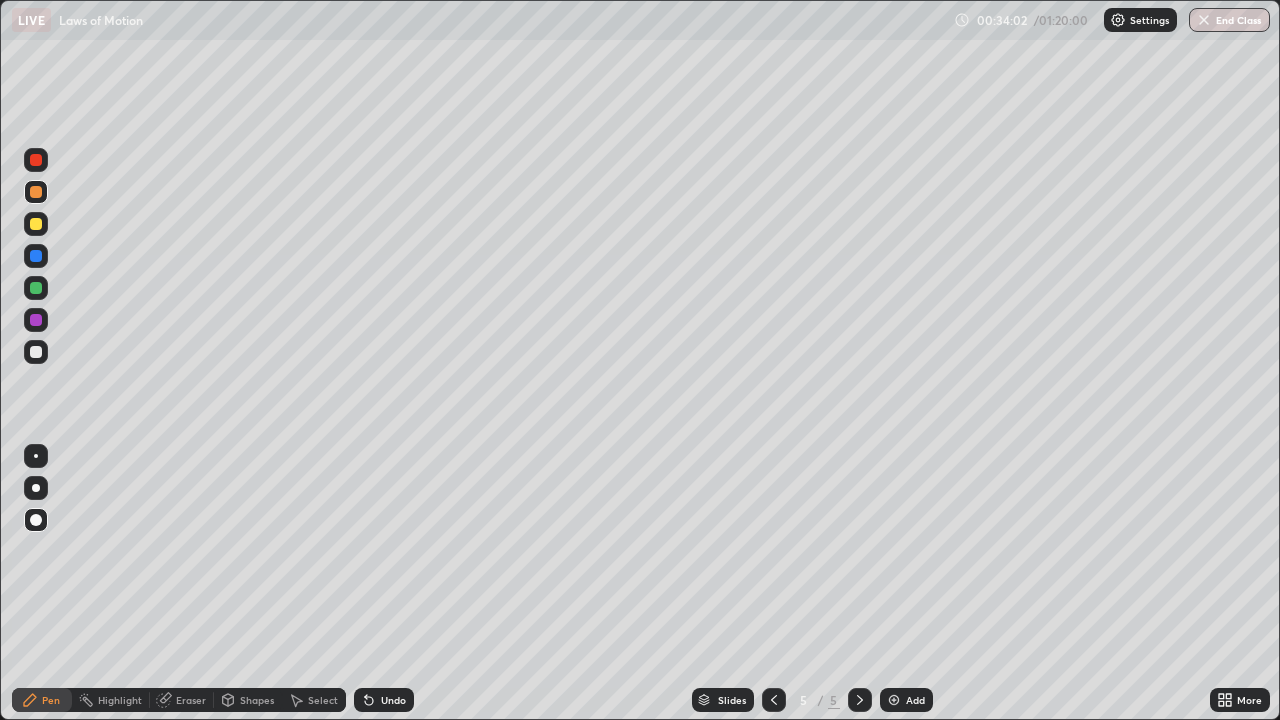 click on "Undo" at bounding box center (384, 700) 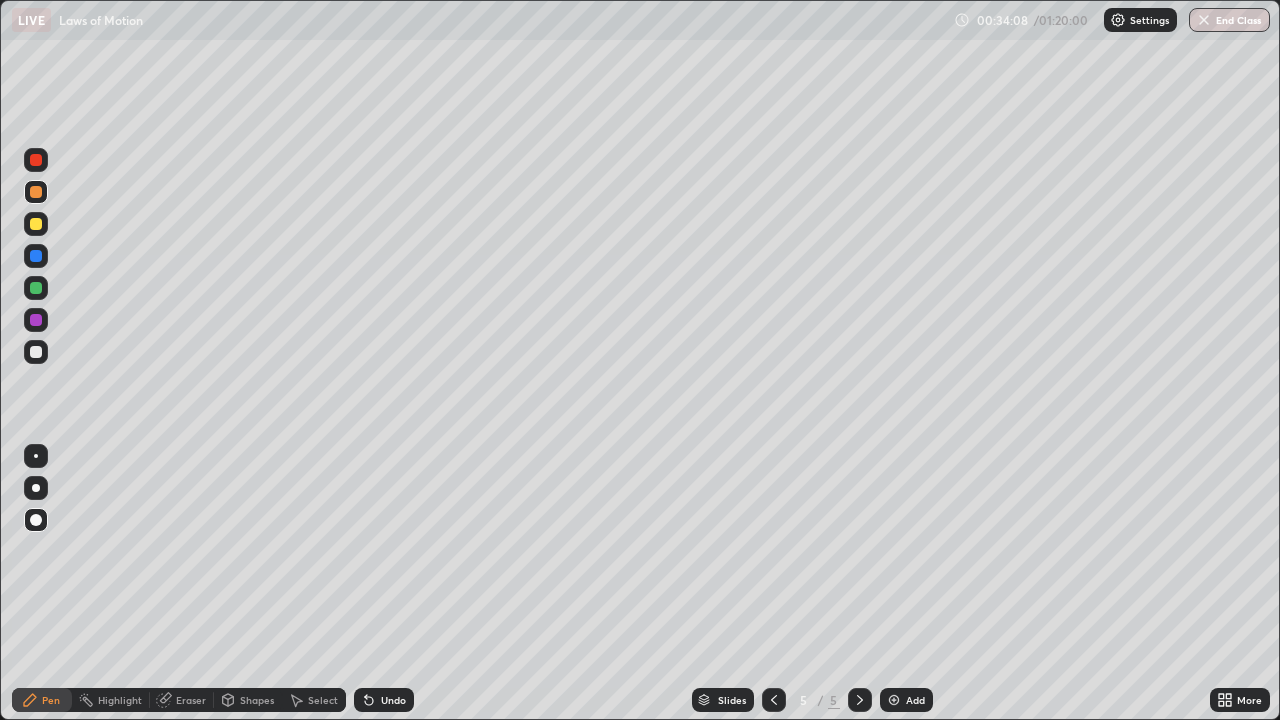 click at bounding box center [36, 288] 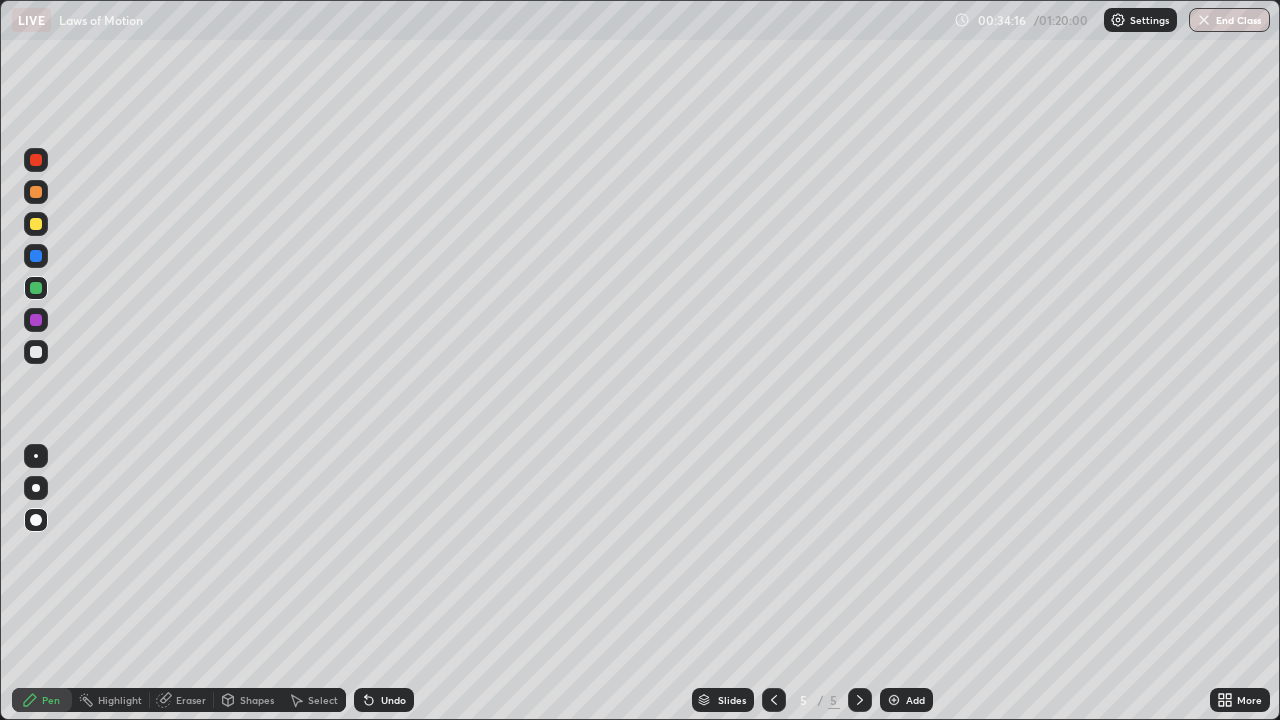 click at bounding box center [36, 160] 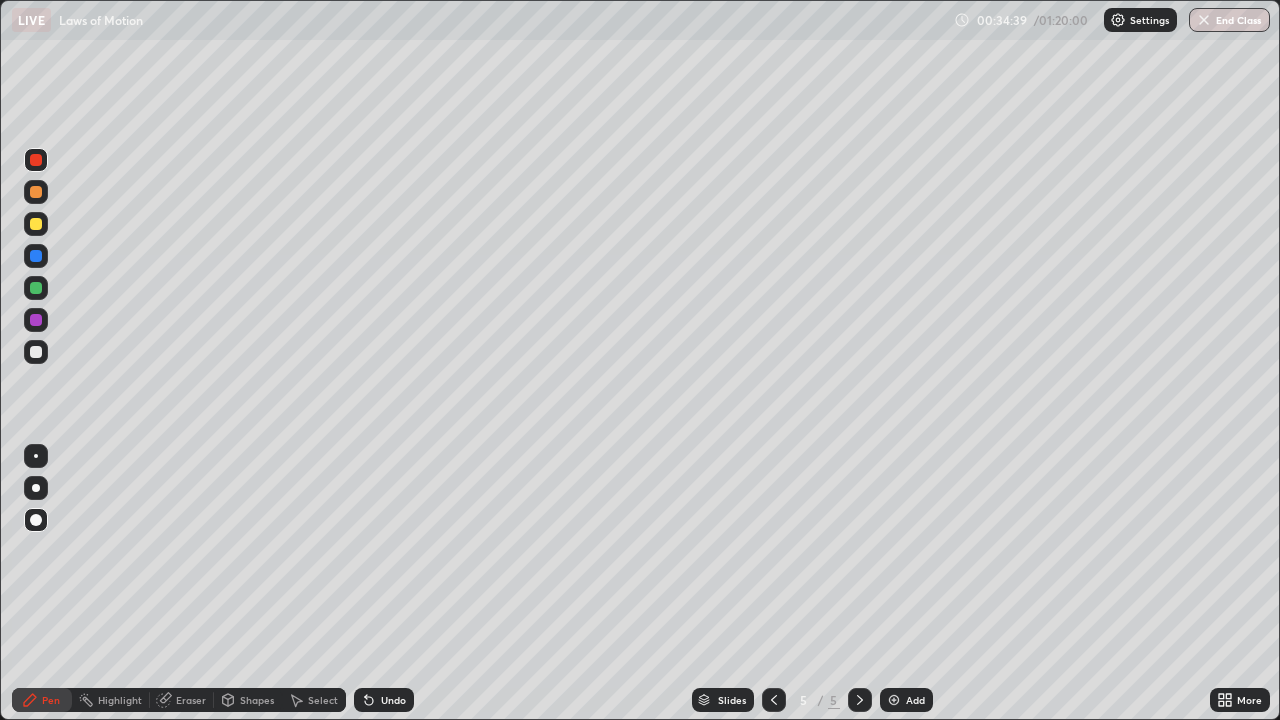 click at bounding box center [36, 256] 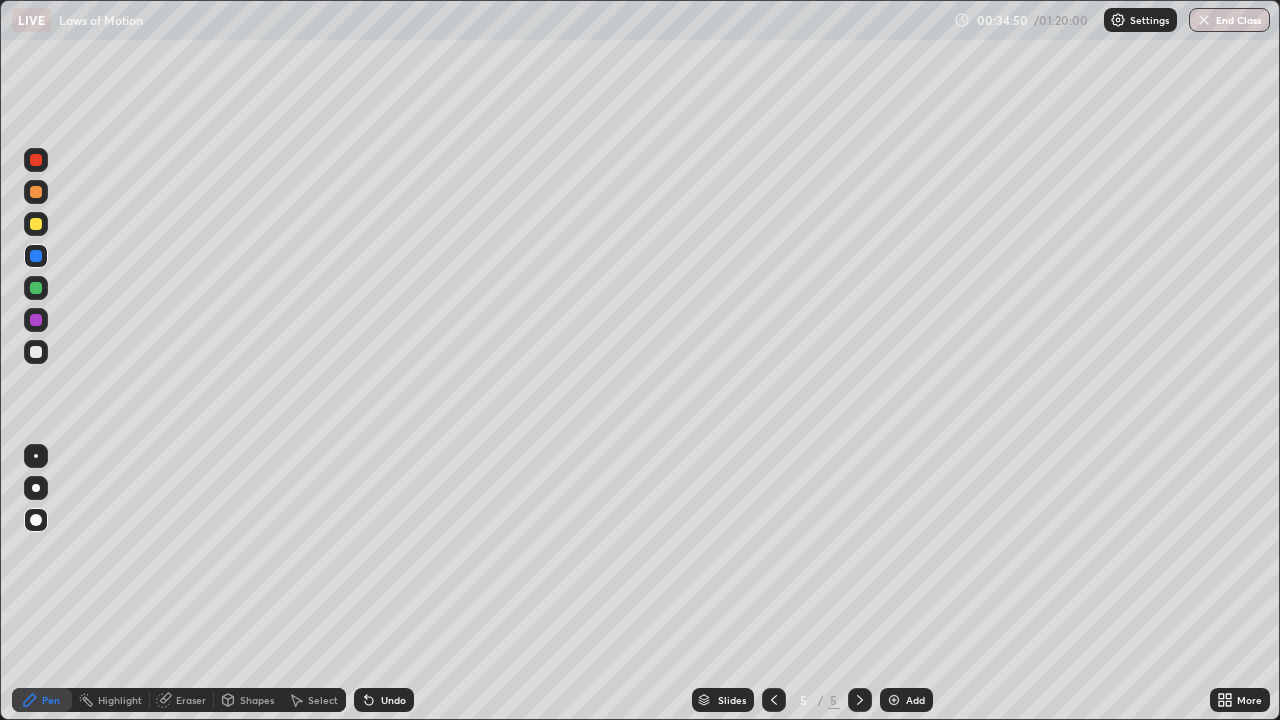 click at bounding box center (36, 352) 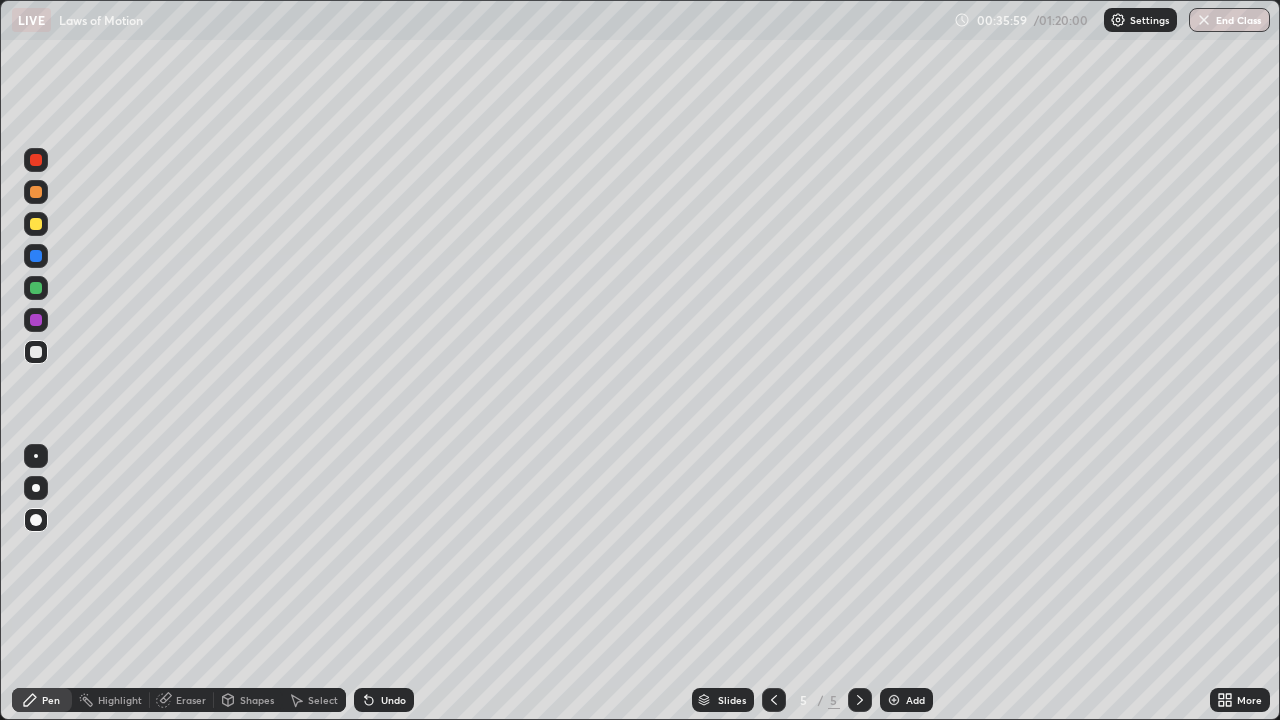click at bounding box center (36, 224) 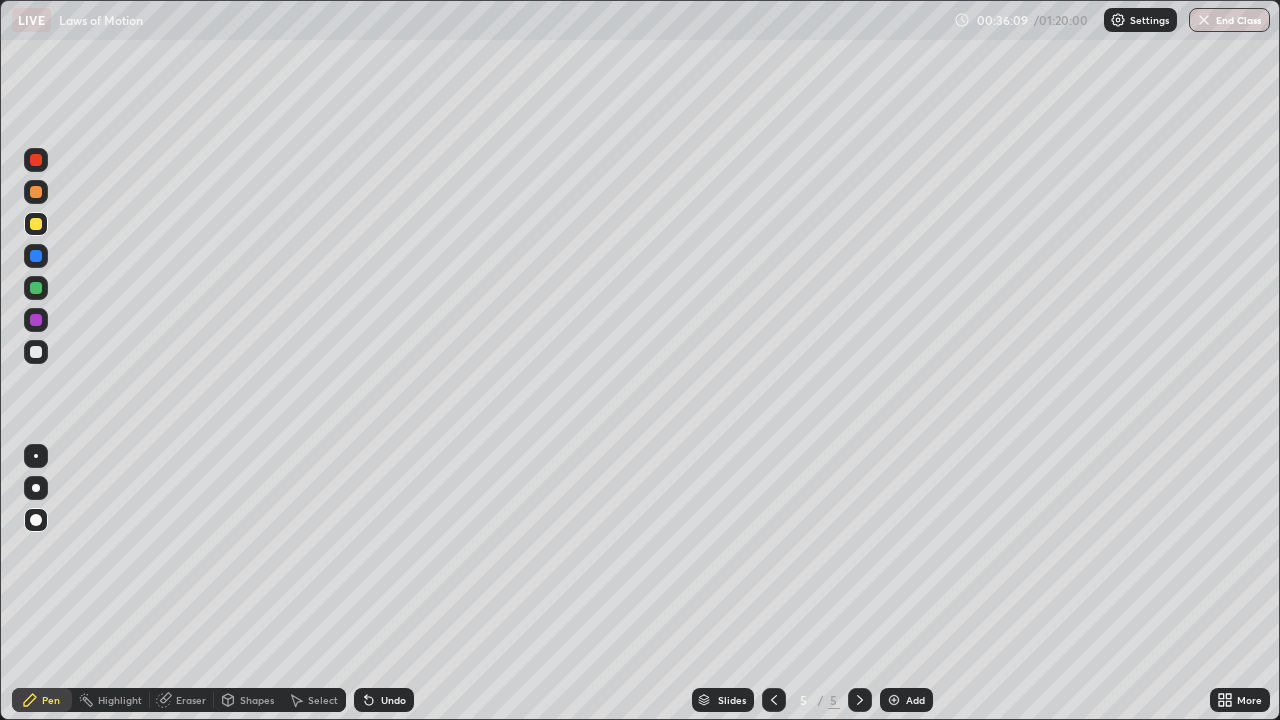 click on "Undo" at bounding box center [384, 700] 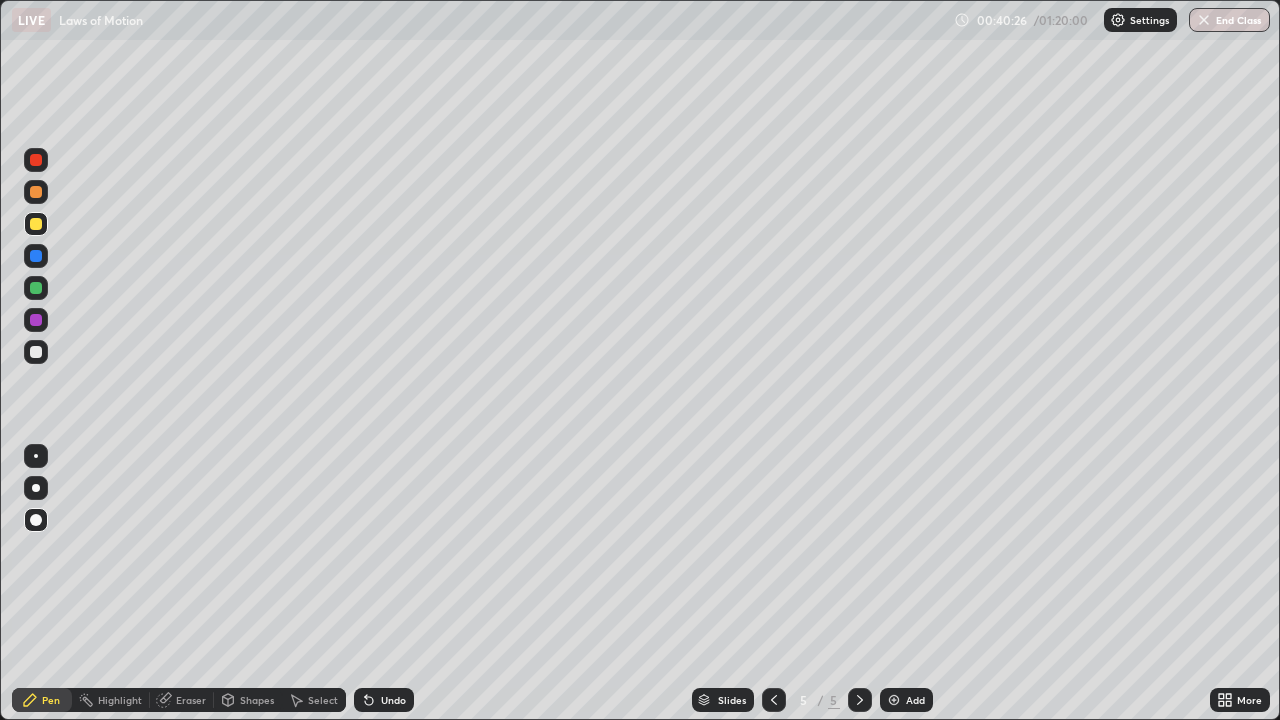 click at bounding box center [36, 192] 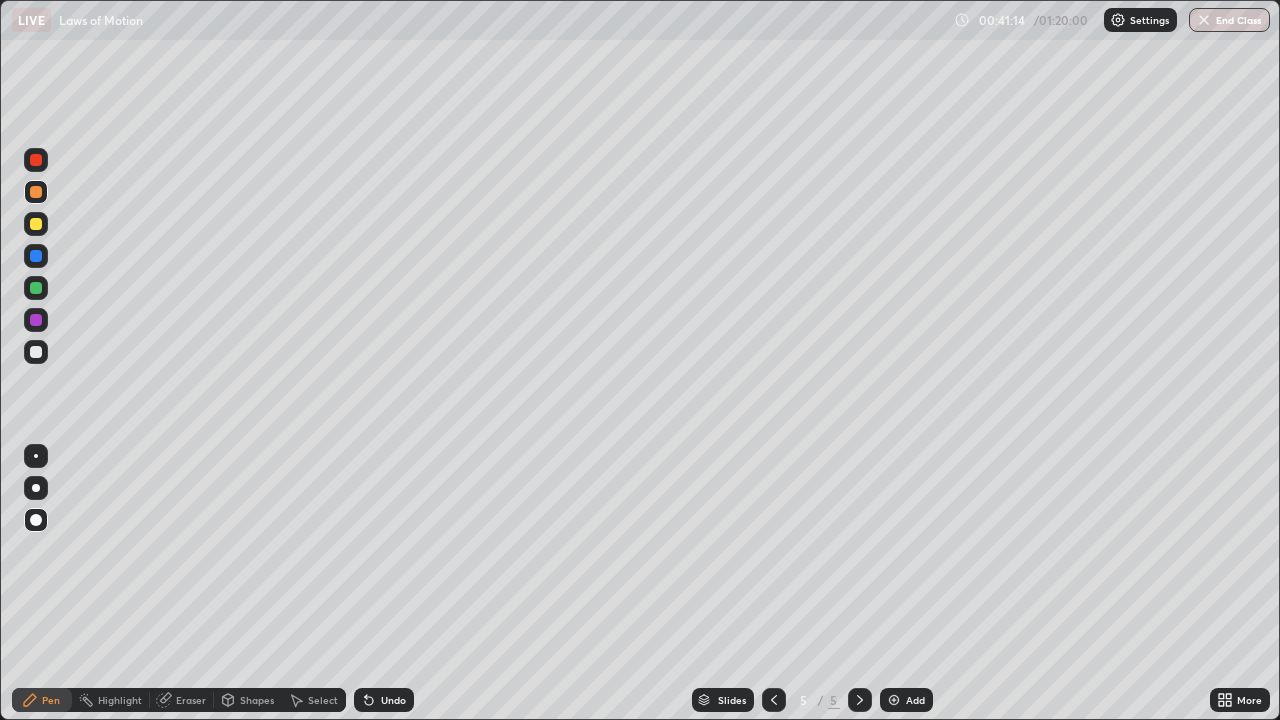 click at bounding box center [36, 352] 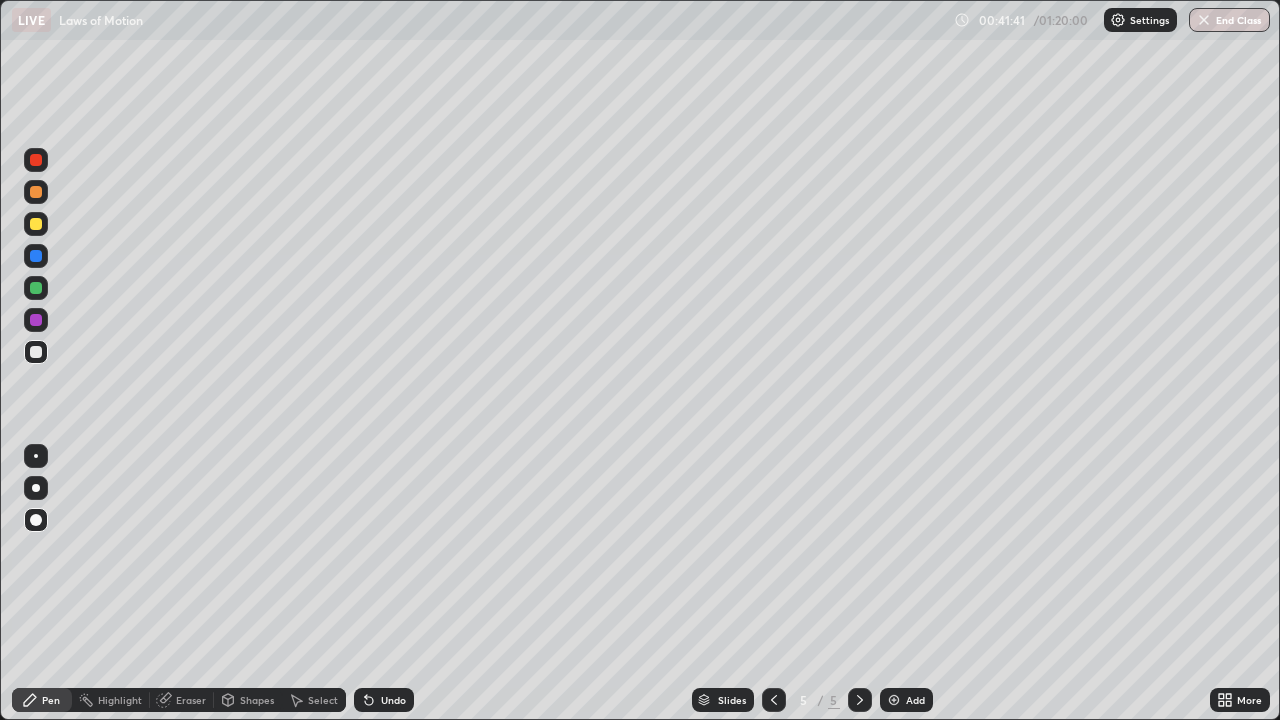 click at bounding box center (36, 224) 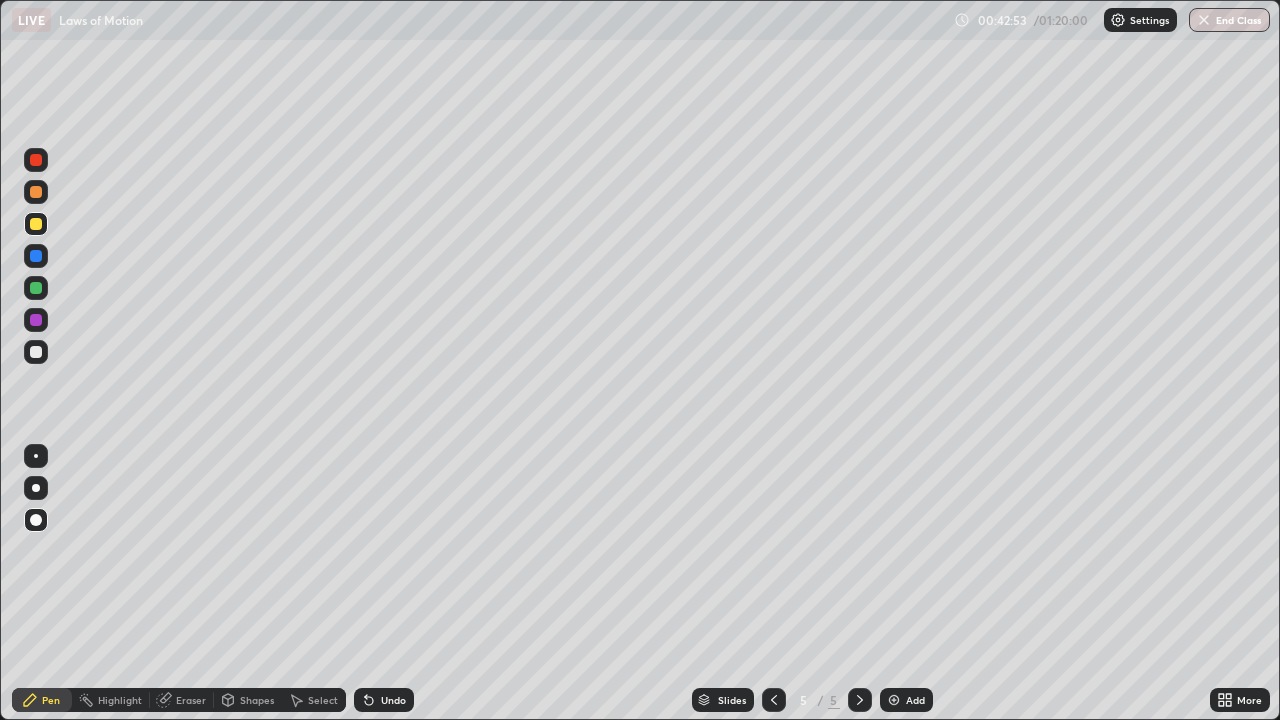 click at bounding box center [36, 352] 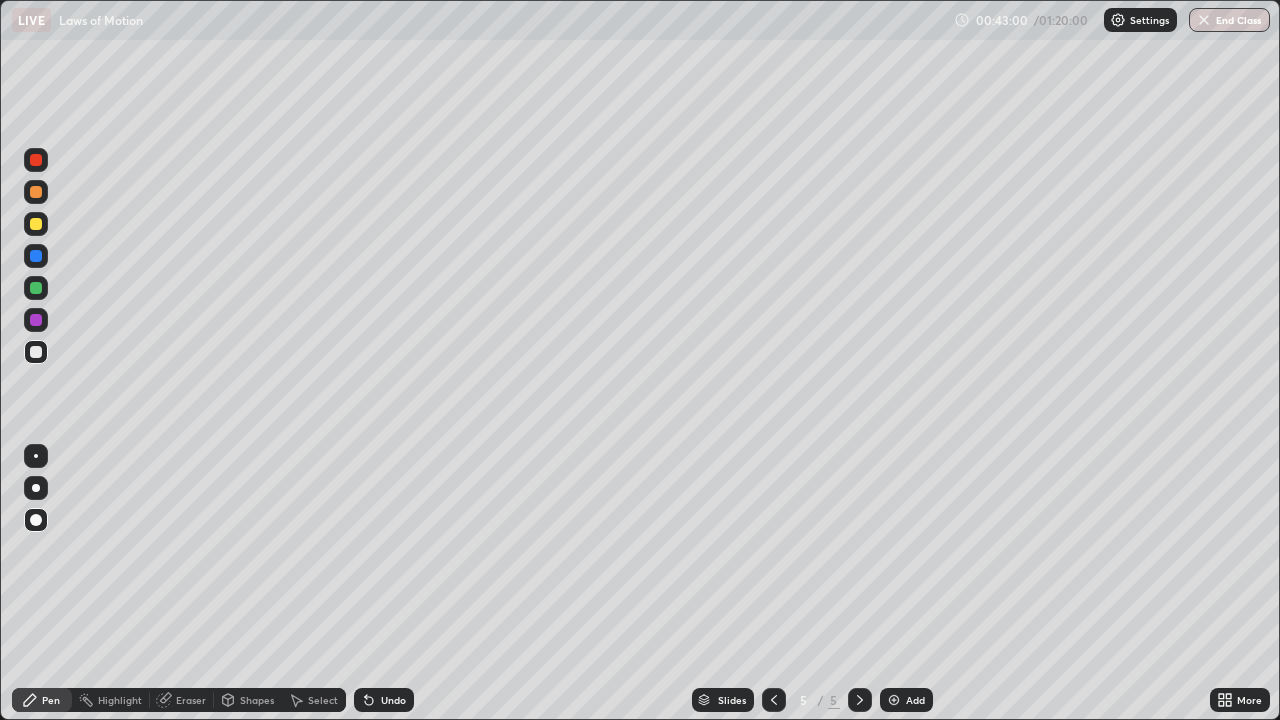 click at bounding box center (36, 160) 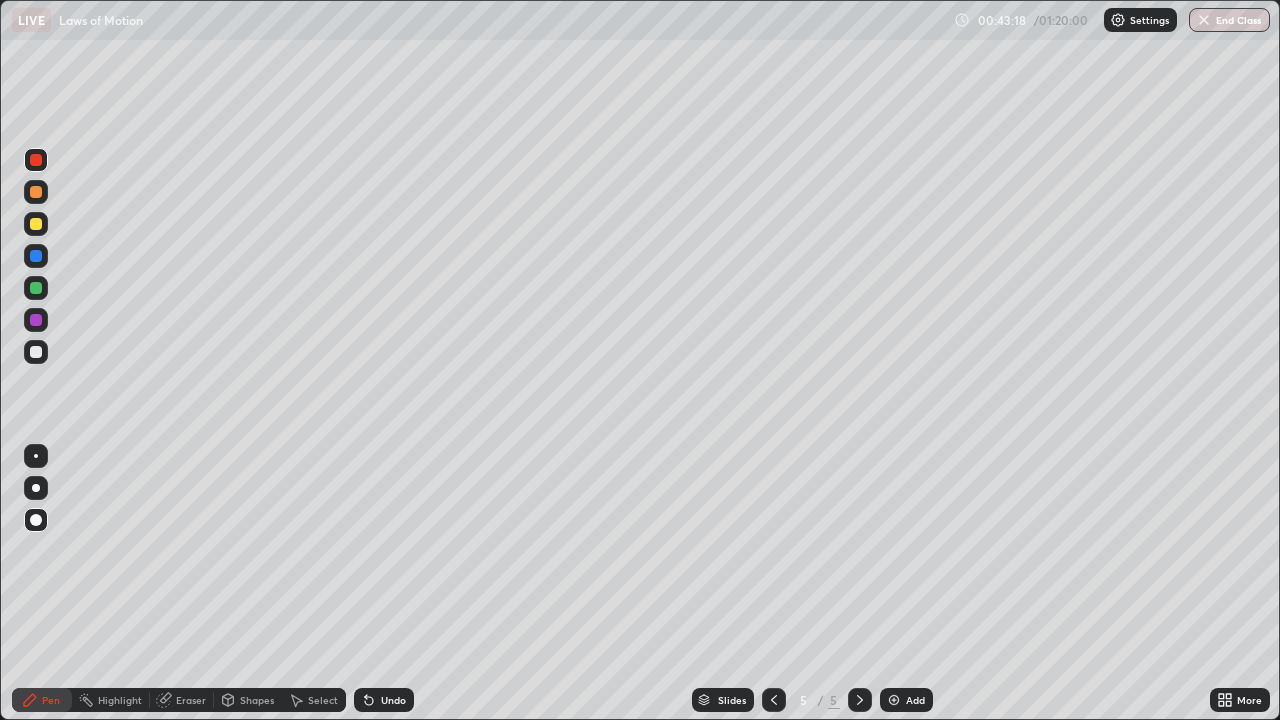 click on "Undo" at bounding box center [393, 700] 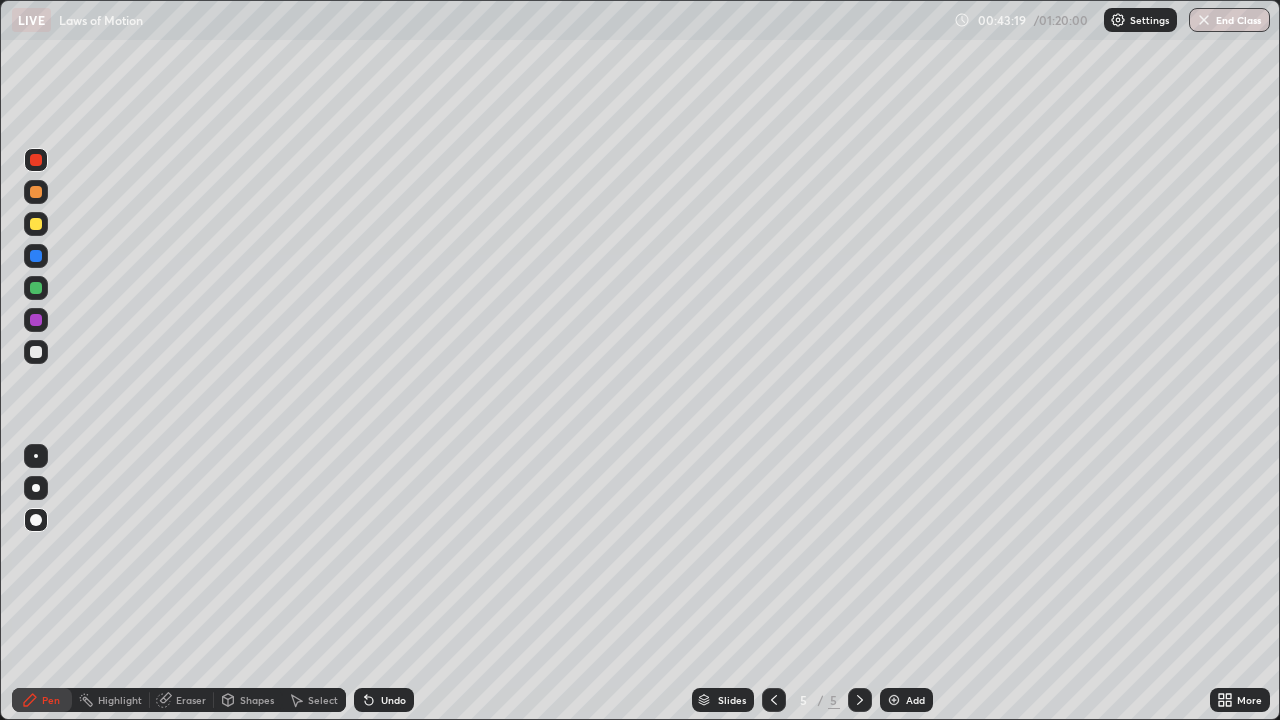 click on "Undo" at bounding box center [393, 700] 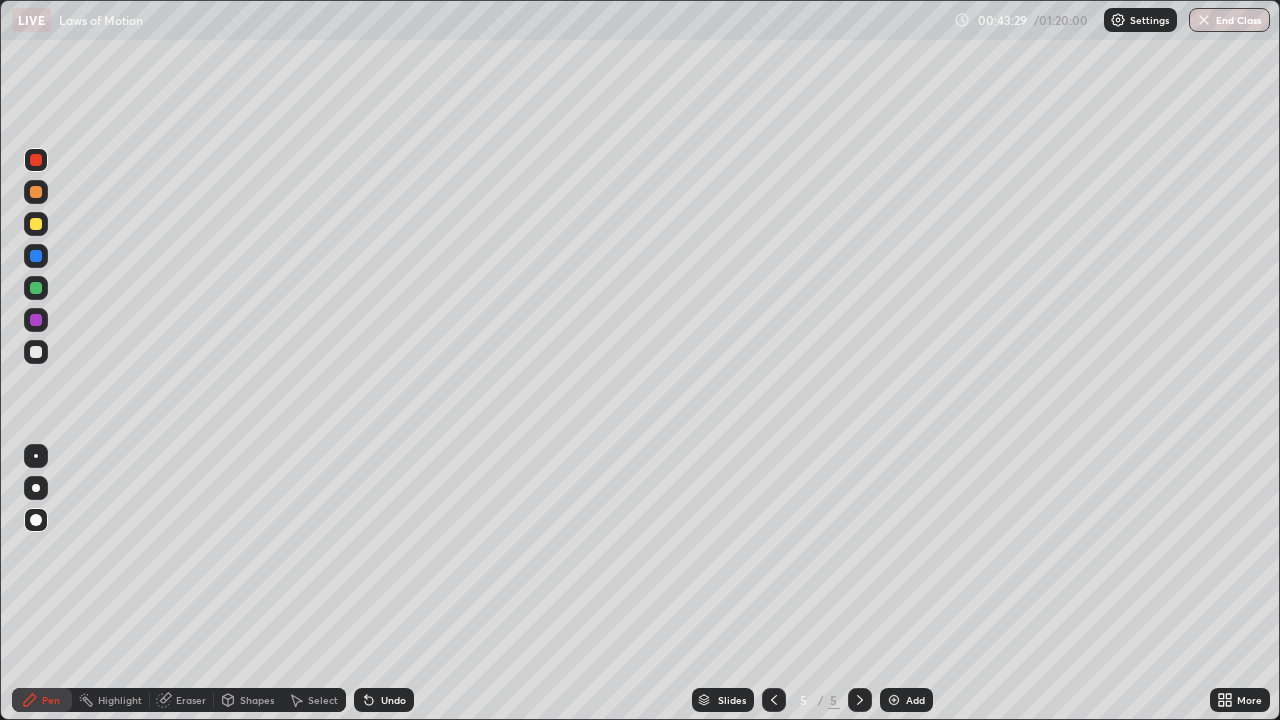 click at bounding box center [36, 256] 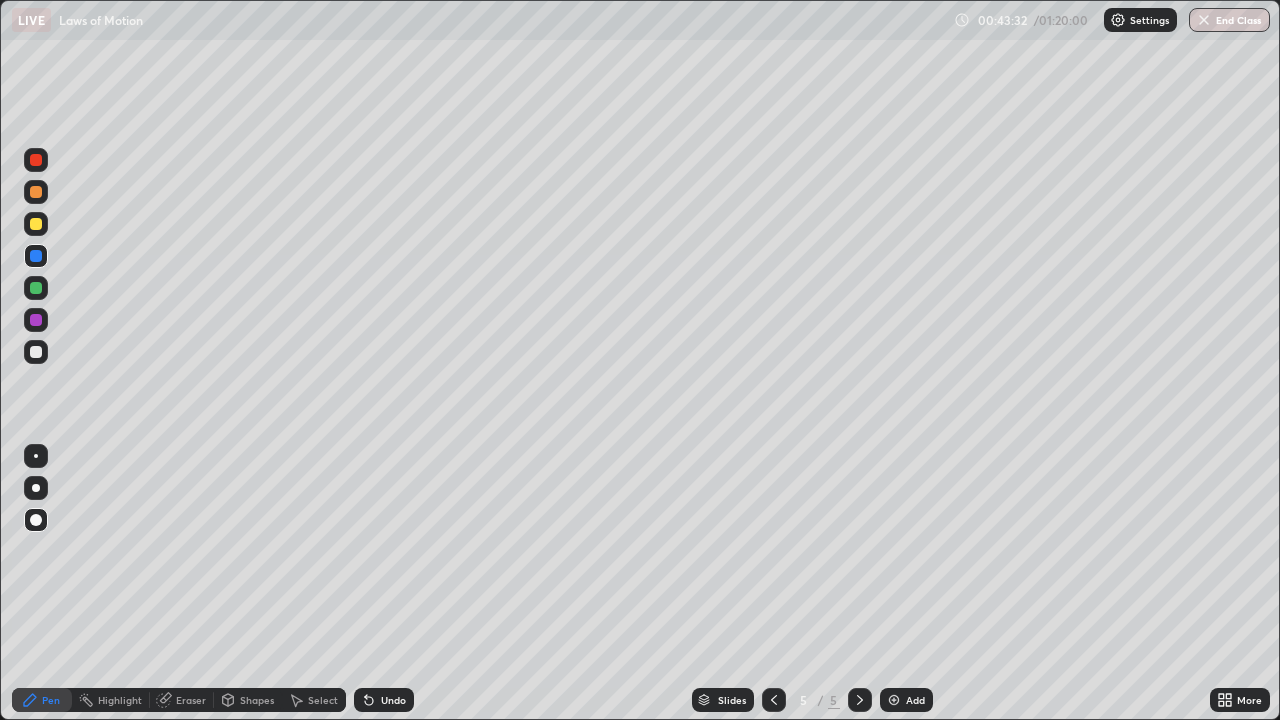 click at bounding box center (36, 192) 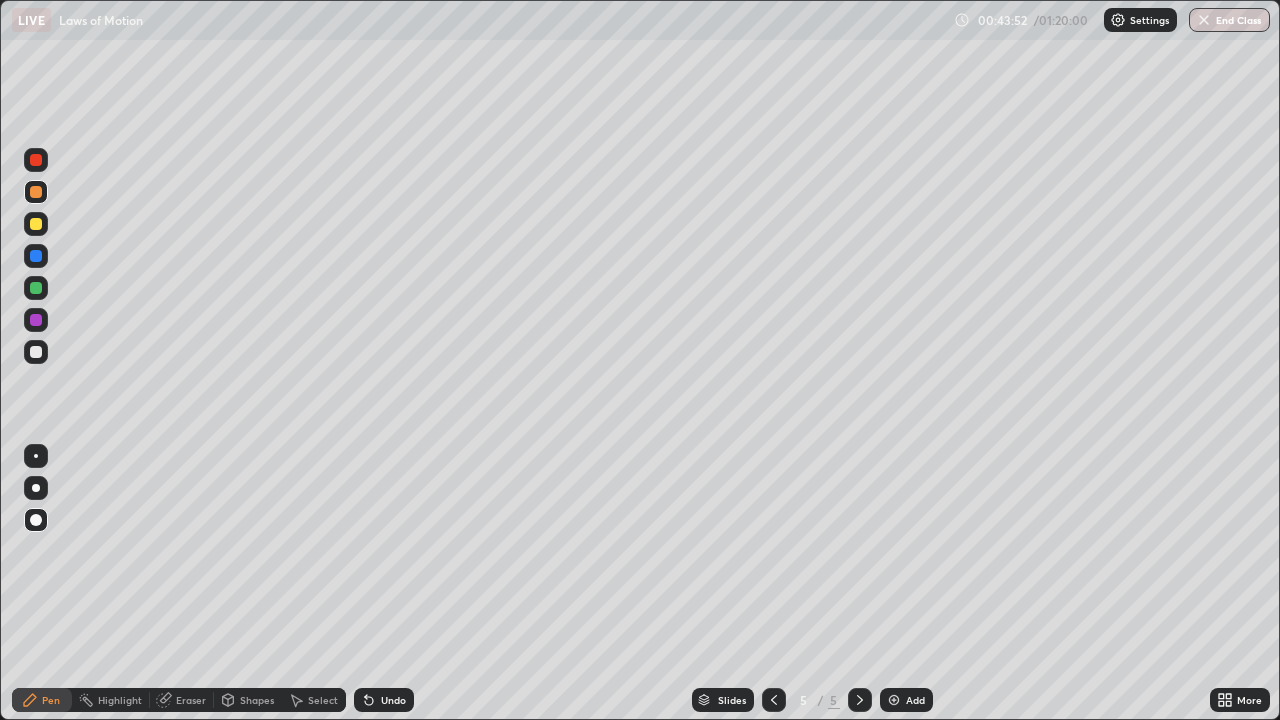 click at bounding box center (36, 320) 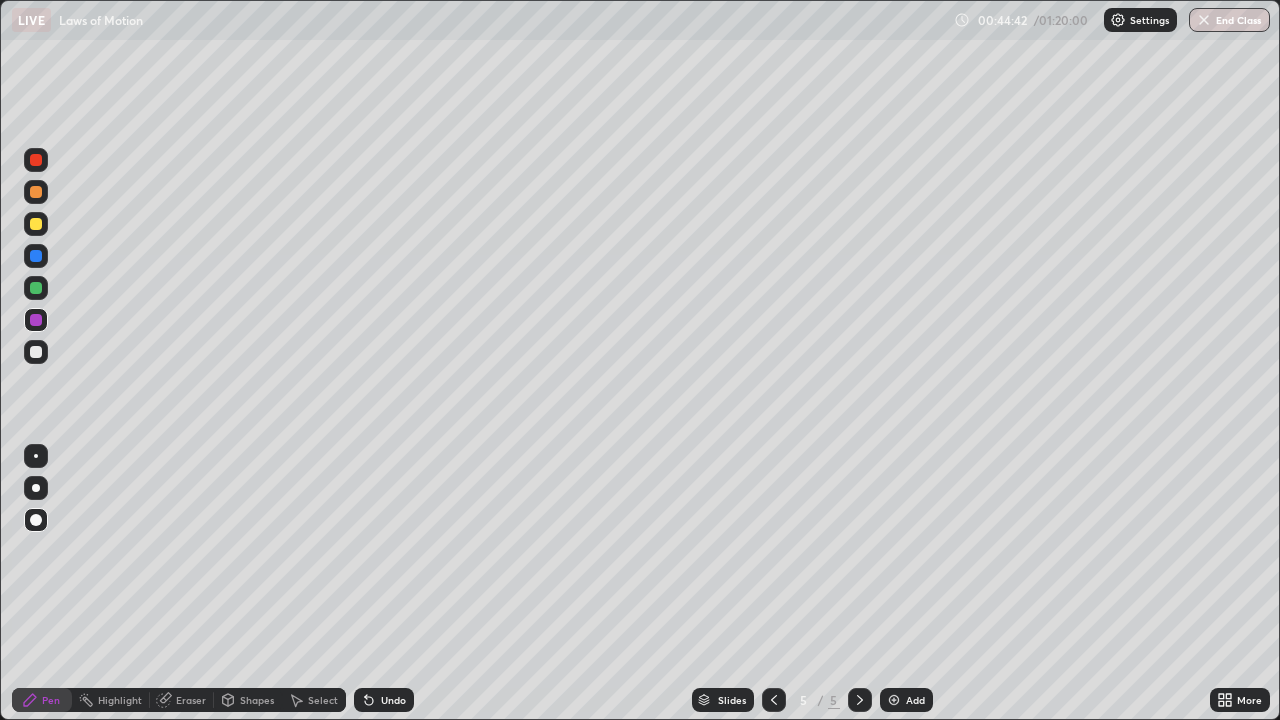 click at bounding box center (36, 224) 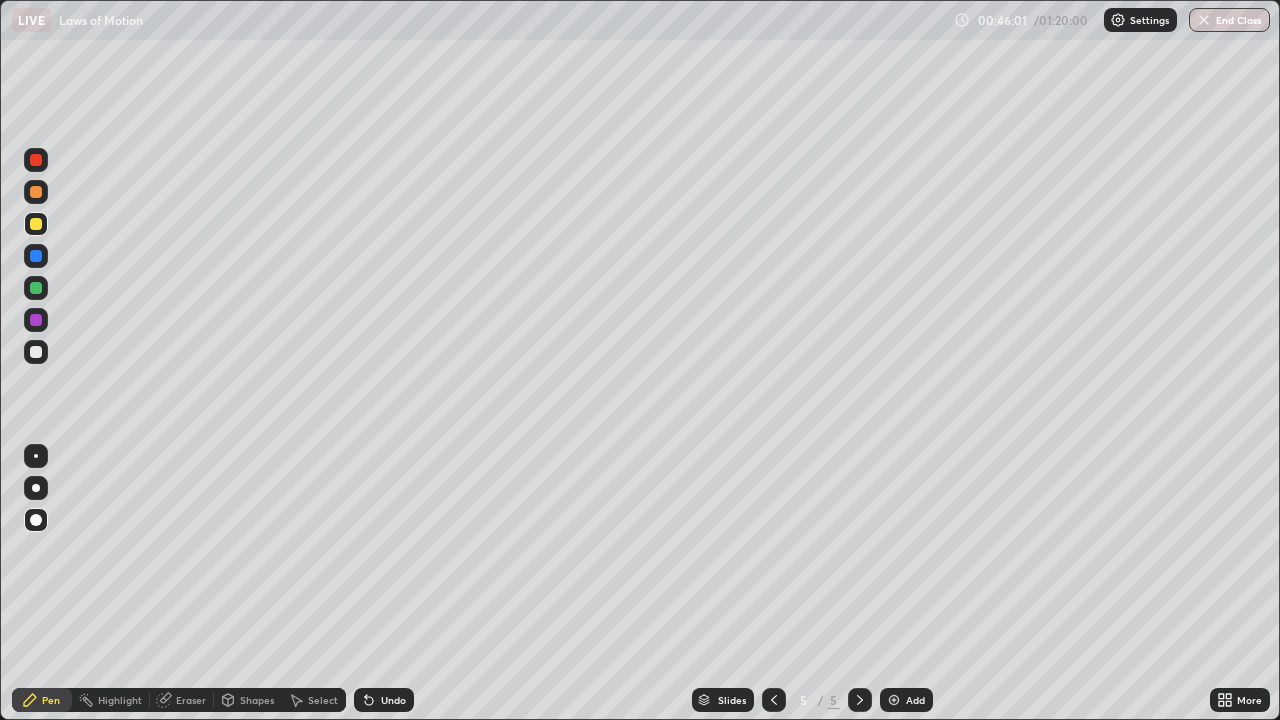 click at bounding box center (36, 192) 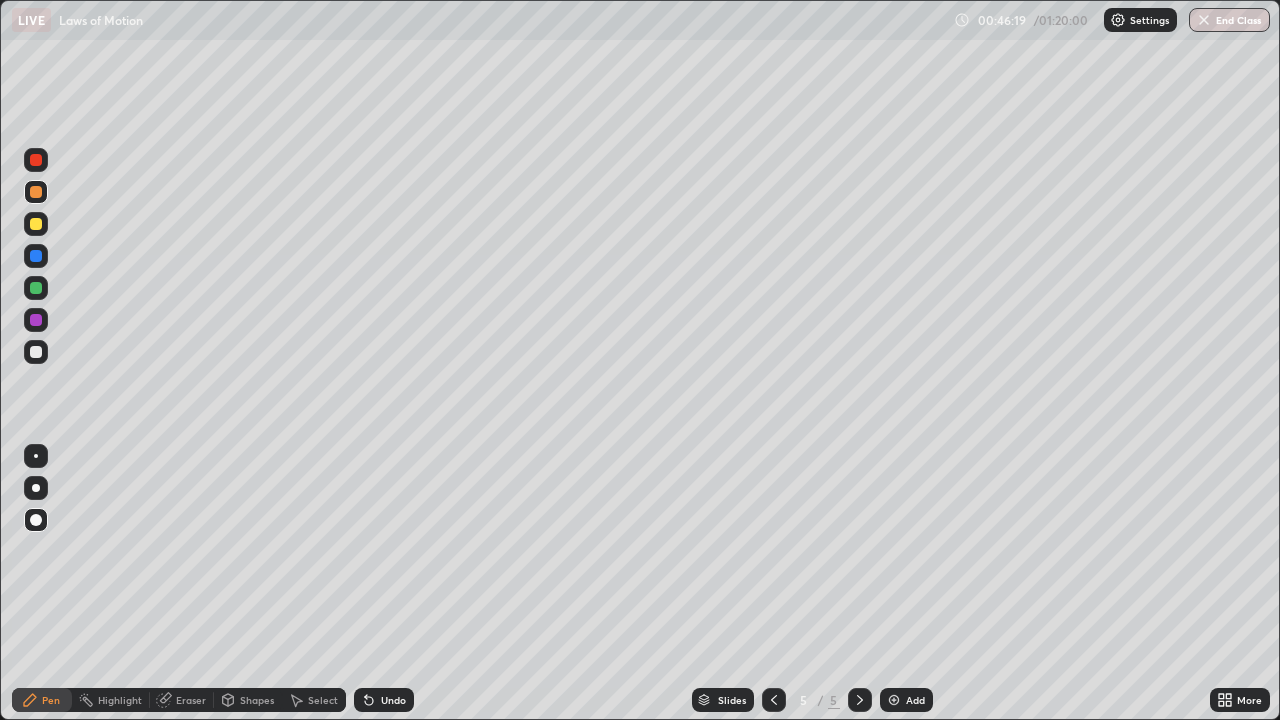 click at bounding box center [36, 352] 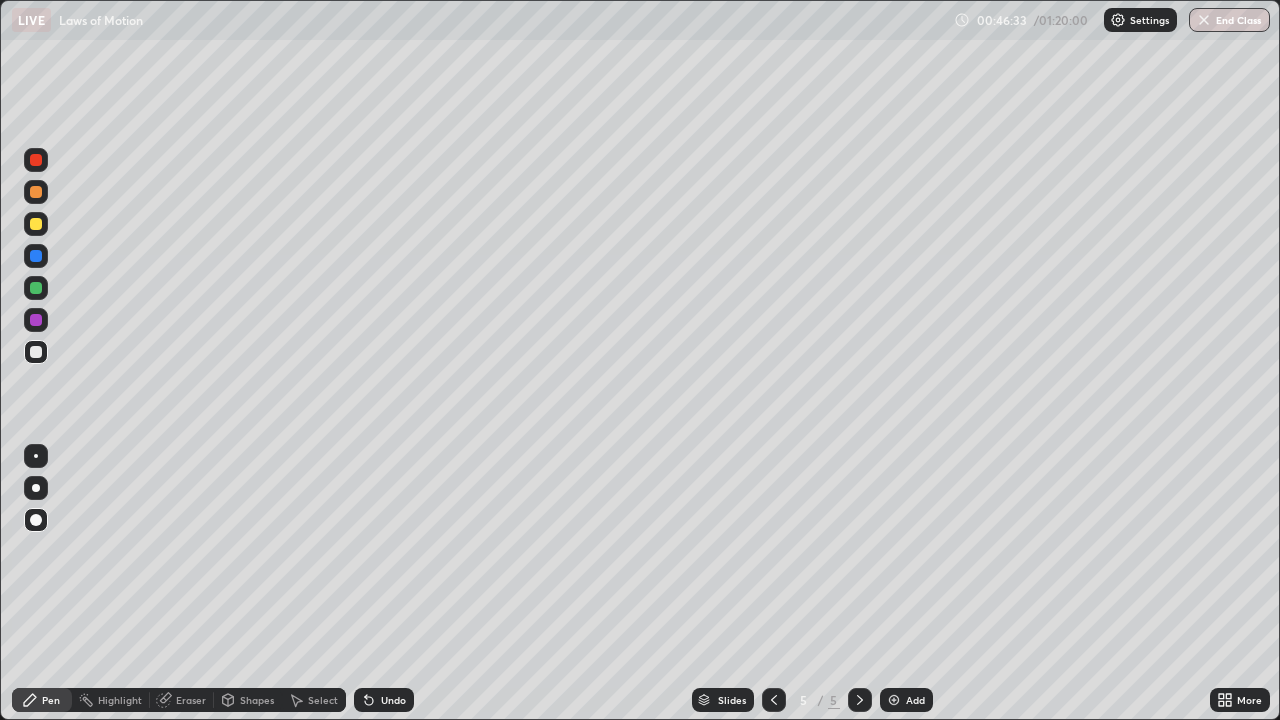 click on "Undo" at bounding box center [384, 700] 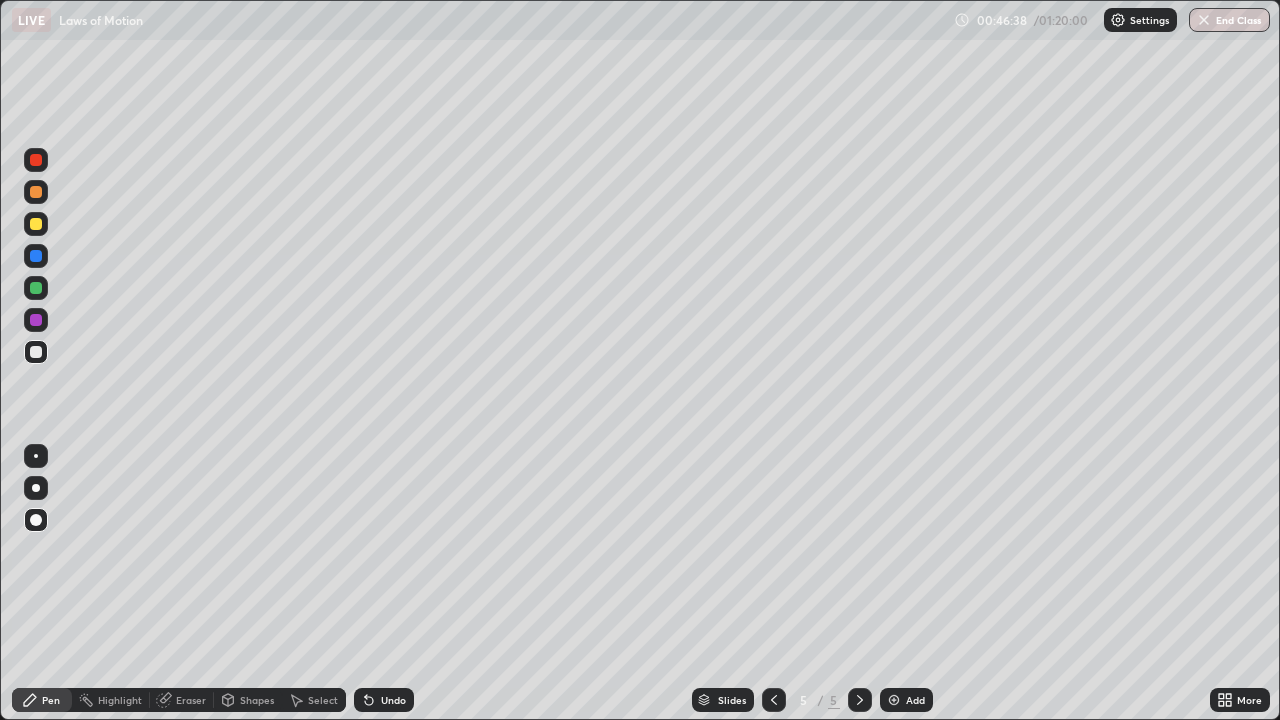 click on "Undo" at bounding box center (393, 700) 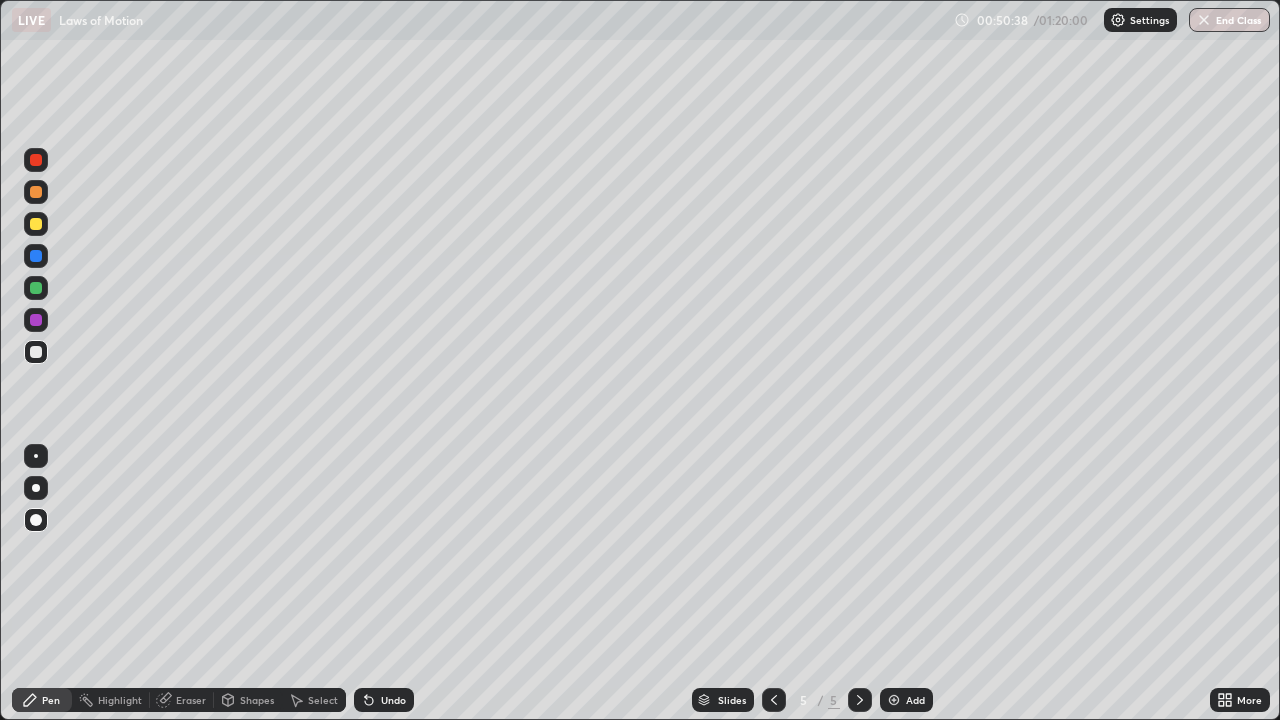 click at bounding box center (36, 256) 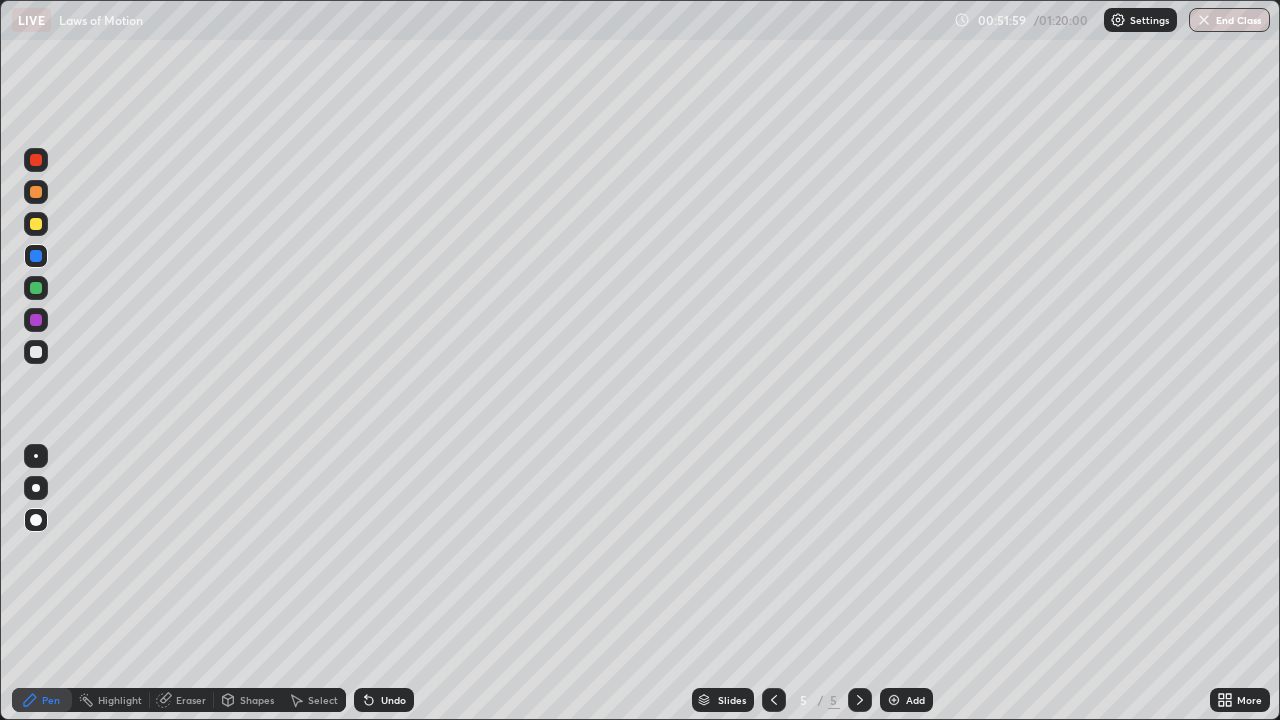click at bounding box center (894, 700) 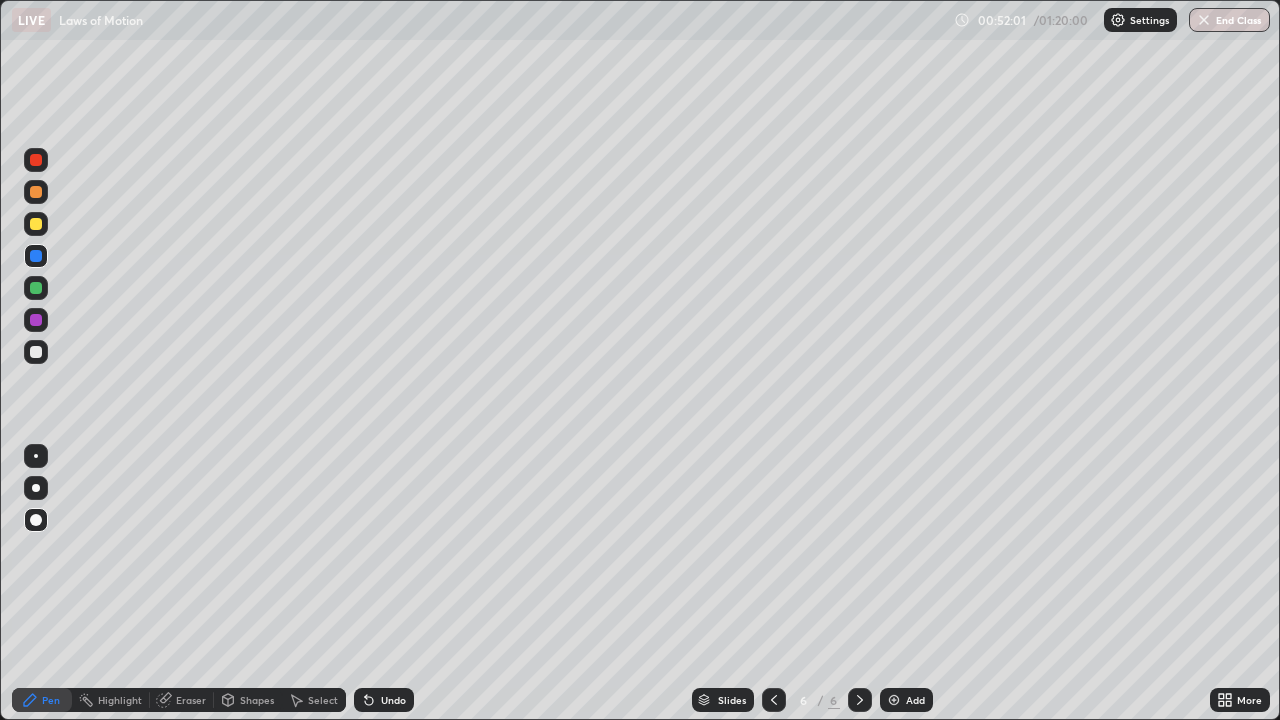 click at bounding box center [36, 352] 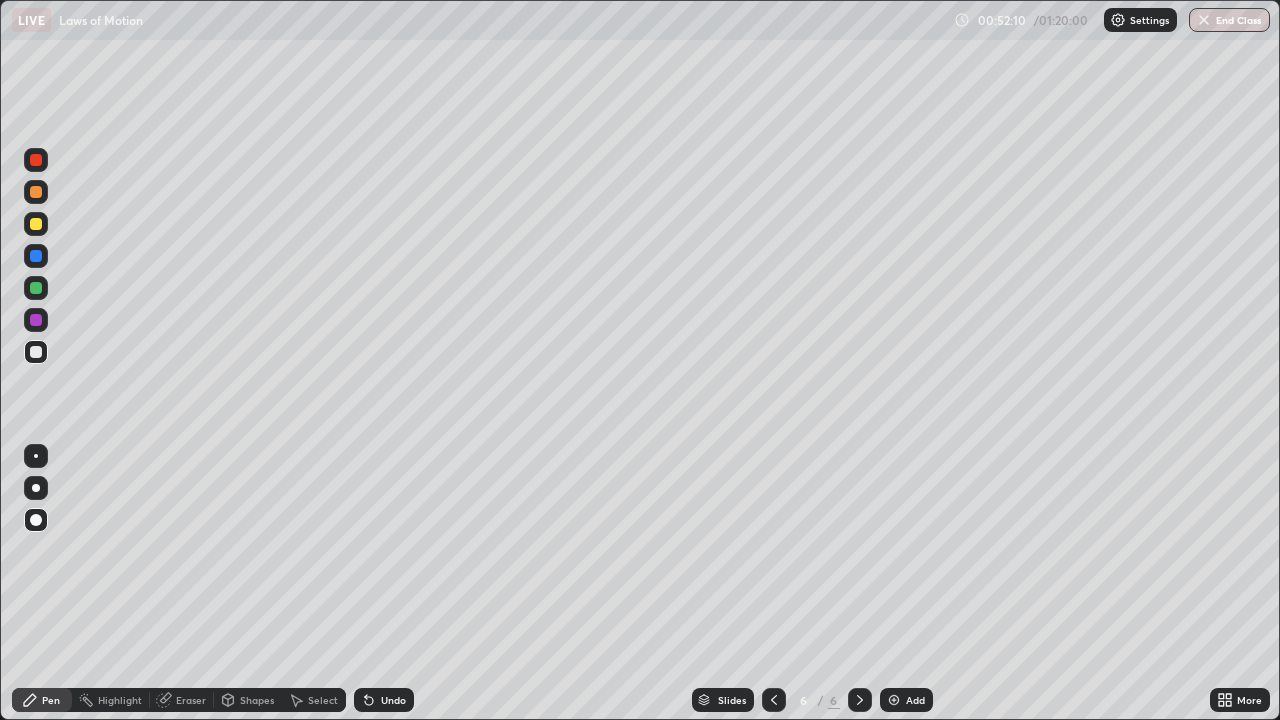 click at bounding box center (36, 160) 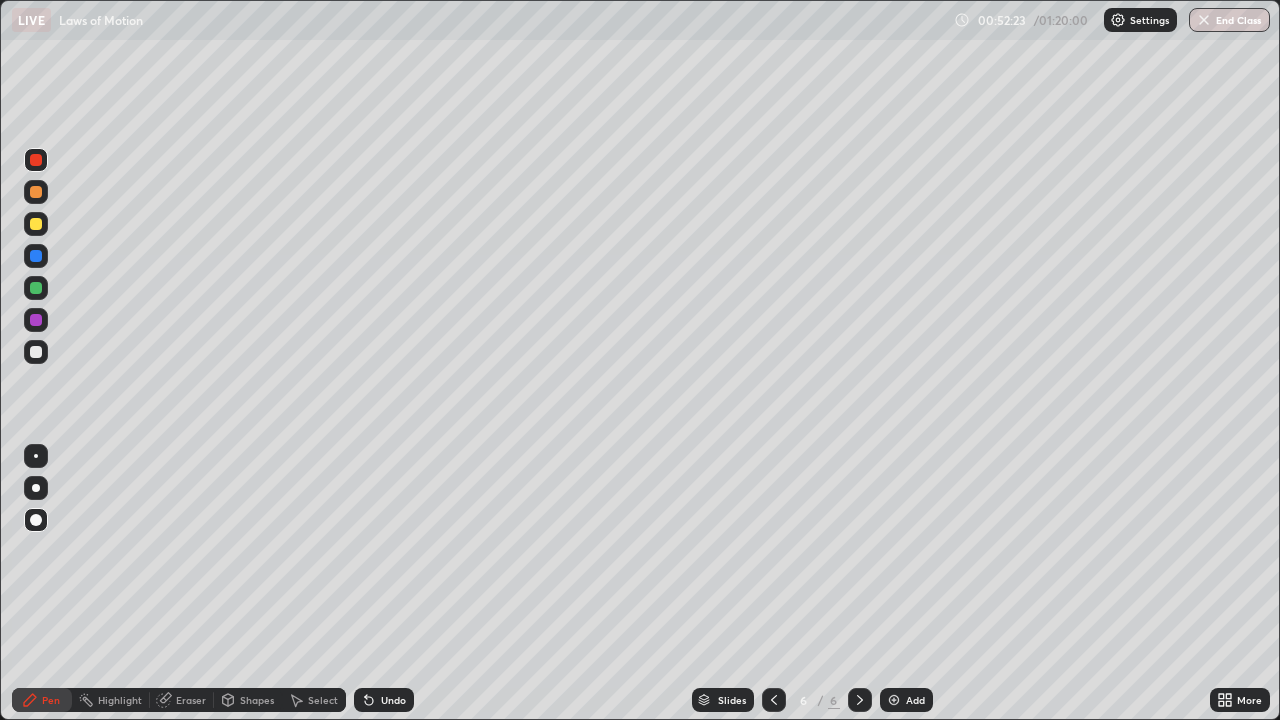 click at bounding box center [36, 224] 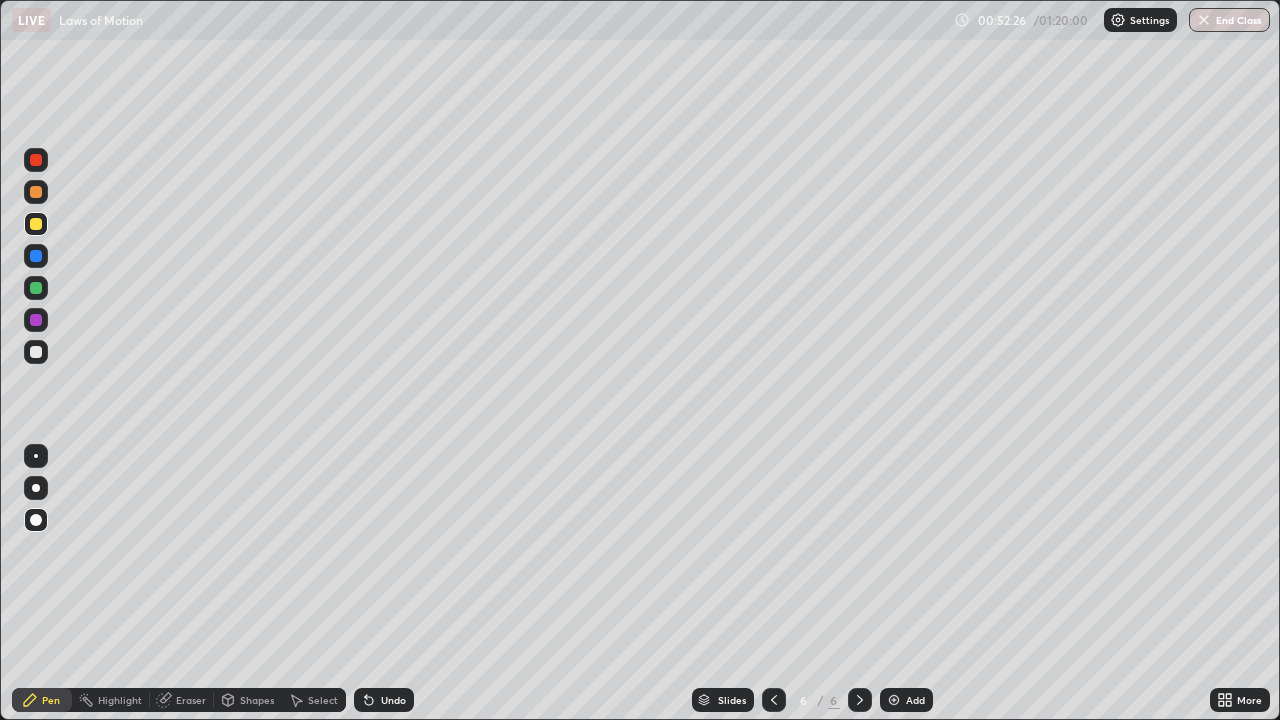 click at bounding box center (36, 160) 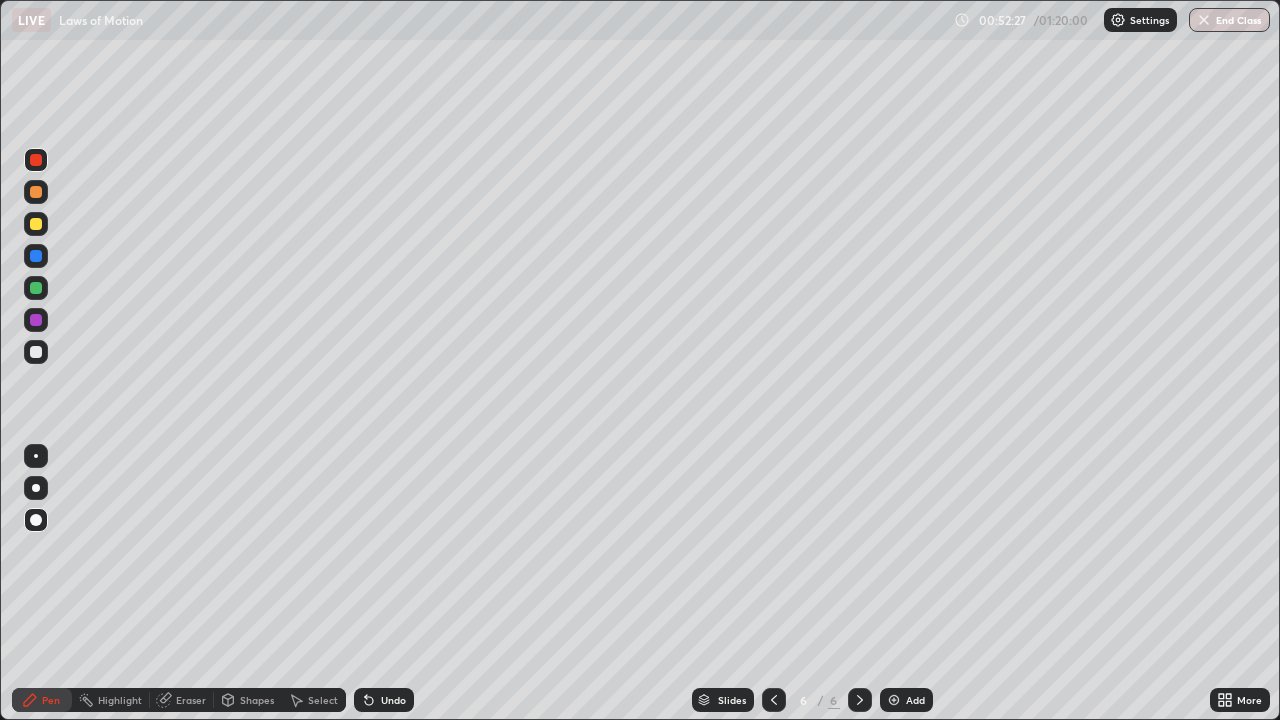 click at bounding box center (36, 256) 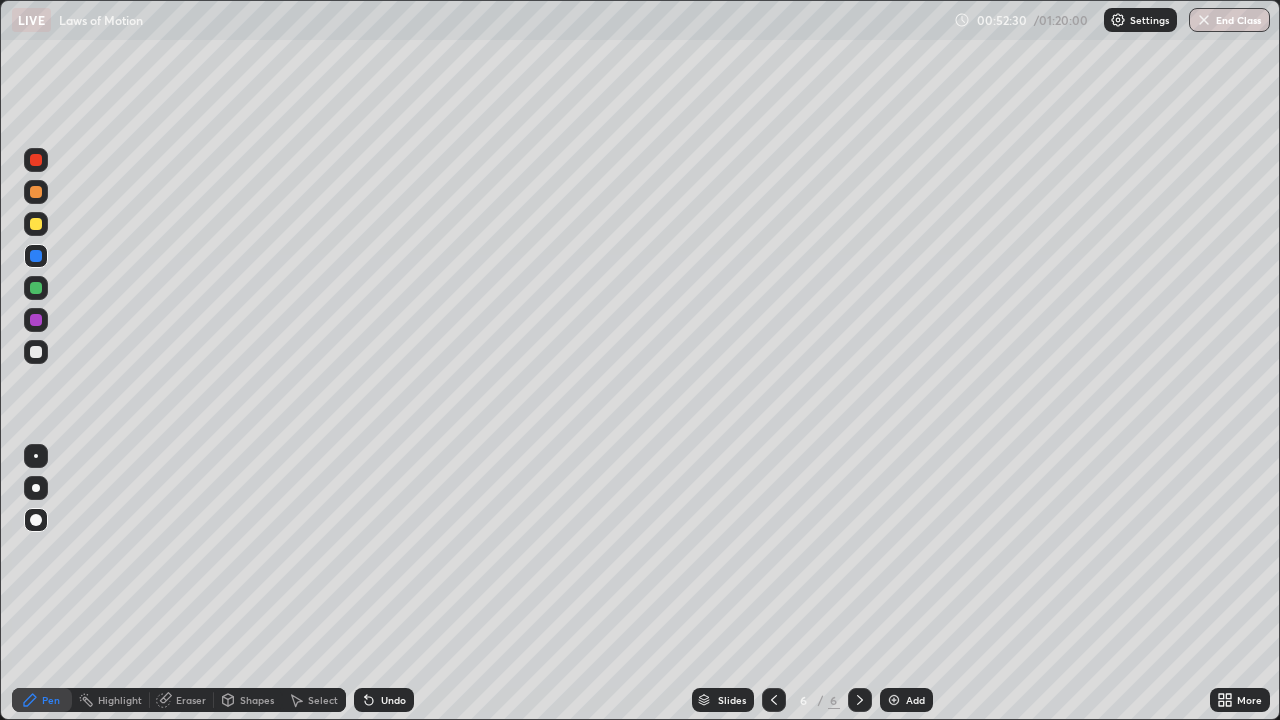 click at bounding box center [36, 320] 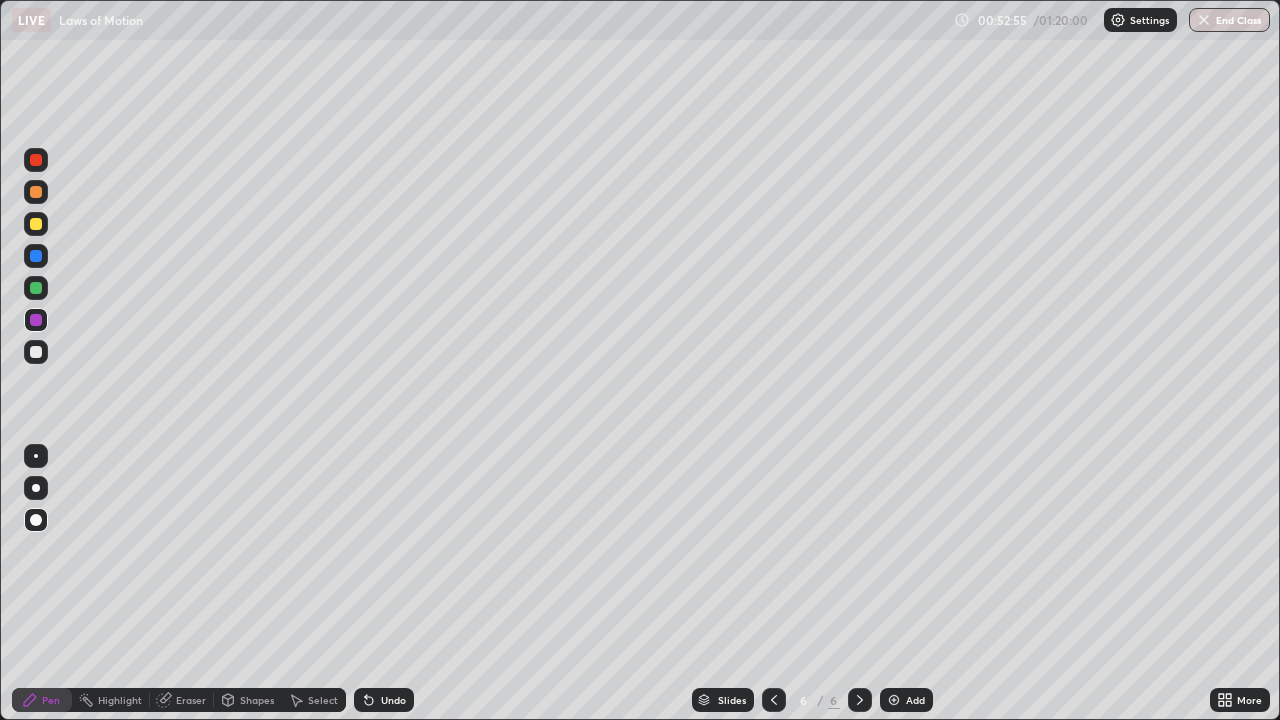 click at bounding box center (36, 224) 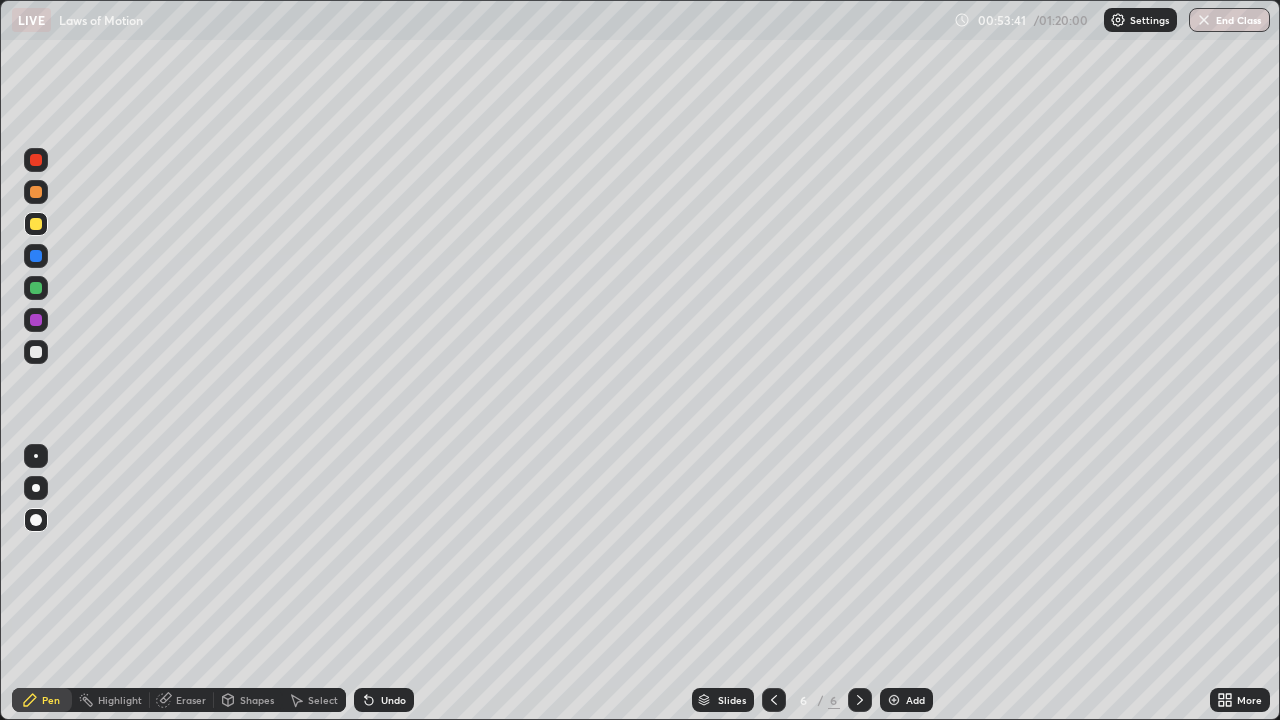 click at bounding box center (36, 352) 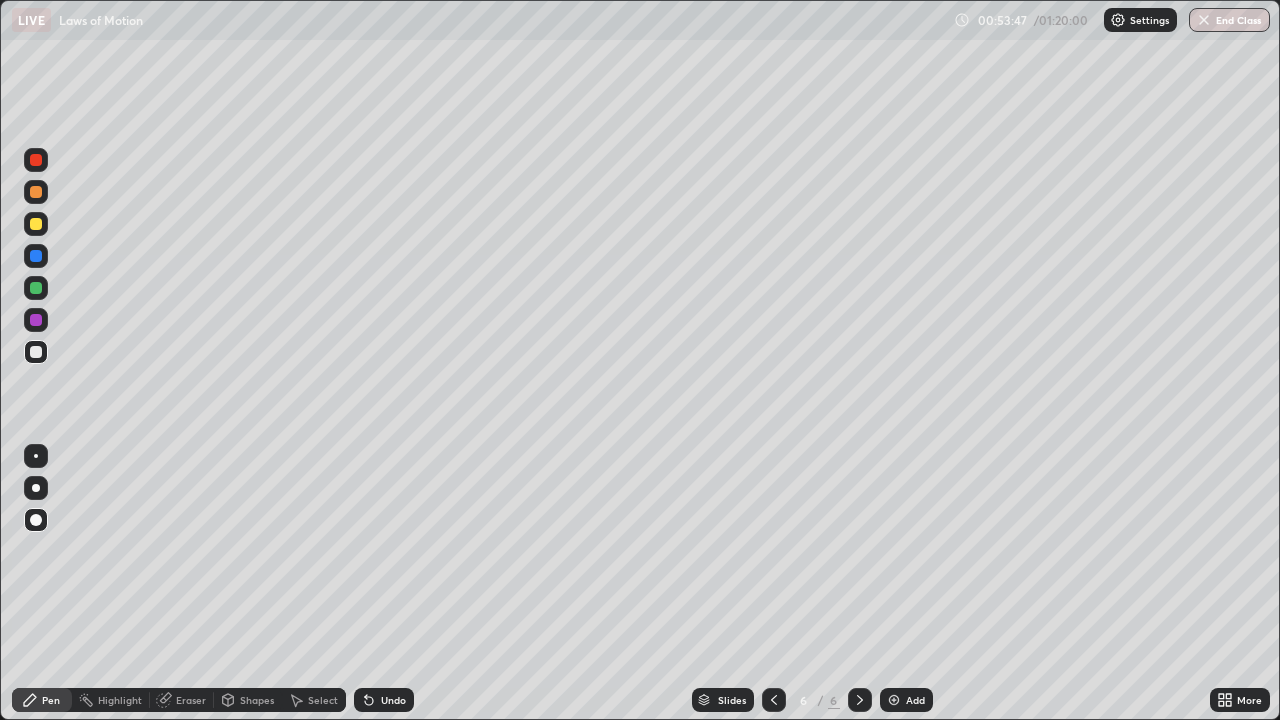 click at bounding box center (36, 256) 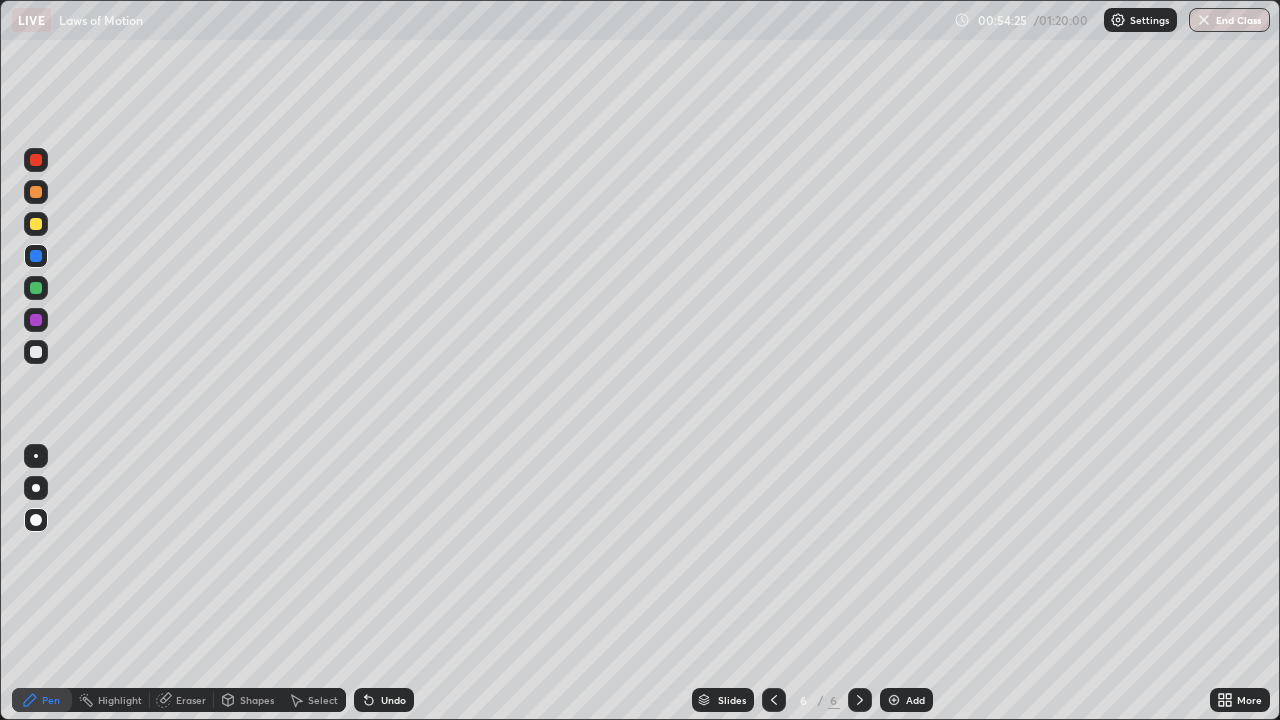 click at bounding box center [36, 352] 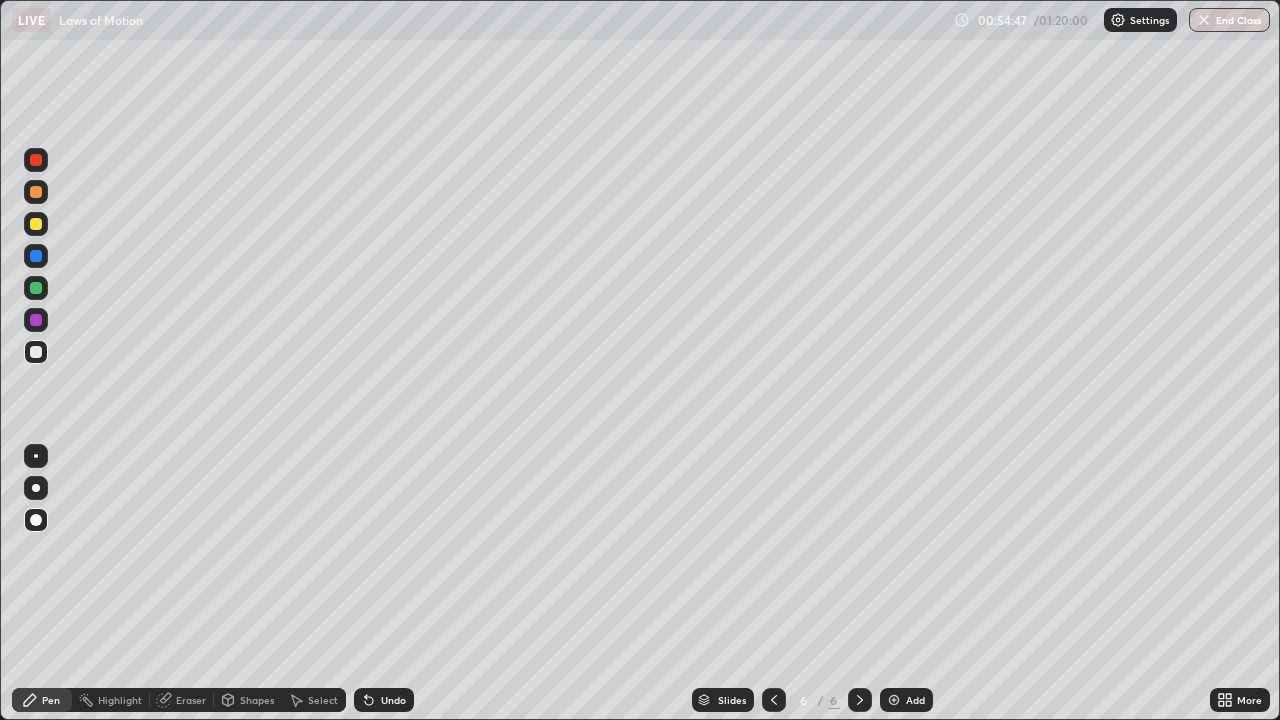 click at bounding box center [36, 288] 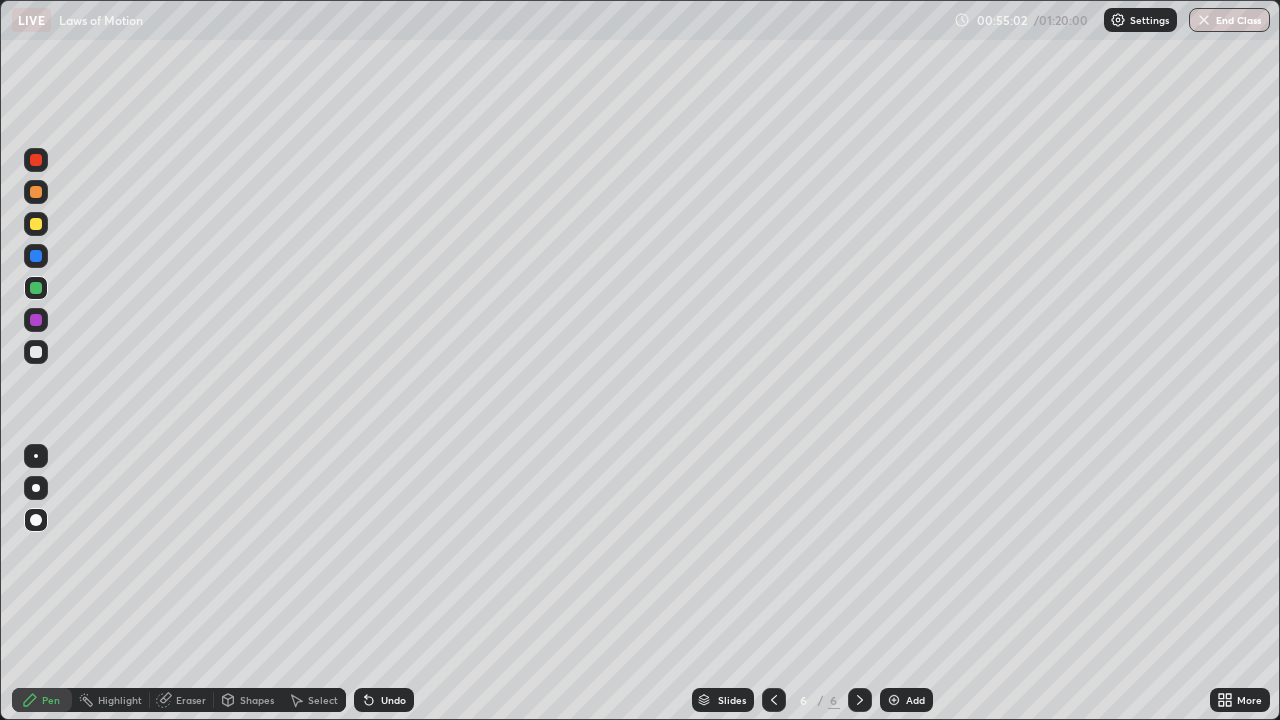 click at bounding box center (36, 160) 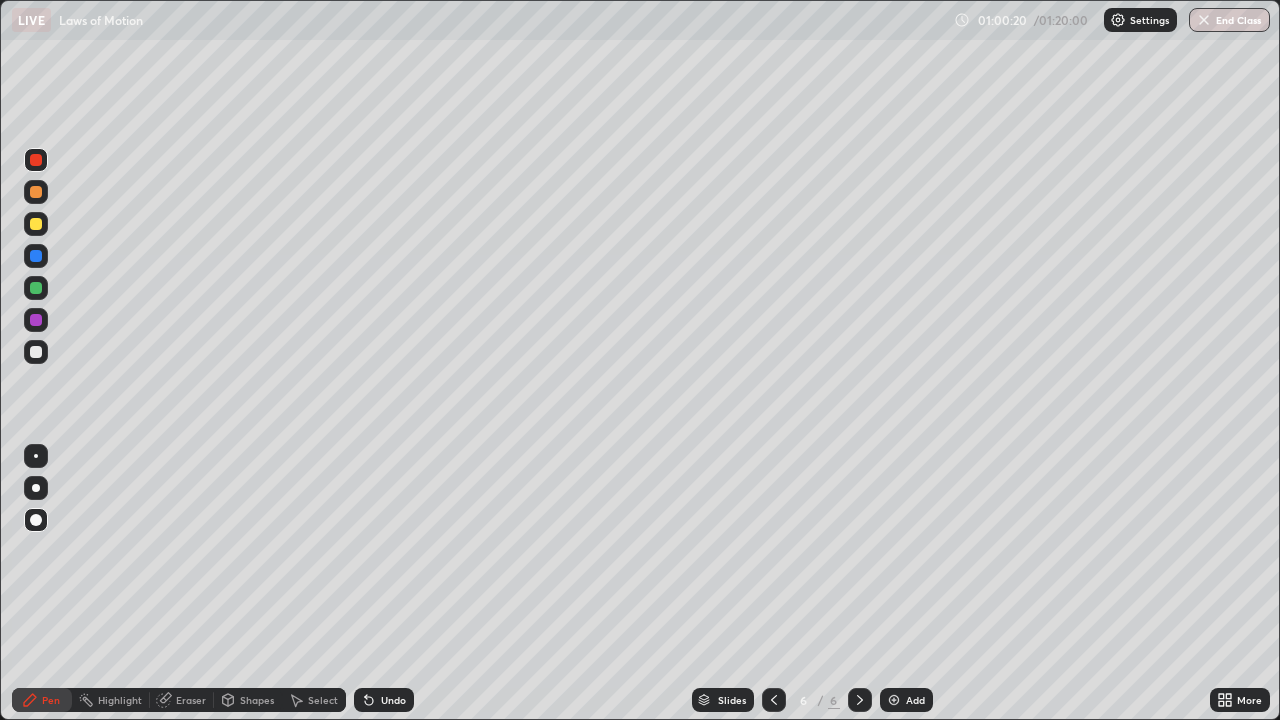 click on "Undo" at bounding box center [393, 700] 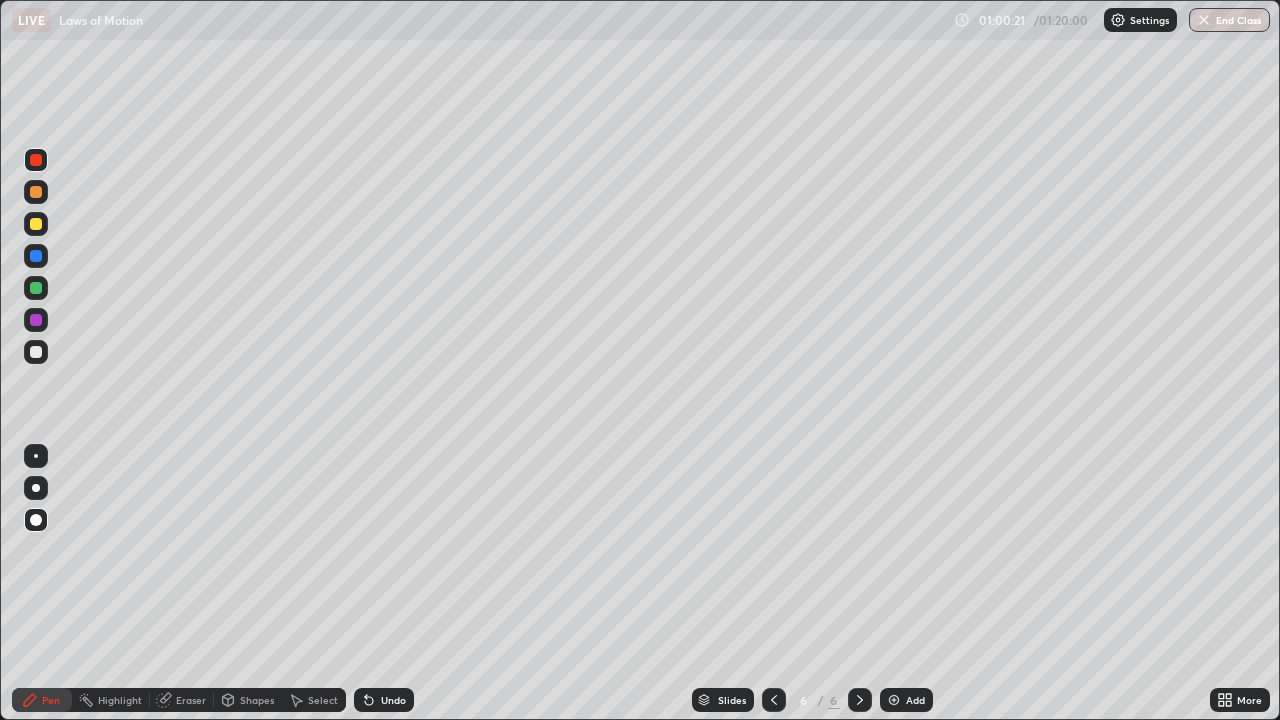 click on "Undo" at bounding box center [393, 700] 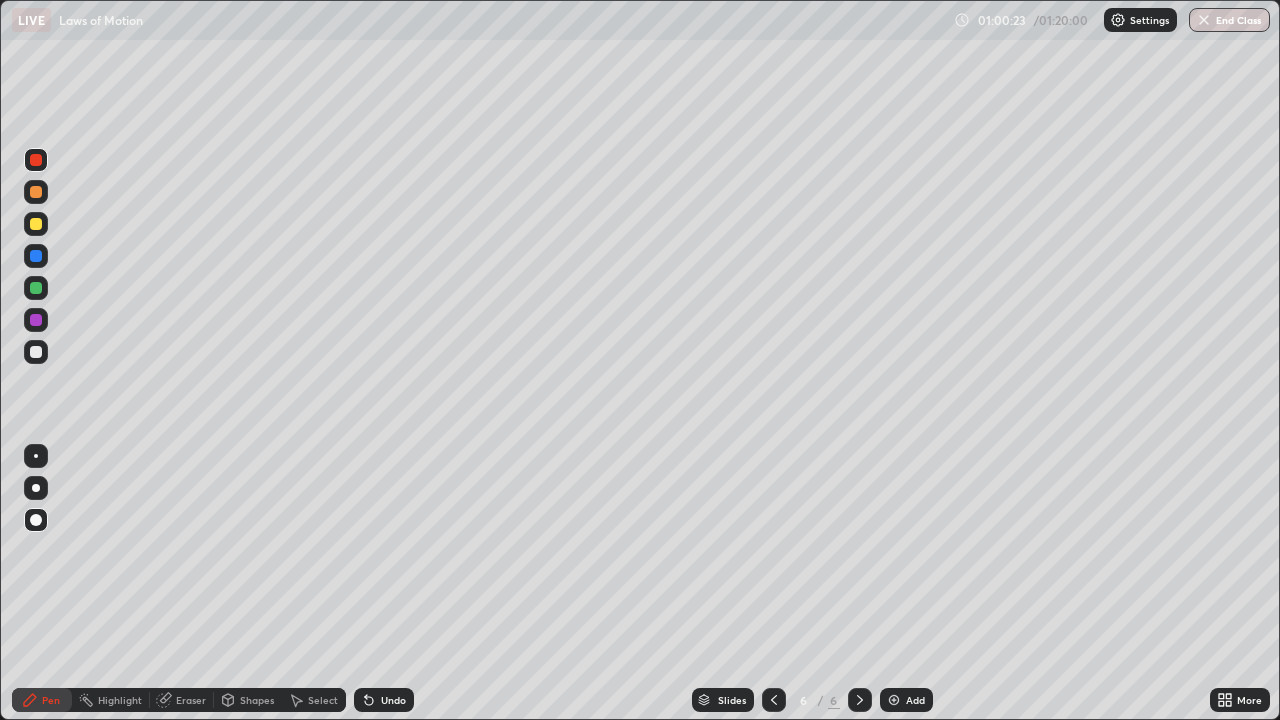 click at bounding box center [36, 352] 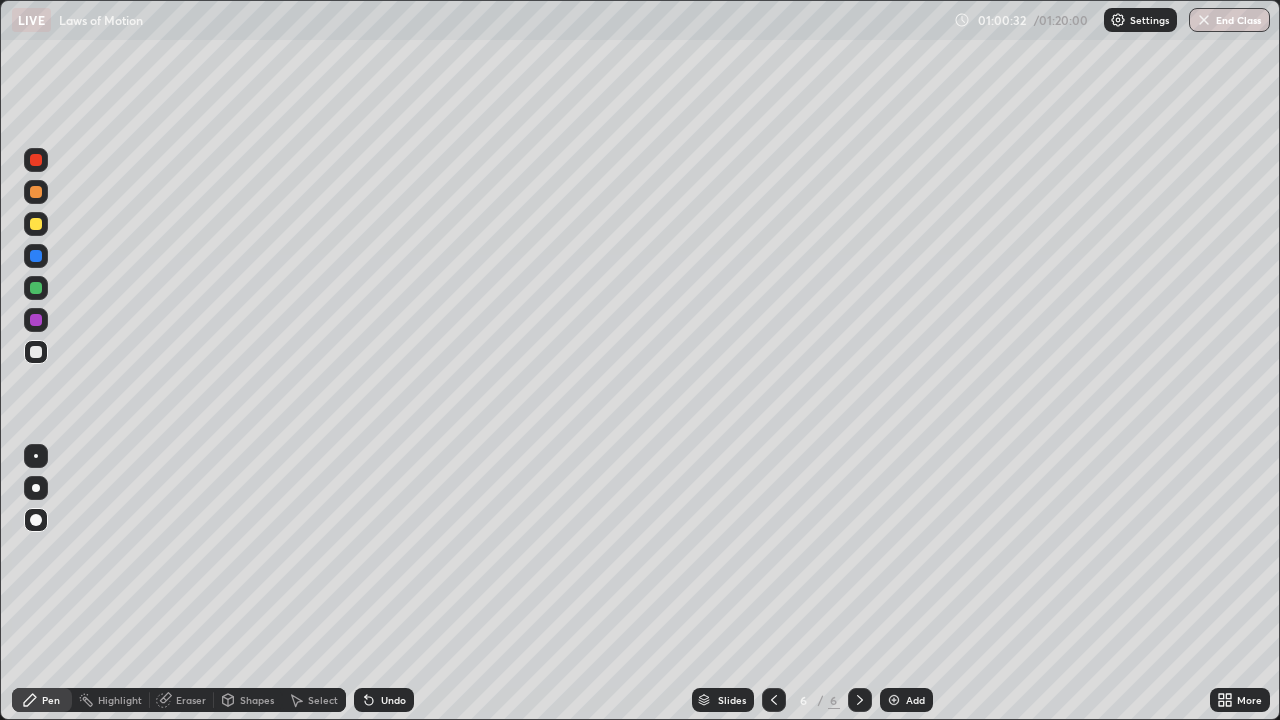 click at bounding box center [36, 288] 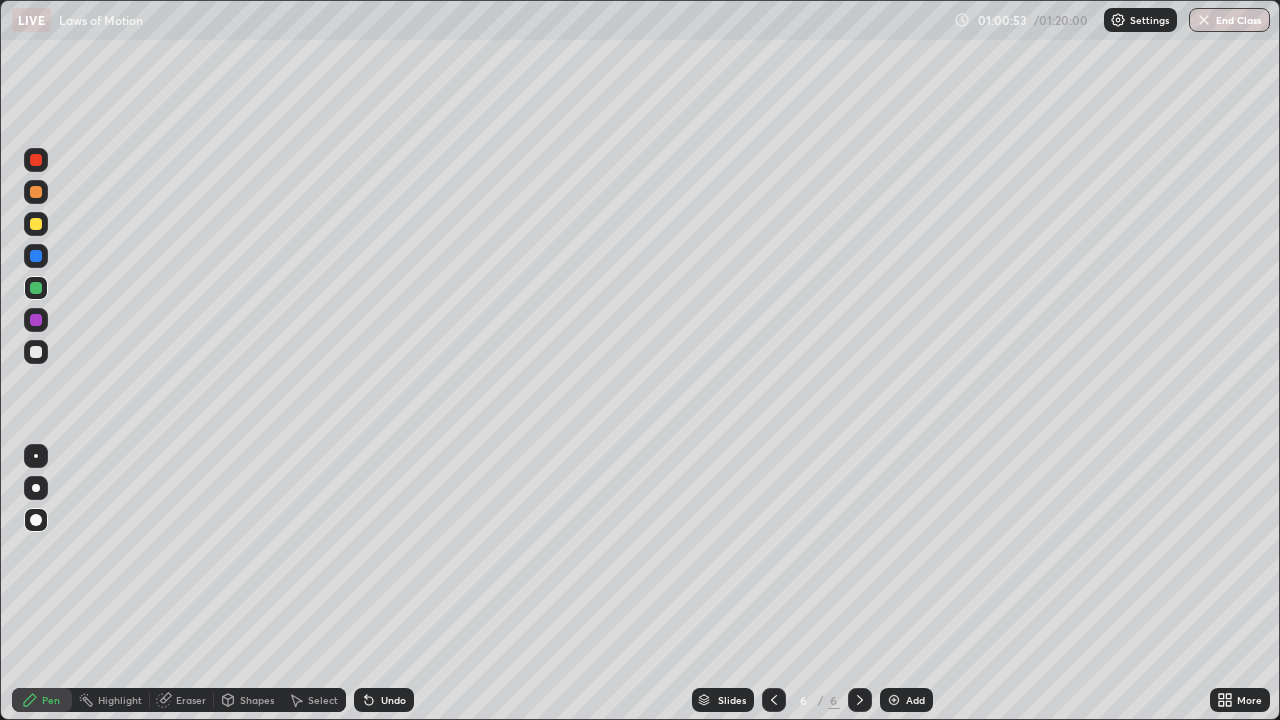 click at bounding box center (36, 352) 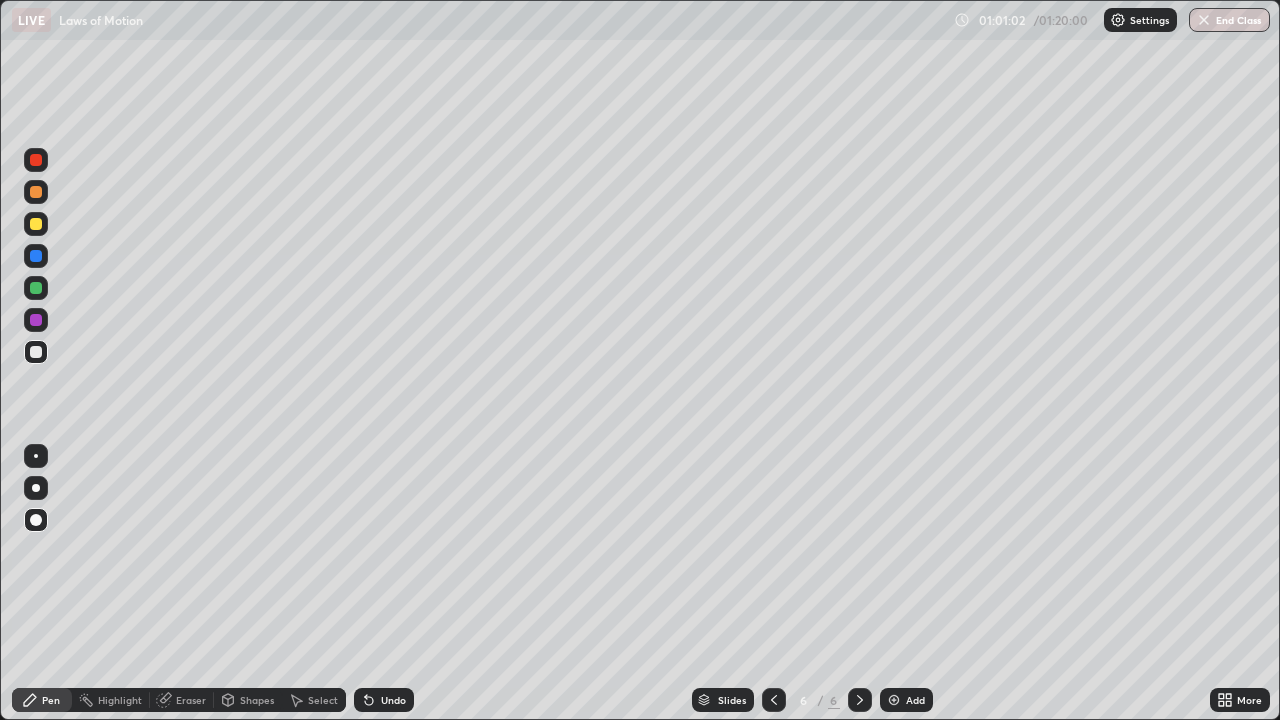 click at bounding box center (36, 320) 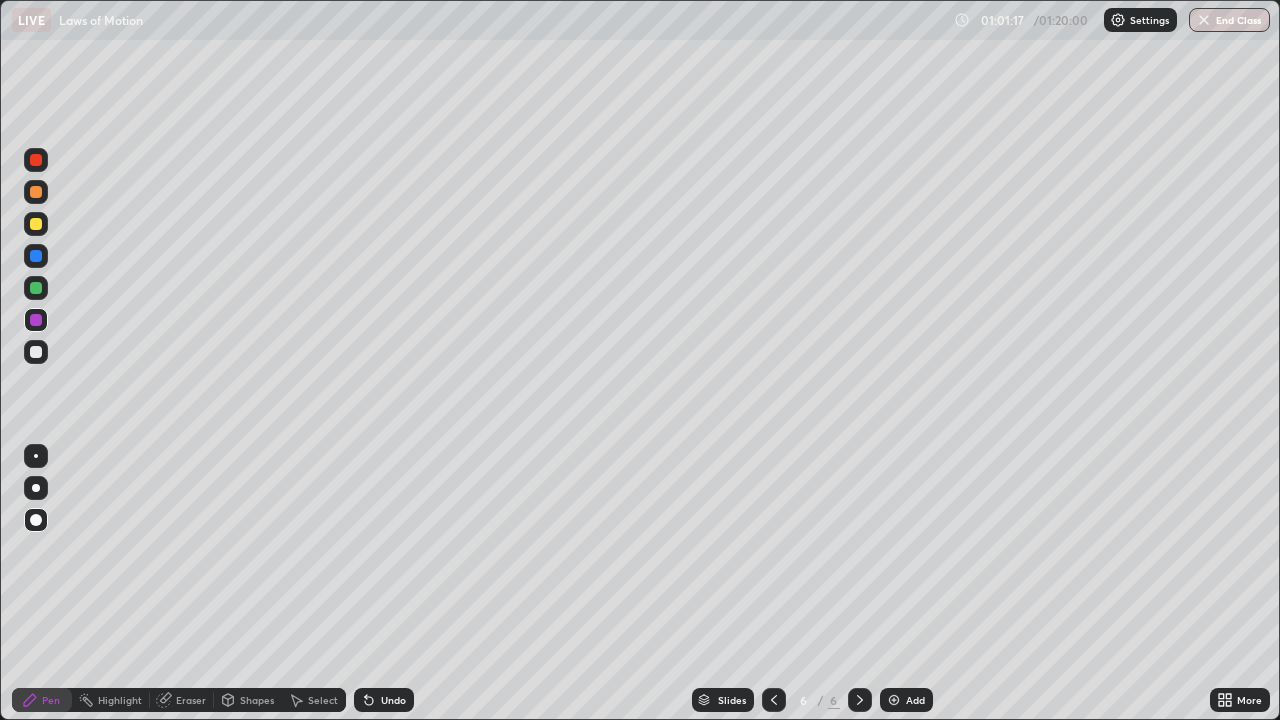 click at bounding box center [36, 160] 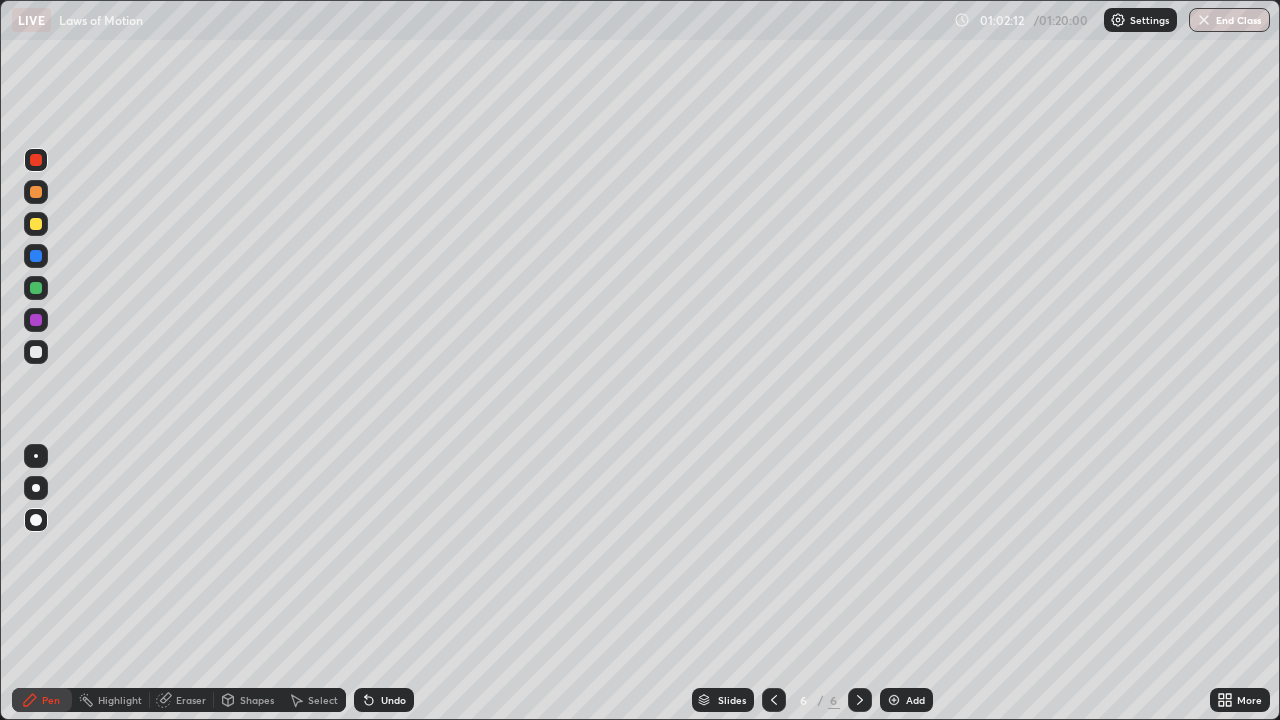 click at bounding box center (36, 288) 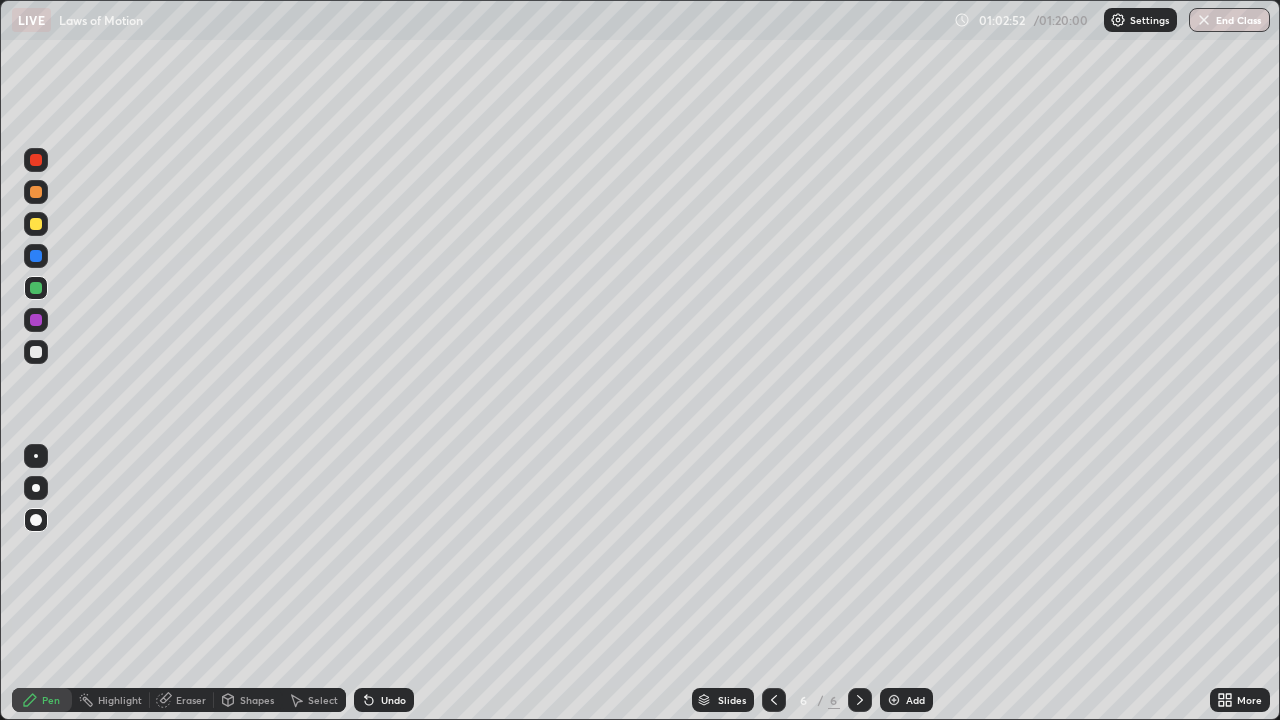 click at bounding box center (36, 224) 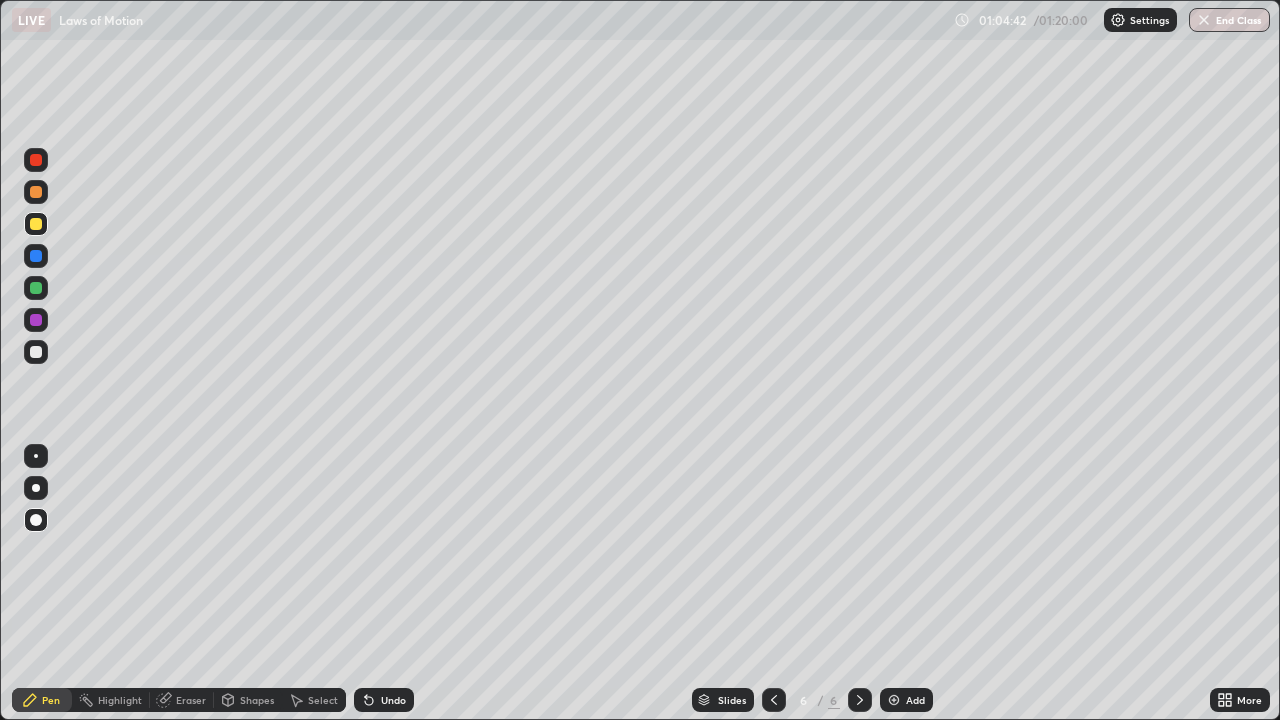 click on "Undo" at bounding box center [384, 700] 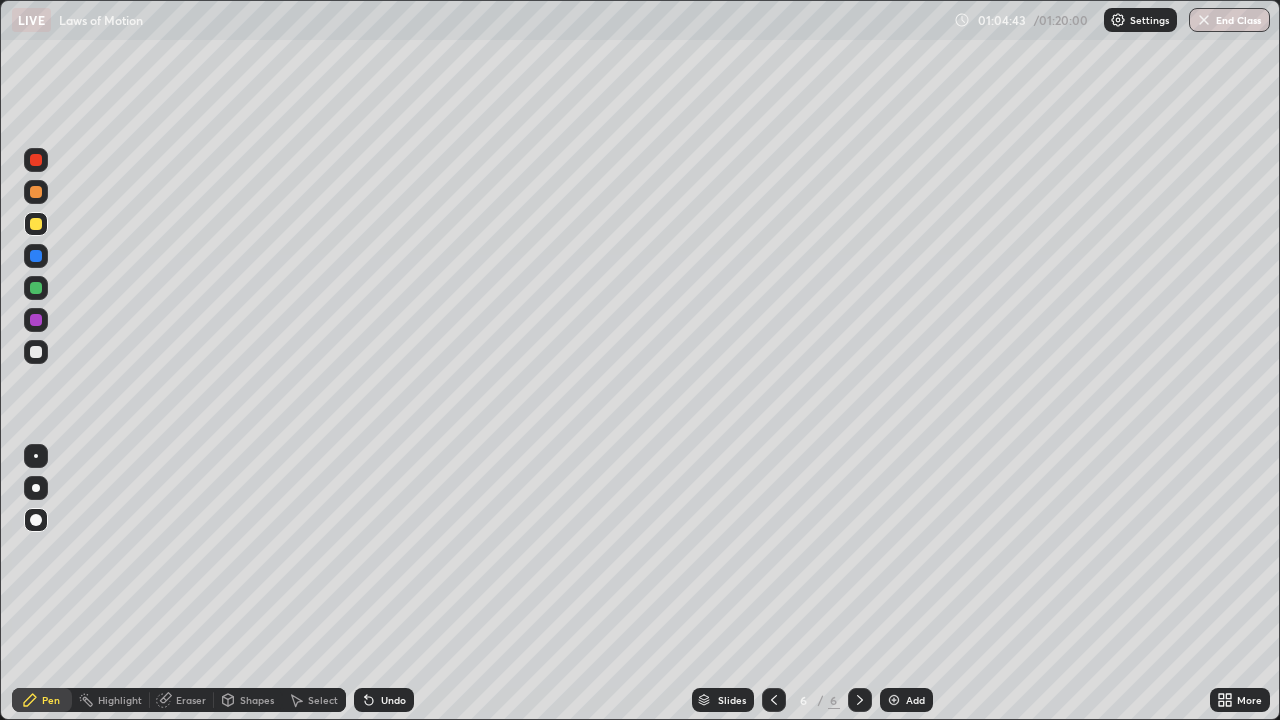 click on "Undo" at bounding box center [393, 700] 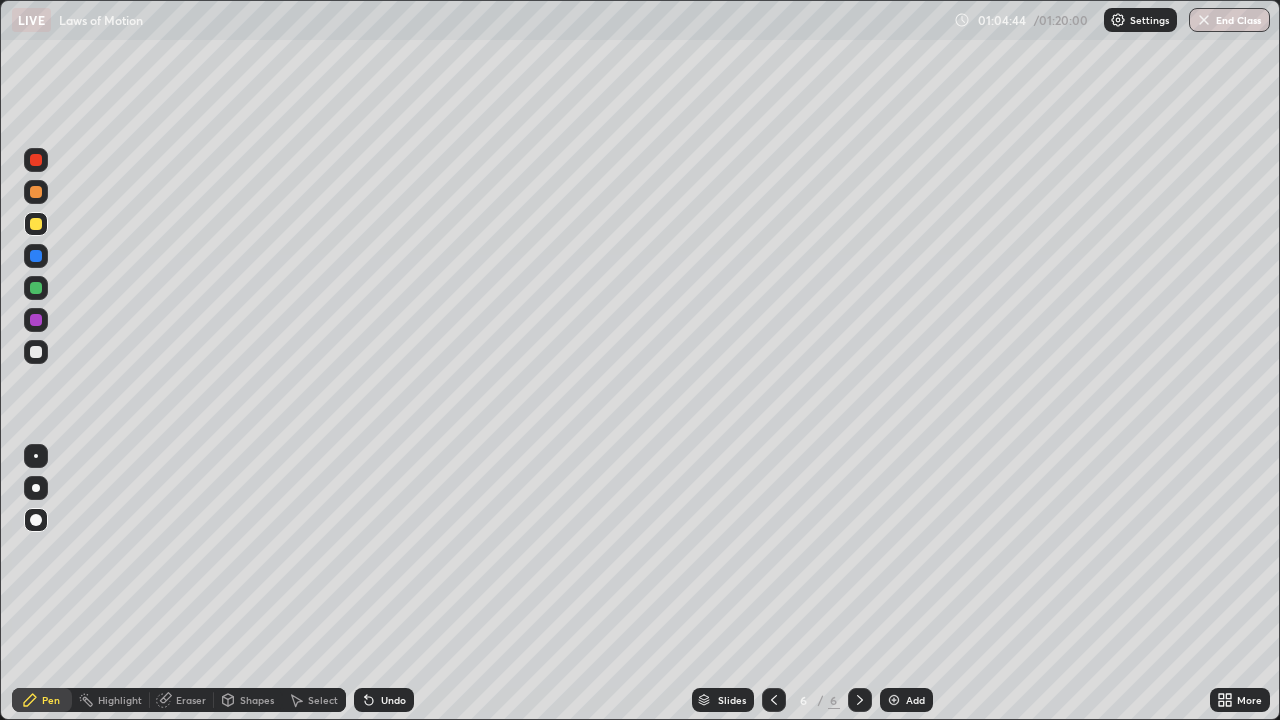 click on "Undo" at bounding box center (393, 700) 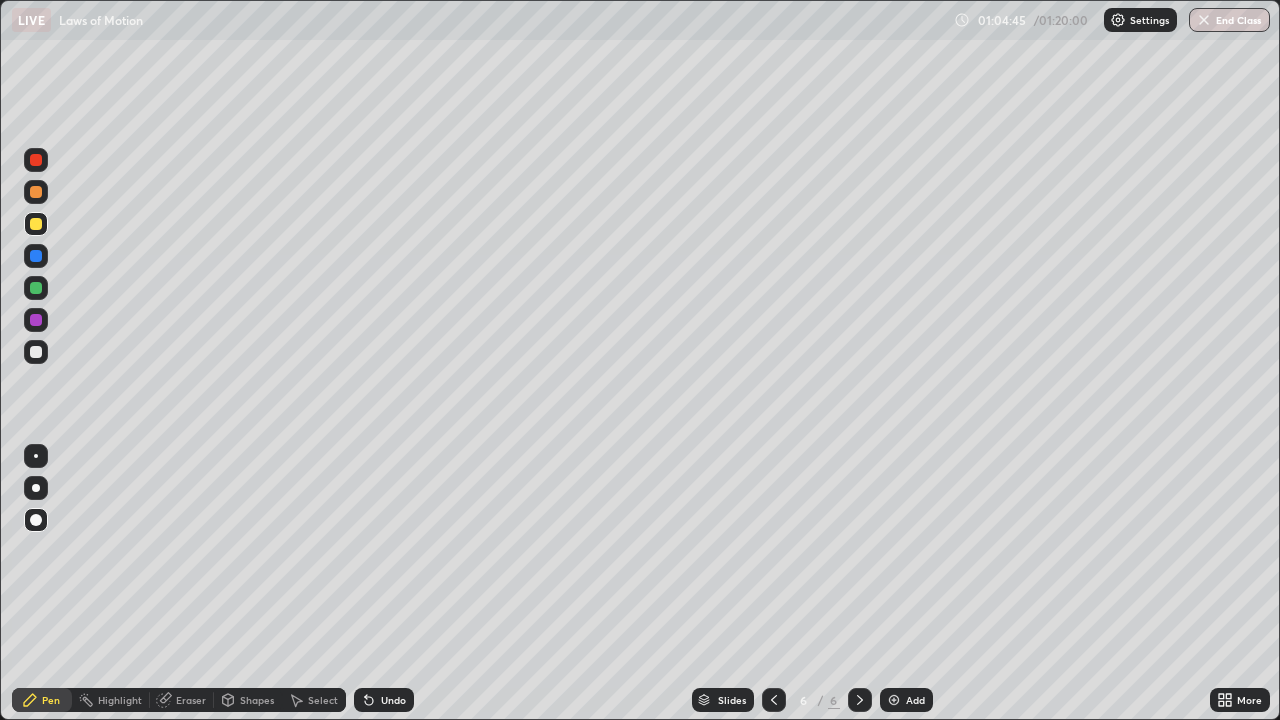 click on "Undo" at bounding box center (393, 700) 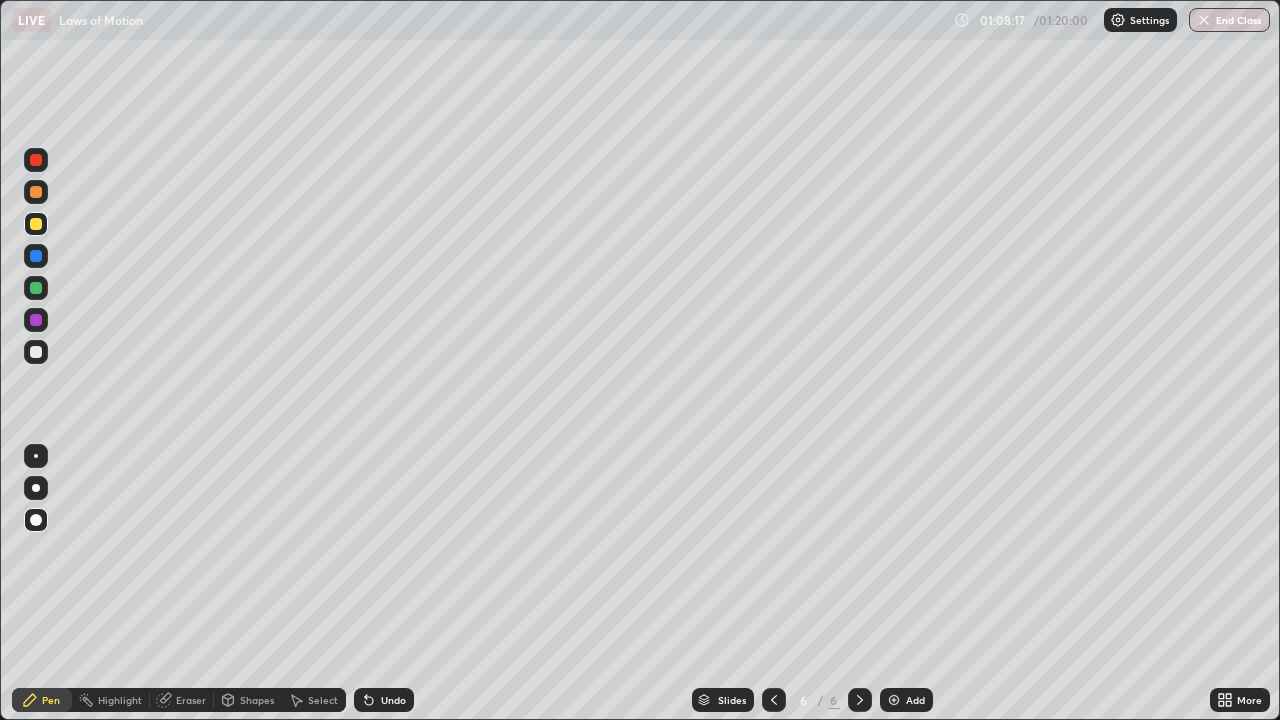 click at bounding box center [36, 352] 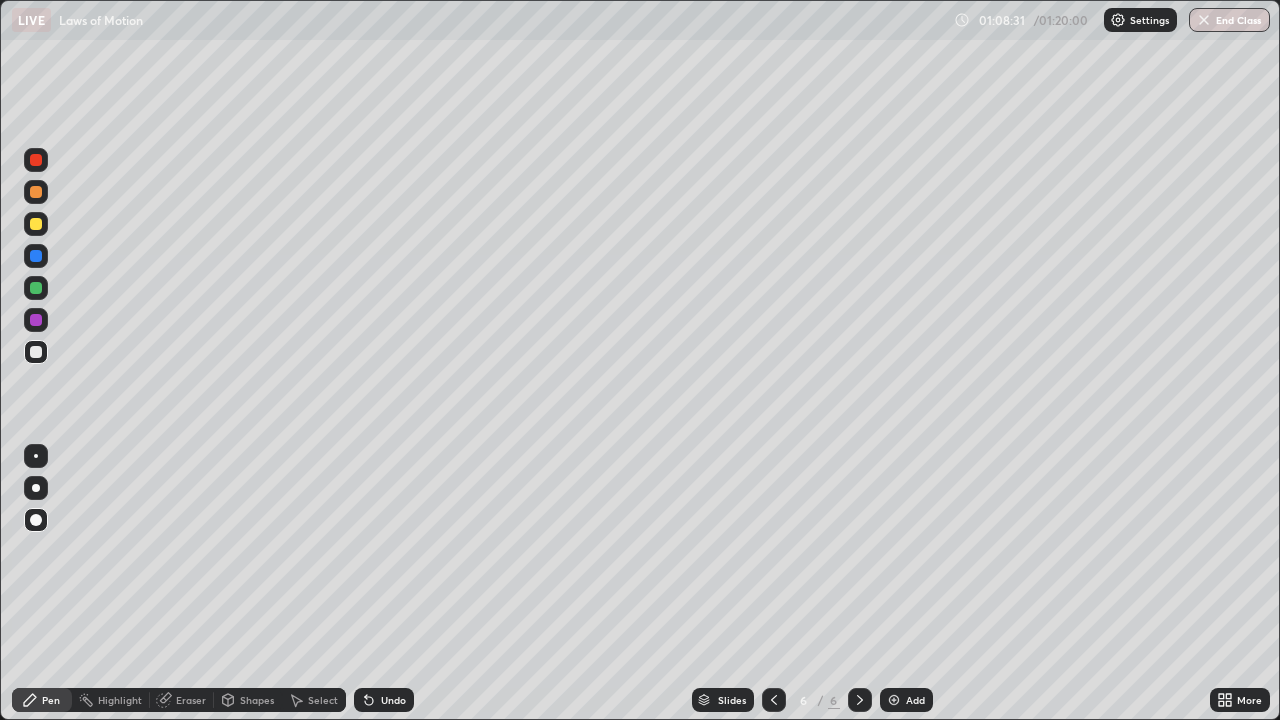 click at bounding box center (36, 160) 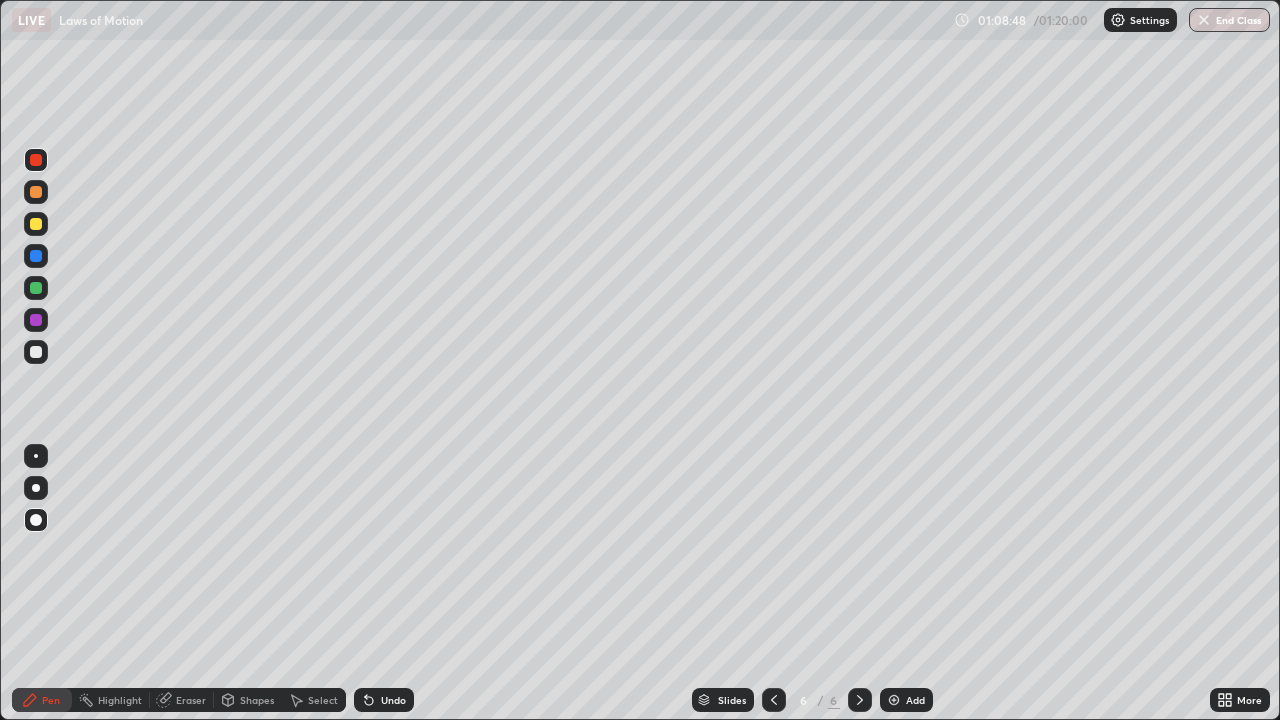 click at bounding box center [894, 700] 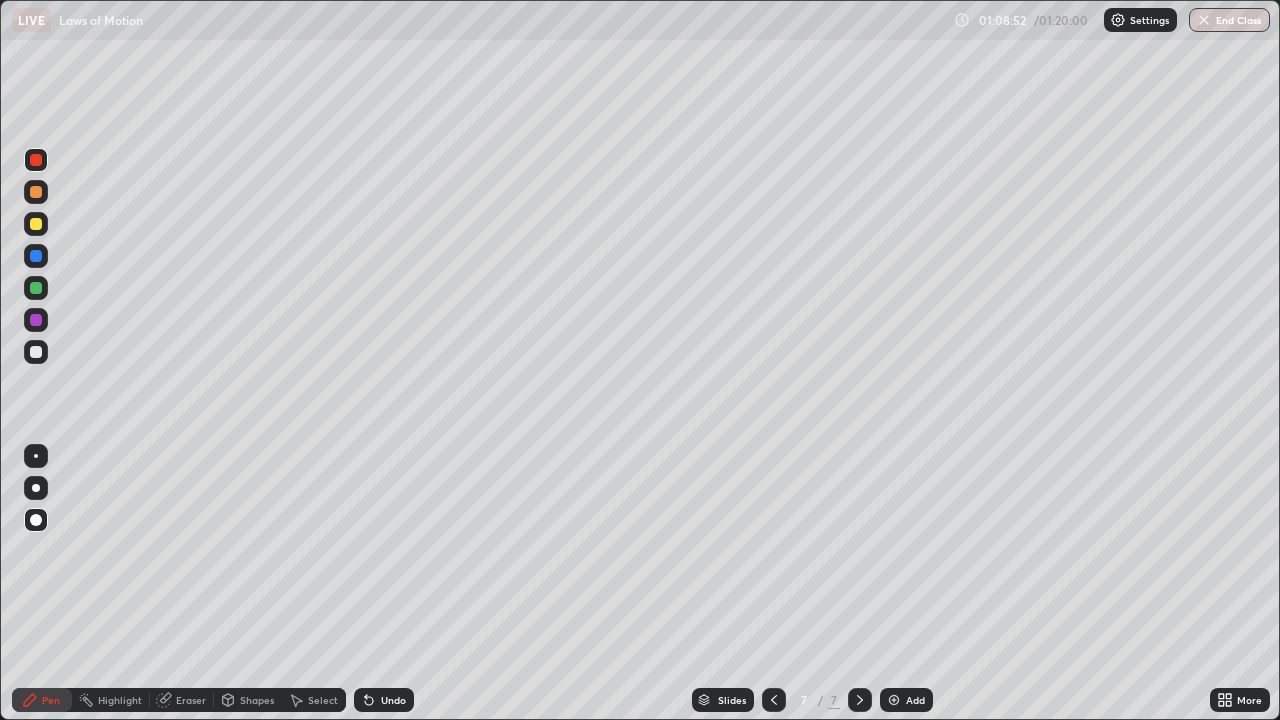 click 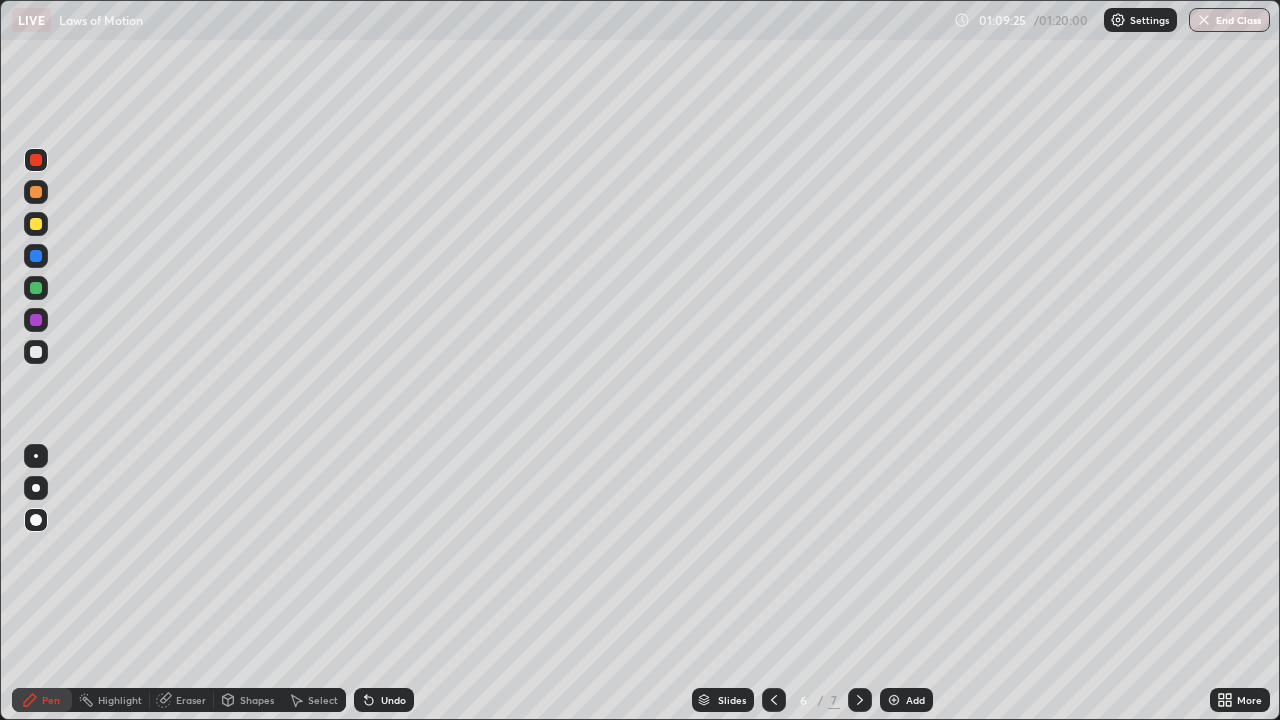 click 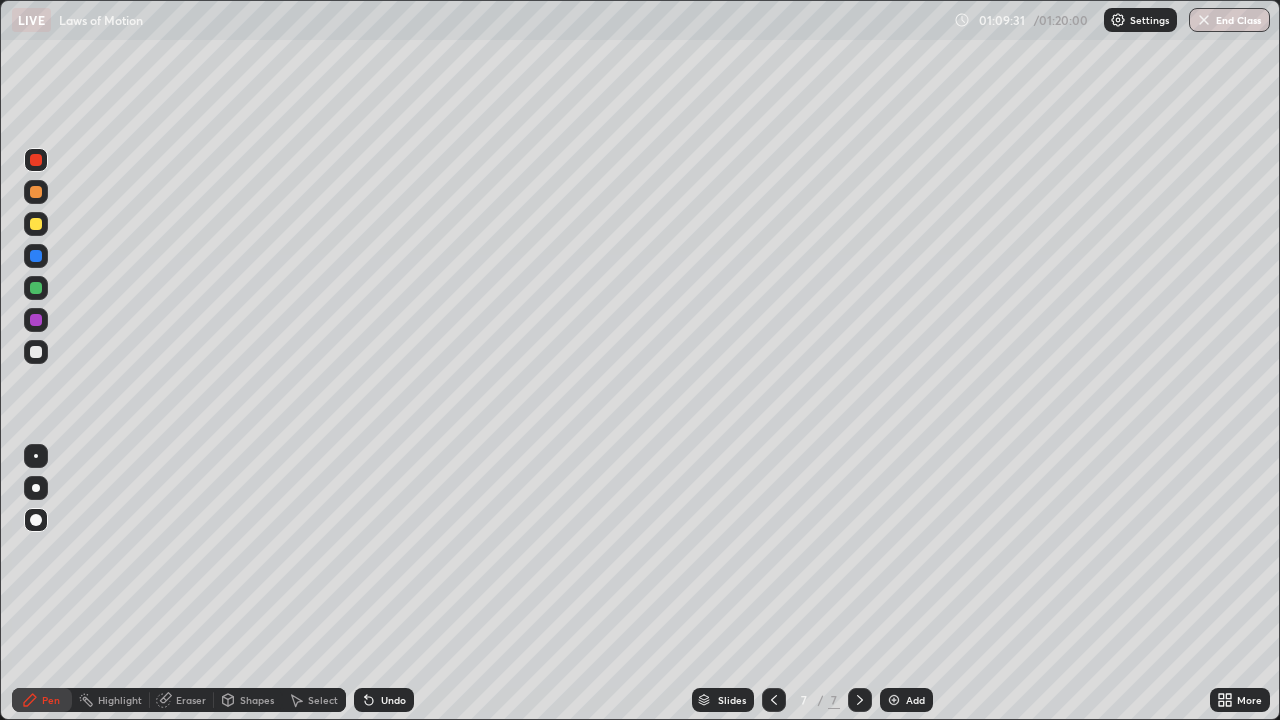 click at bounding box center (36, 352) 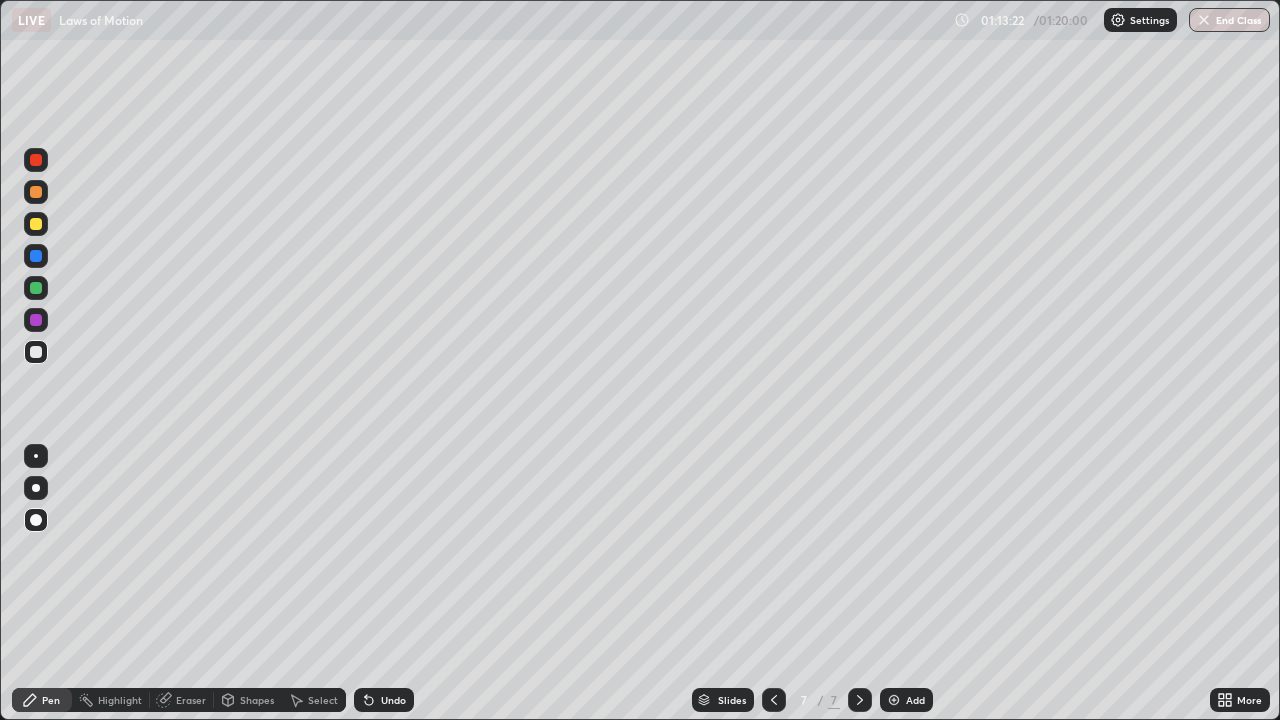 click at bounding box center [36, 288] 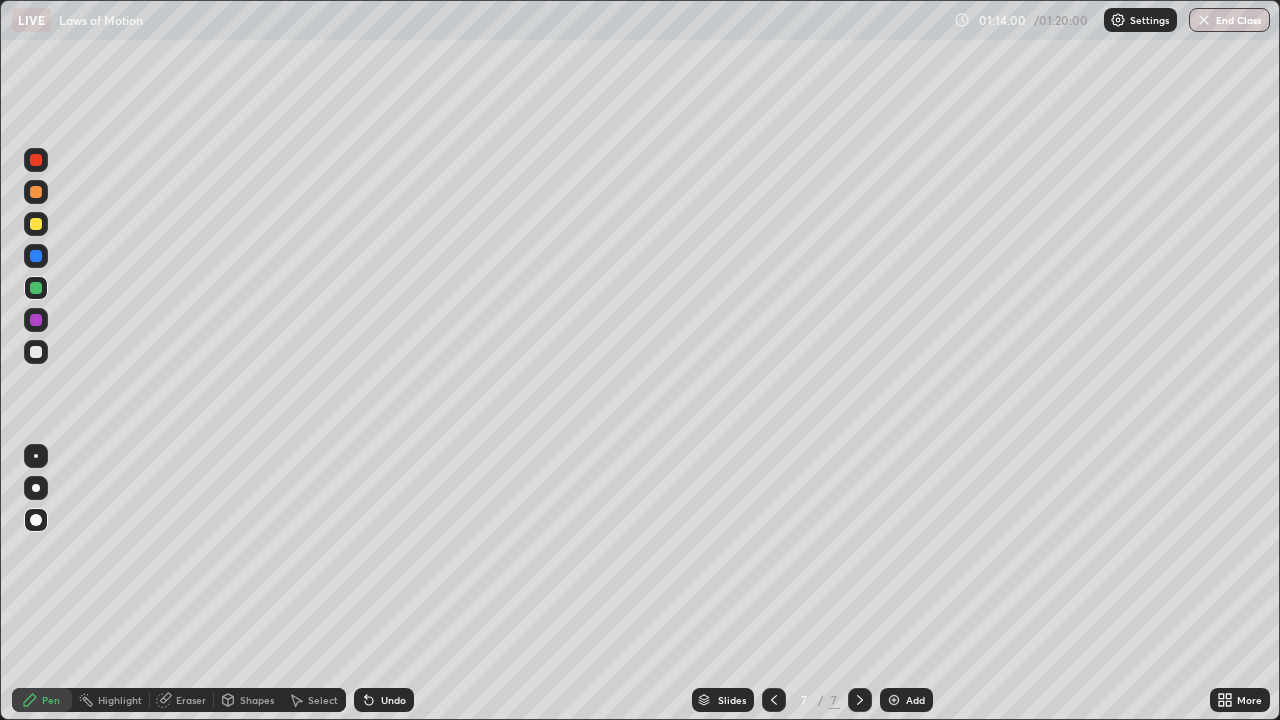 click at bounding box center [36, 224] 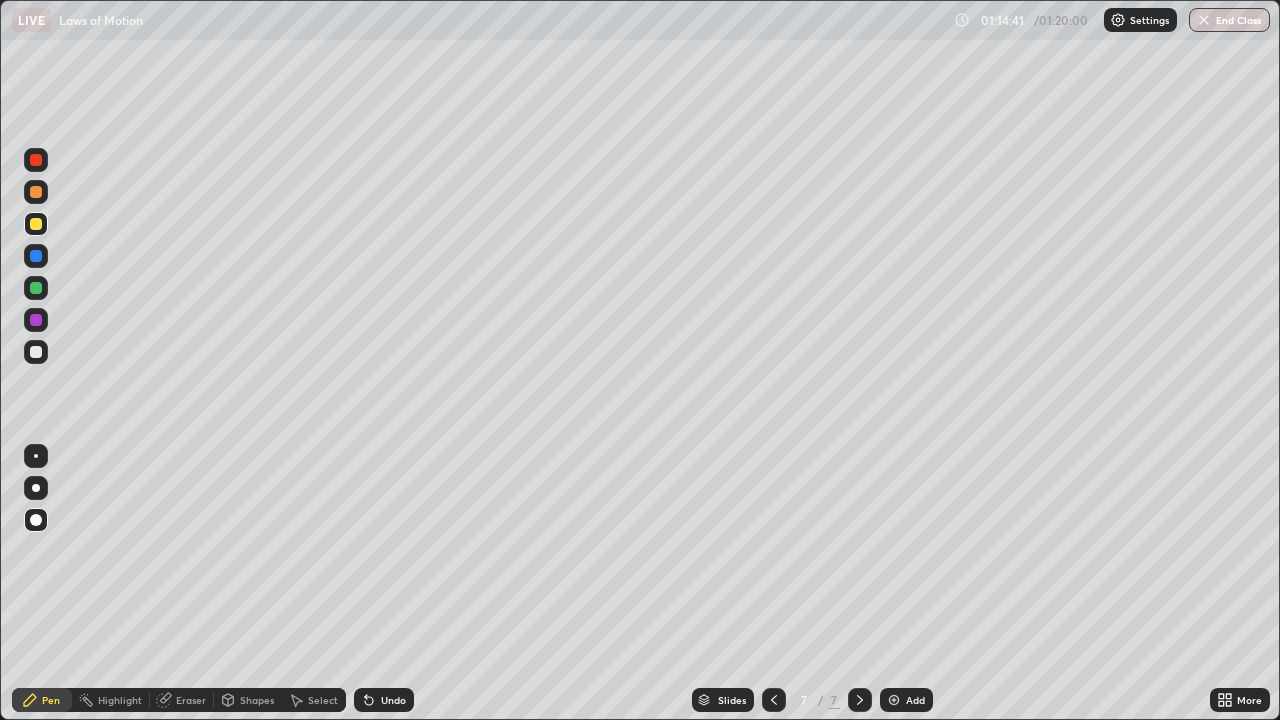 click at bounding box center [36, 160] 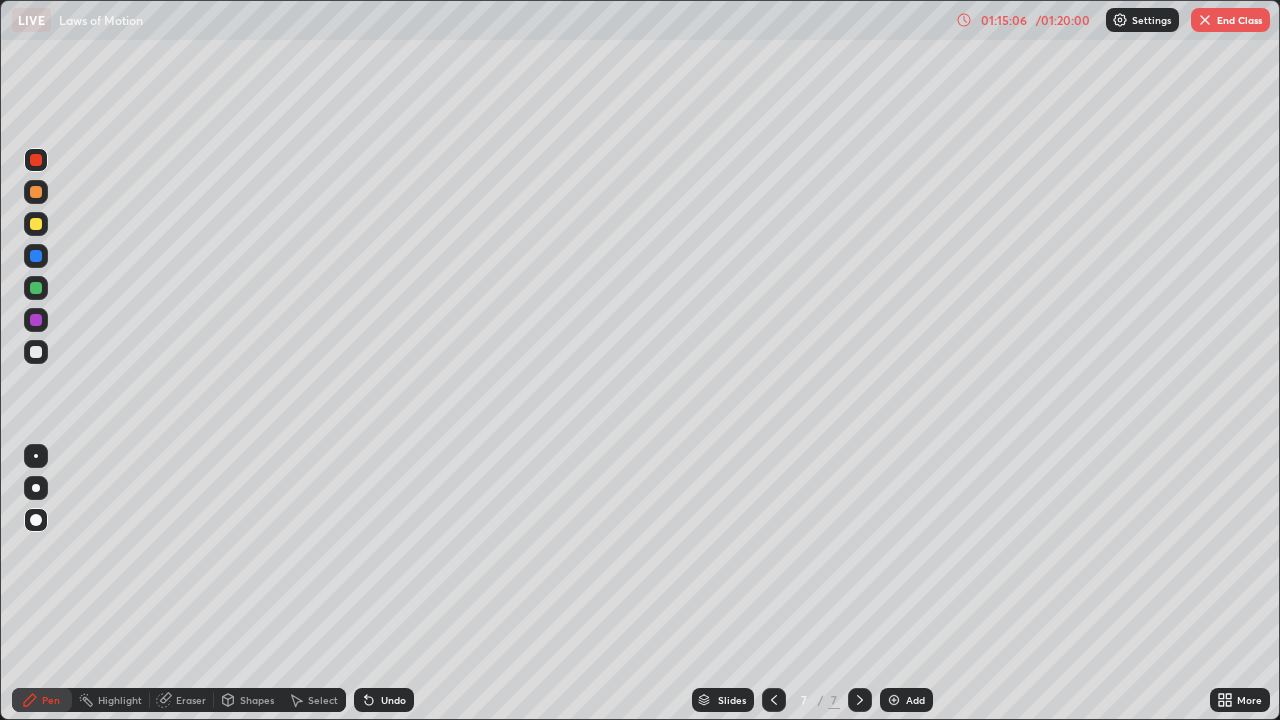 click on "Undo" at bounding box center (393, 700) 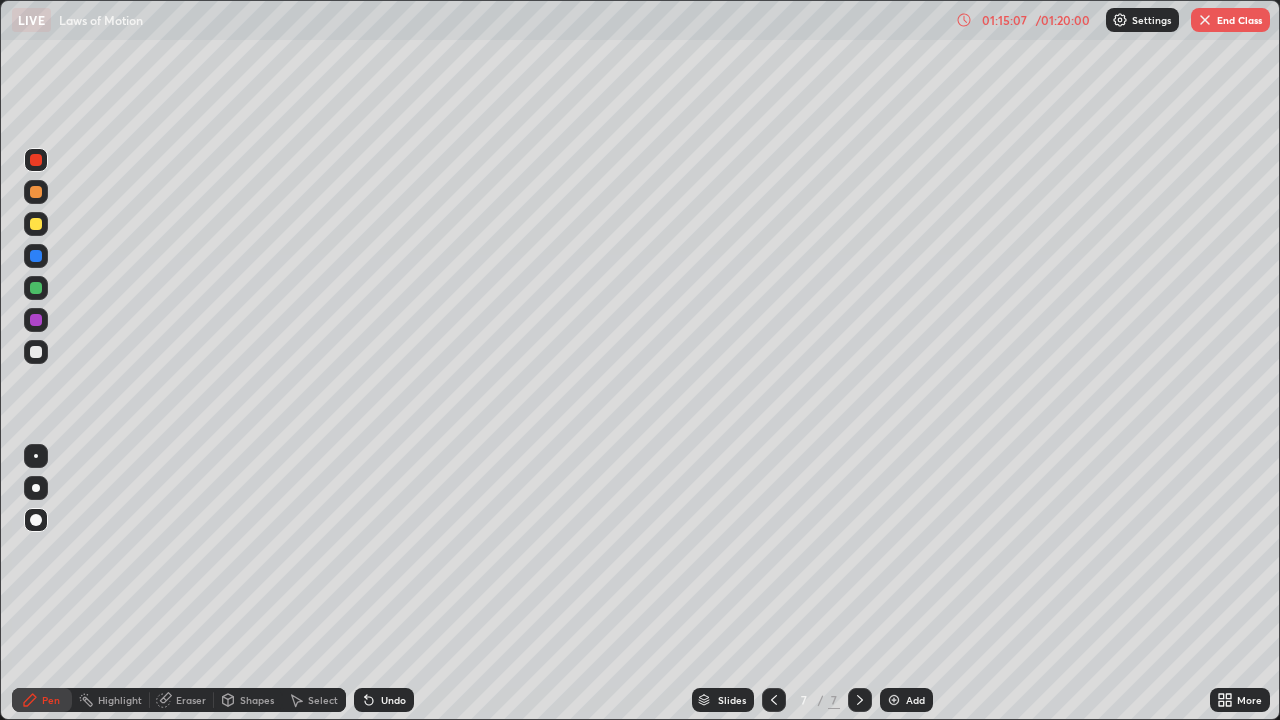 click on "Undo" at bounding box center (384, 700) 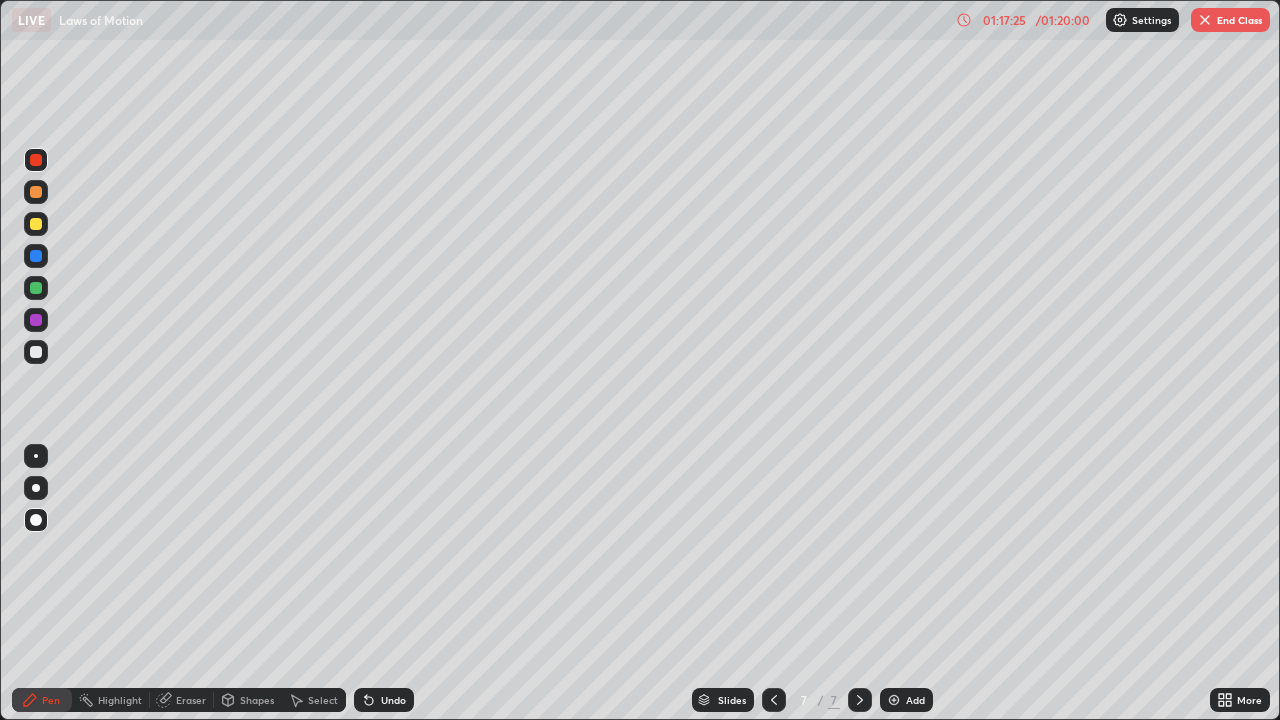 click on "/  01:20:00" at bounding box center (1063, 20) 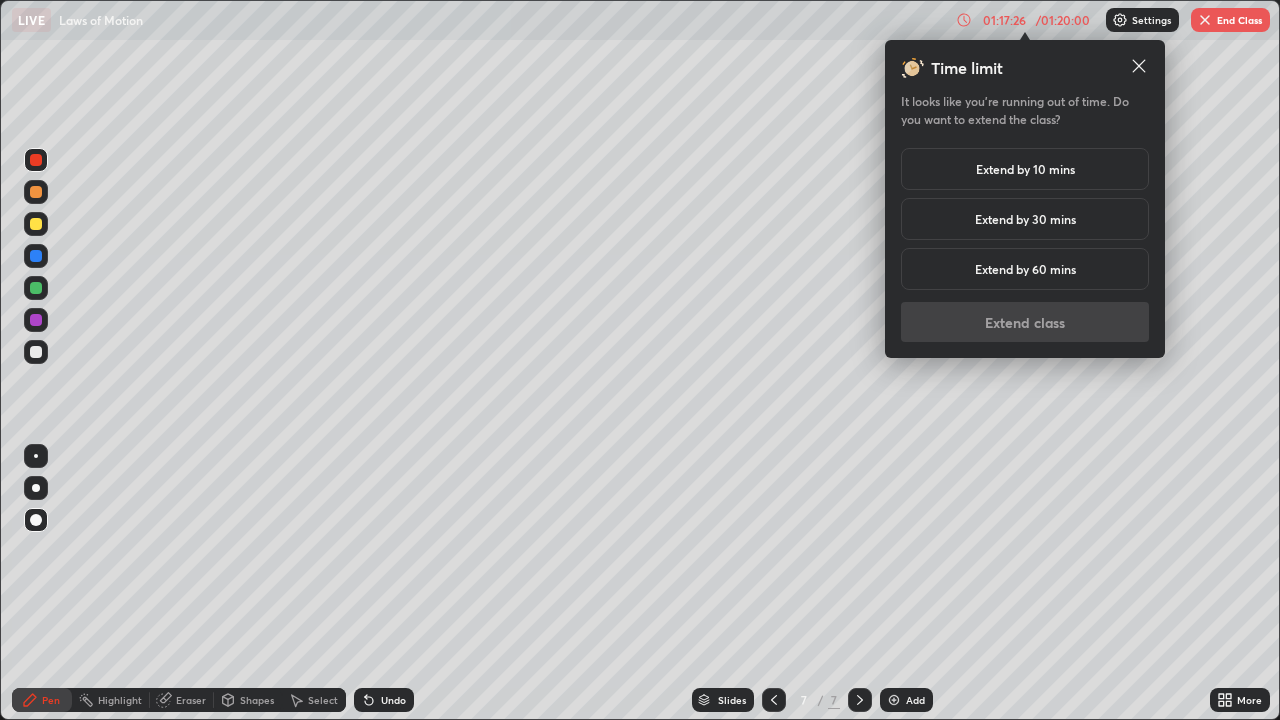 click on "Extend by 30 mins" at bounding box center (1025, 219) 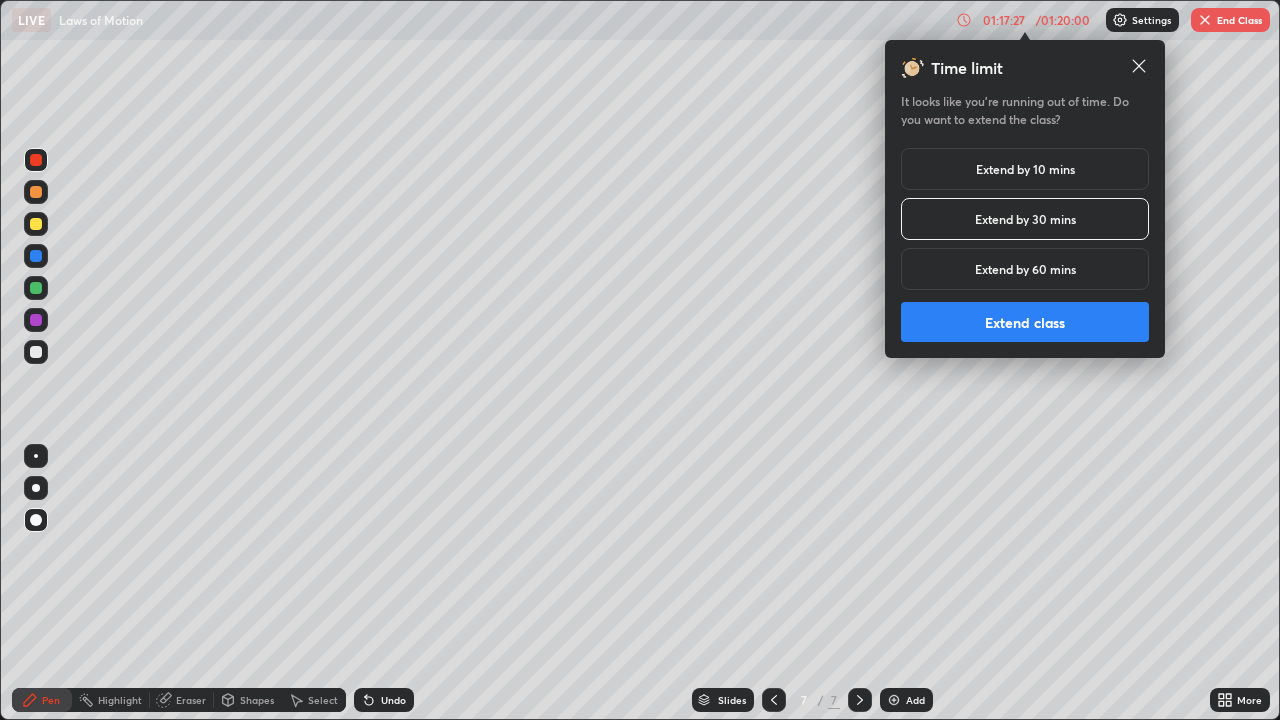 click on "Extend class" at bounding box center [1025, 322] 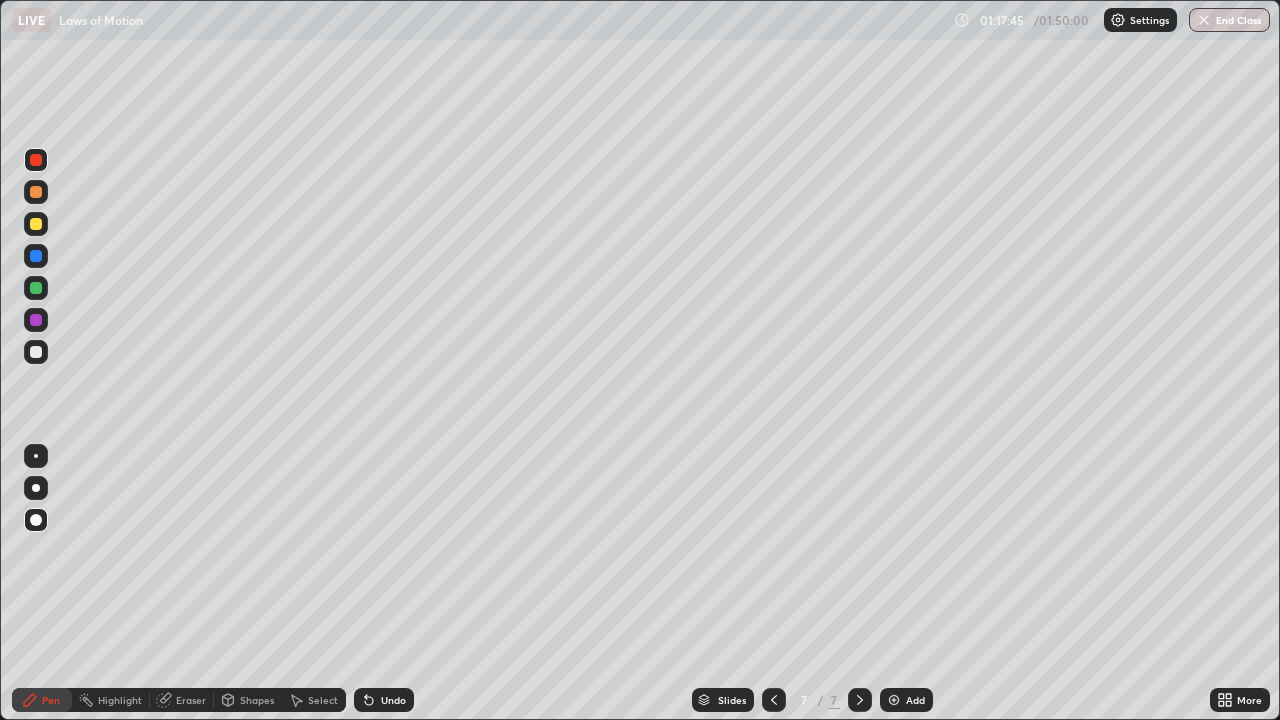 click 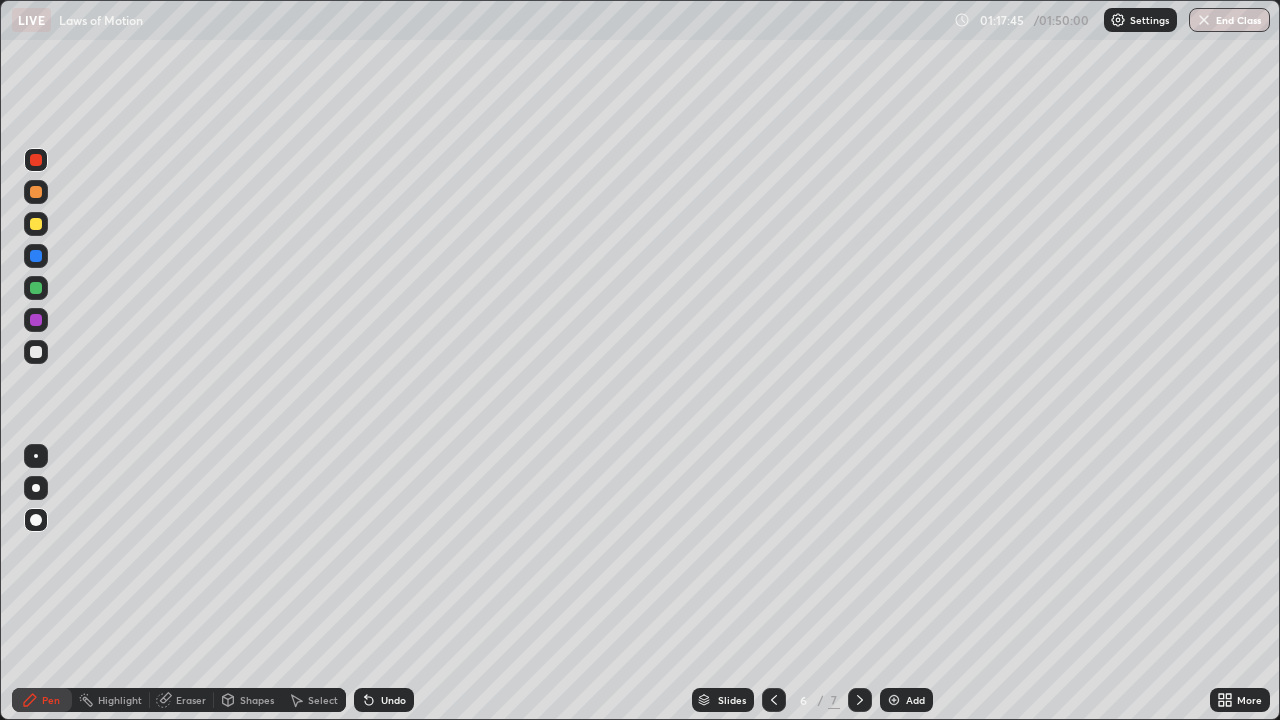 click 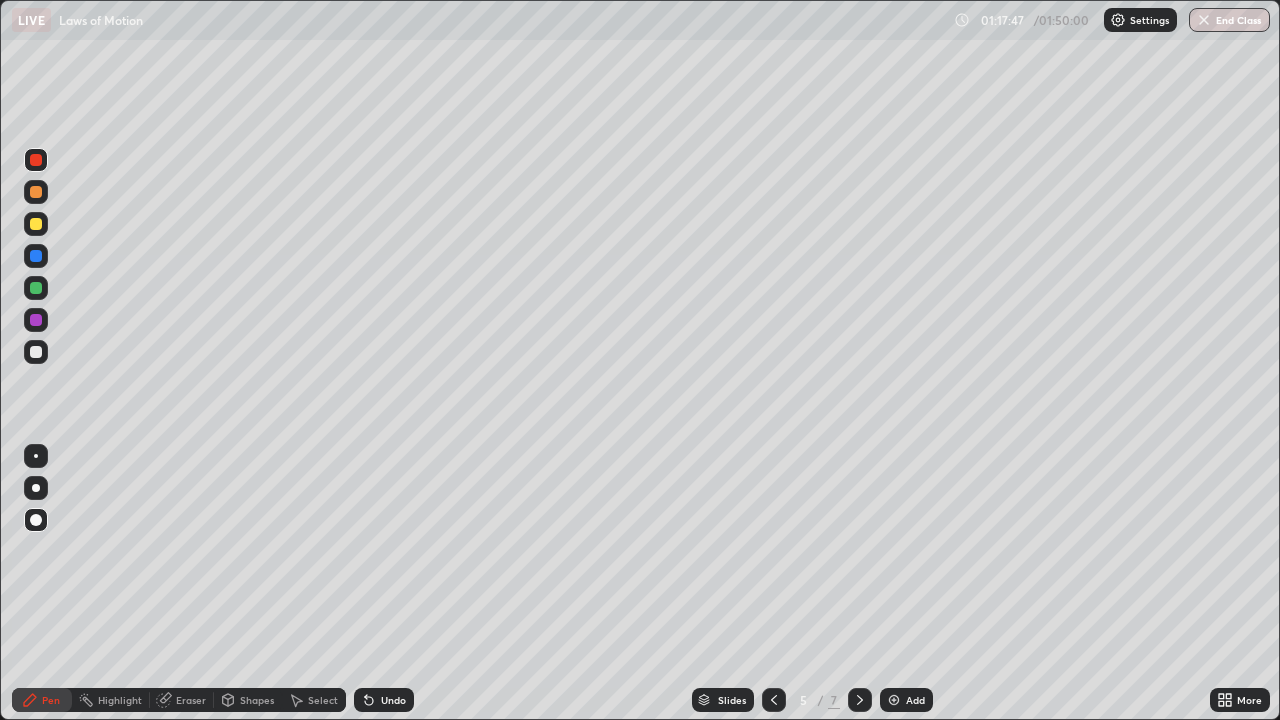 click 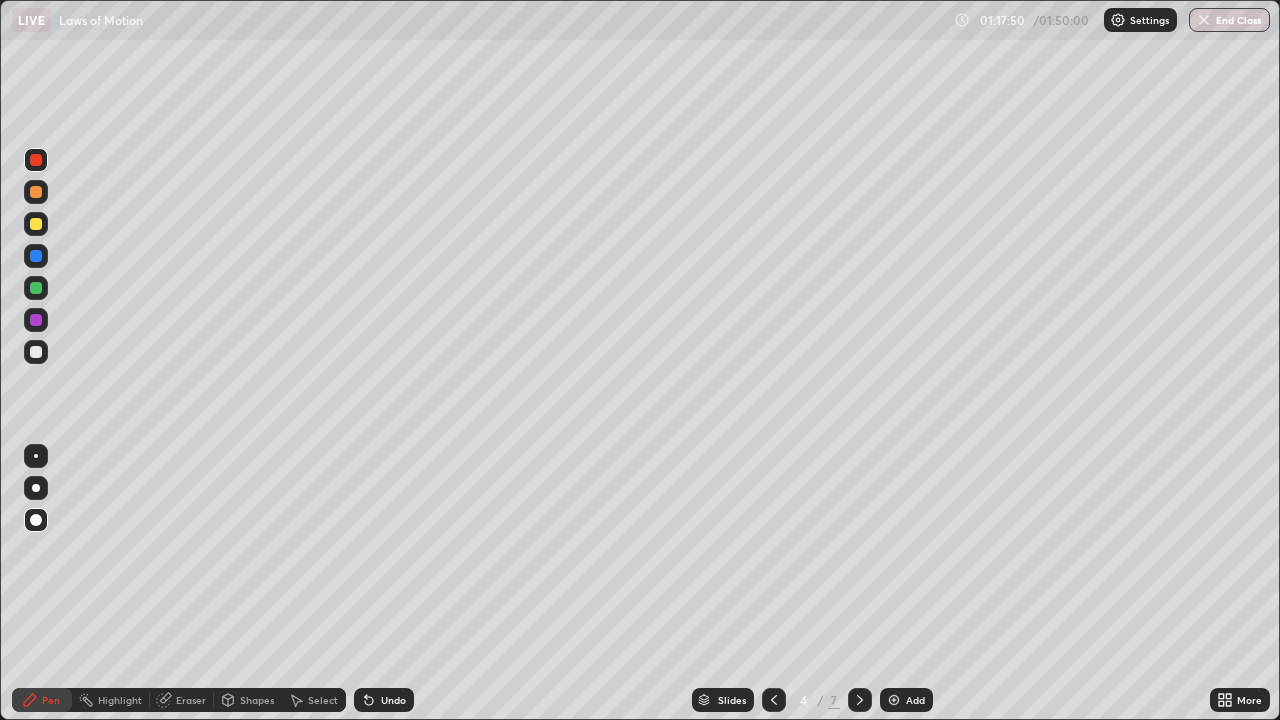 click at bounding box center [774, 700] 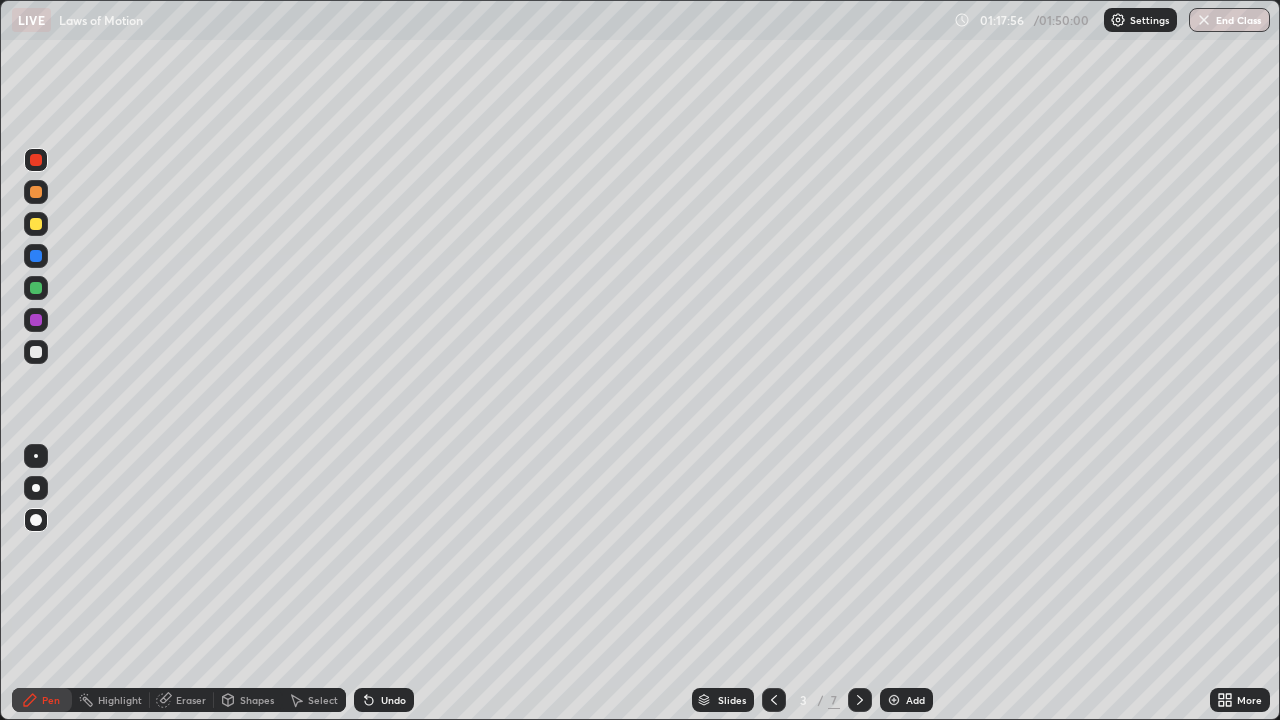 click at bounding box center (36, 352) 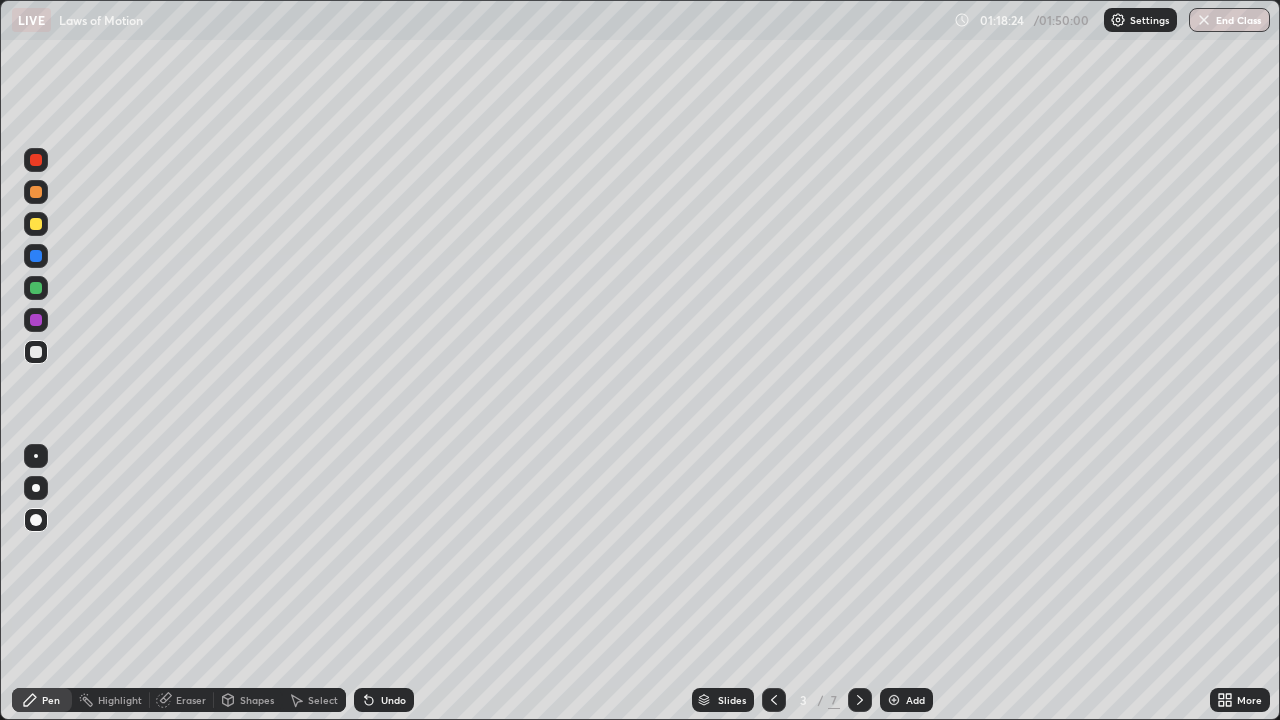 click at bounding box center [36, 320] 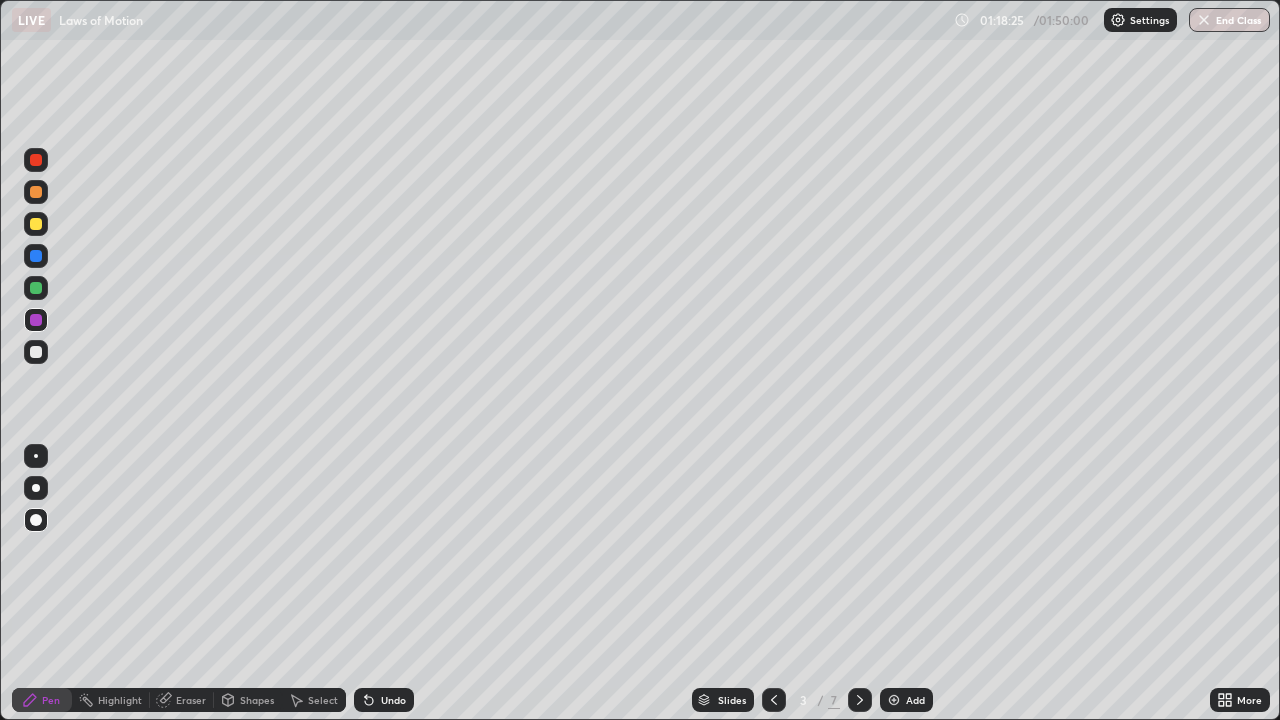 click at bounding box center [36, 288] 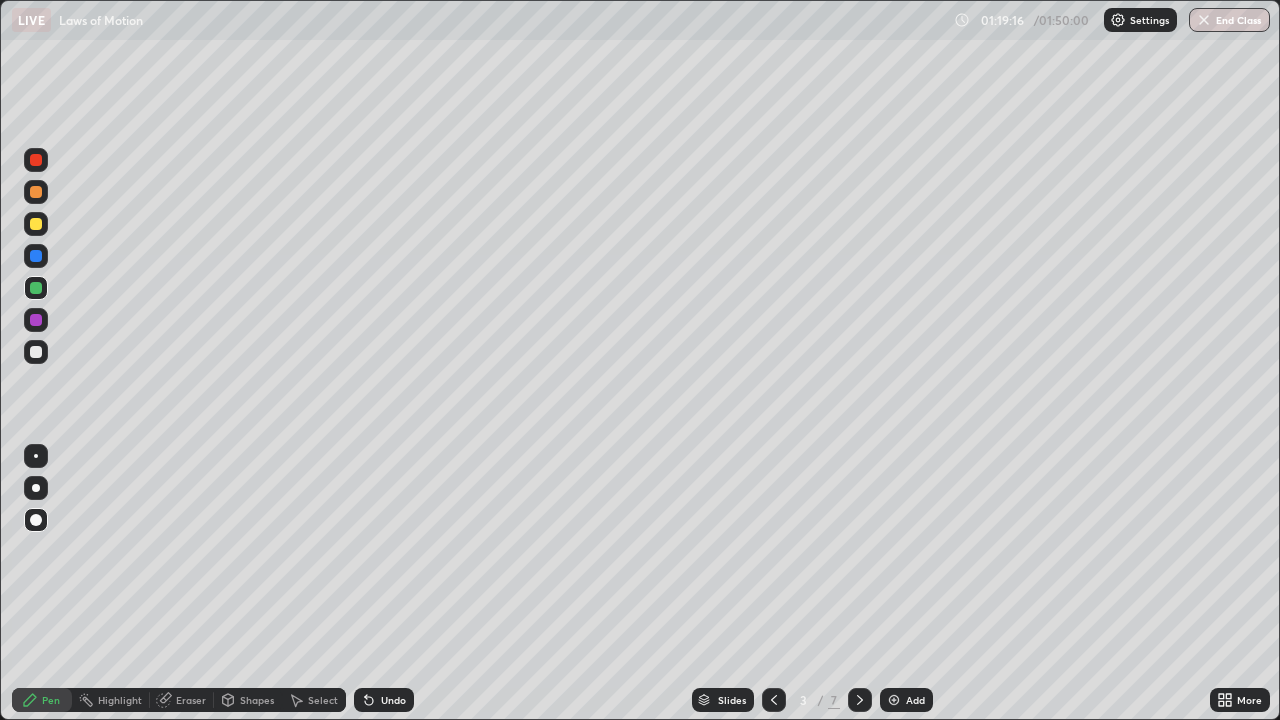 click at bounding box center (36, 224) 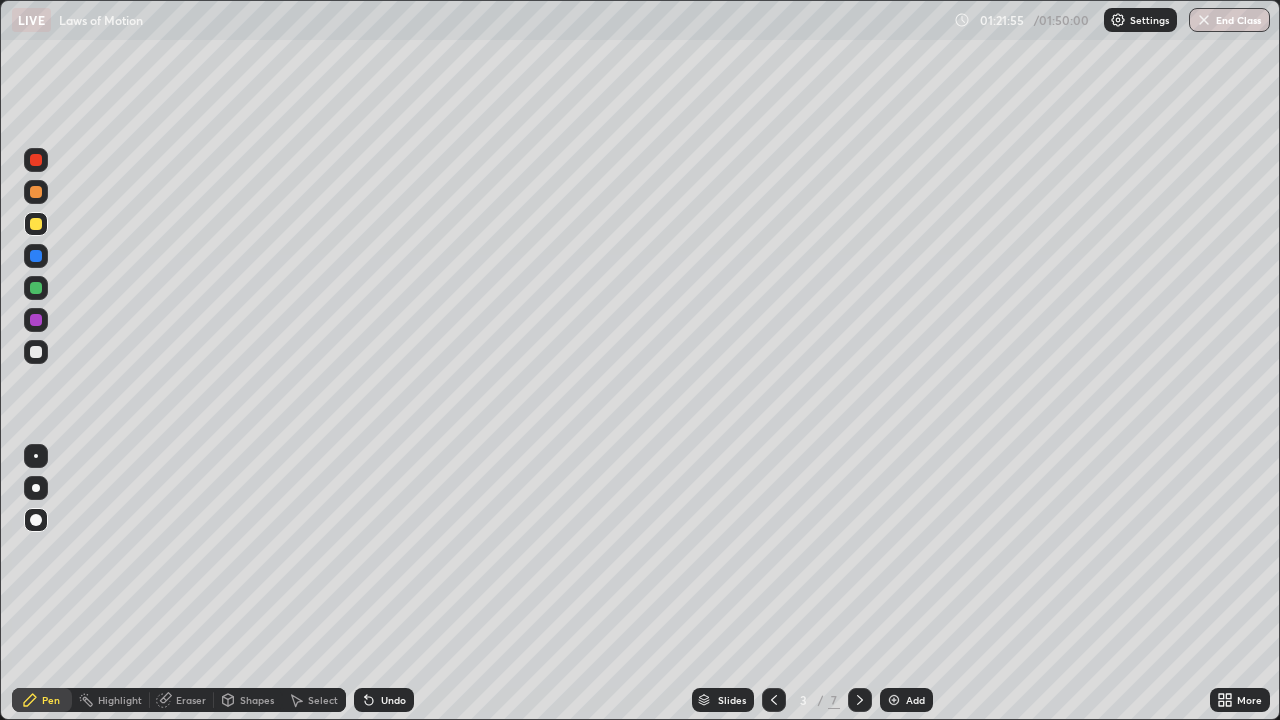 click at bounding box center (36, 160) 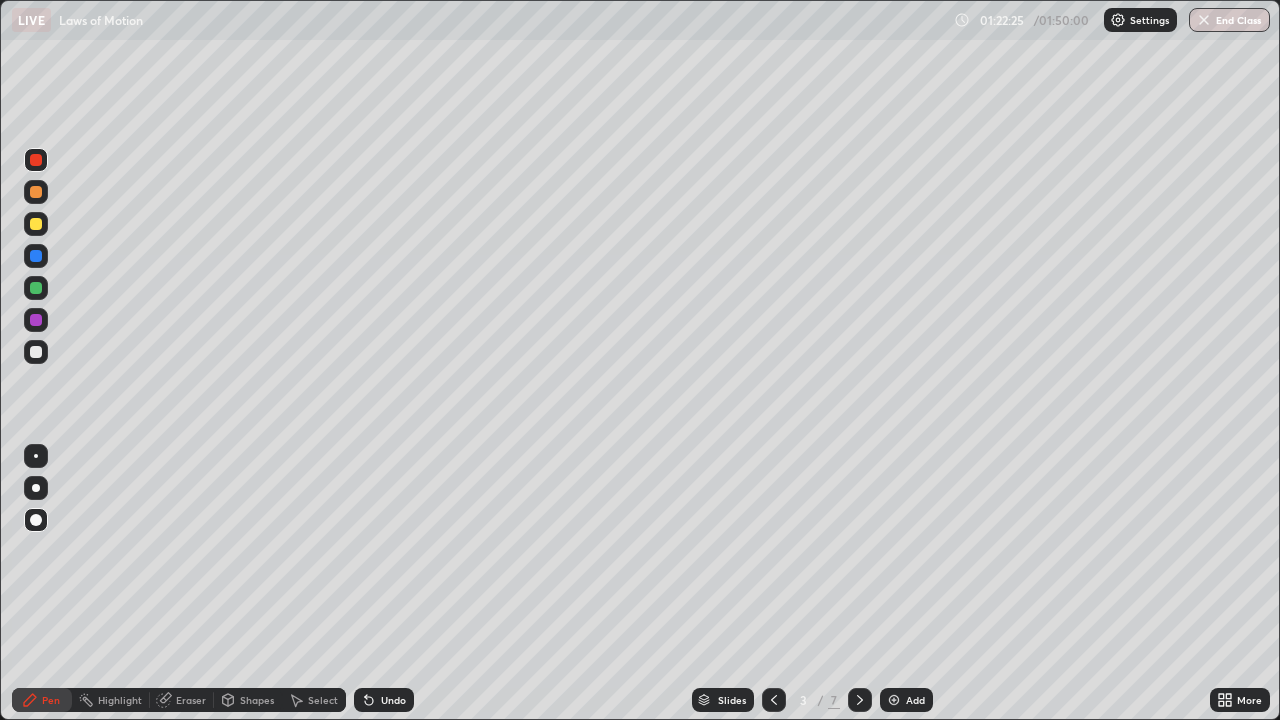 click at bounding box center [36, 256] 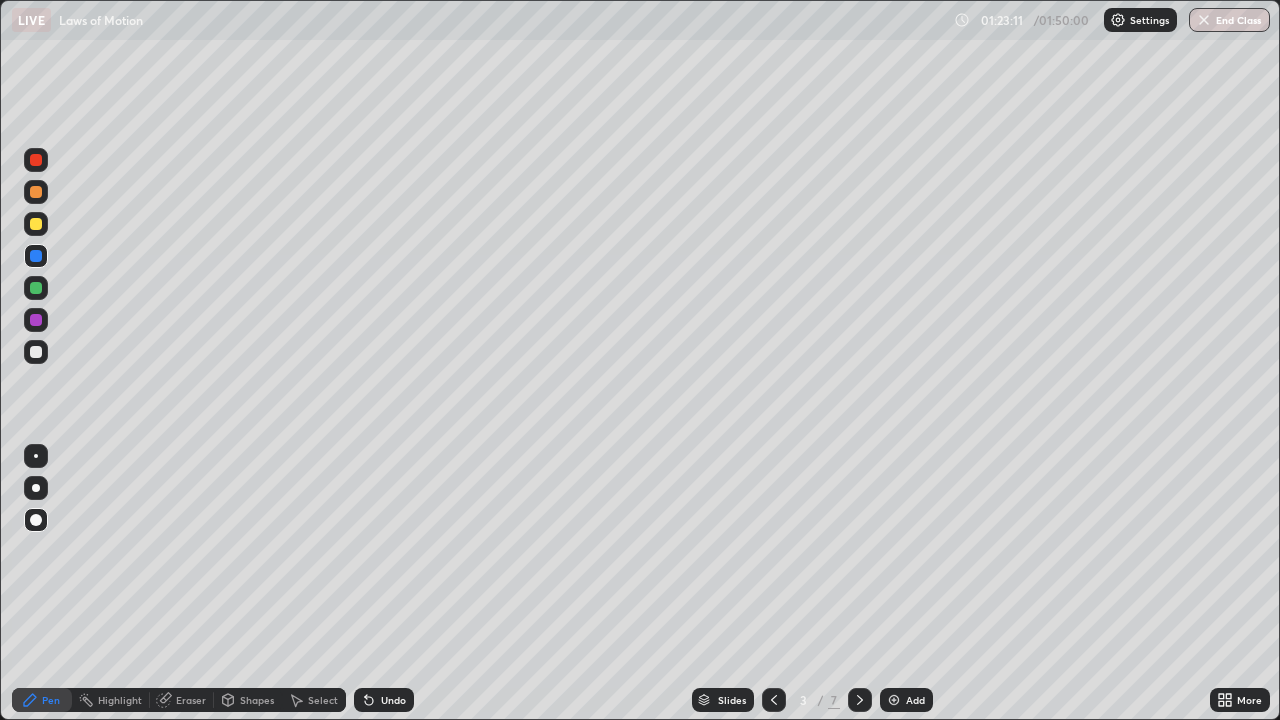 click 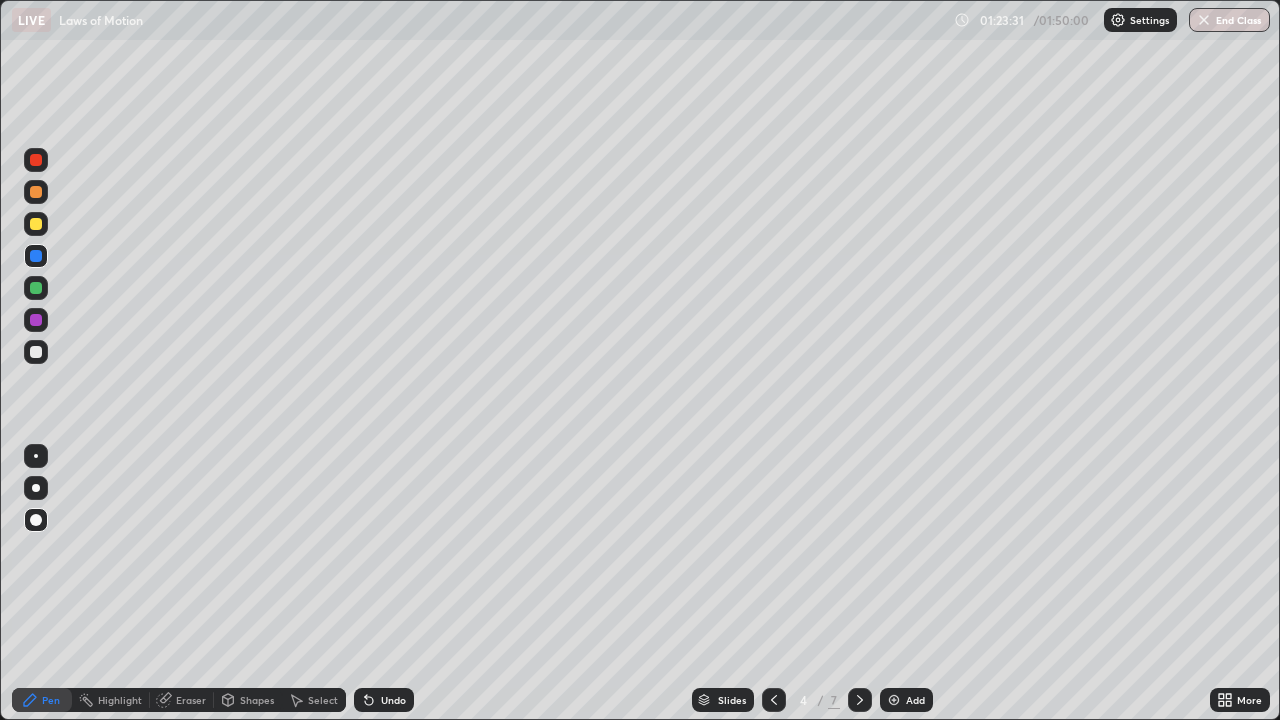 click at bounding box center [36, 160] 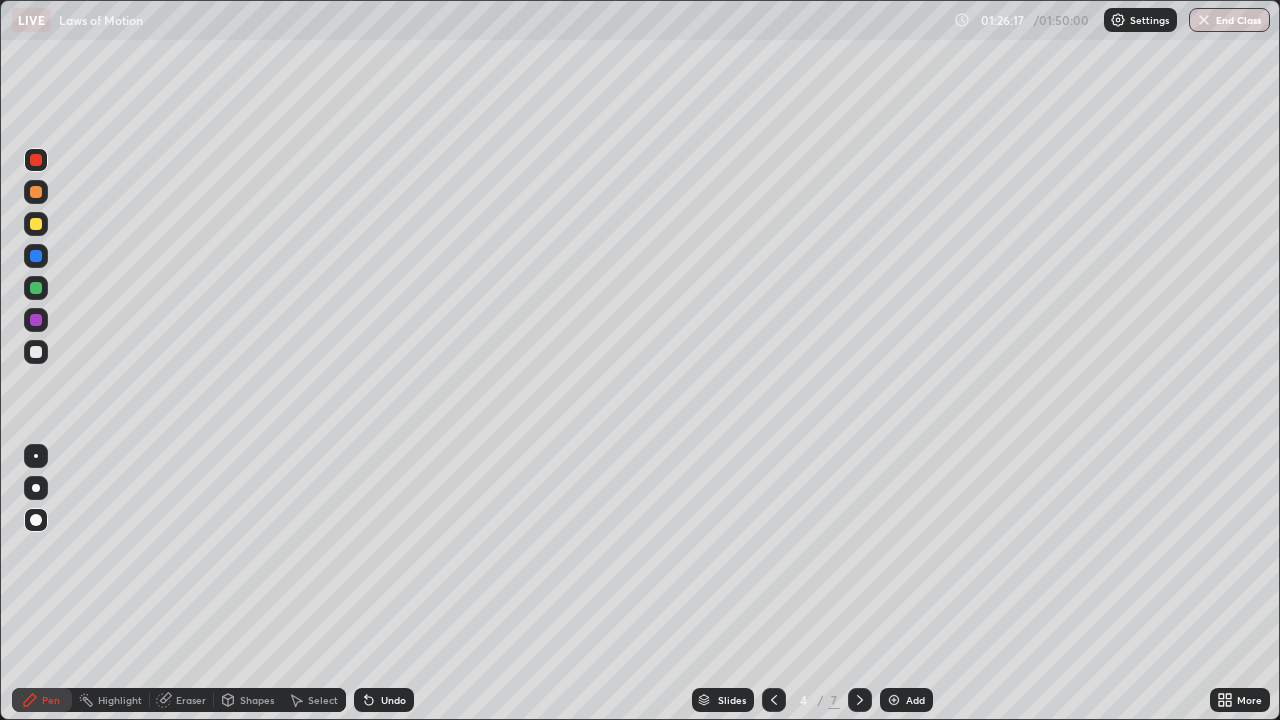click 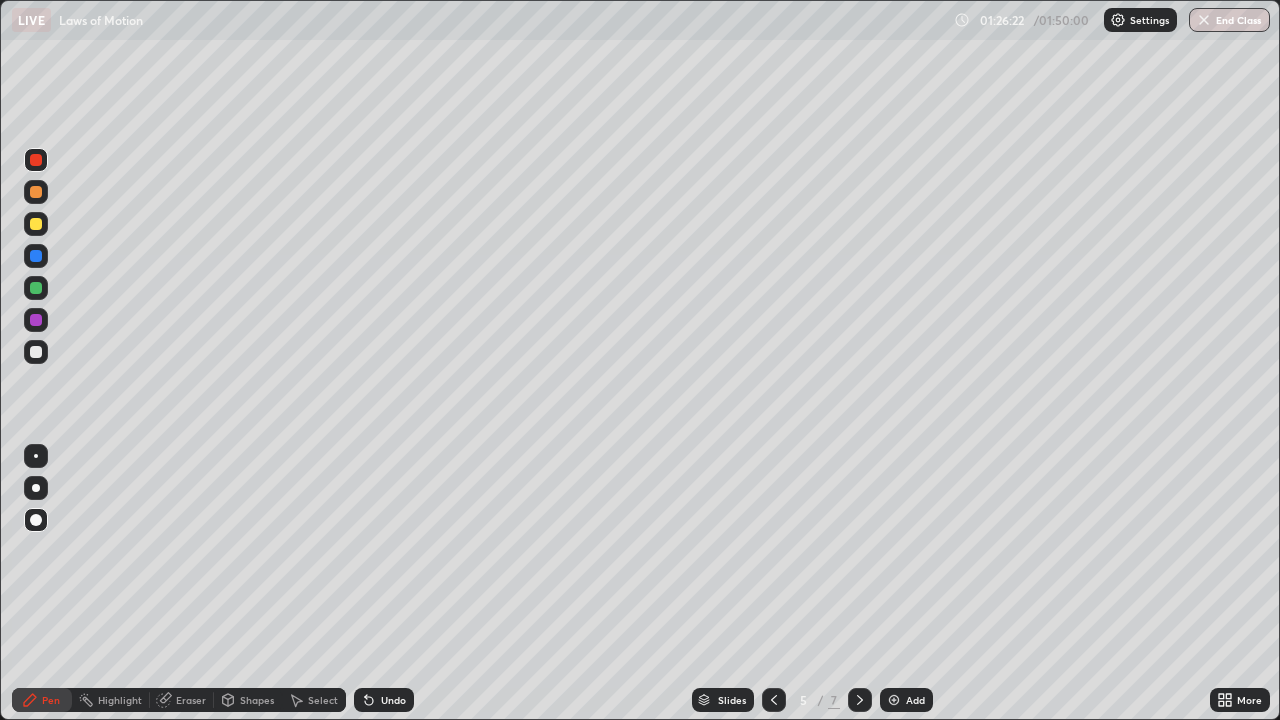 click at bounding box center [36, 352] 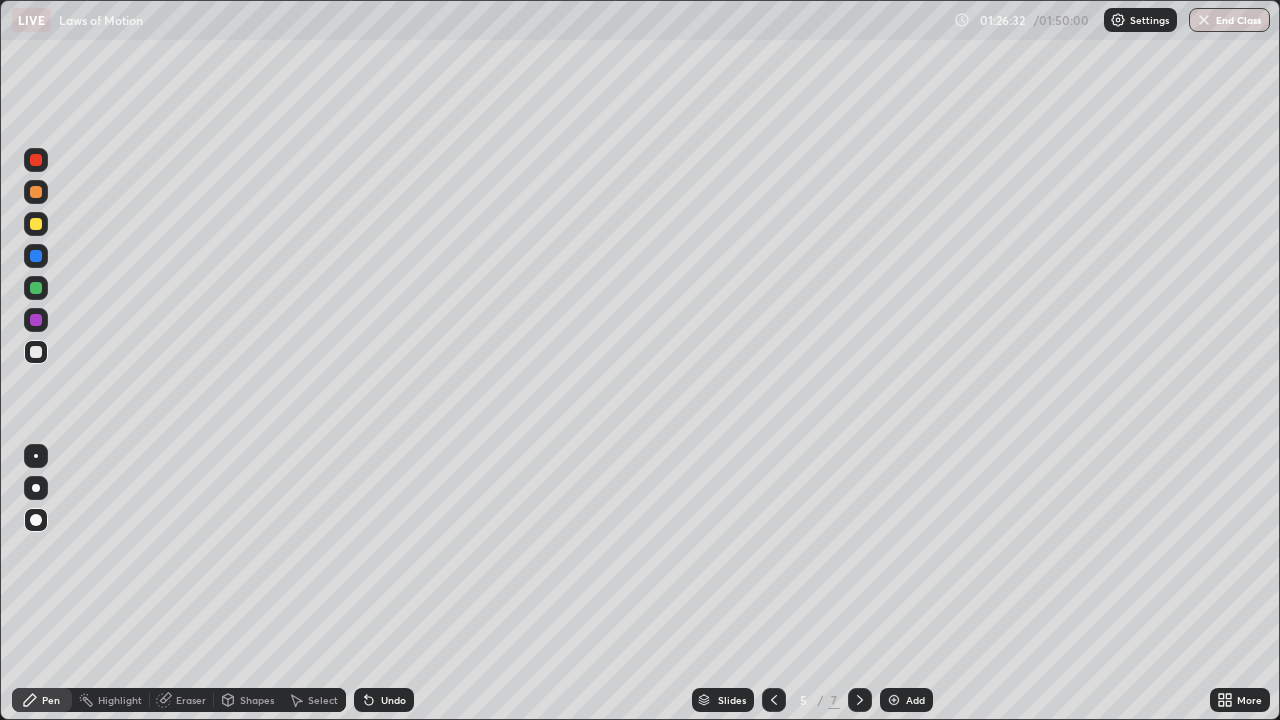 click on "Select" at bounding box center [323, 700] 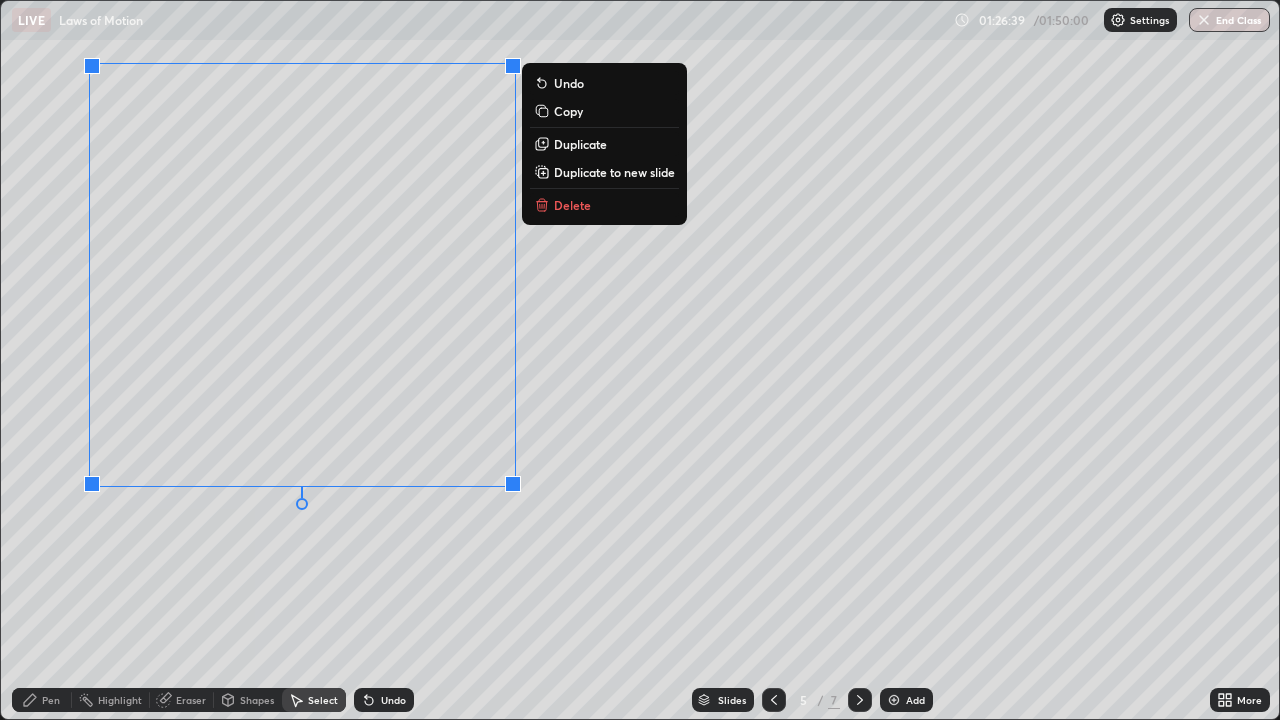 click on "Duplicate to new slide" at bounding box center (614, 172) 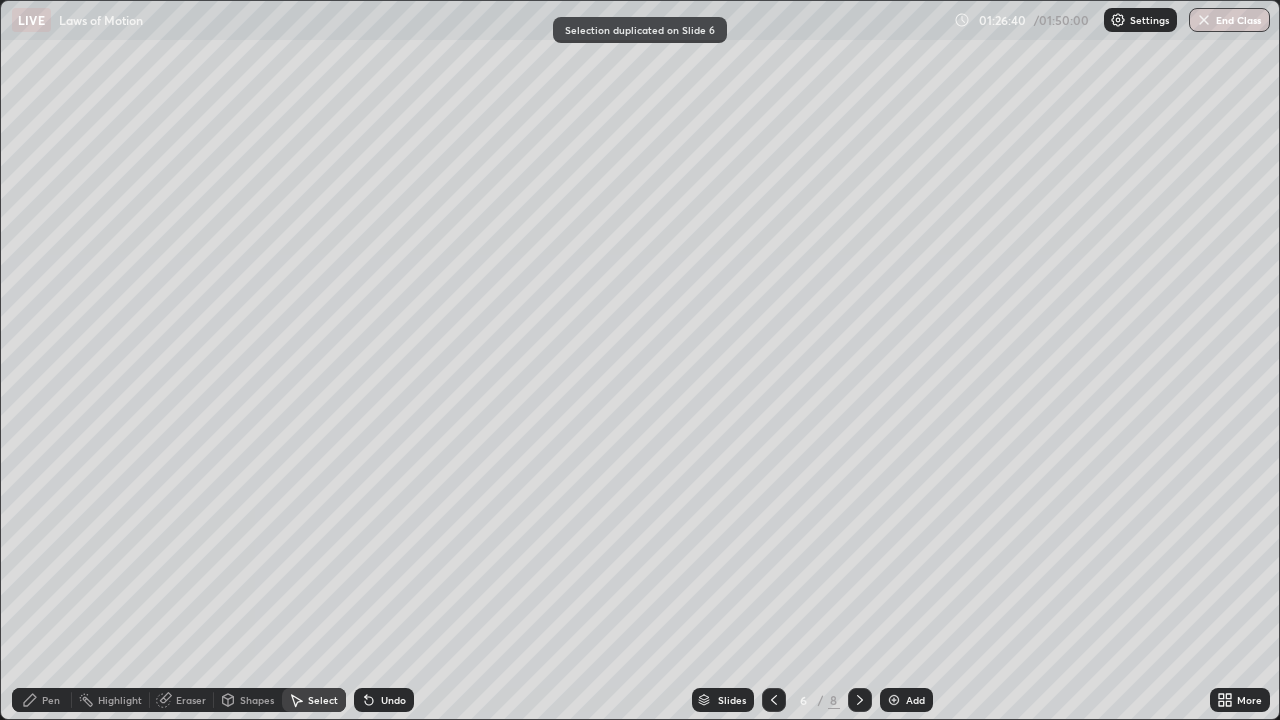 click on "Eraser" at bounding box center (191, 700) 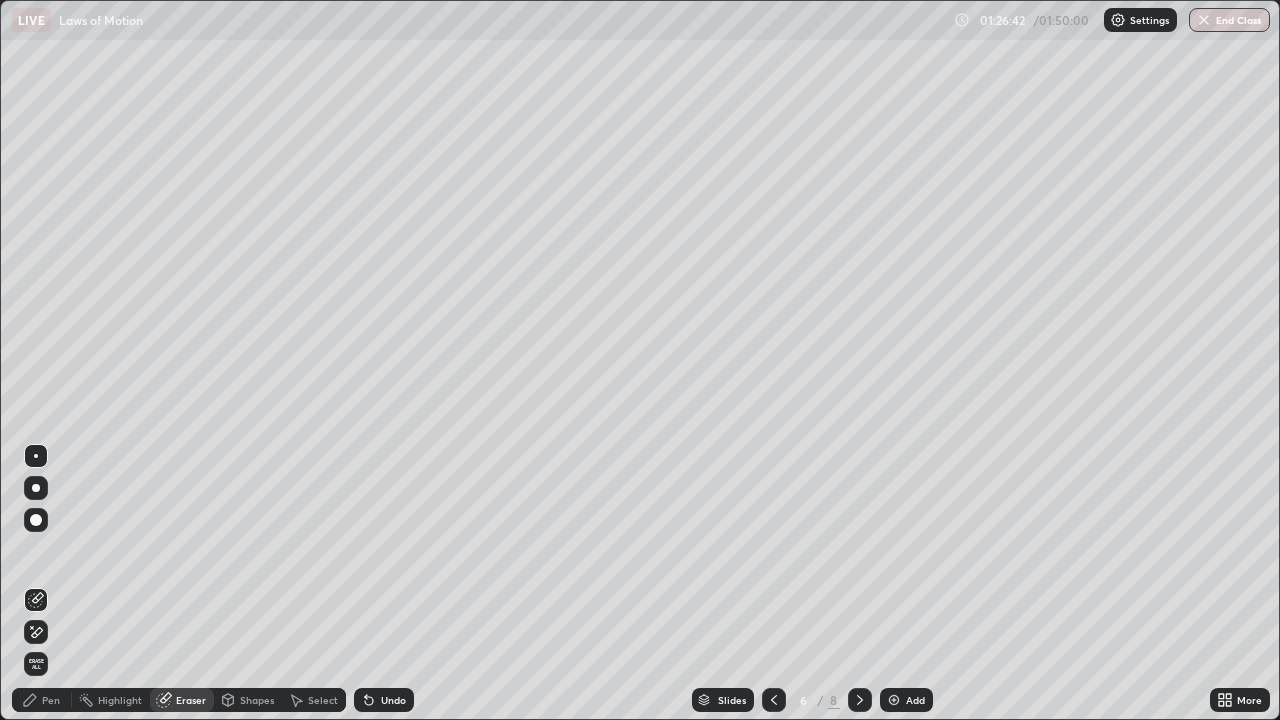 click on "Pen" at bounding box center (42, 700) 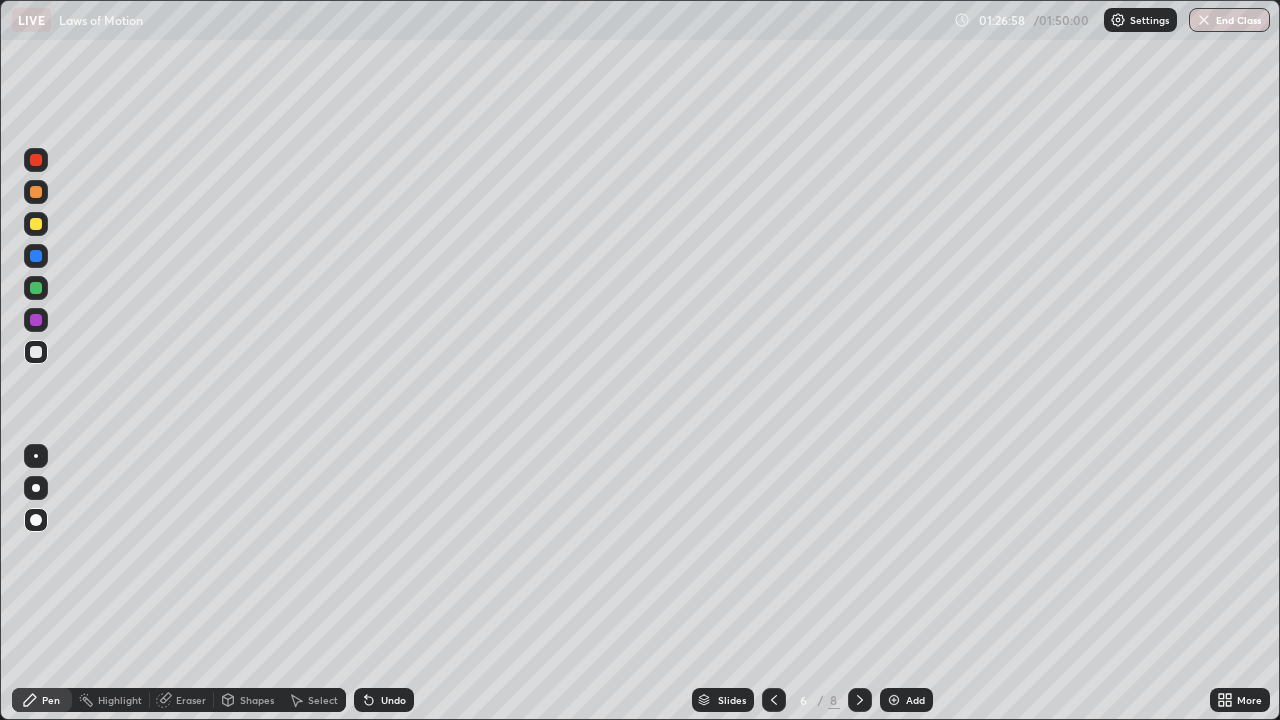 click at bounding box center (36, 160) 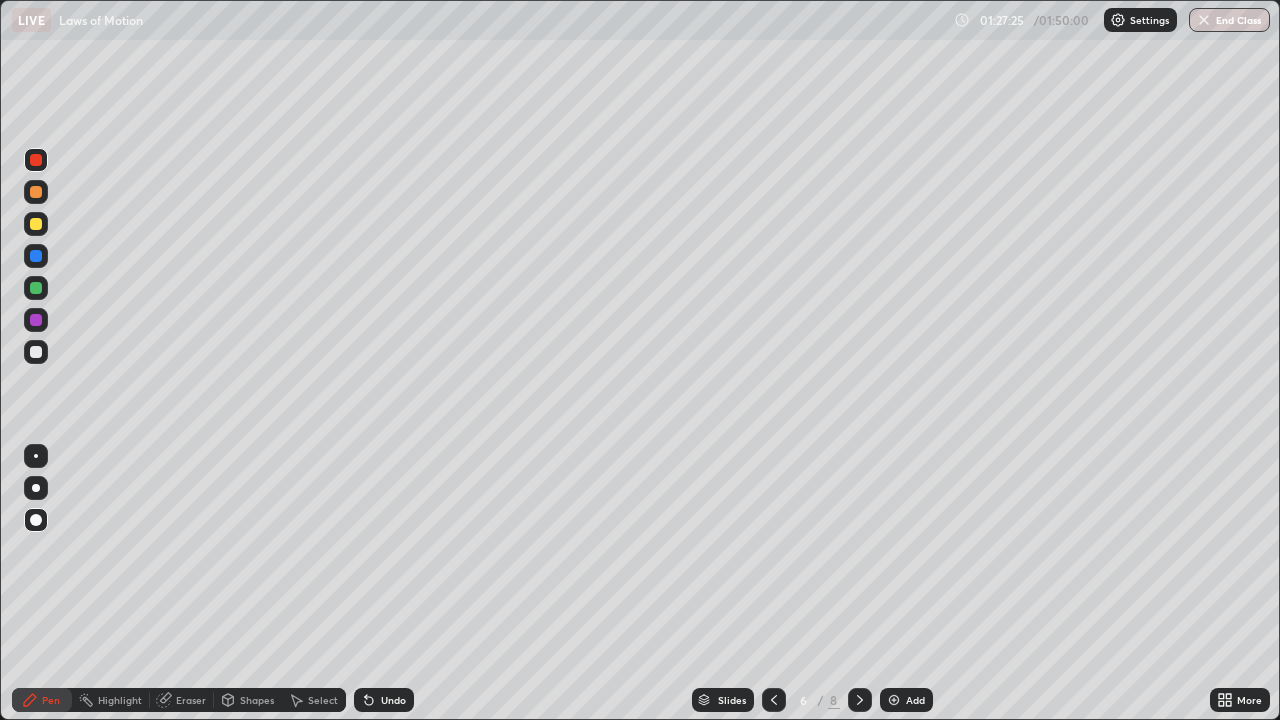 click at bounding box center [36, 256] 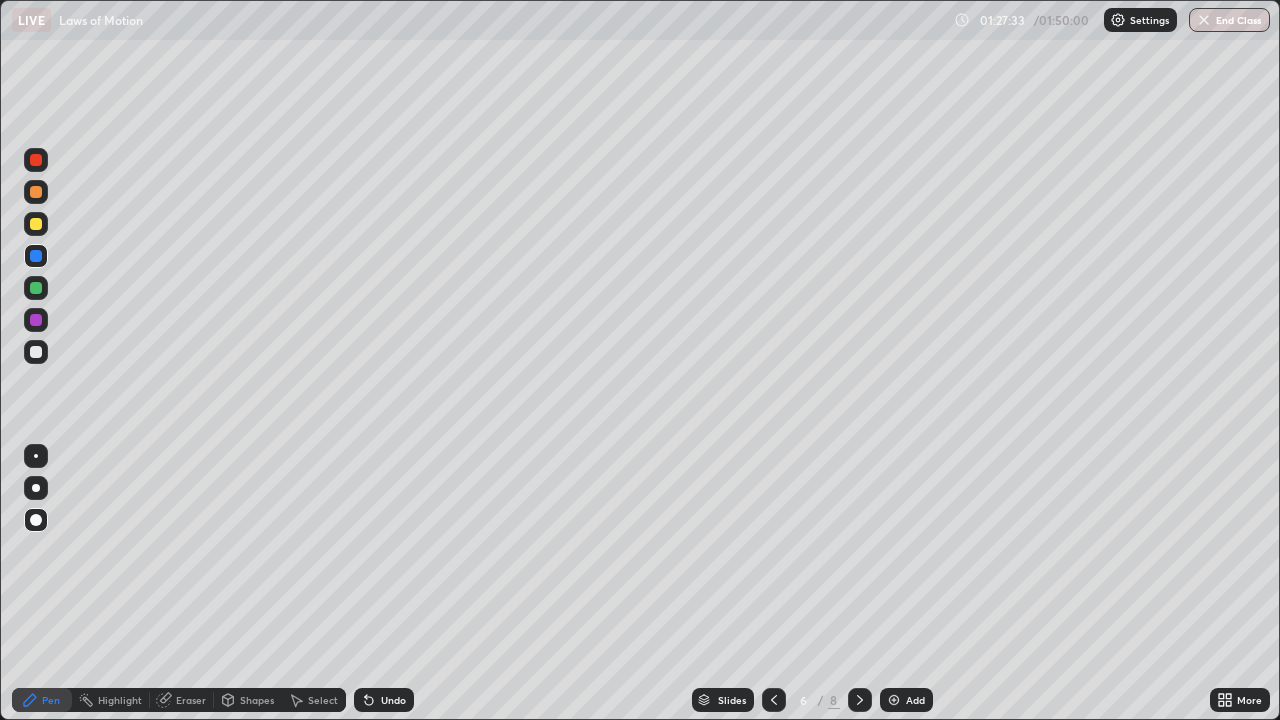 click at bounding box center [36, 288] 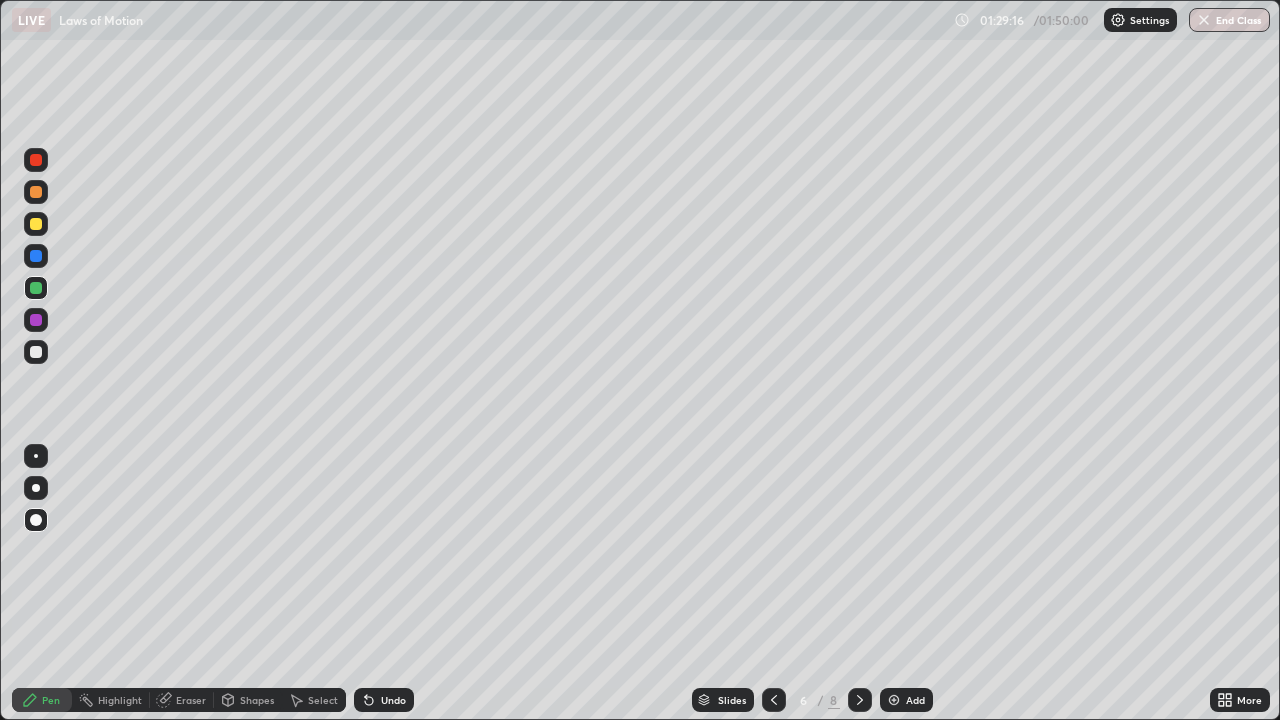 click at bounding box center [36, 352] 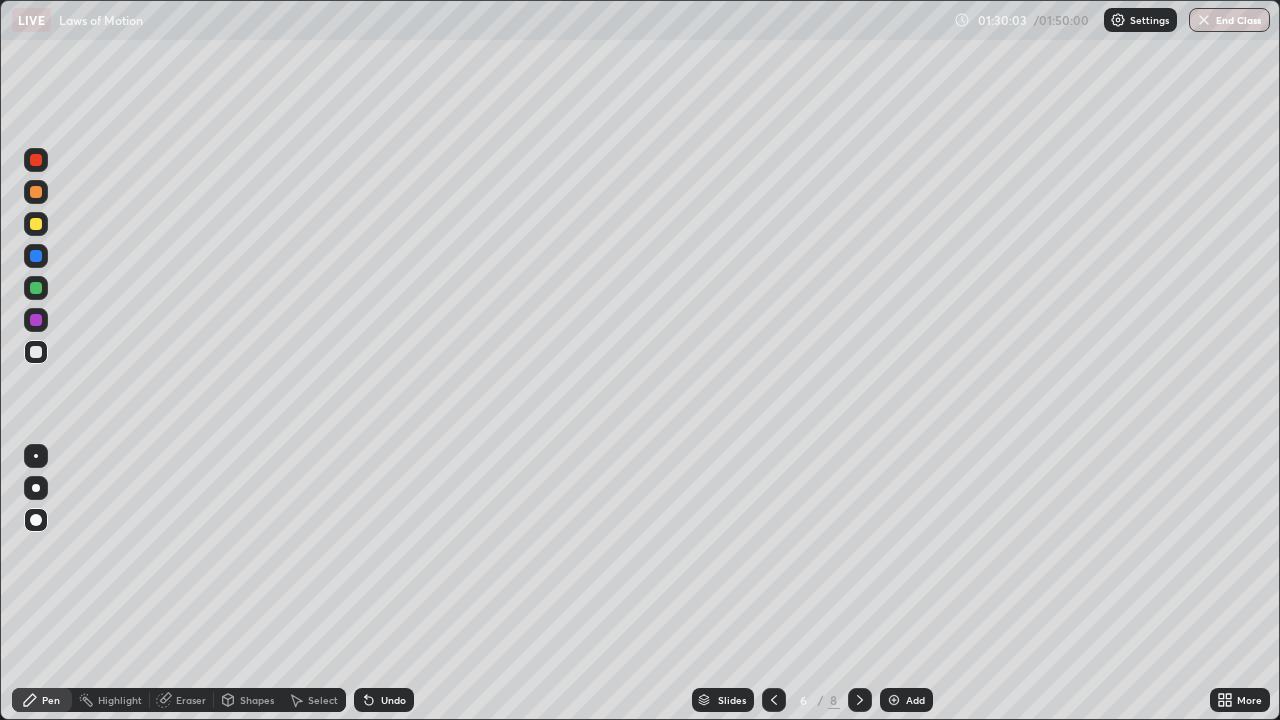 click at bounding box center [36, 224] 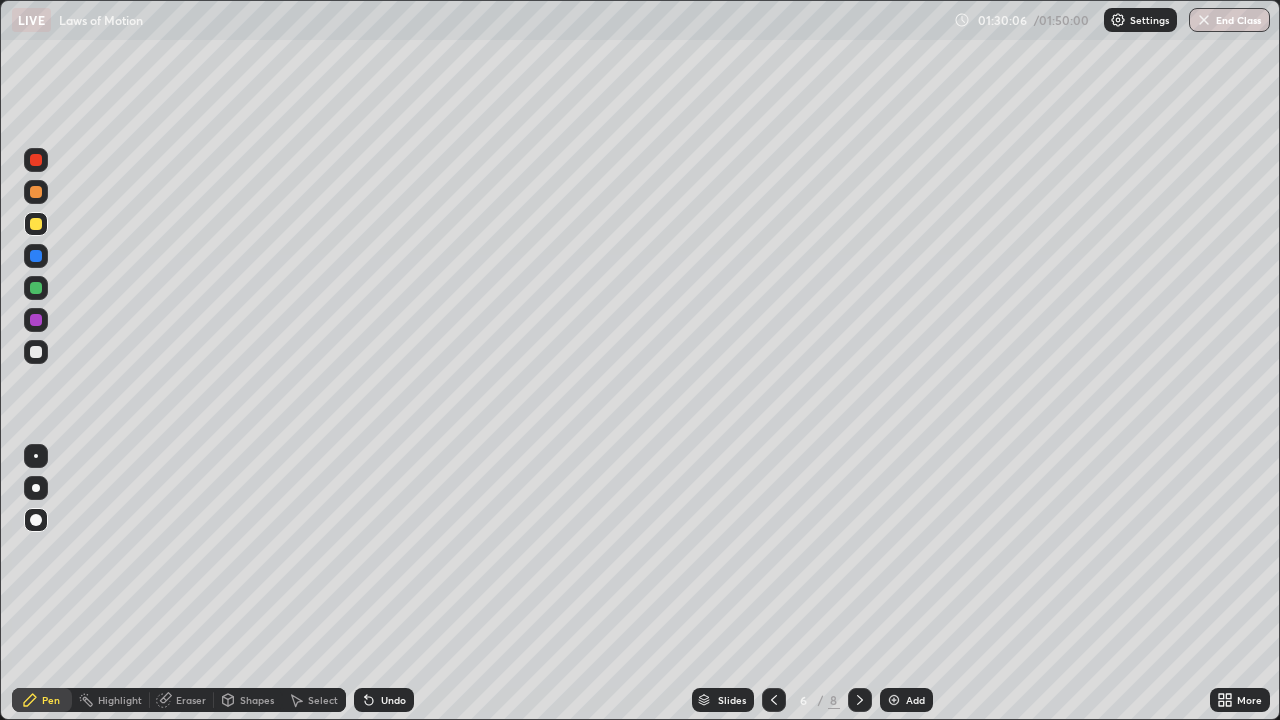 click on "Undo" at bounding box center [393, 700] 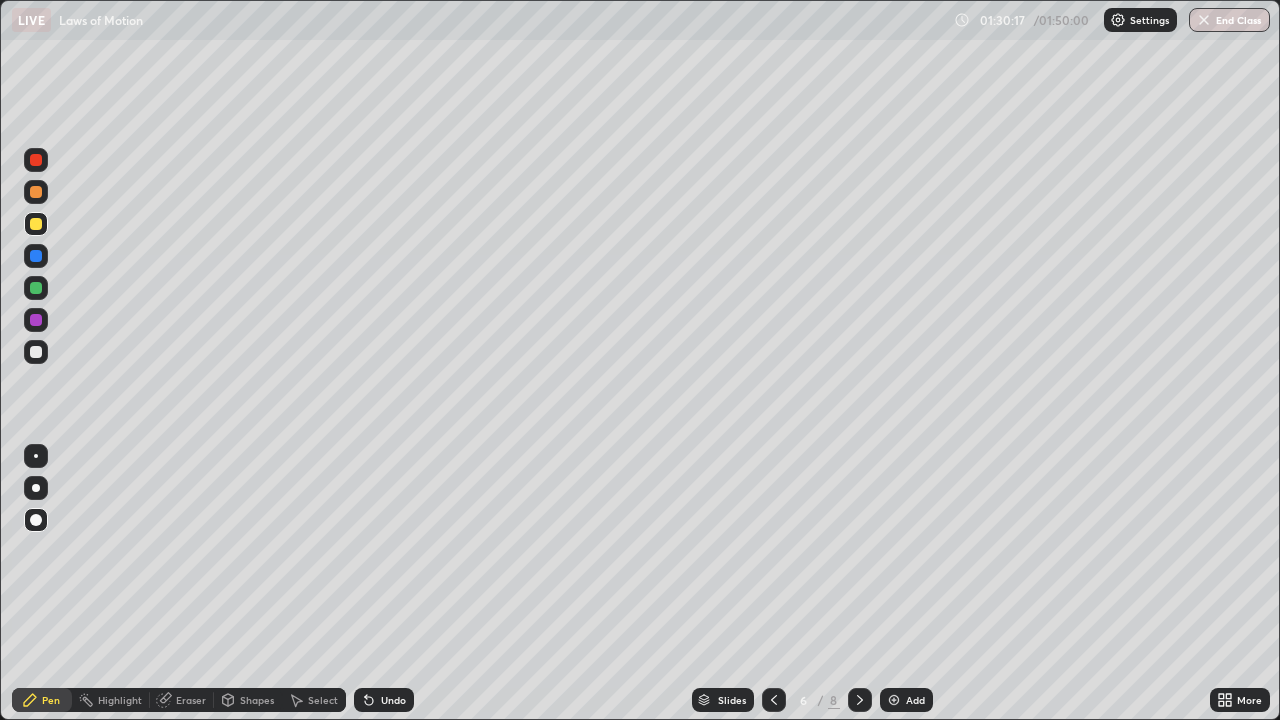 click on "Undo" at bounding box center [393, 700] 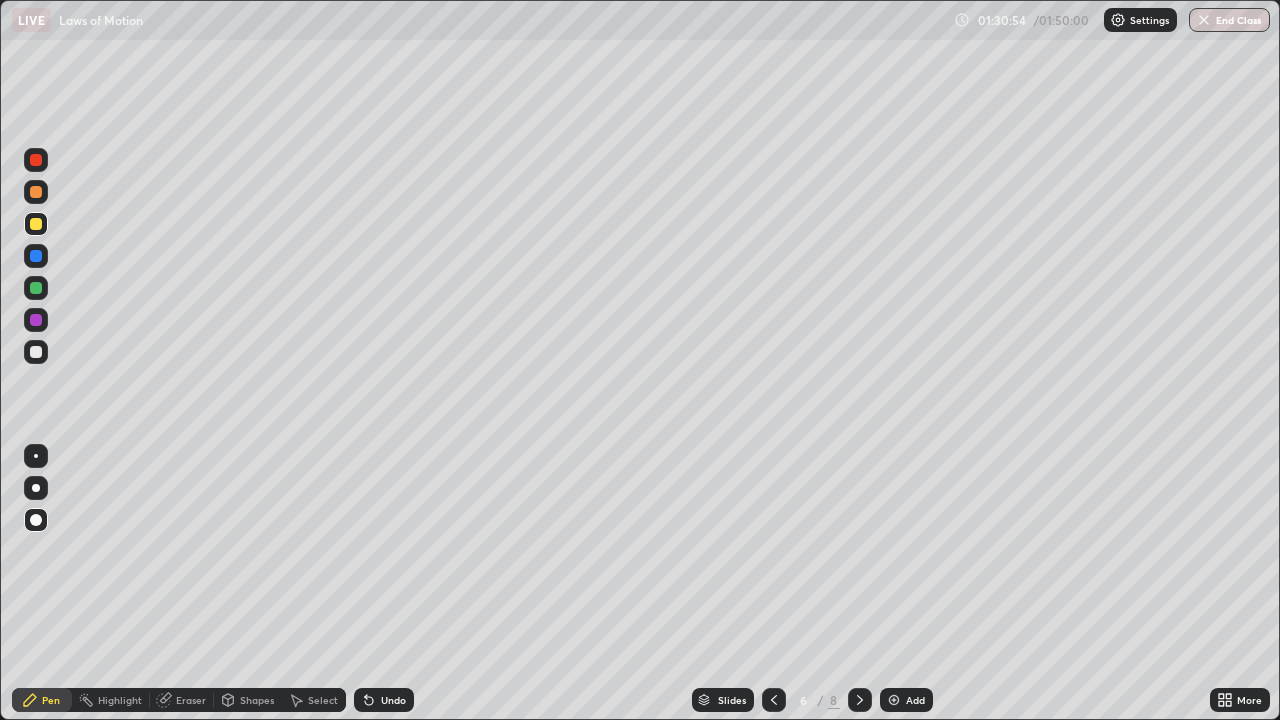 click 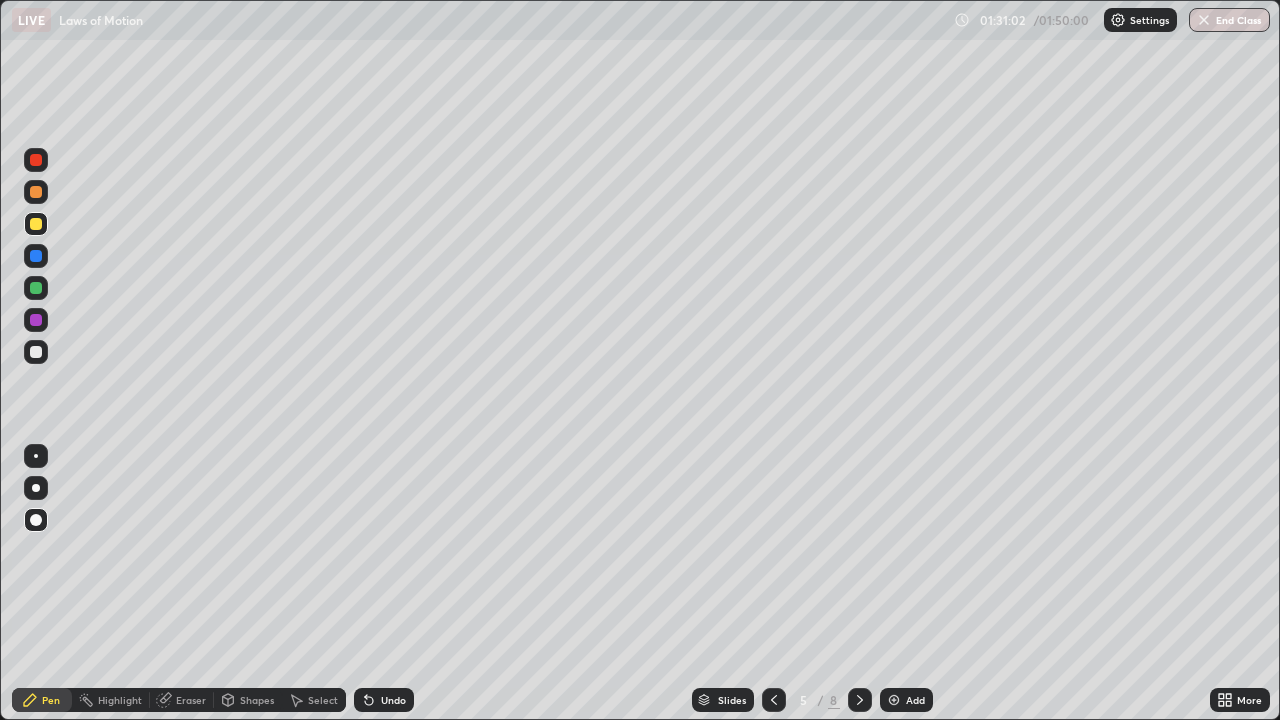 click at bounding box center [36, 288] 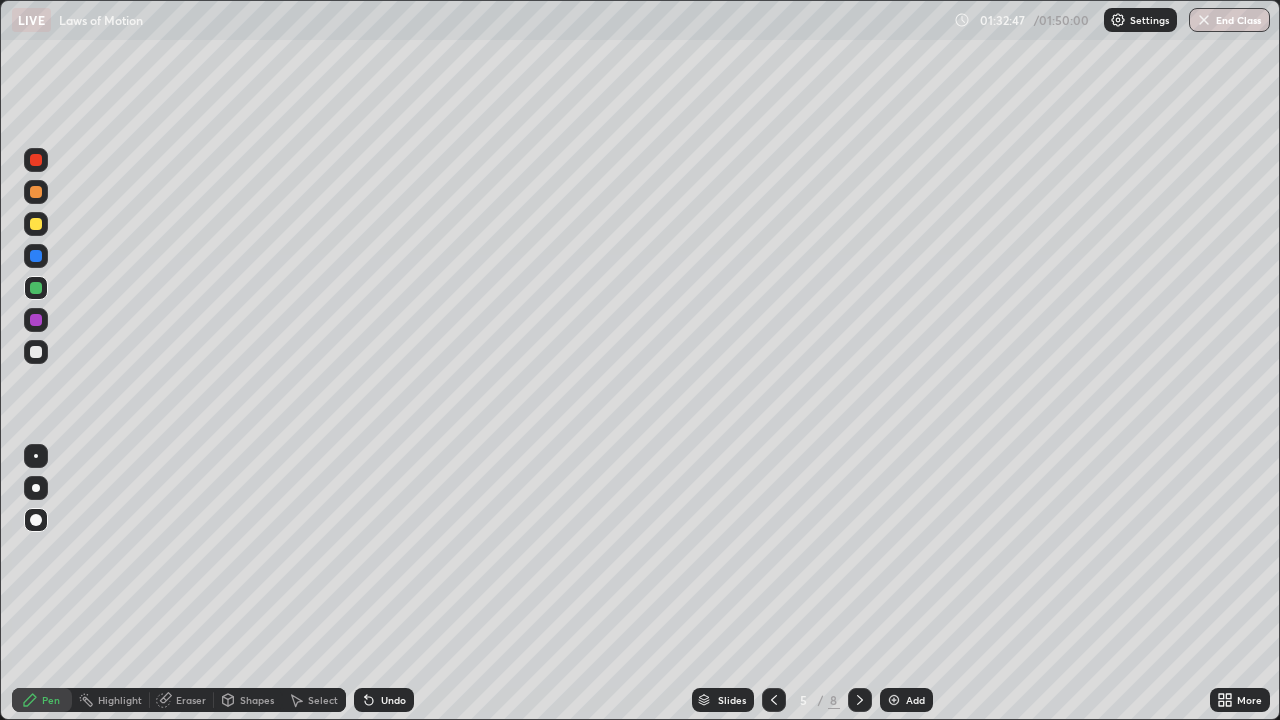 click 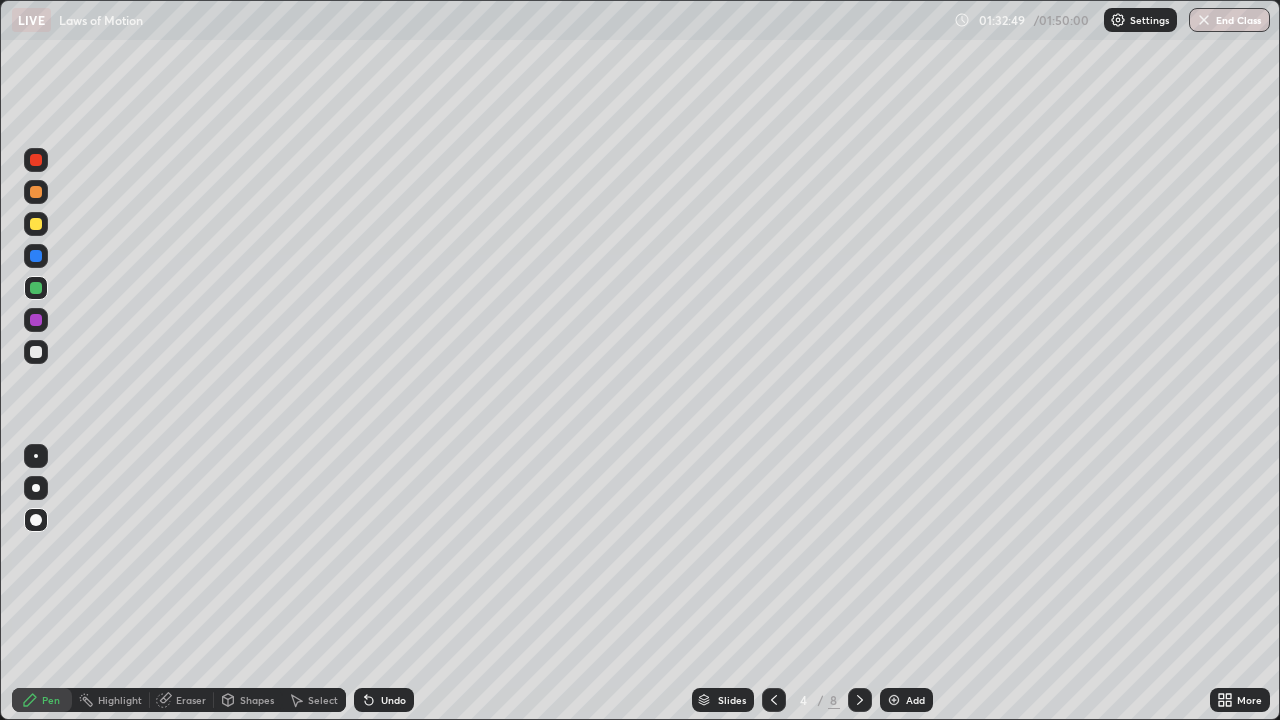 click at bounding box center (860, 700) 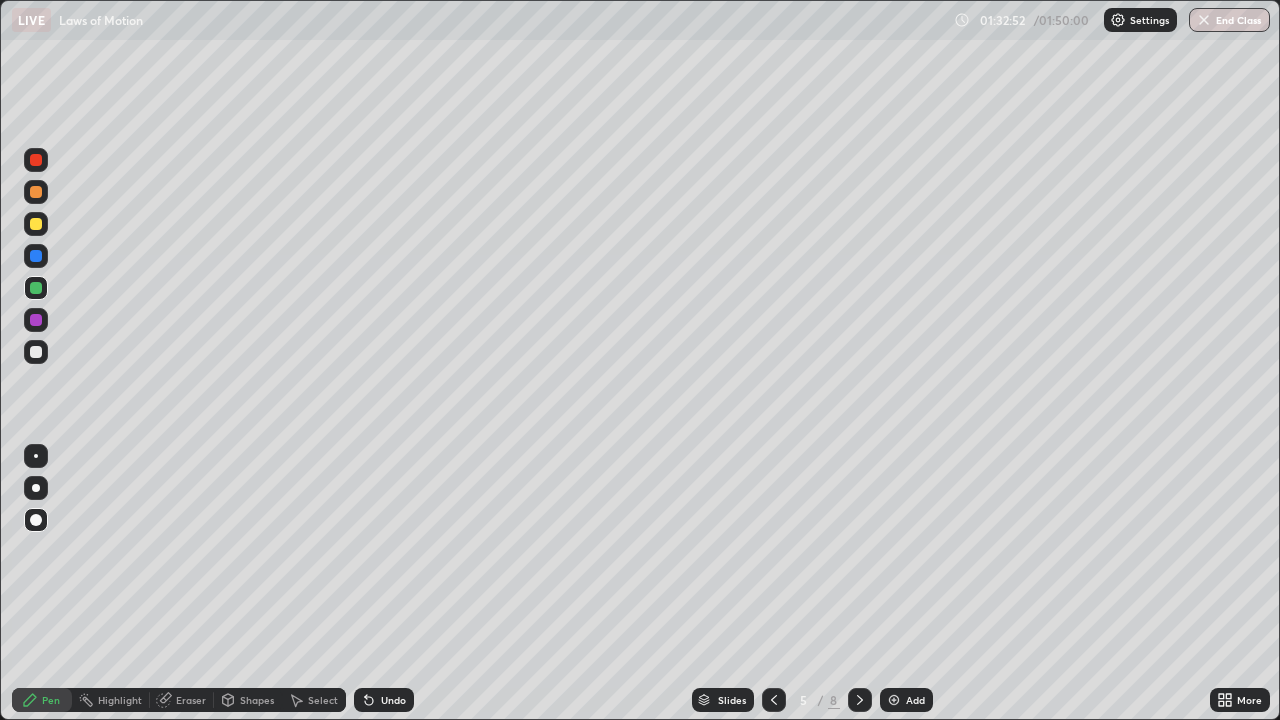 click 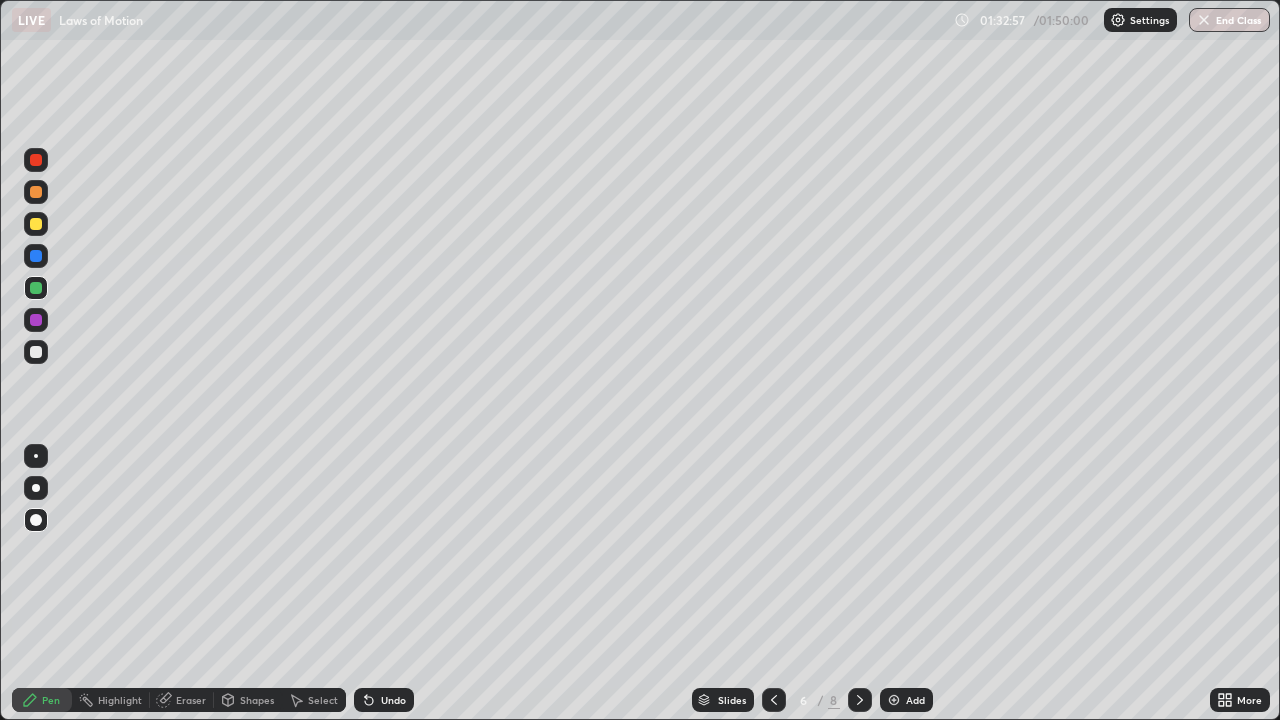 click 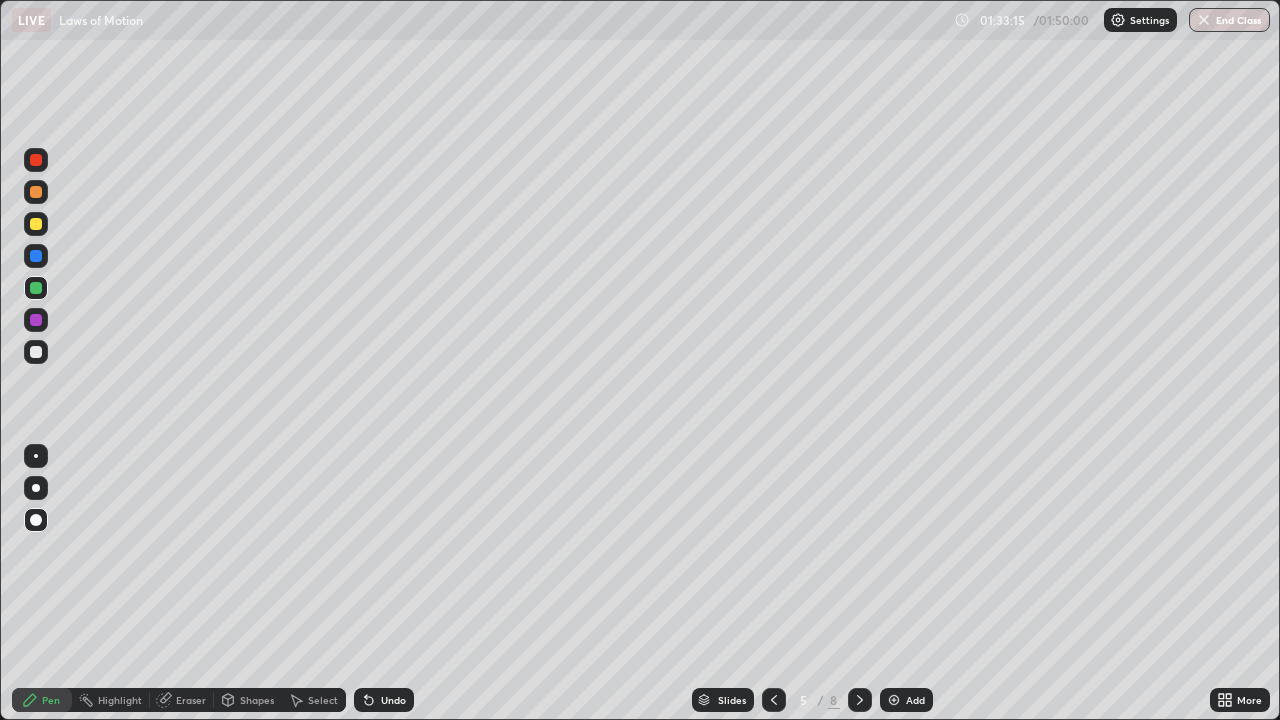 click at bounding box center [36, 352] 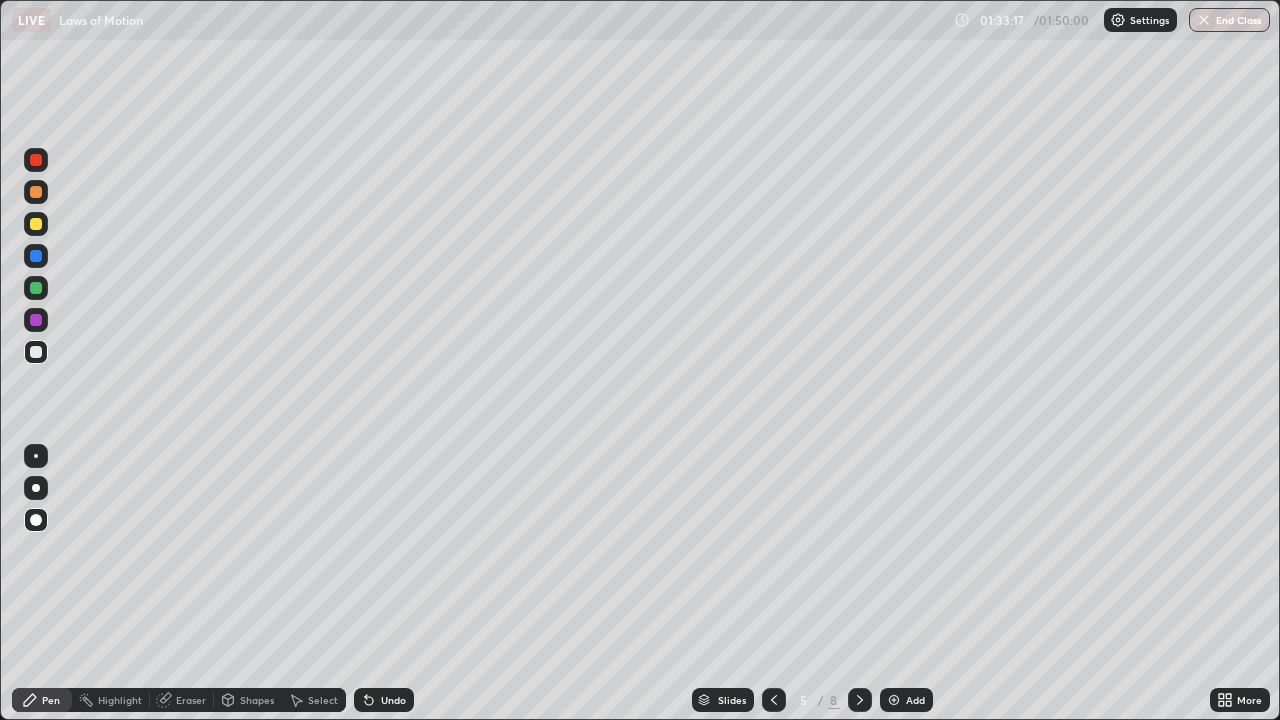 click on "Eraser" at bounding box center (191, 700) 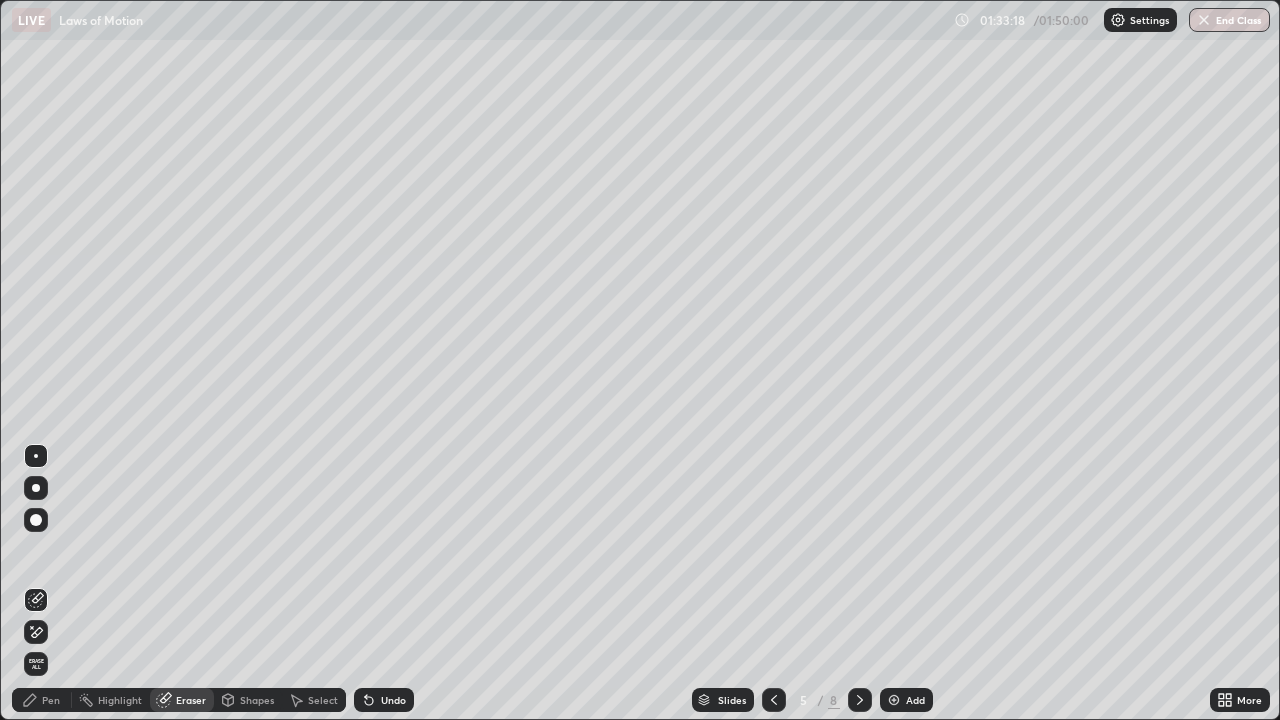 click 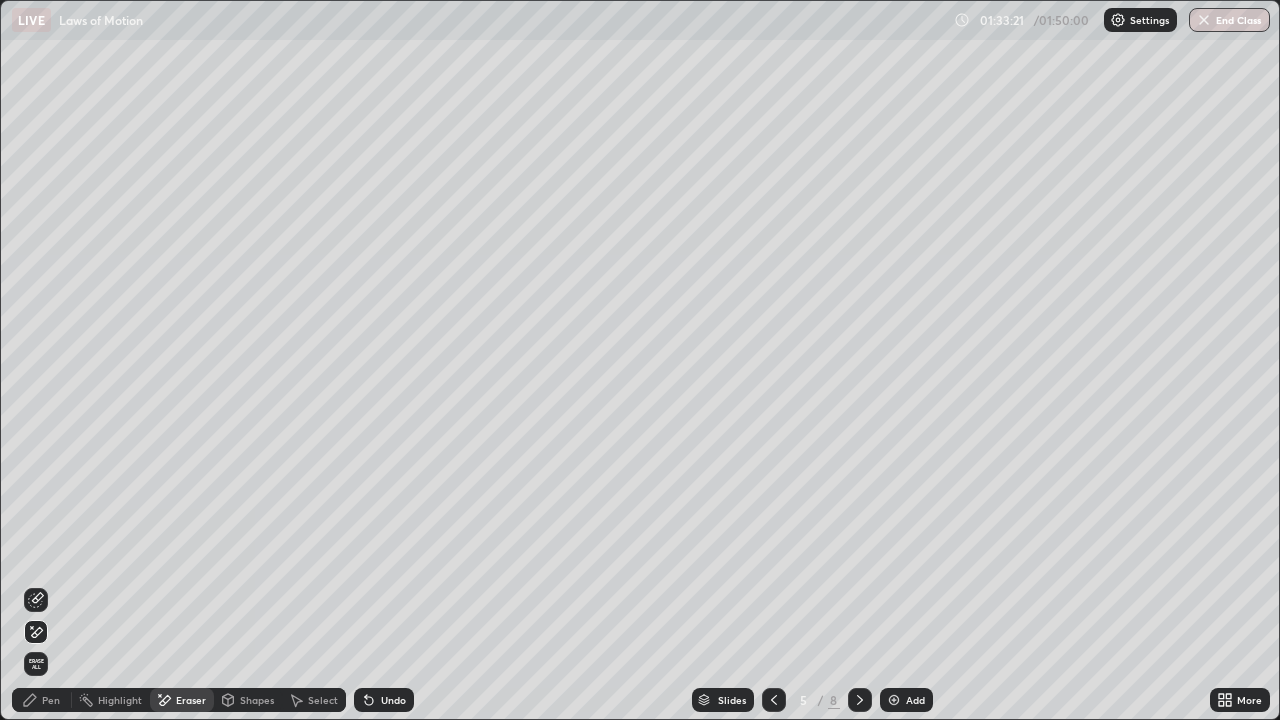 click on "Pen" at bounding box center (51, 700) 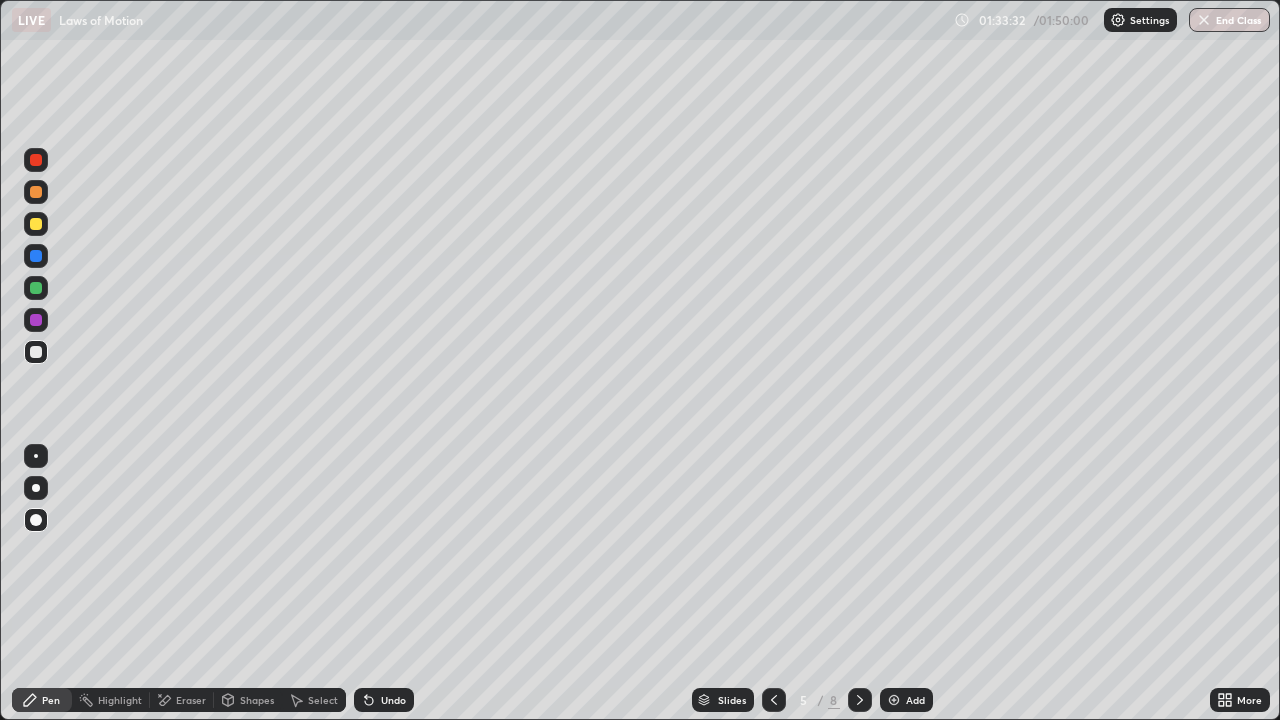 click on "Eraser" at bounding box center (191, 700) 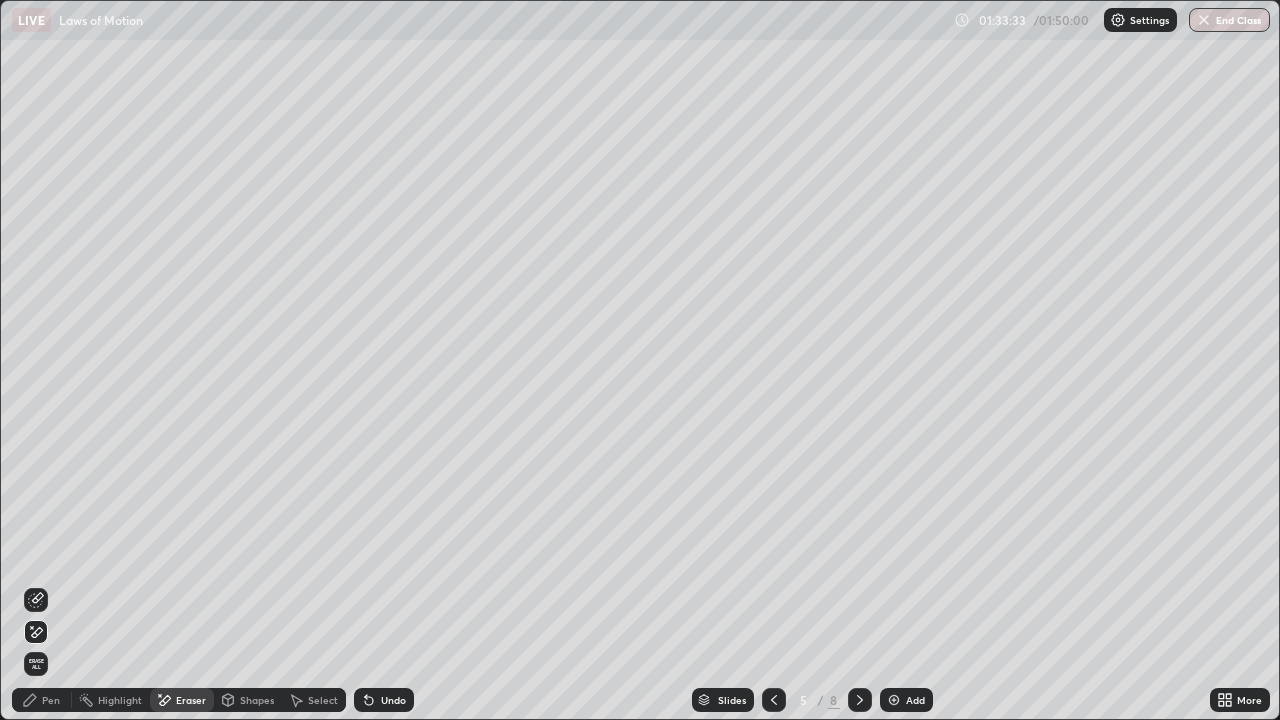 click at bounding box center [36, 600] 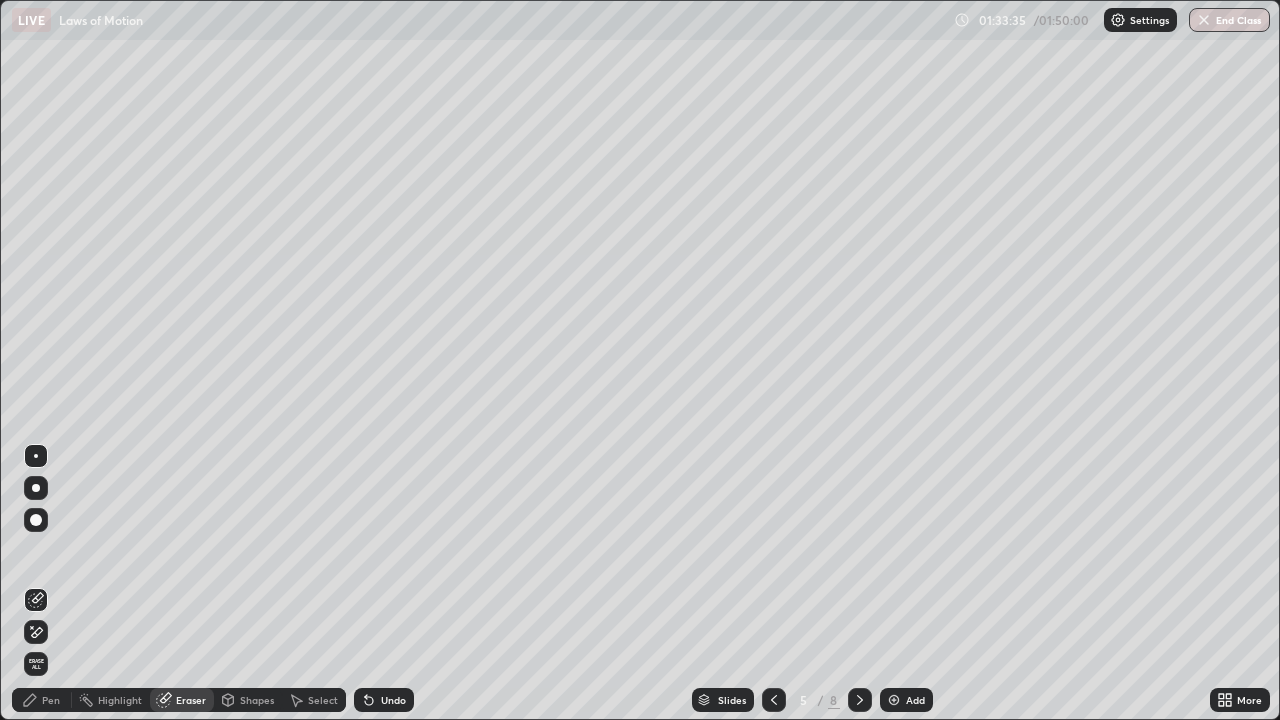 click on "Pen" at bounding box center (51, 700) 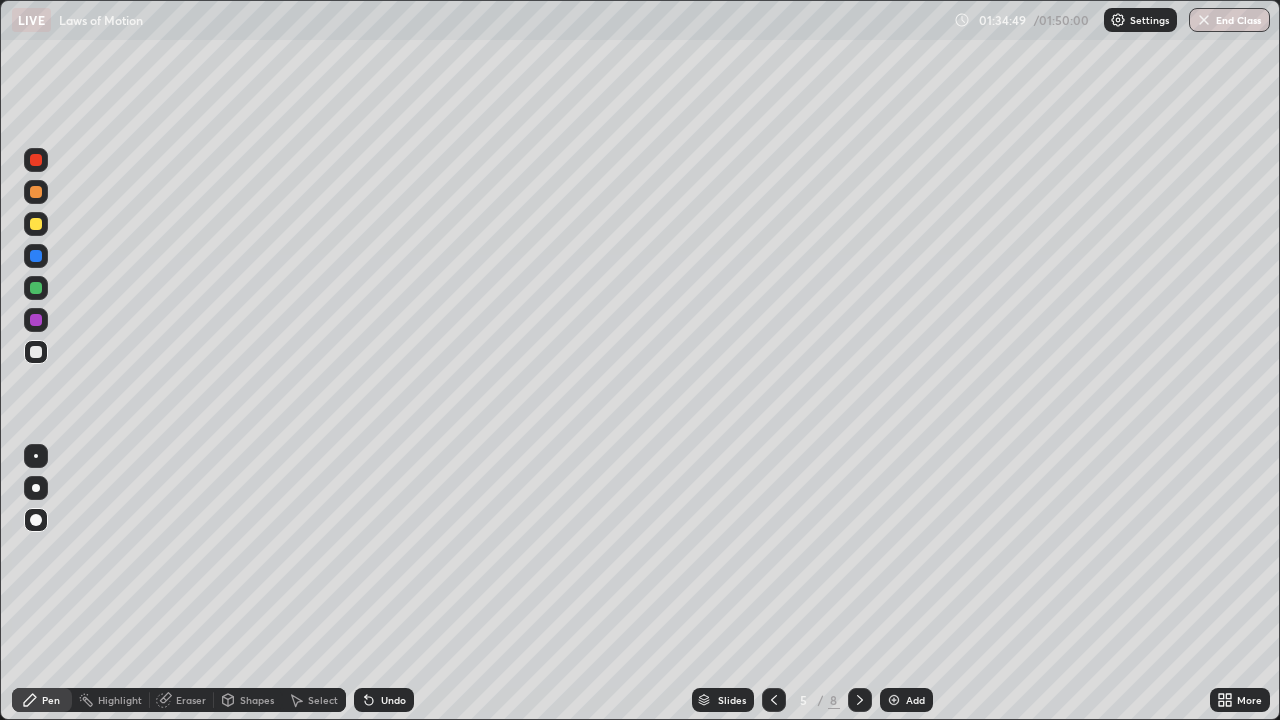 click 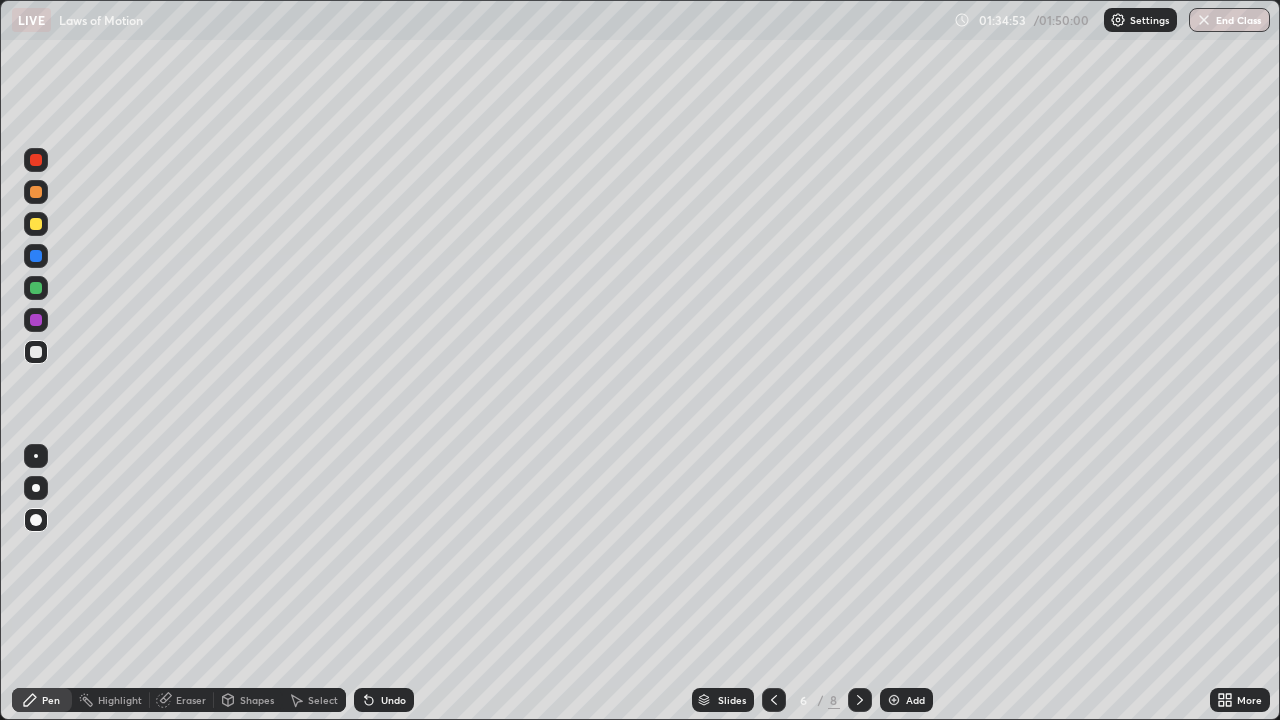 click at bounding box center [894, 700] 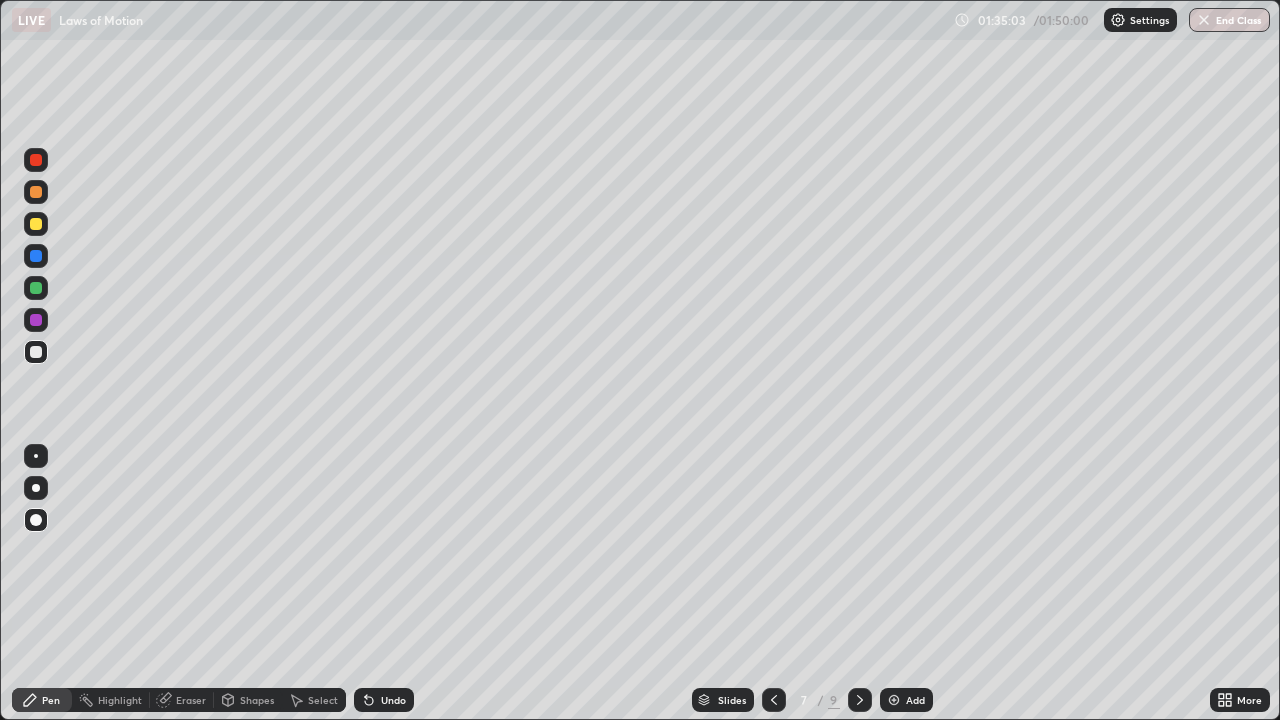click on "Undo" at bounding box center (384, 700) 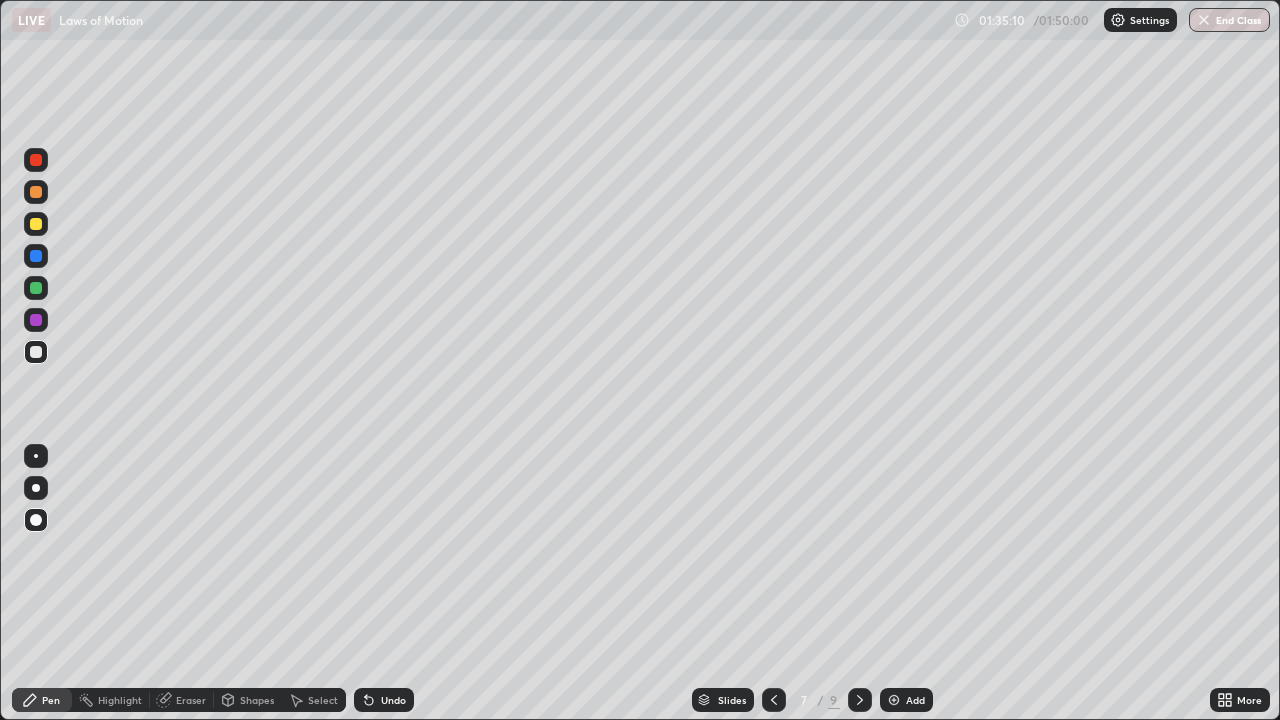 click at bounding box center [36, 160] 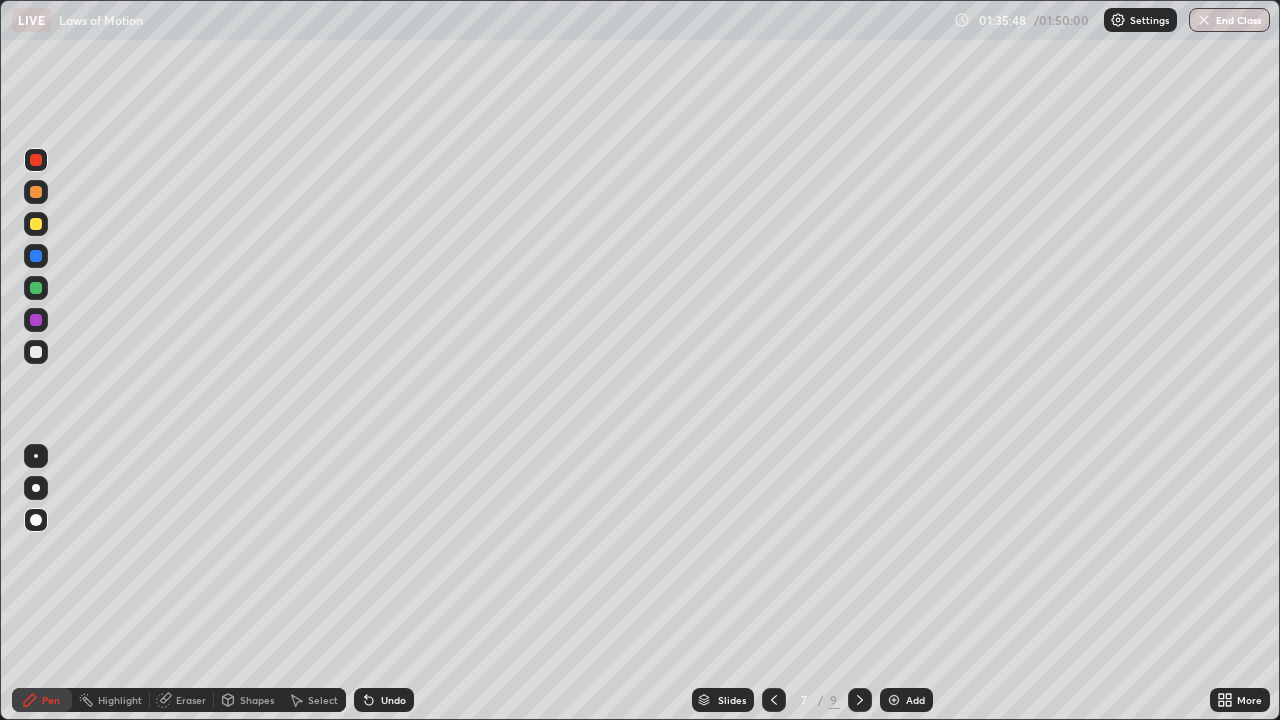 click at bounding box center (36, 224) 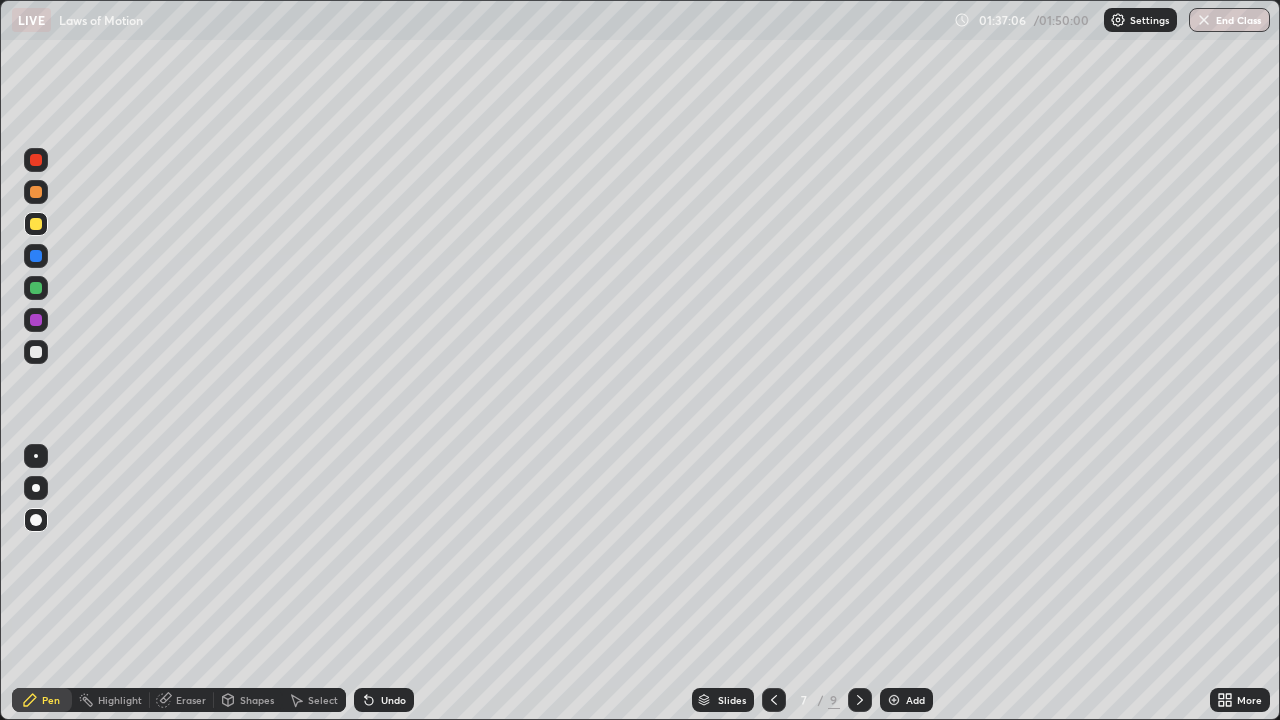 click at bounding box center (36, 352) 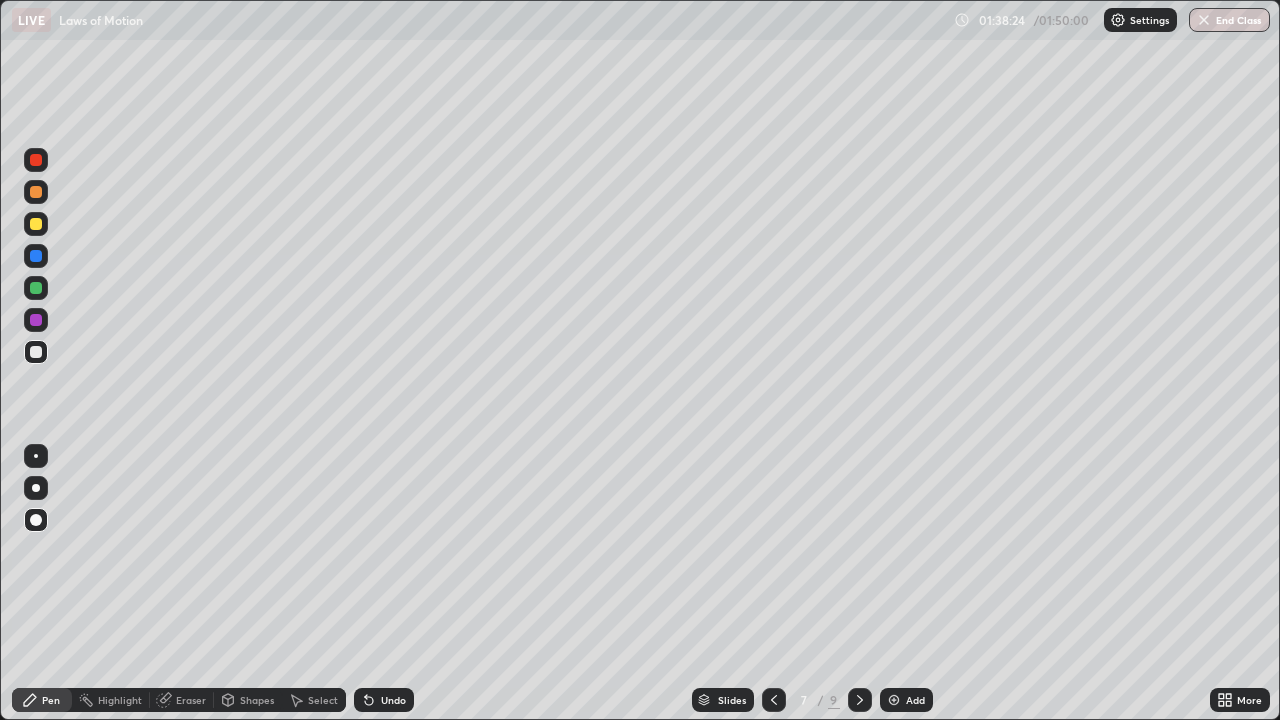 click 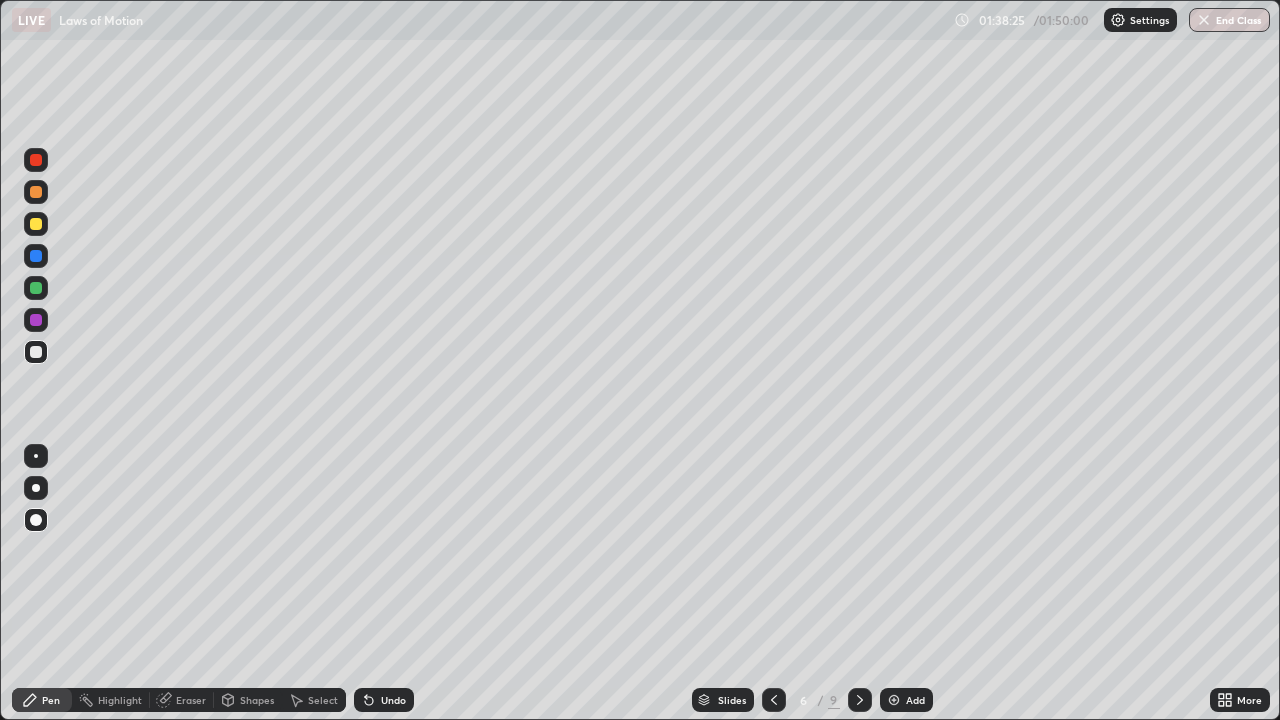 click 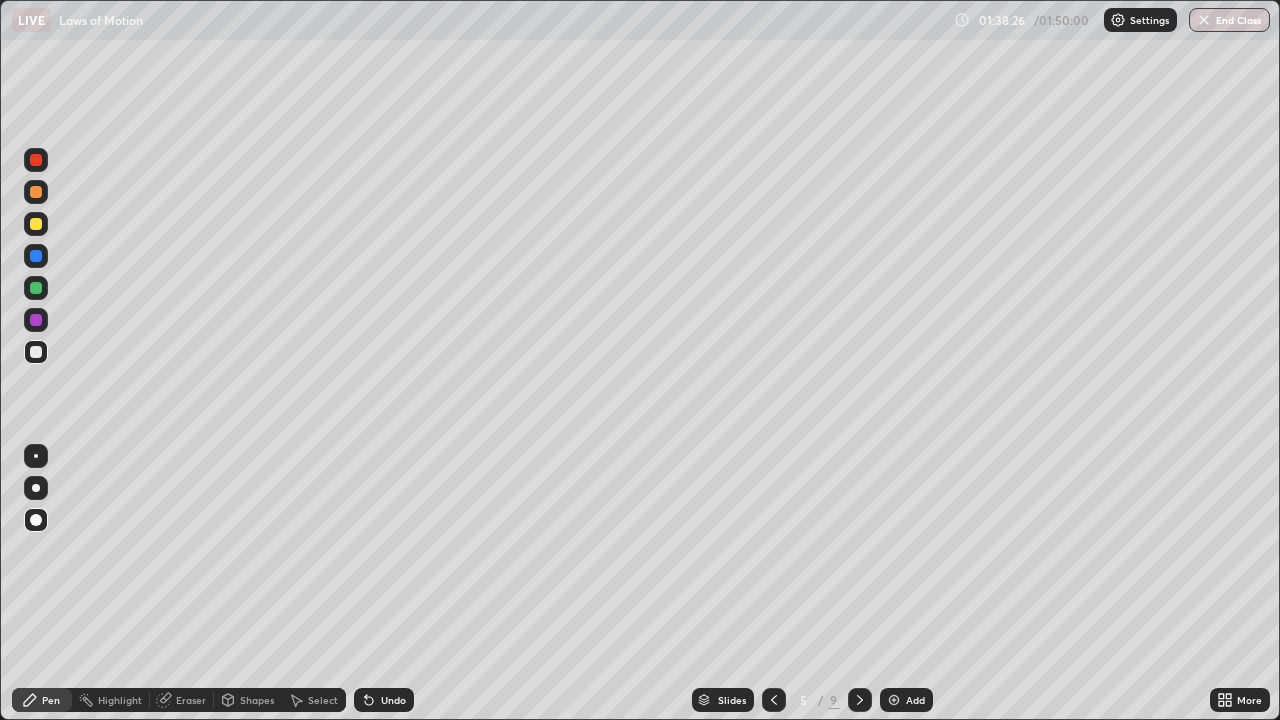 click 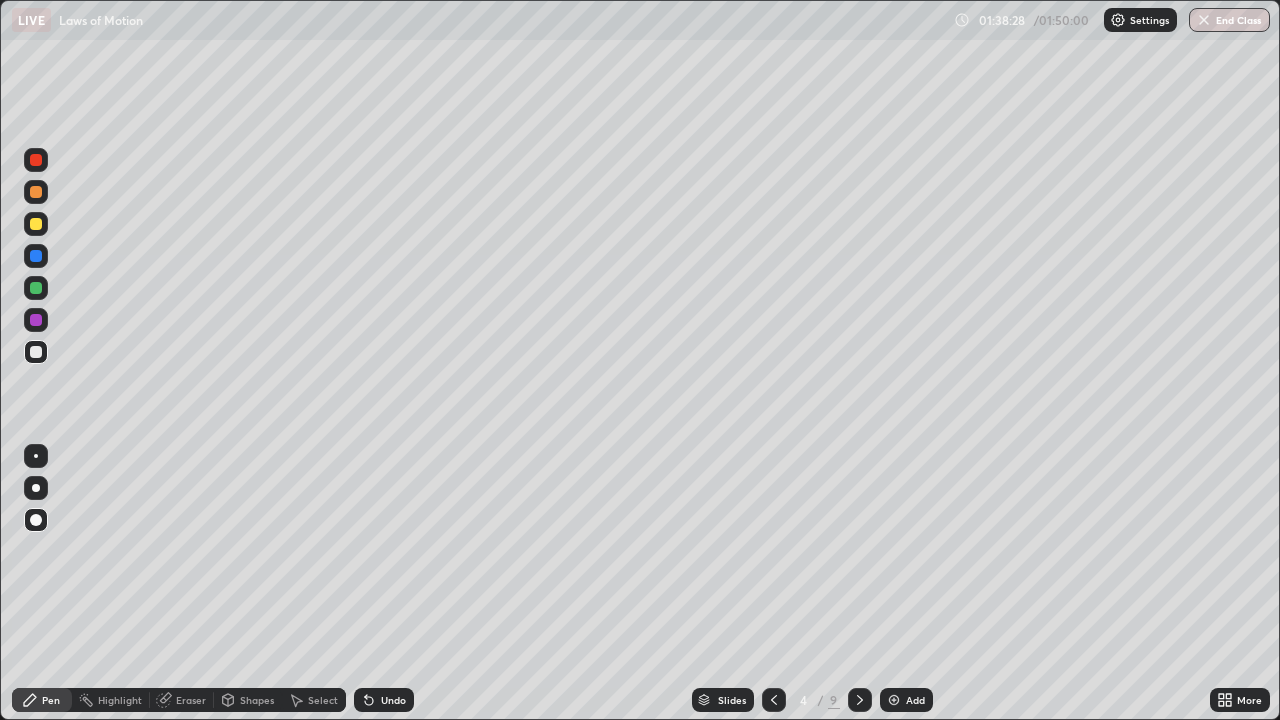 click 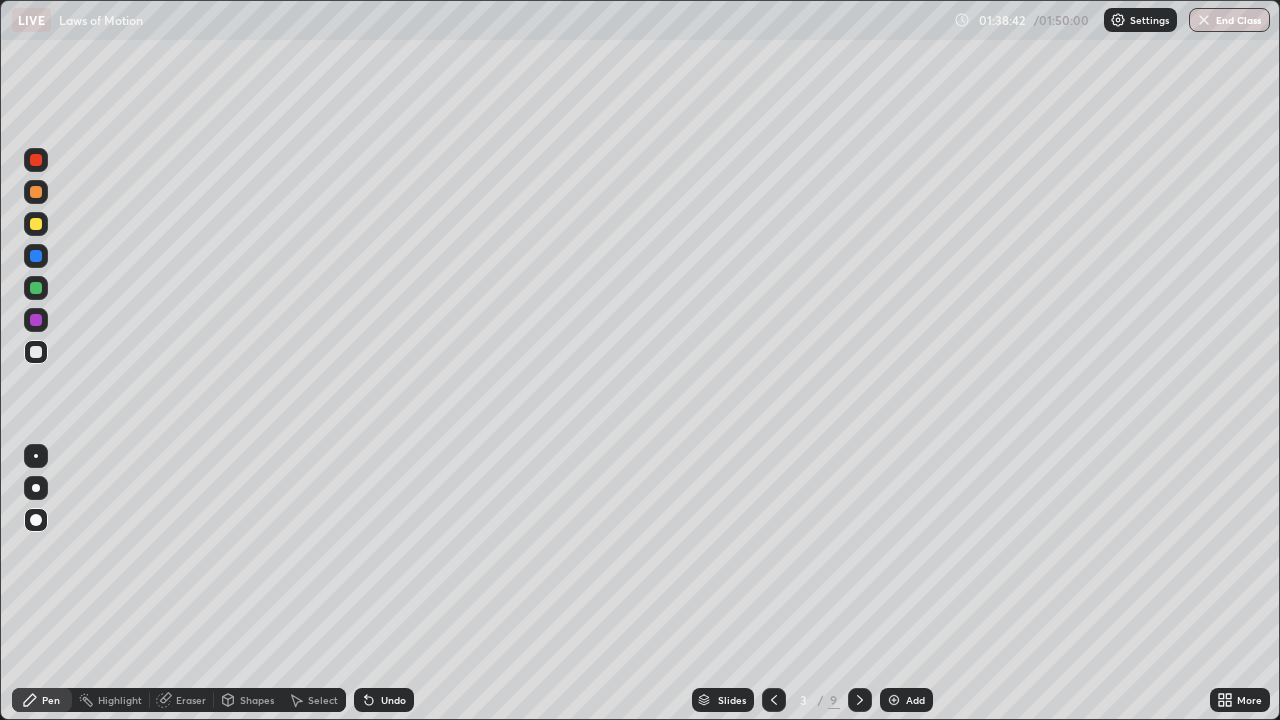 click 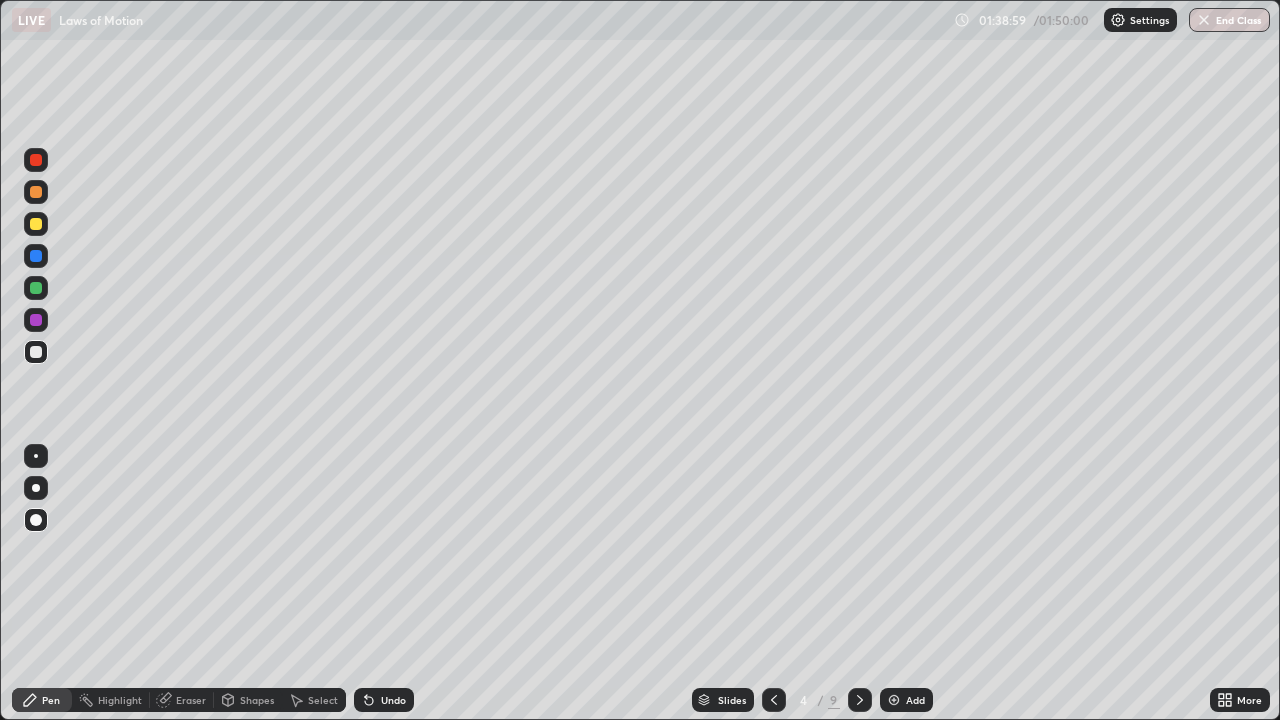 click 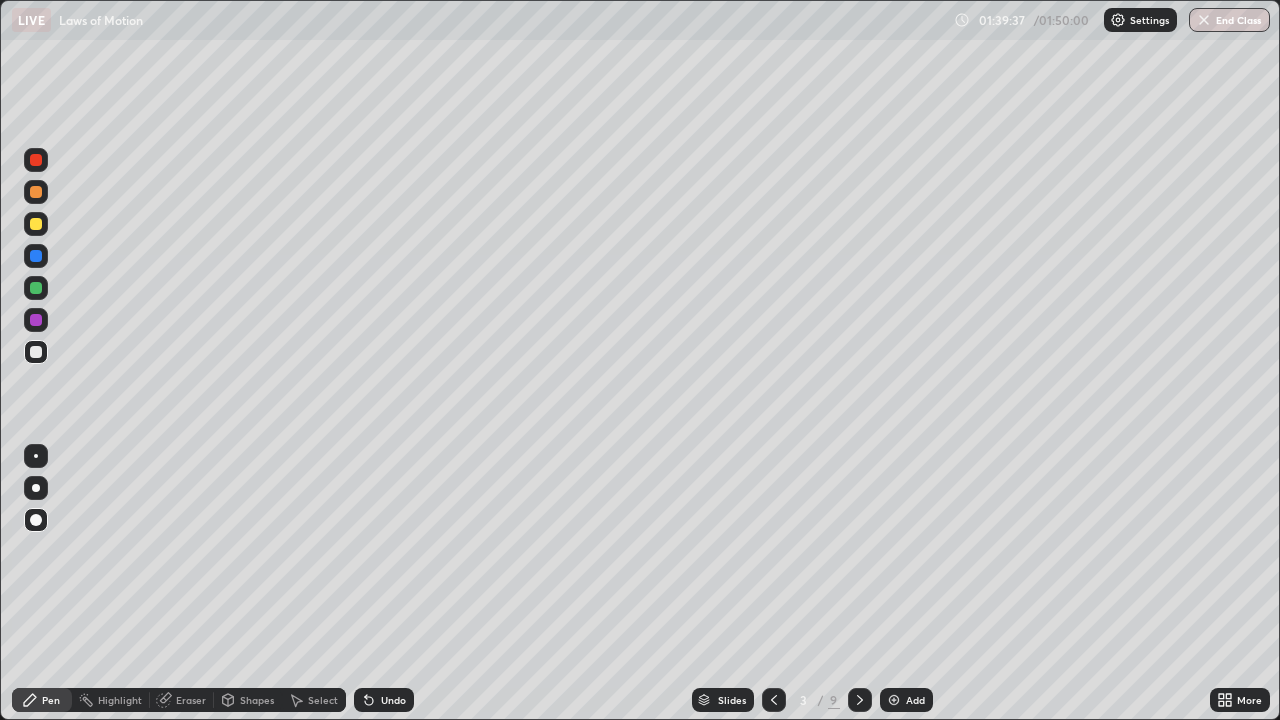 click 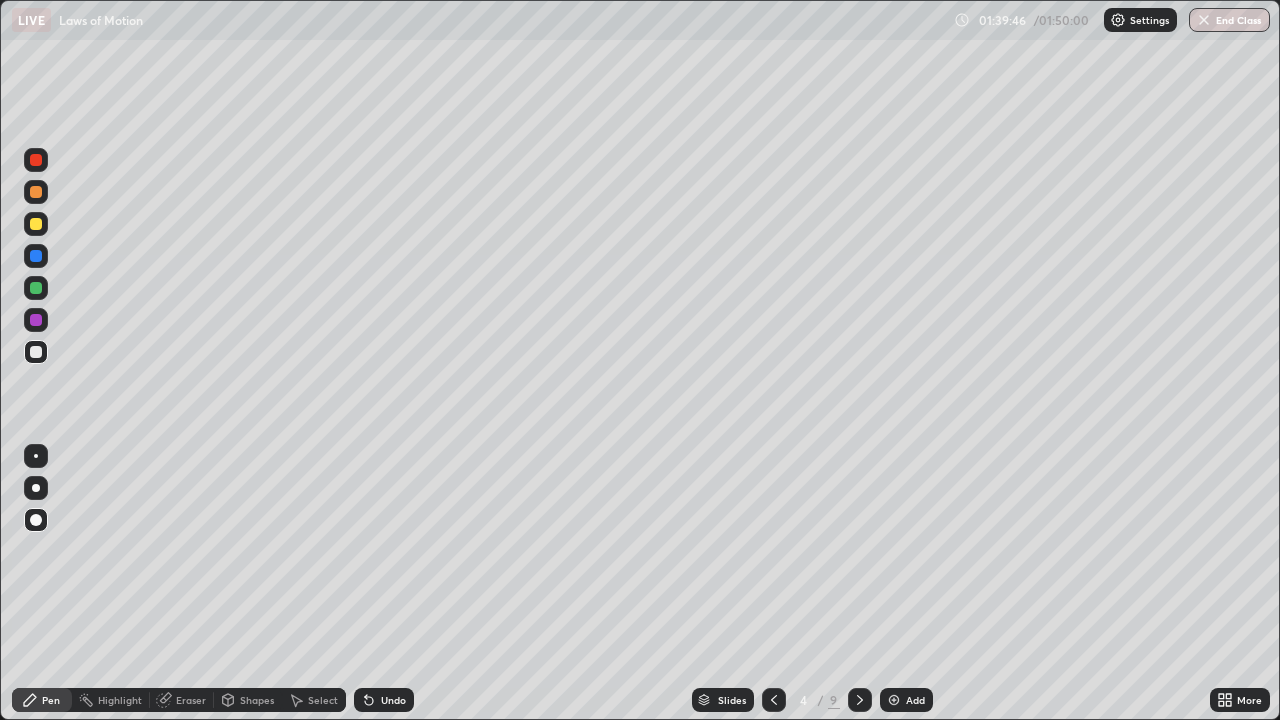 click 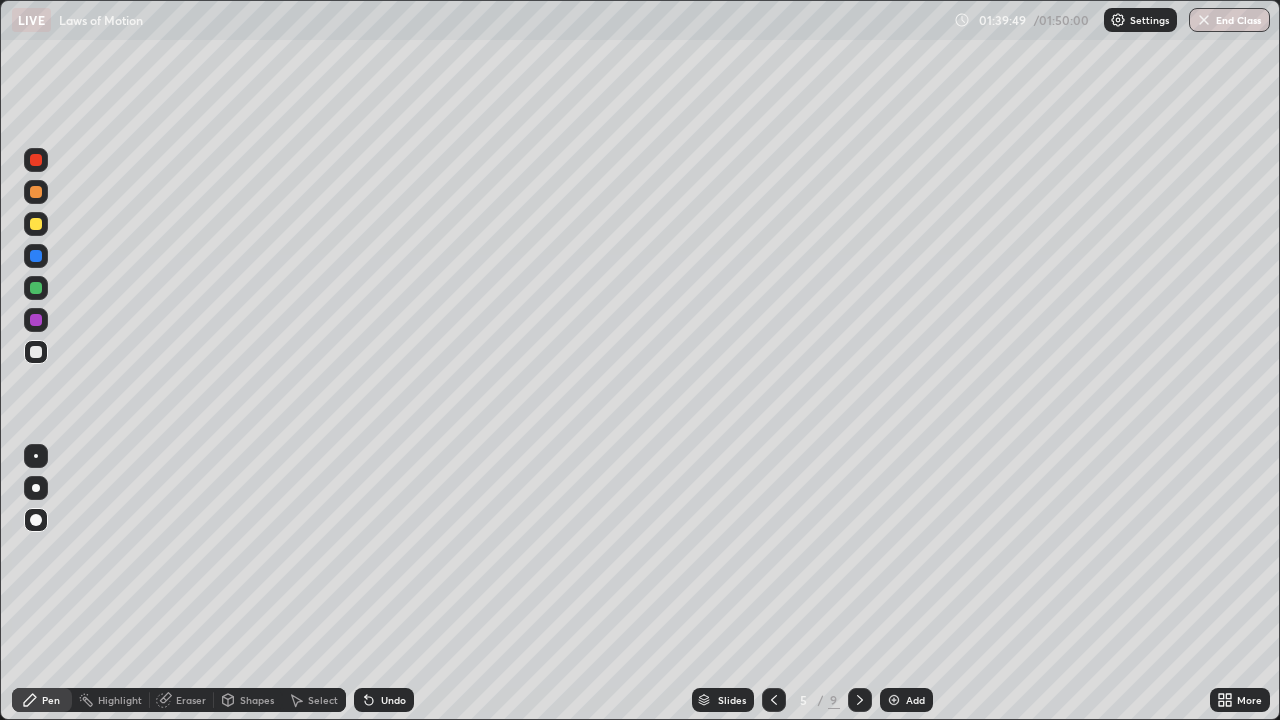 click 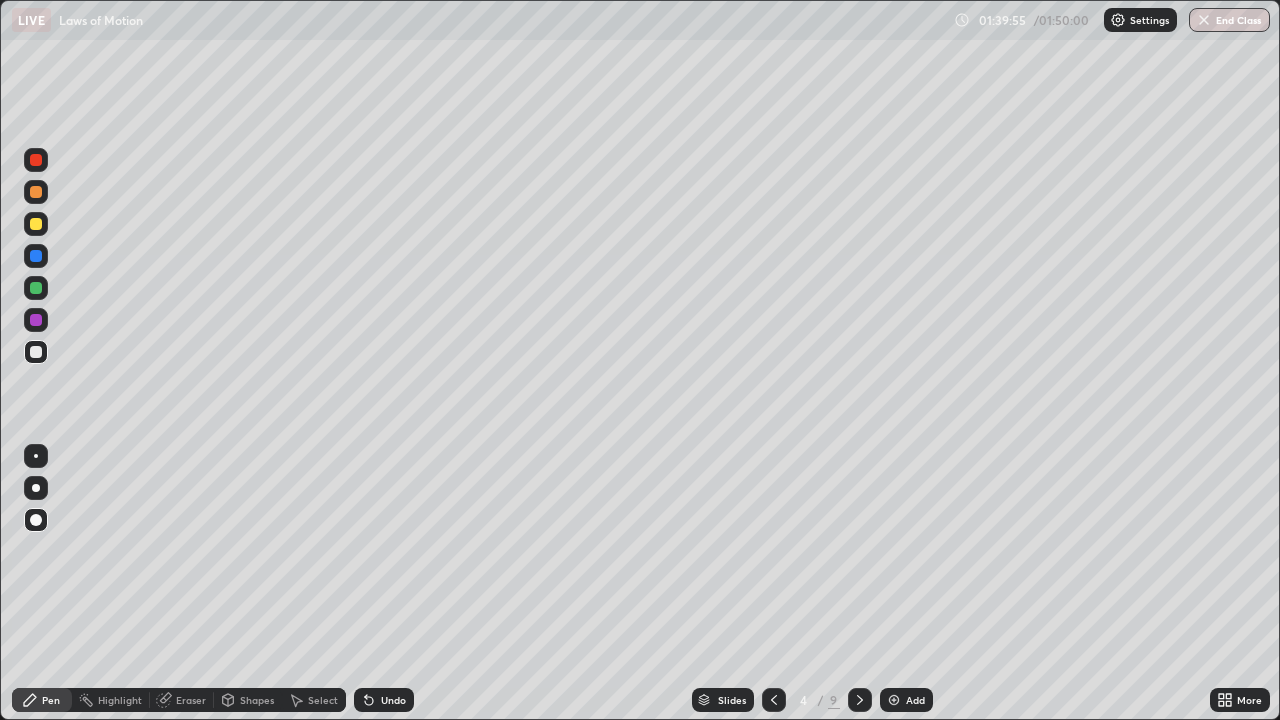 click 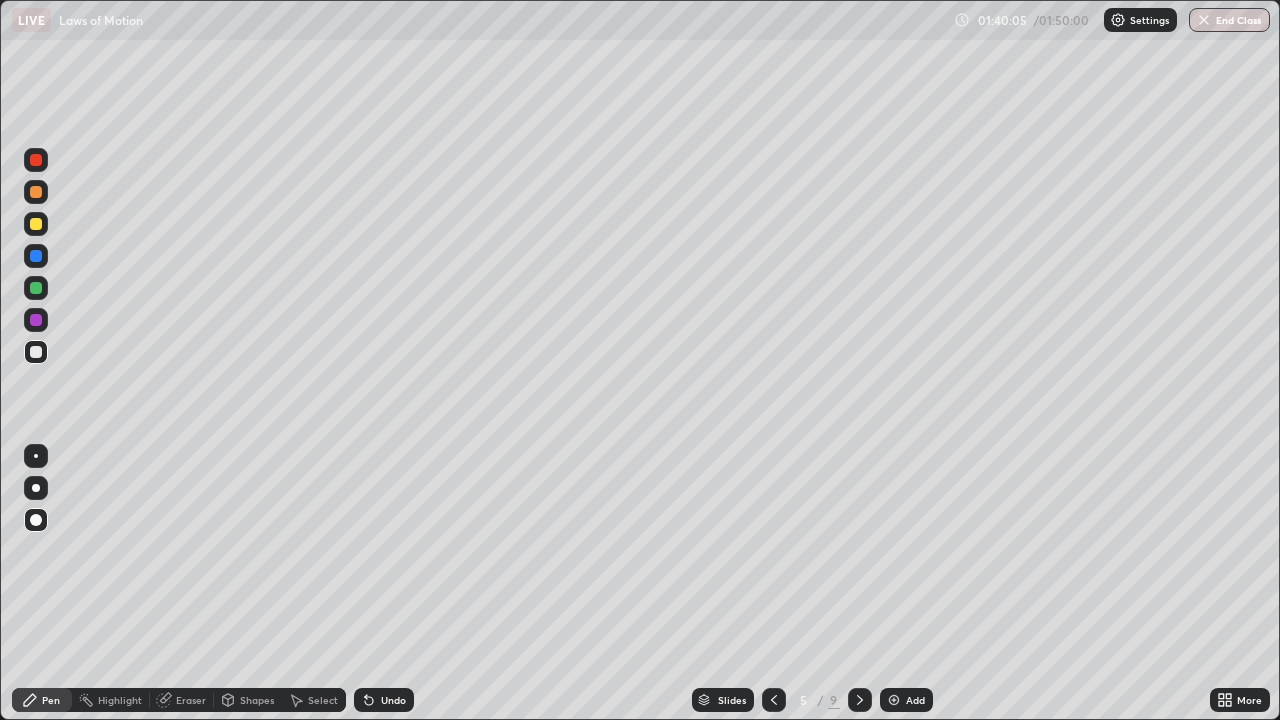 click 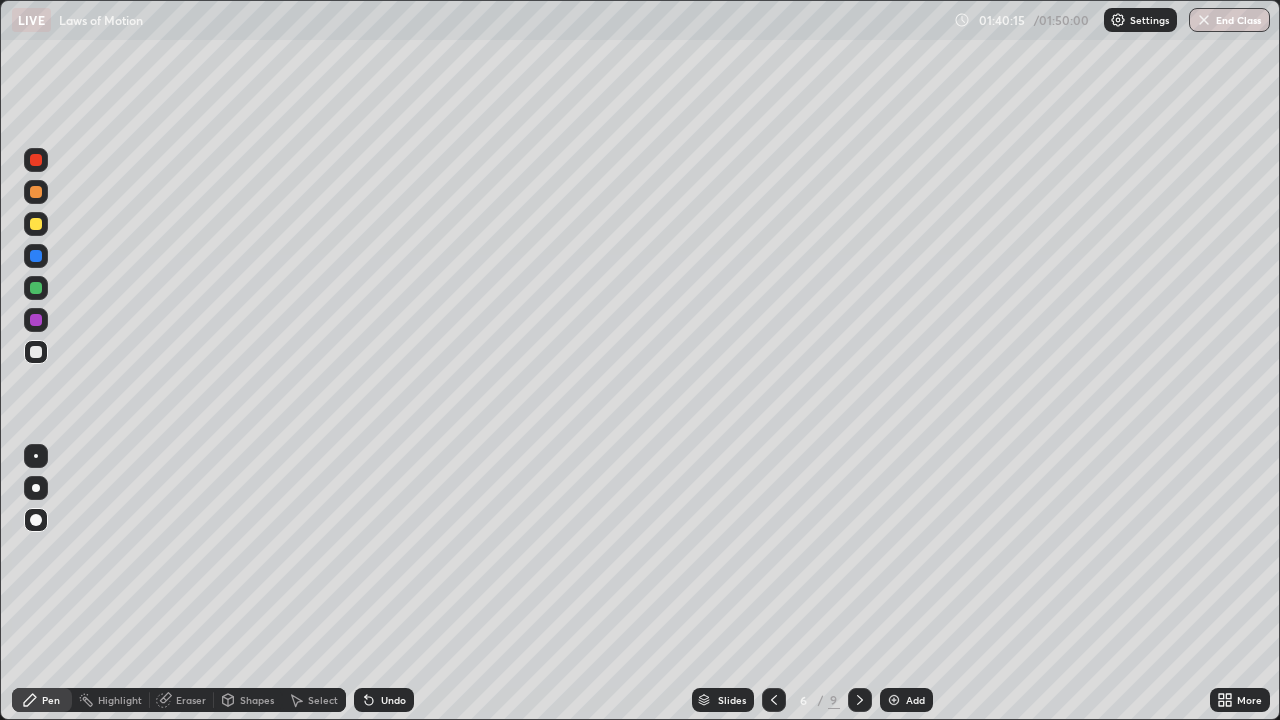 click 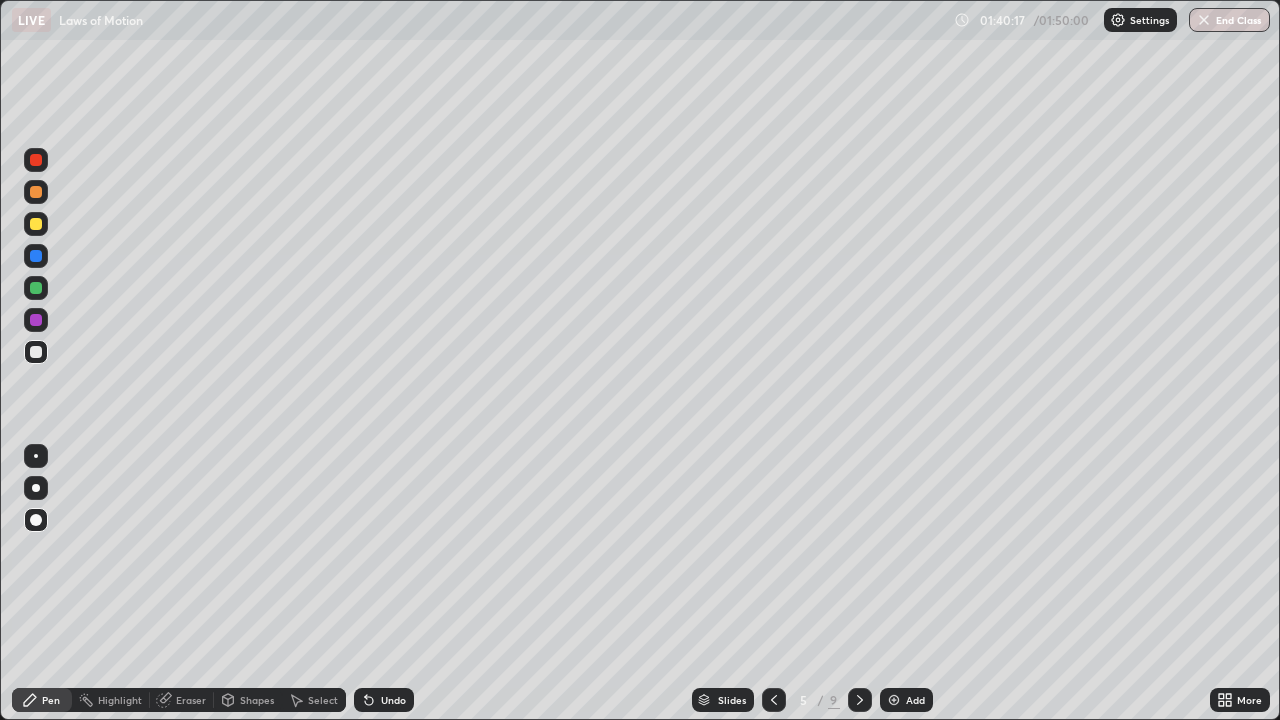 click at bounding box center (36, 320) 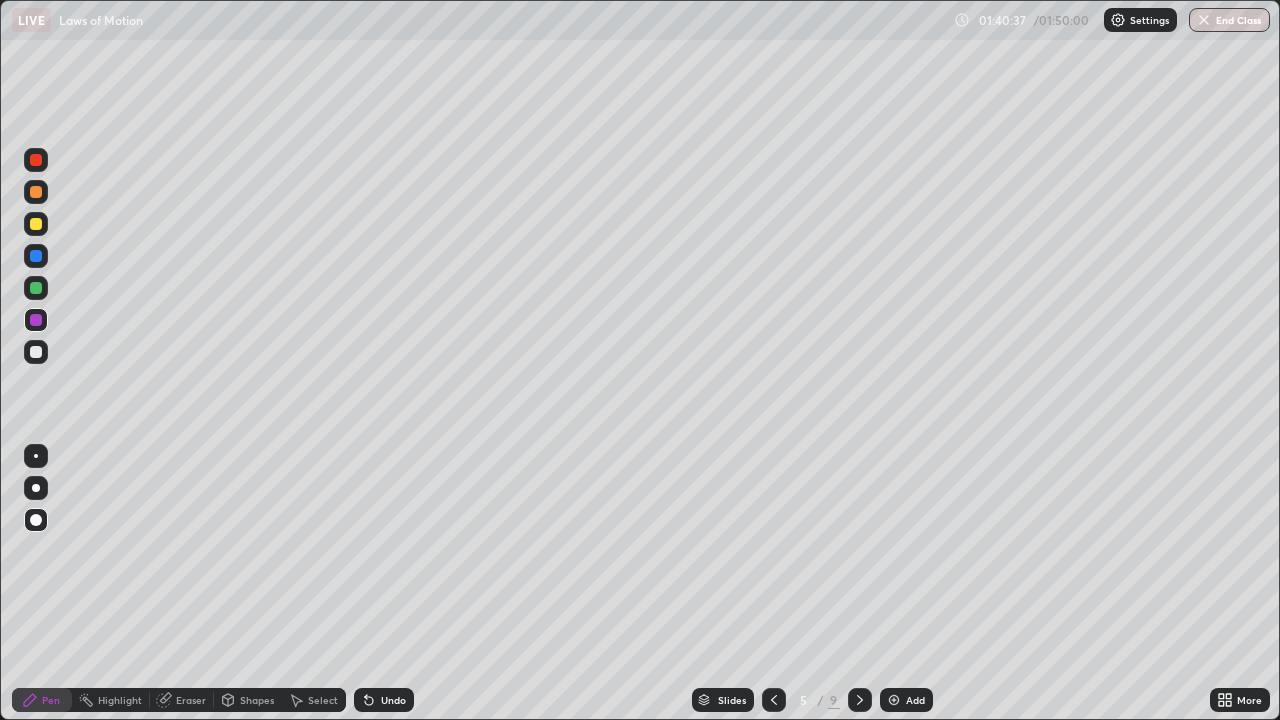 click at bounding box center (860, 700) 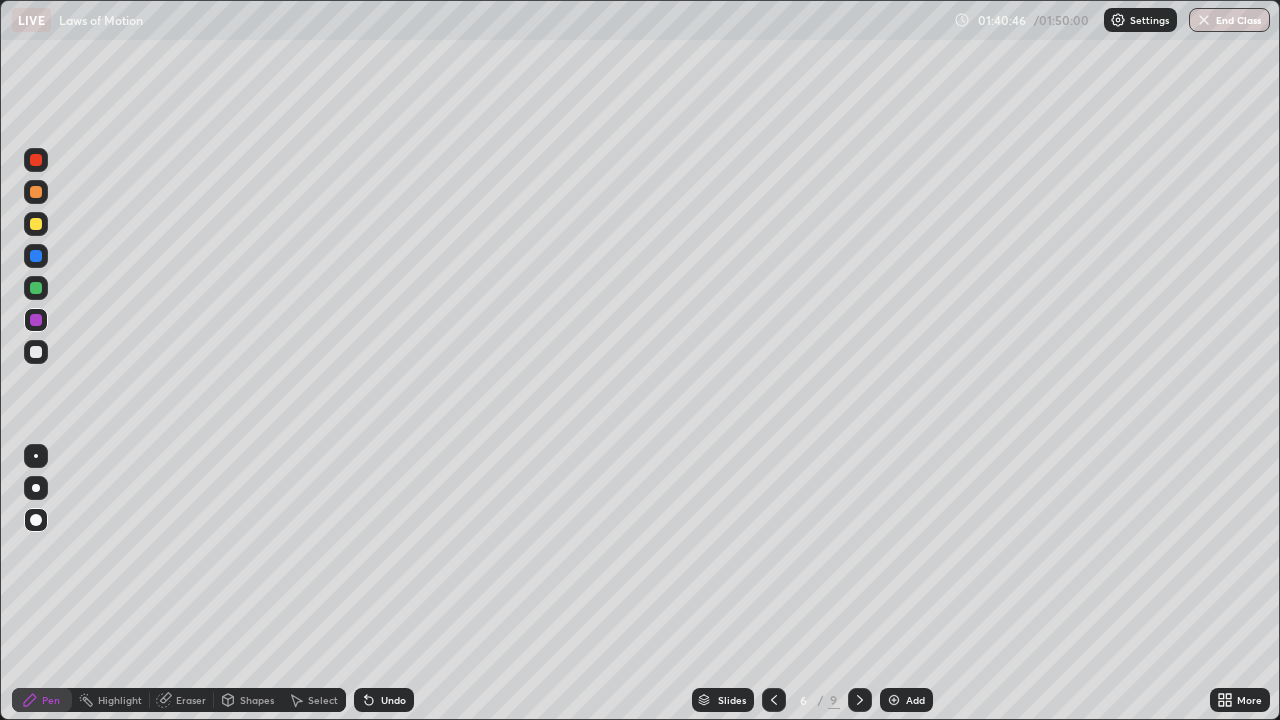 click 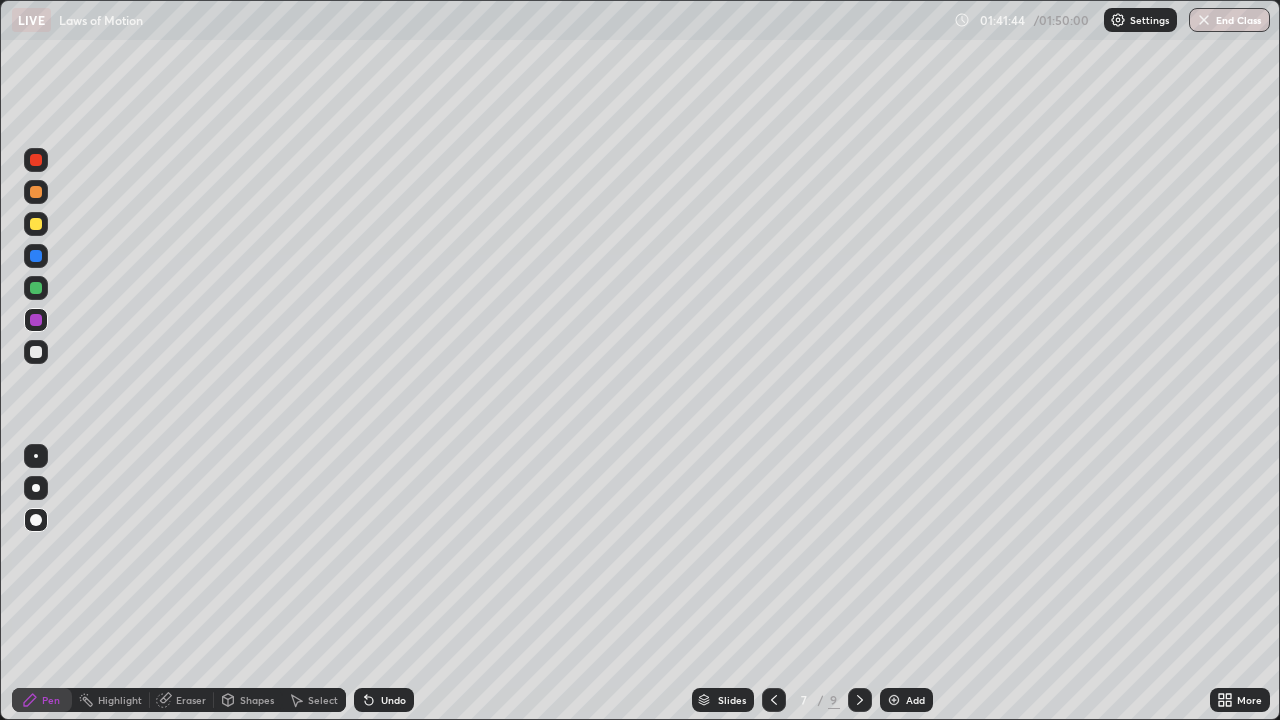 click on "End Class" at bounding box center (1229, 20) 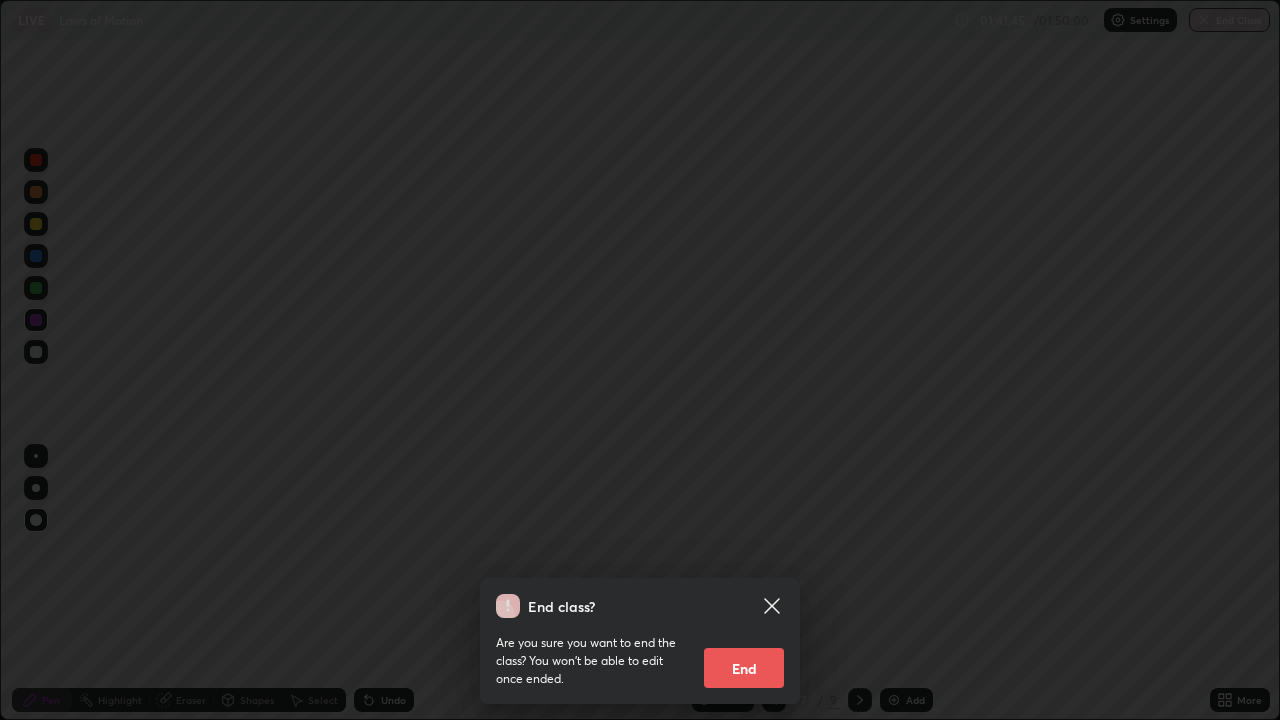 click on "End" at bounding box center (744, 668) 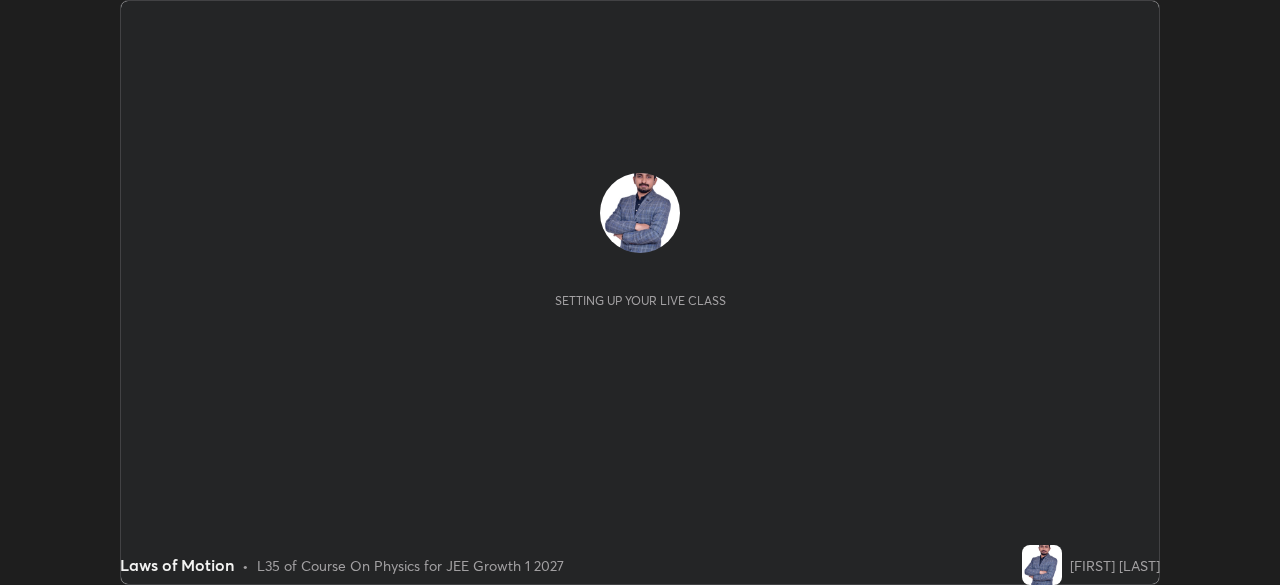 scroll, scrollTop: 0, scrollLeft: 0, axis: both 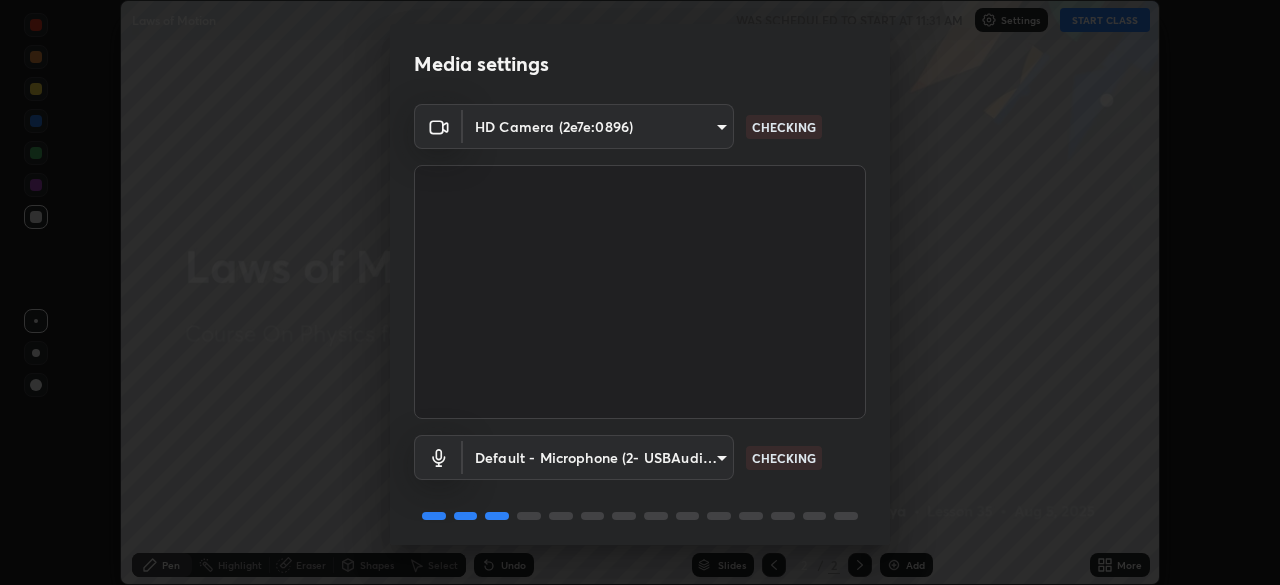 click on "Erase all Laws of Motion WAS SCHEDULED TO START AT  11:31 AM Settings START CLASS Setting up your live class Laws of Motion • L35 of Course On Physics for JEE Growth 1 2027 Manish Gaurav Tevatiya Pen Highlight Eraser Shapes Select Undo Slides 2 / 2 Add More Enable hand raising Enable raise hand to speak to learners. Once enabled, chat will be turned off temporarily. Enable x   No doubts shared Encourage your learners to ask a doubt for better clarity Report an issue Reason for reporting Buffering Chat not working Audio - Video sync issue Educator video quality low ​ Attach an image Report Media settings HD Camera (2e7e:0896) 8c1c7b377e076452f4b61756d30bb1fb07231539066d3702d96c005927f47db6 CHECKING Default - Microphone (2- USBAudio1.0) default CHECKING 1 / 5 Next" at bounding box center (640, 292) 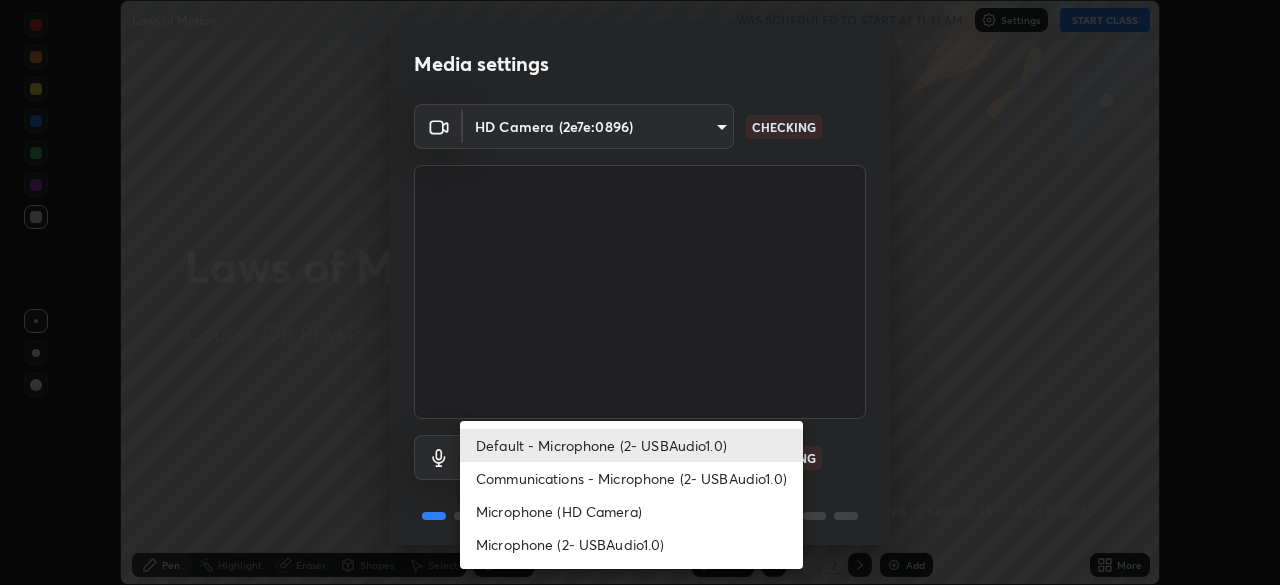 click on "Microphone (2- USBAudio1.0)" at bounding box center [631, 544] 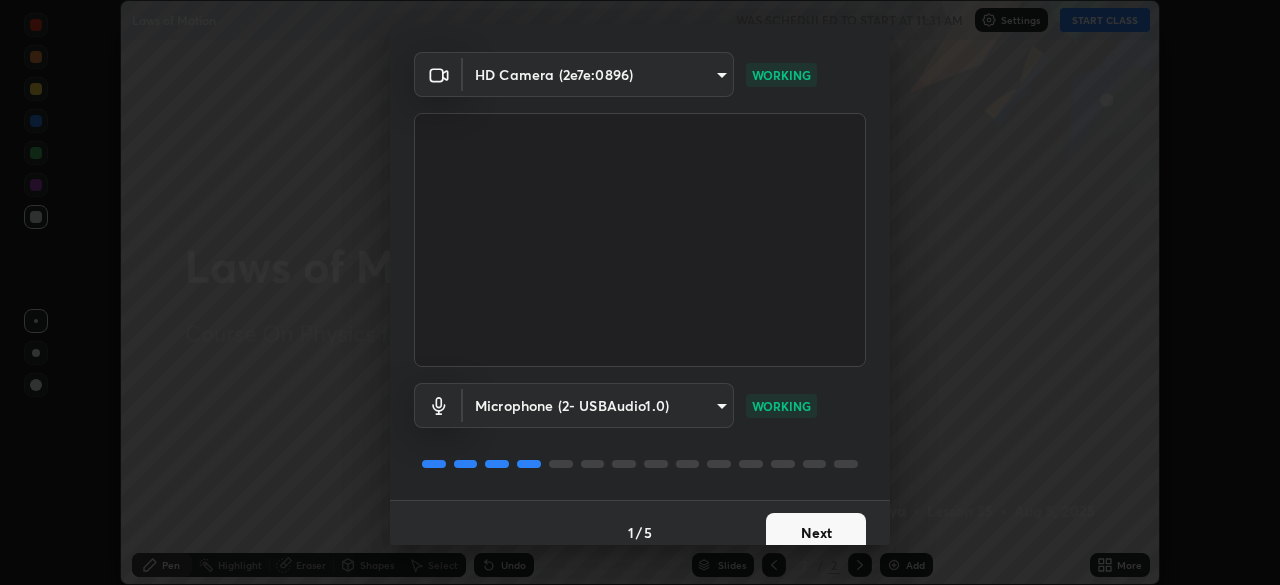 scroll, scrollTop: 71, scrollLeft: 0, axis: vertical 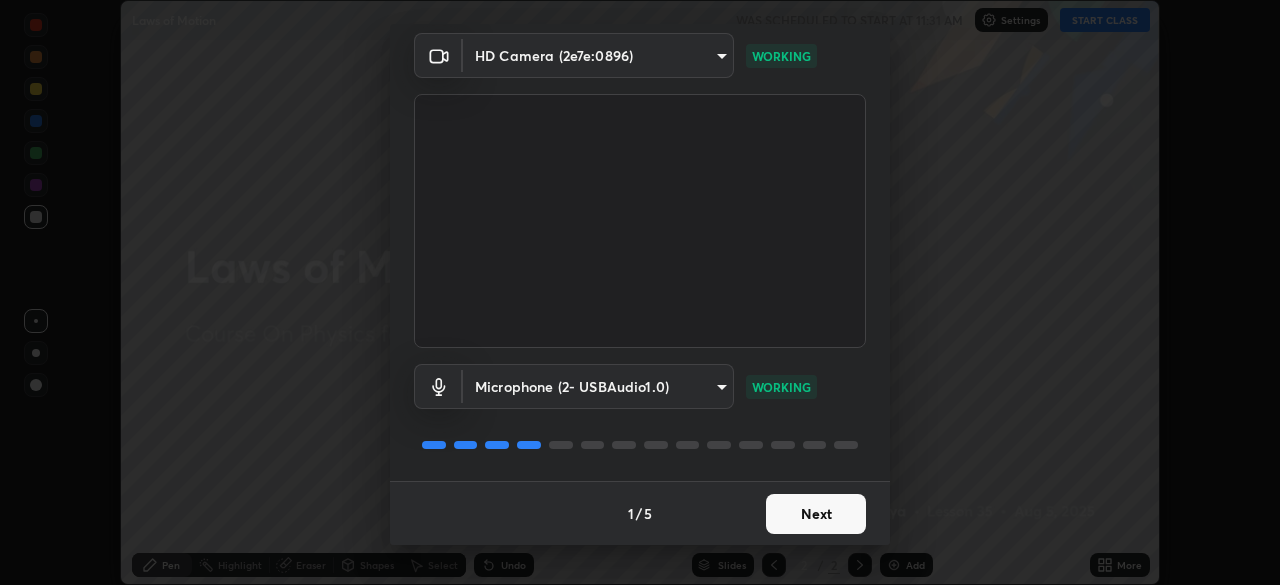 click on "Next" at bounding box center (816, 514) 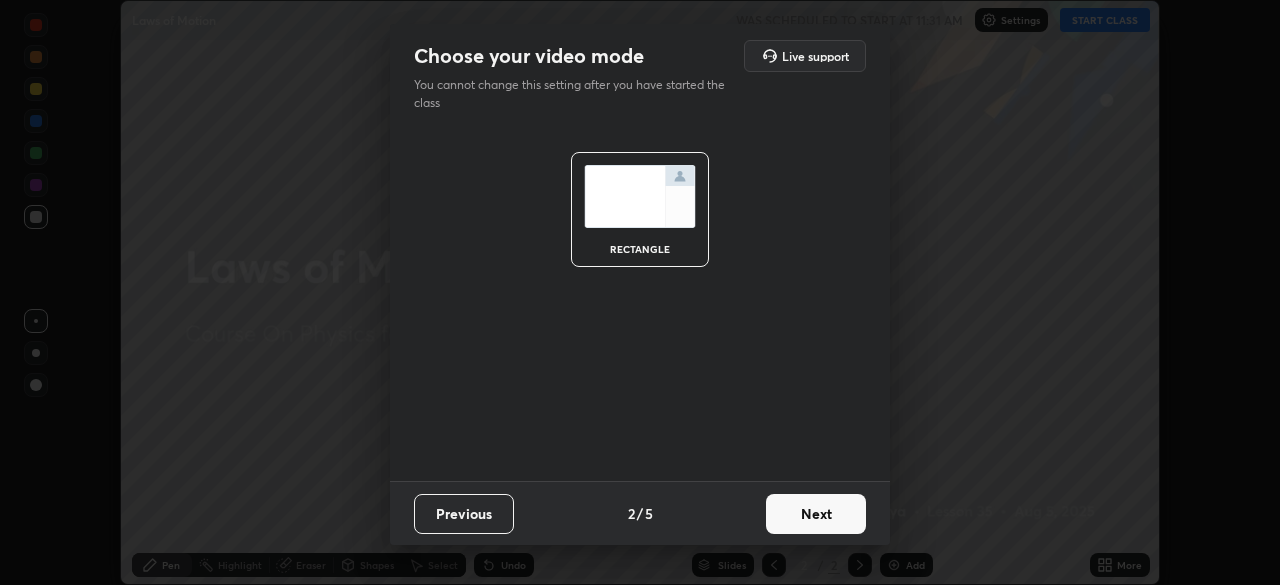 click on "Next" at bounding box center (816, 514) 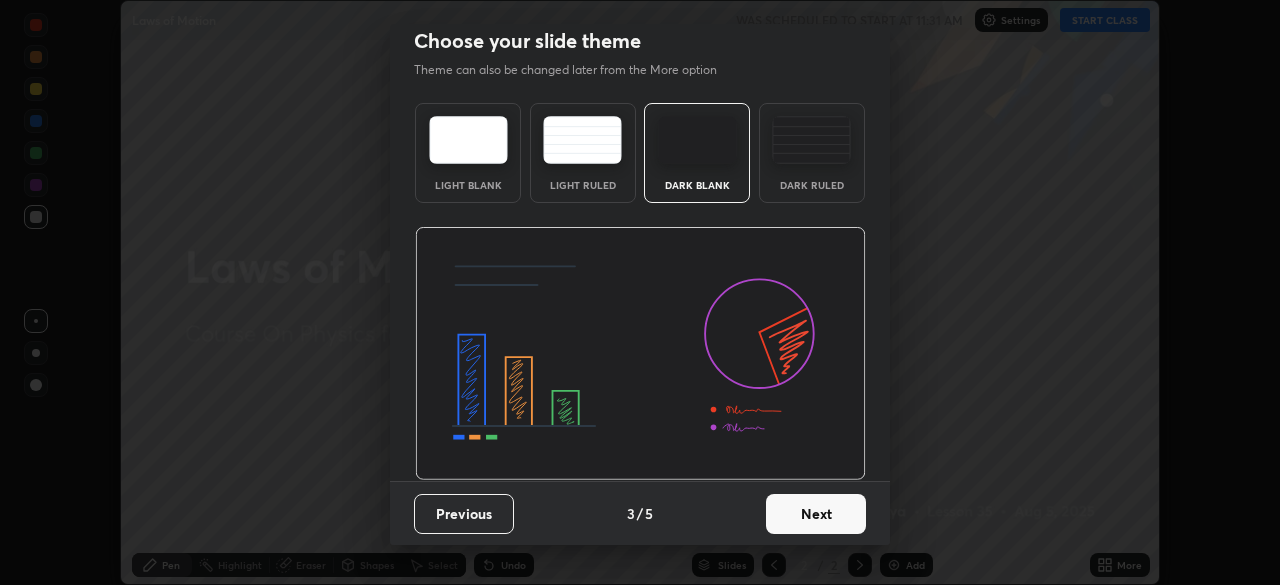 scroll, scrollTop: 0, scrollLeft: 0, axis: both 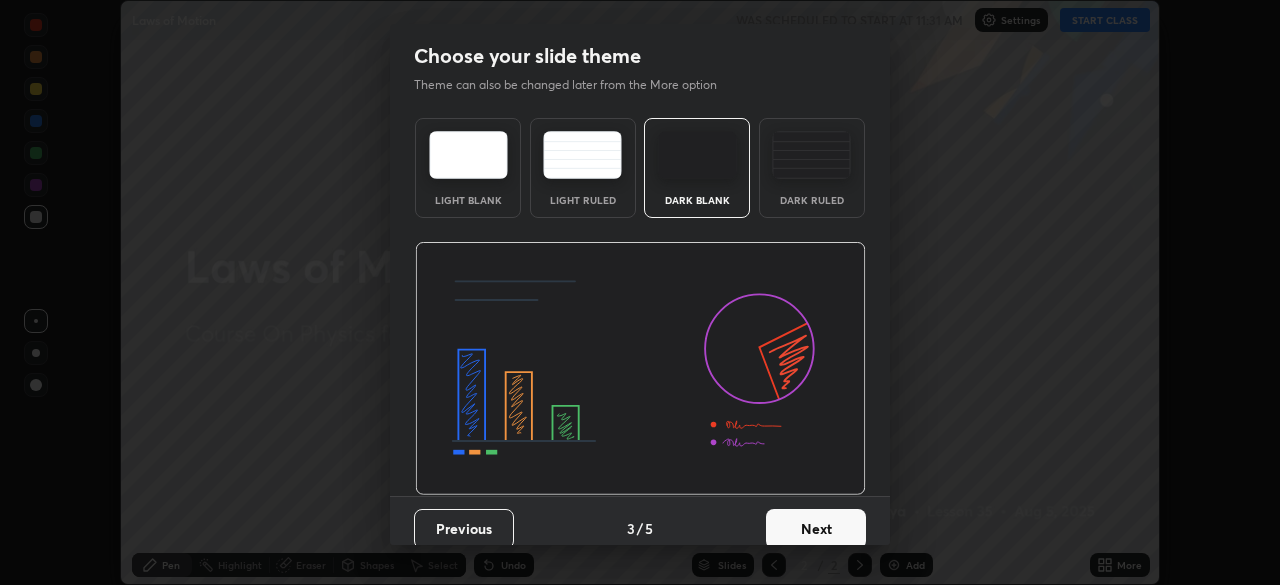 click on "Next" at bounding box center [816, 529] 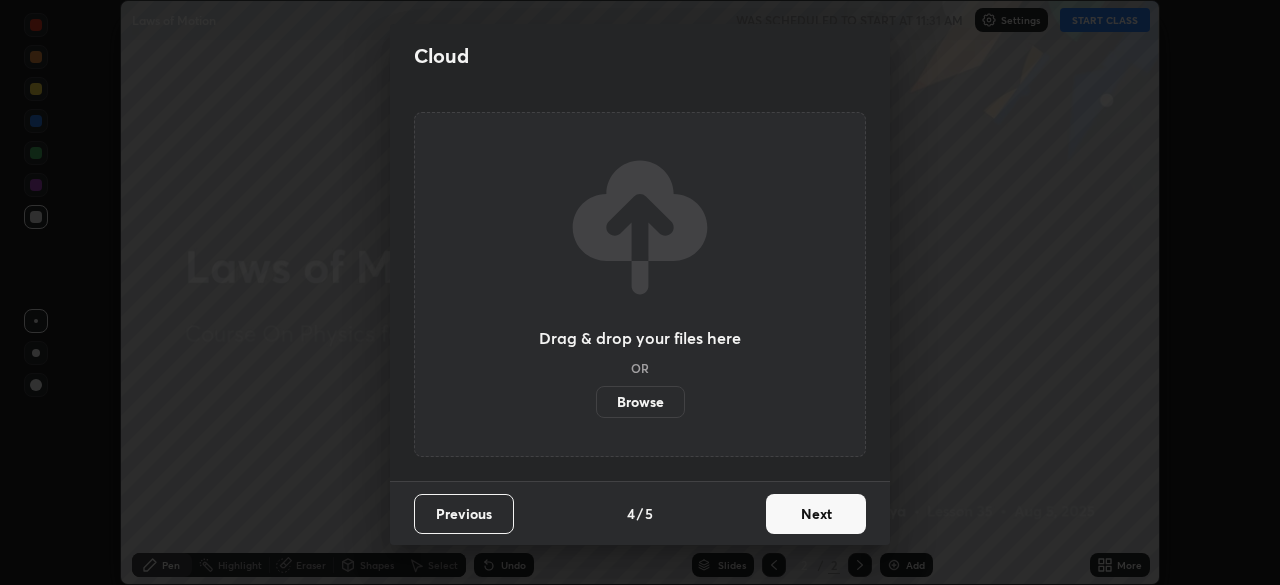 click on "Next" at bounding box center (816, 514) 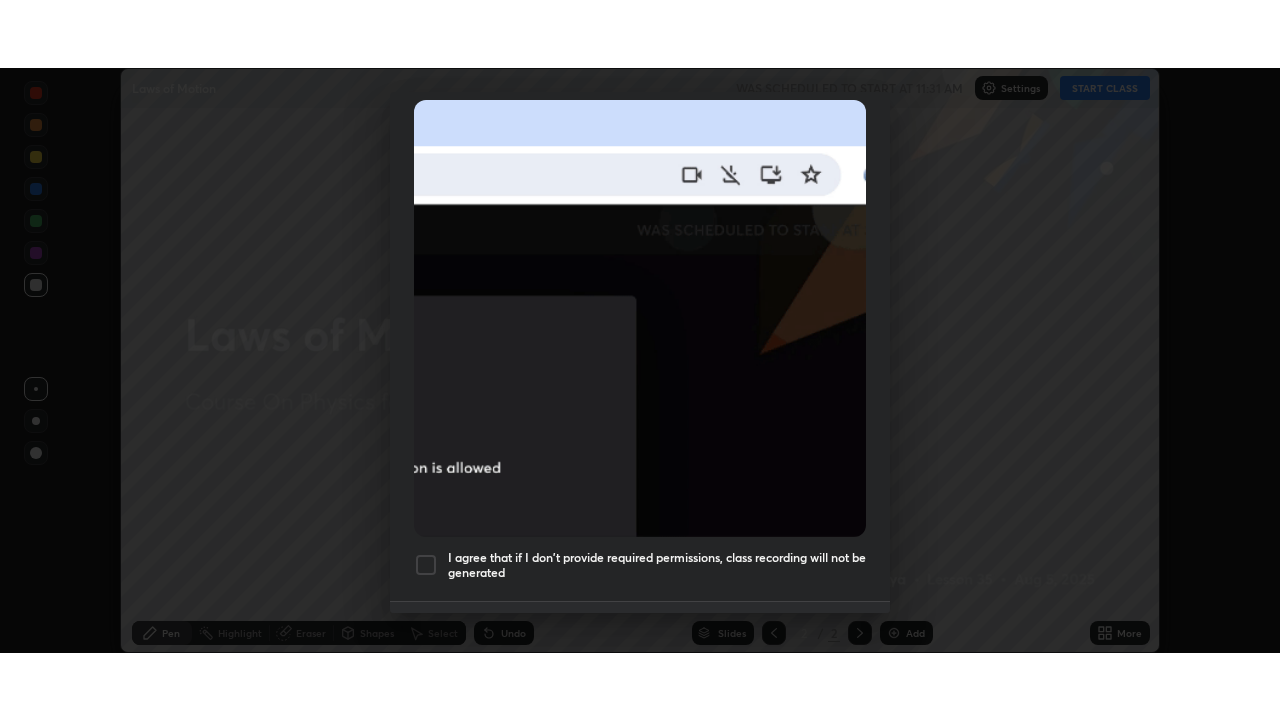 scroll, scrollTop: 479, scrollLeft: 0, axis: vertical 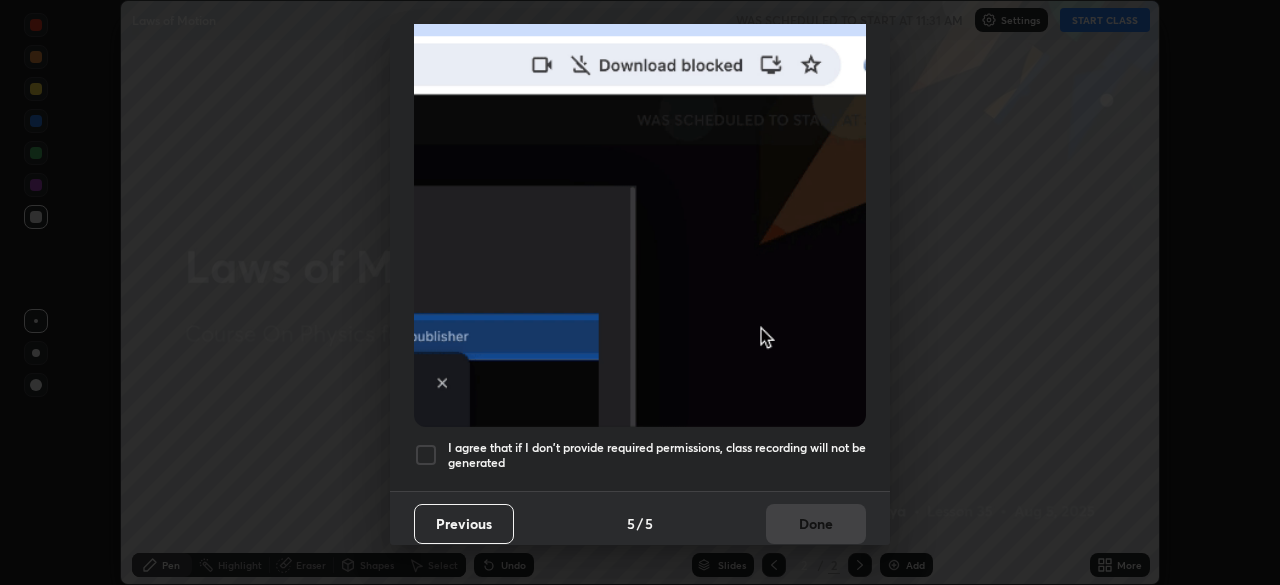 click at bounding box center [426, 455] 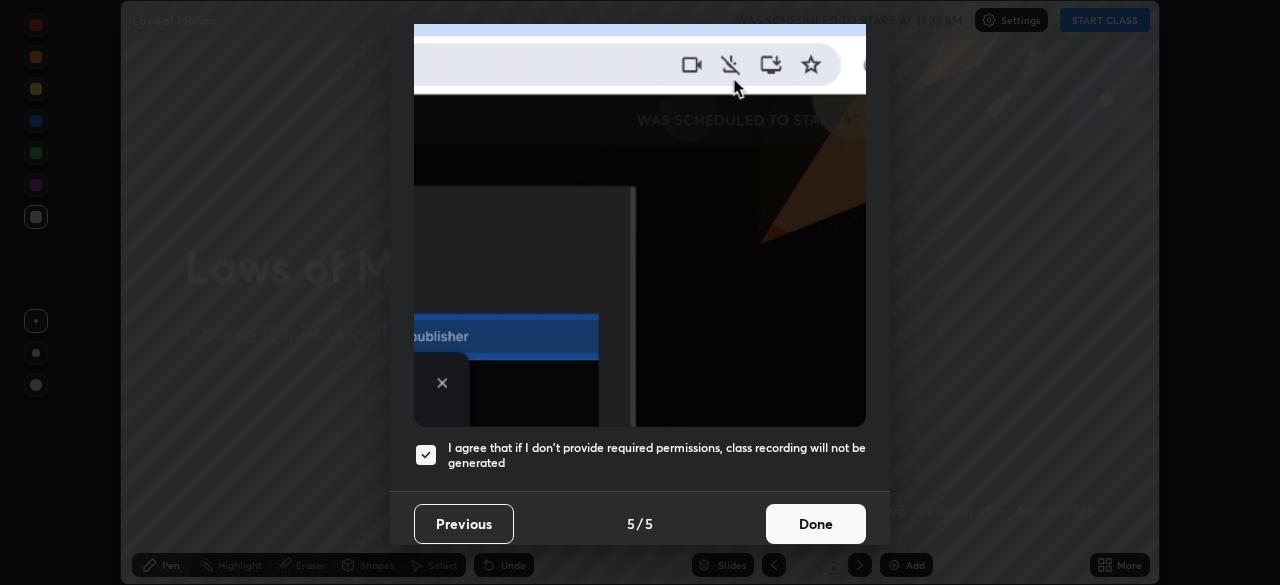 click on "Done" at bounding box center (816, 524) 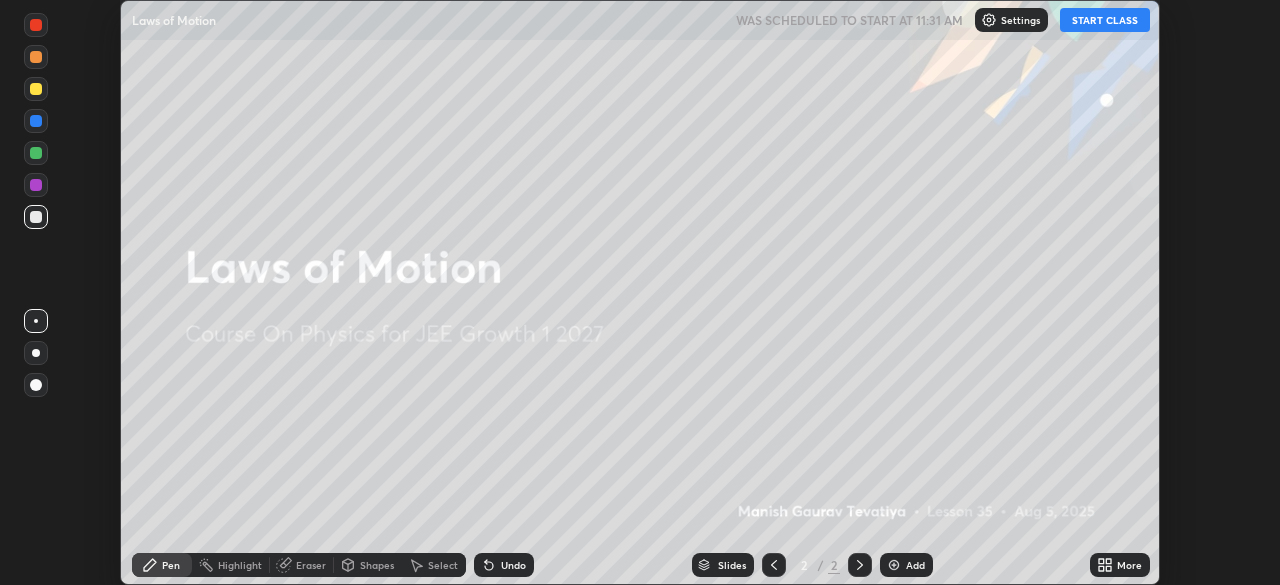 click 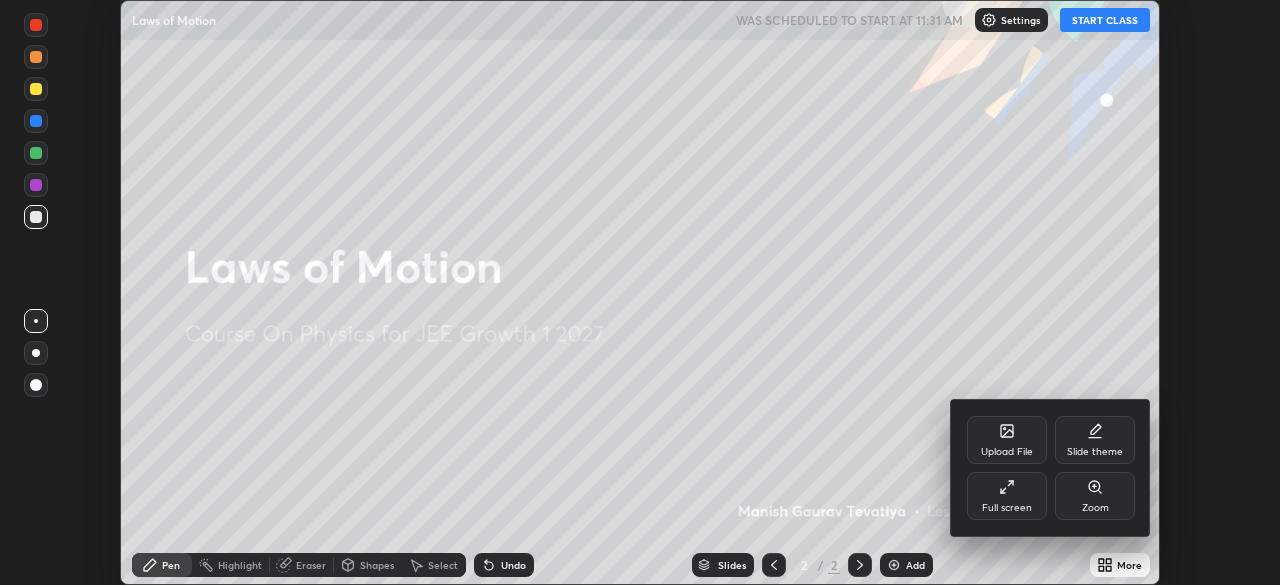 click on "Full screen" at bounding box center [1007, 508] 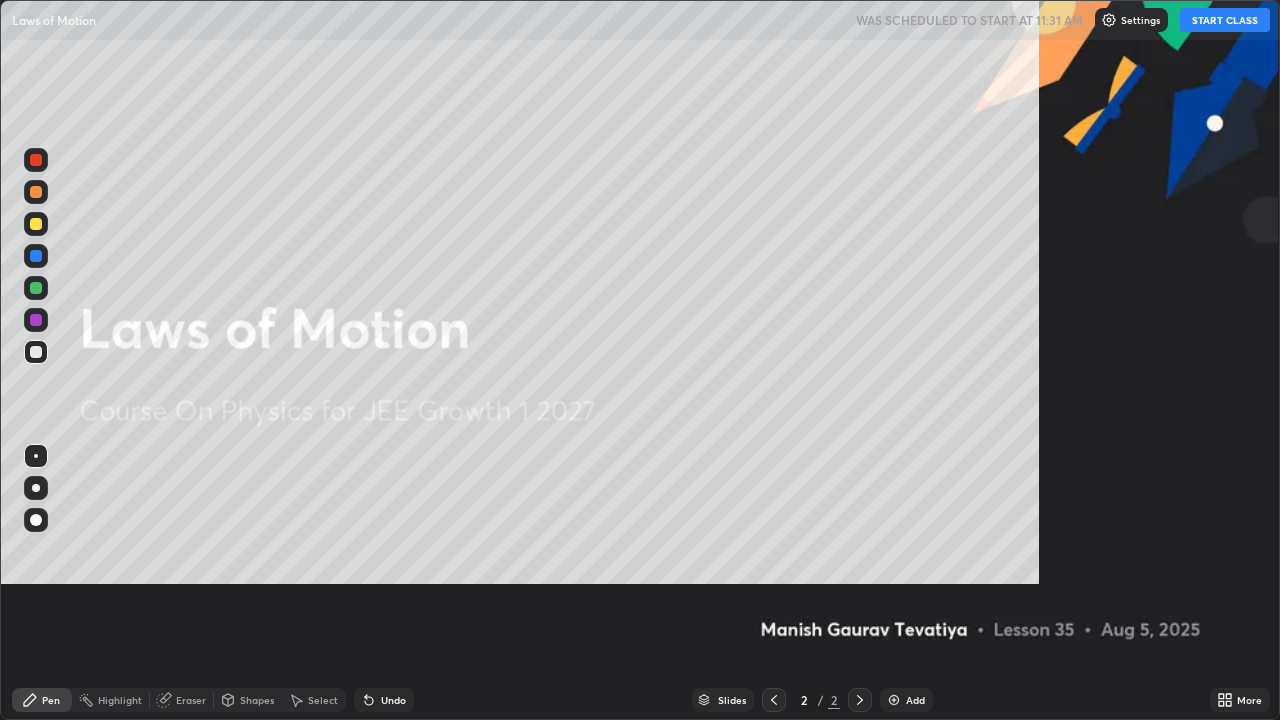 scroll, scrollTop: 99280, scrollLeft: 98720, axis: both 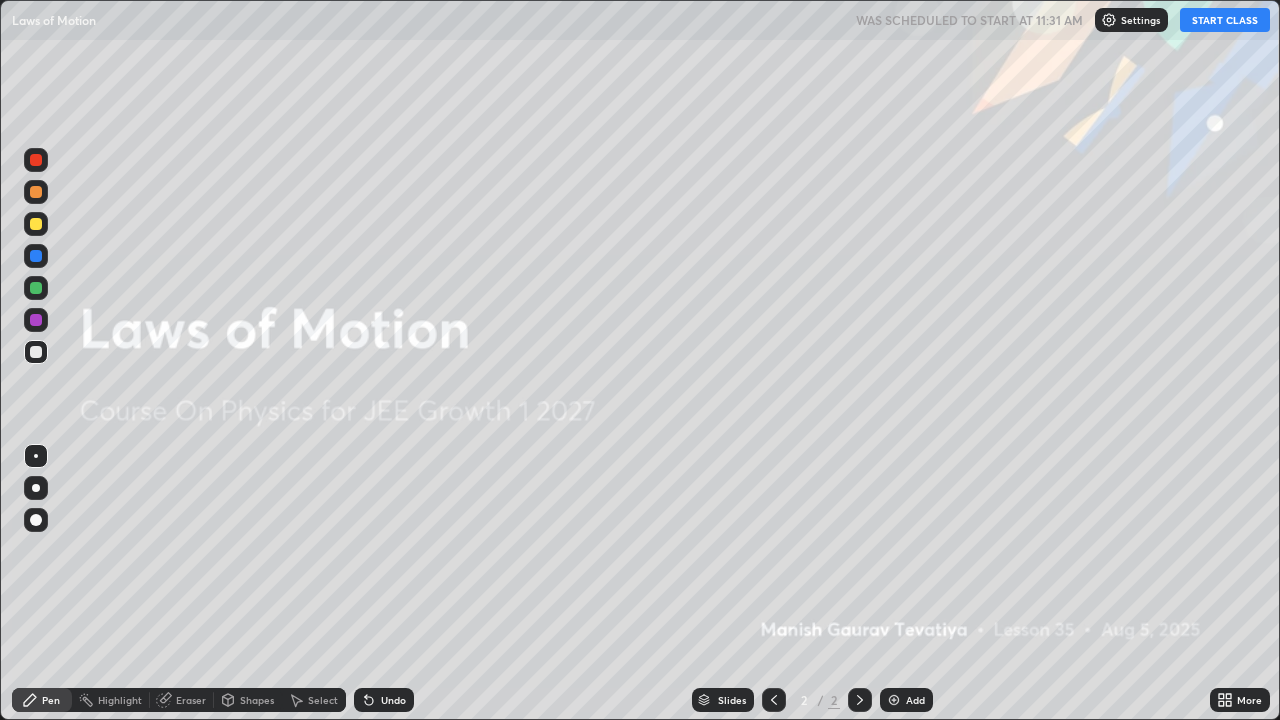 click on "START CLASS" at bounding box center (1225, 20) 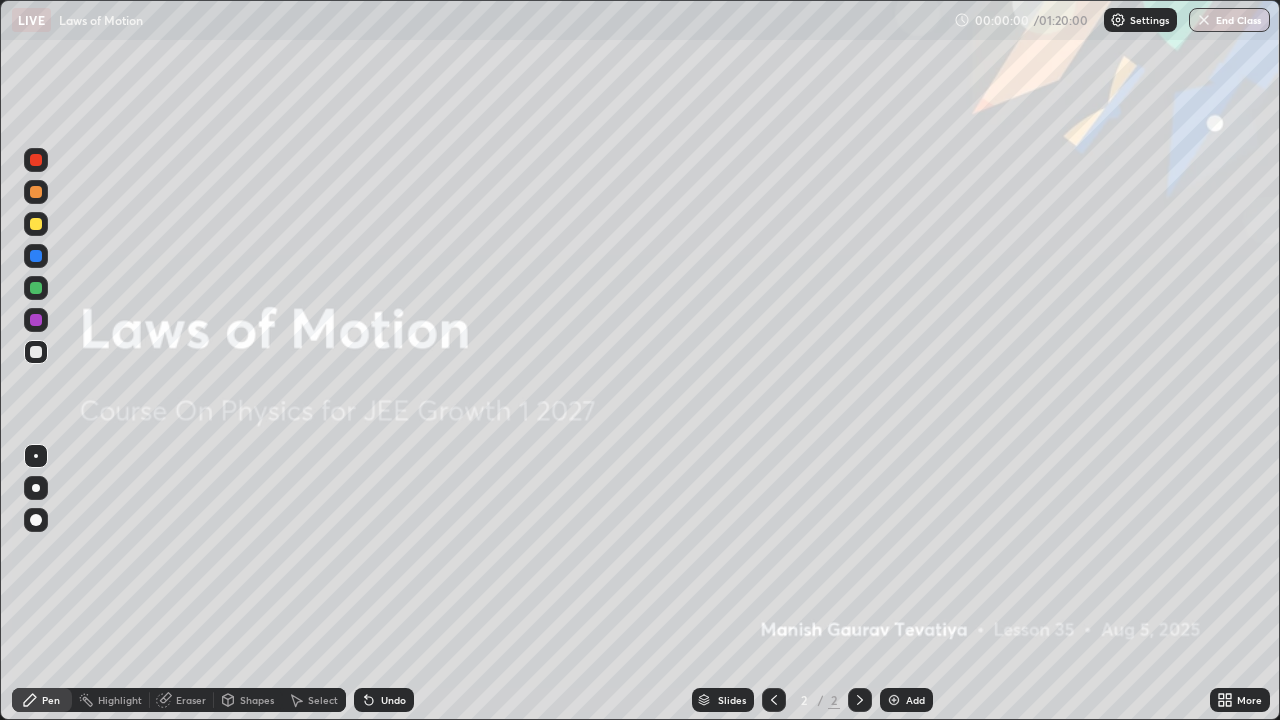 click at bounding box center (894, 700) 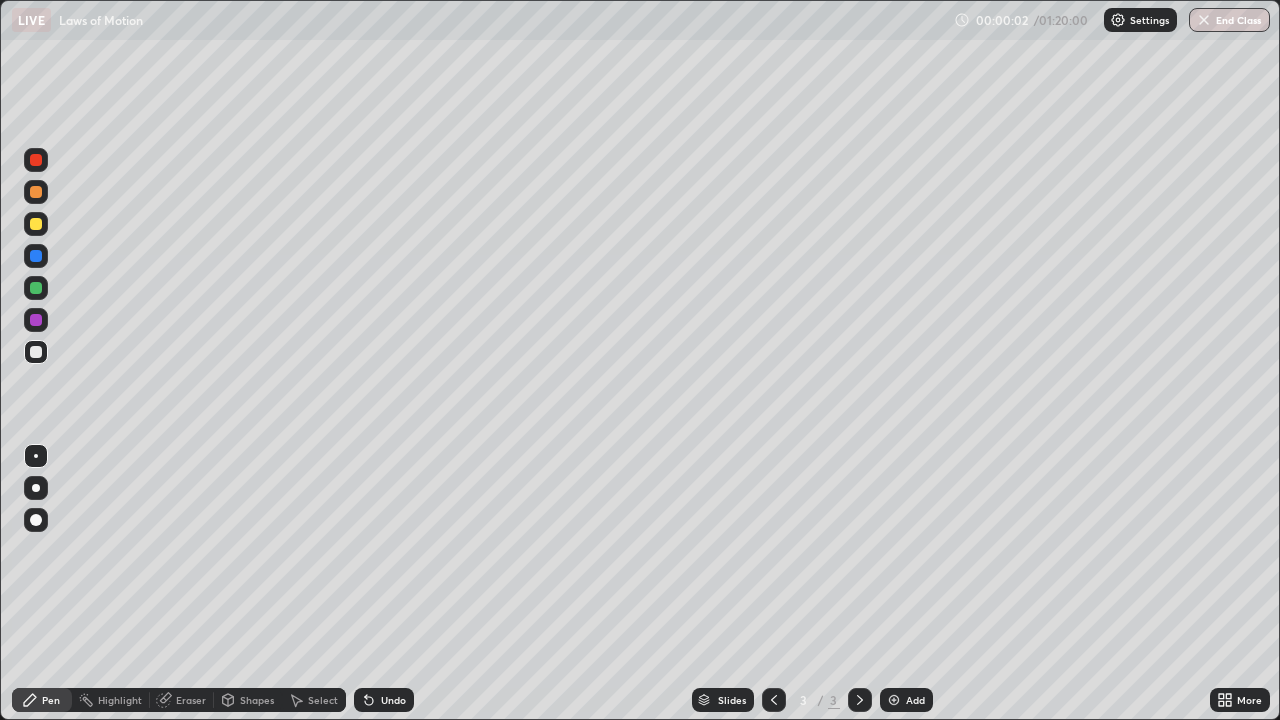 click at bounding box center [36, 520] 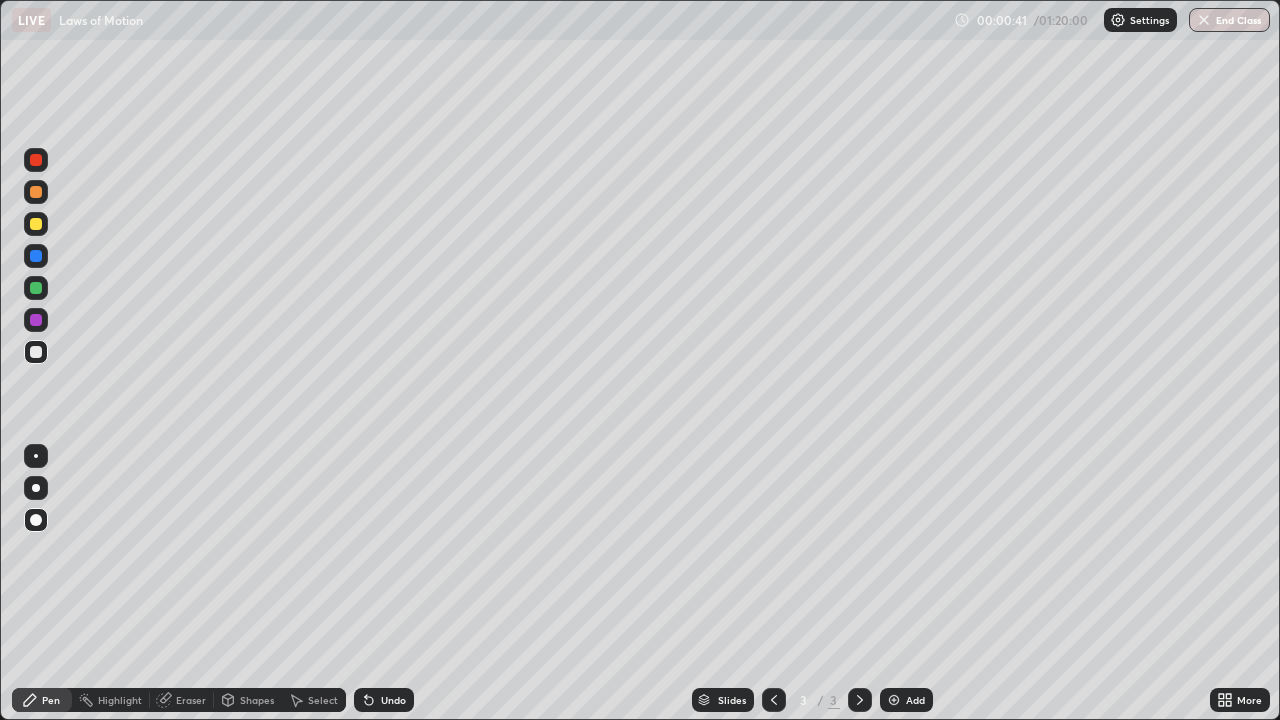 click at bounding box center [36, 192] 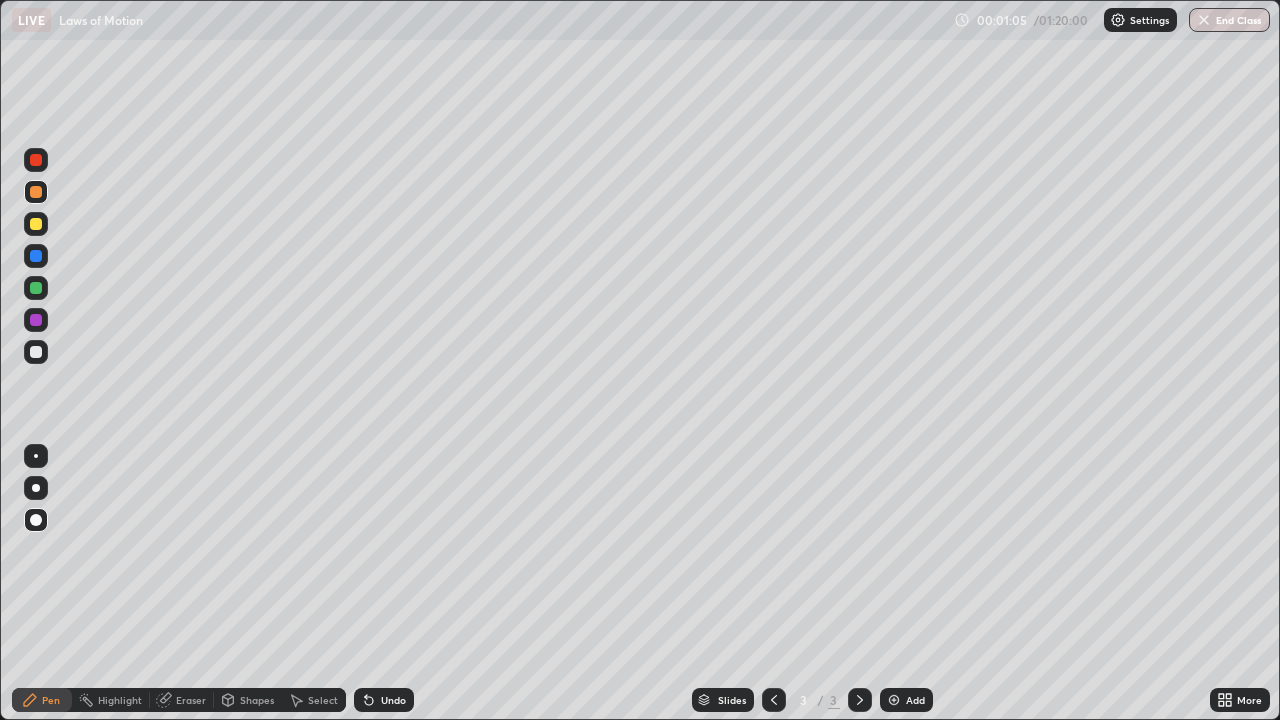 click at bounding box center (36, 160) 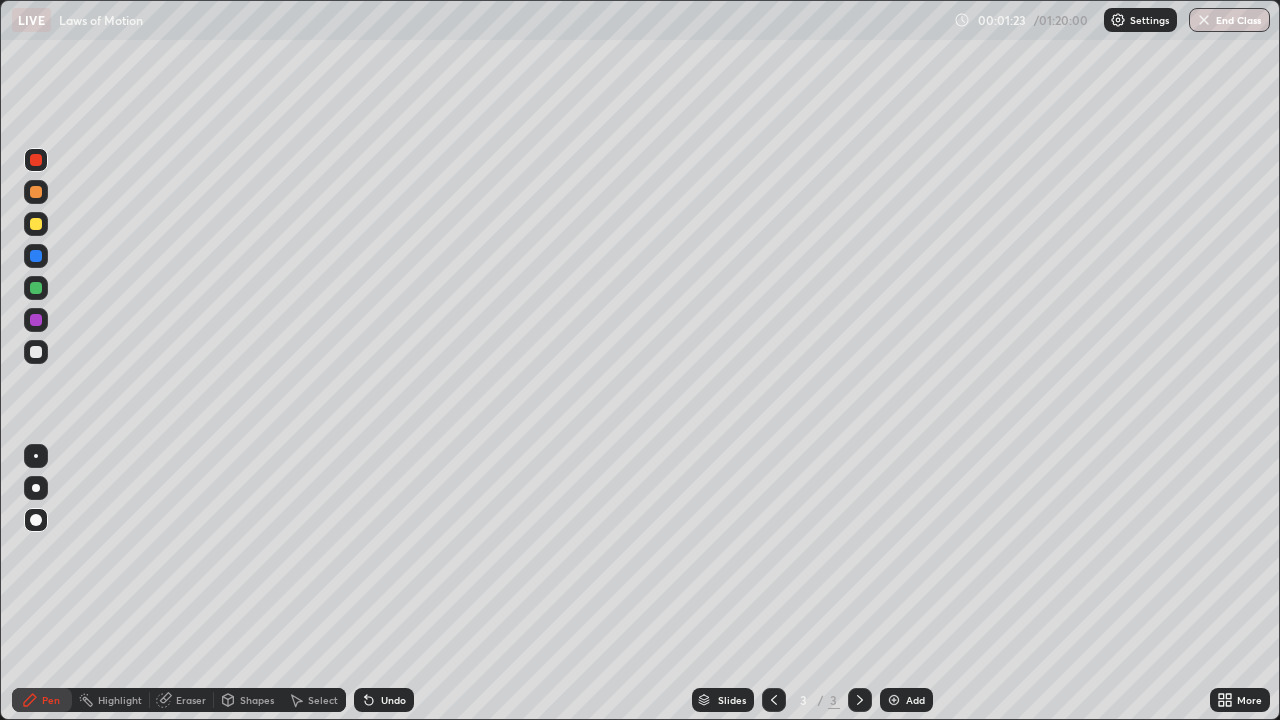 click at bounding box center (36, 352) 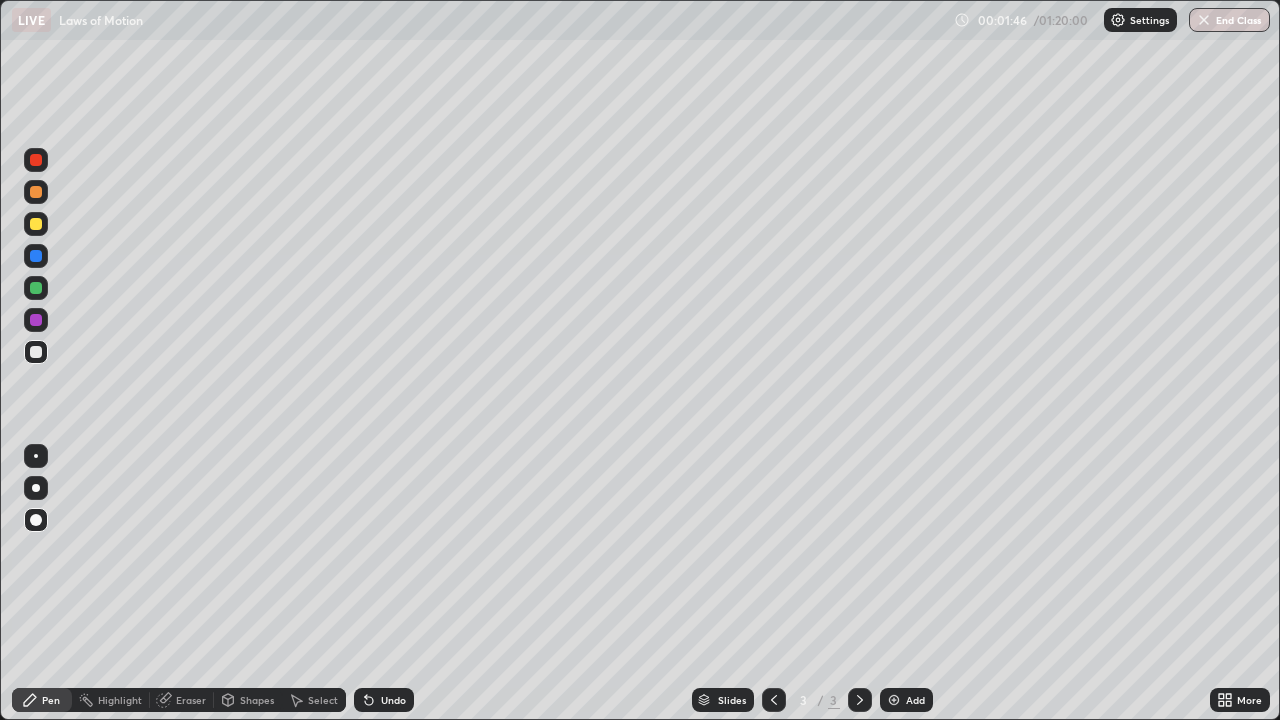 click at bounding box center [36, 224] 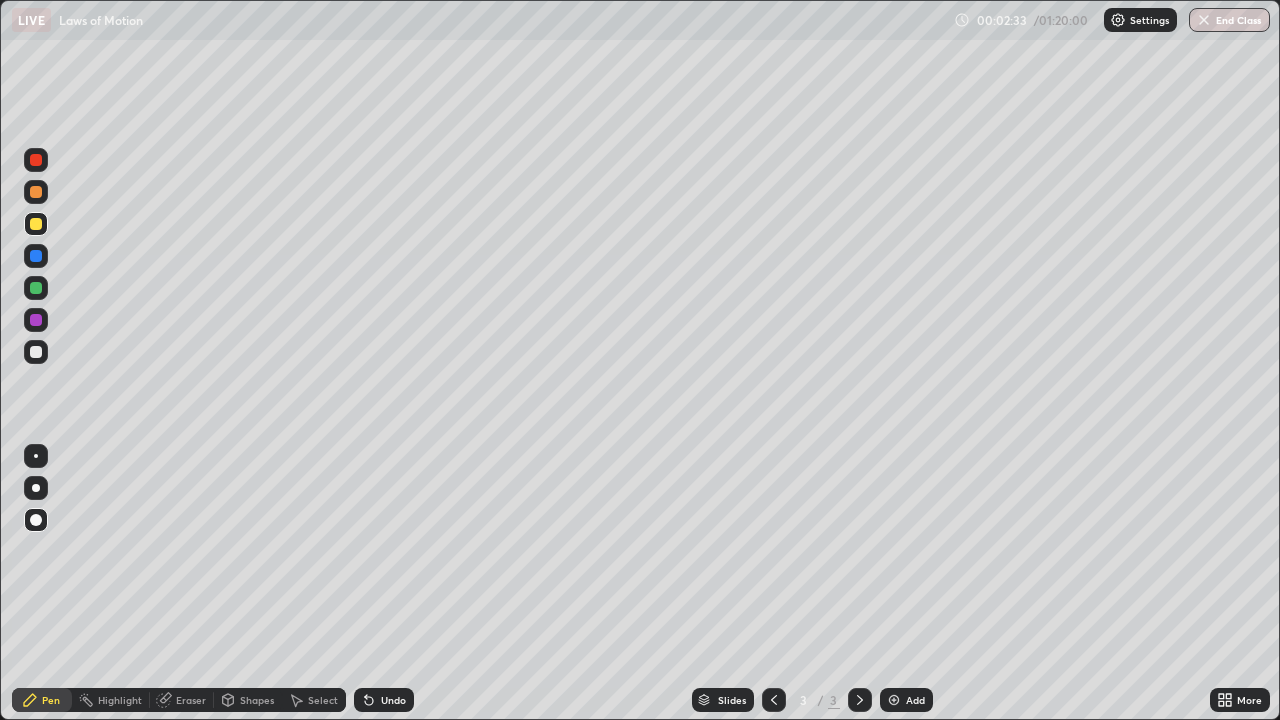 click at bounding box center [36, 352] 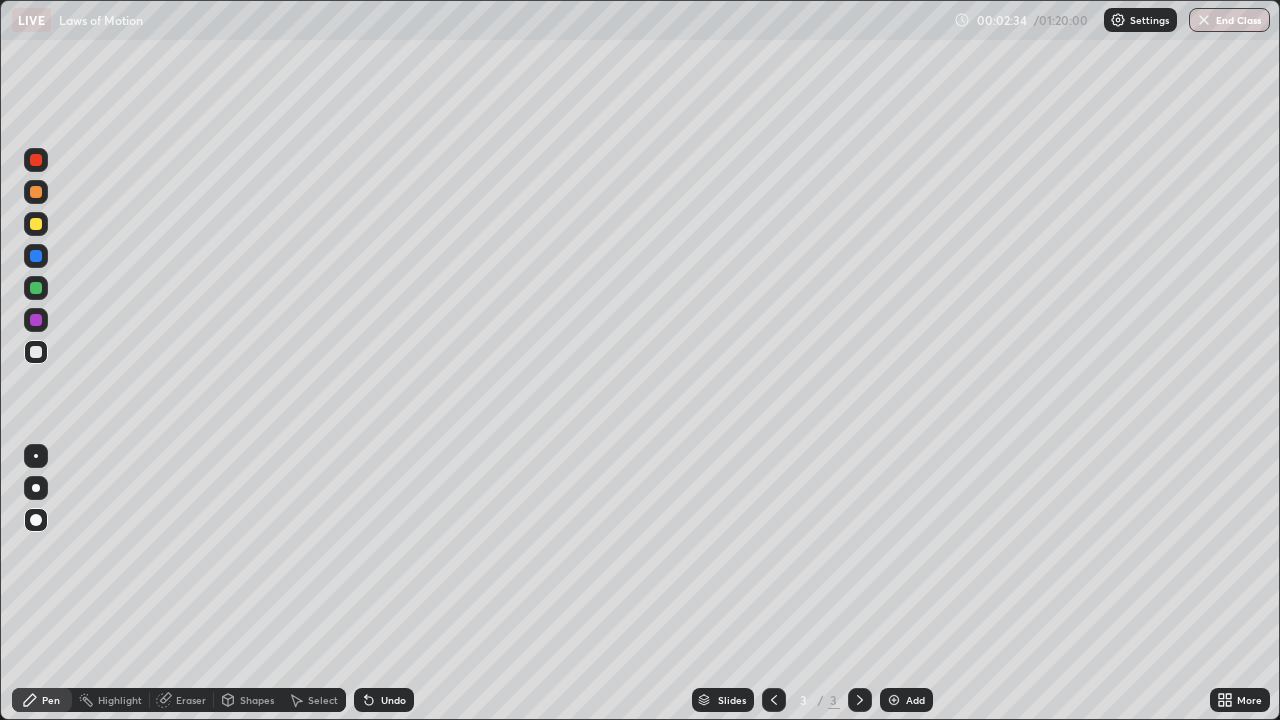 click at bounding box center (36, 160) 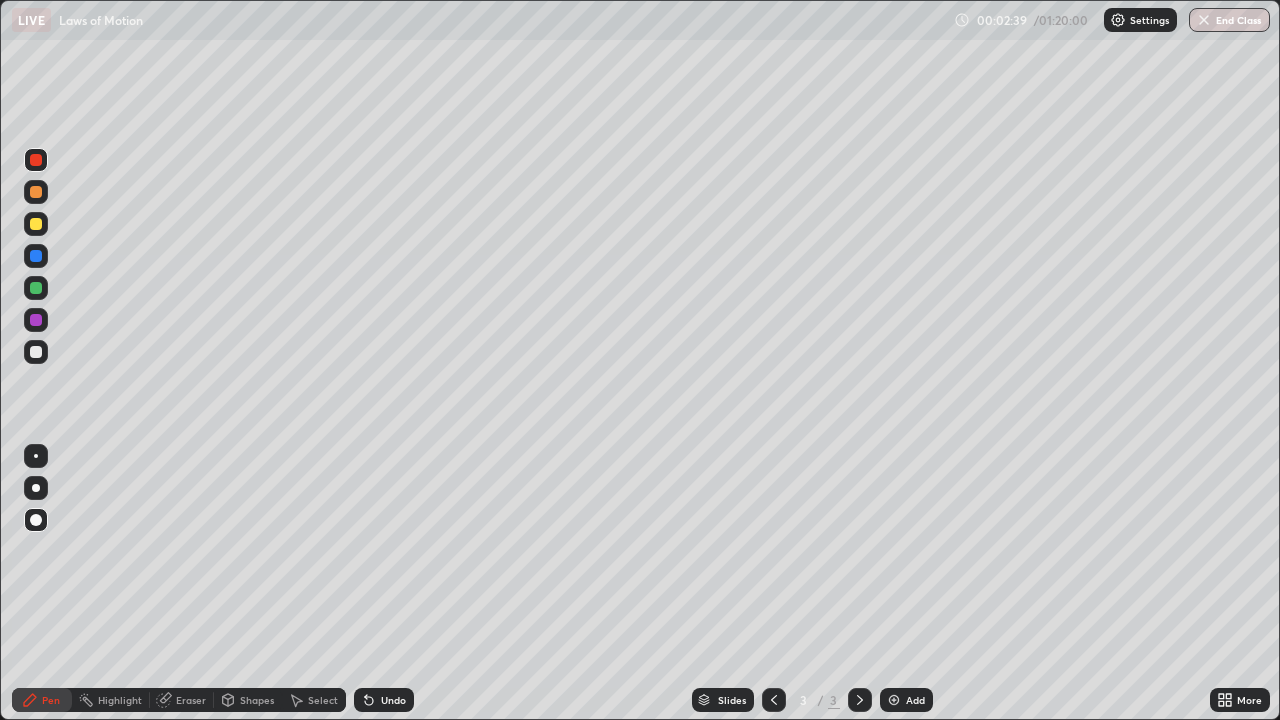 click on "Undo" at bounding box center (384, 700) 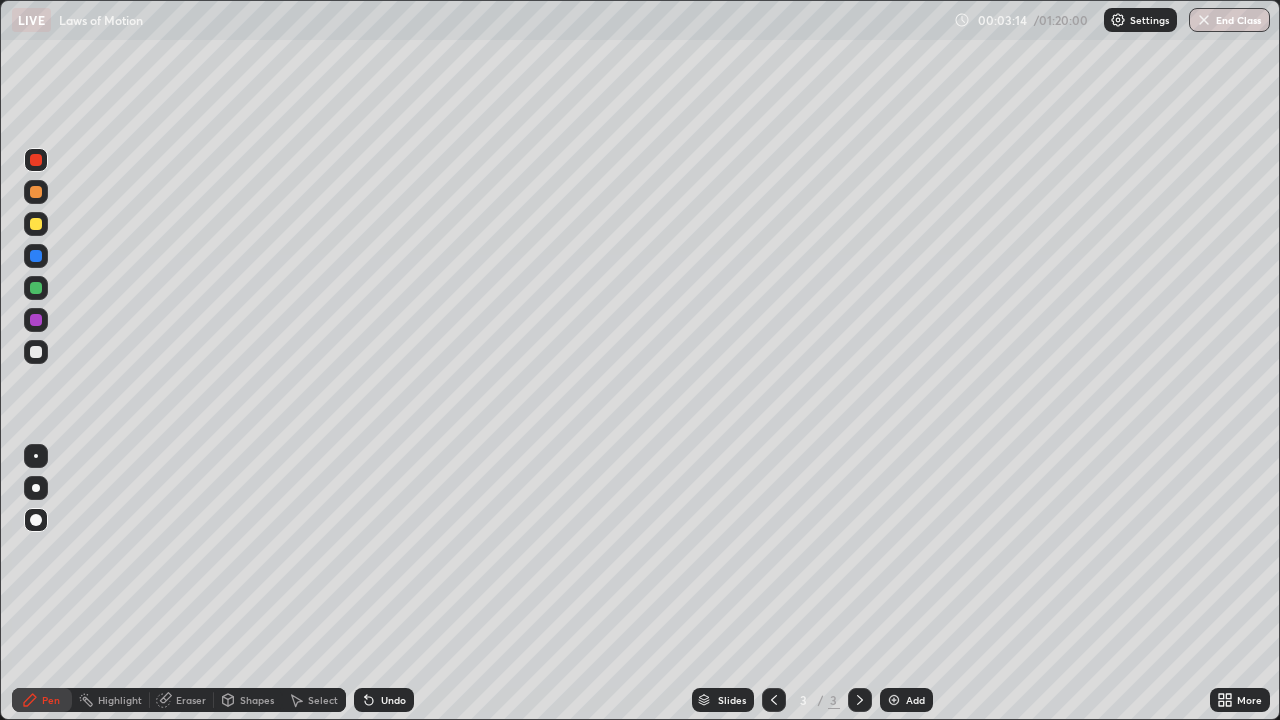 click at bounding box center (36, 288) 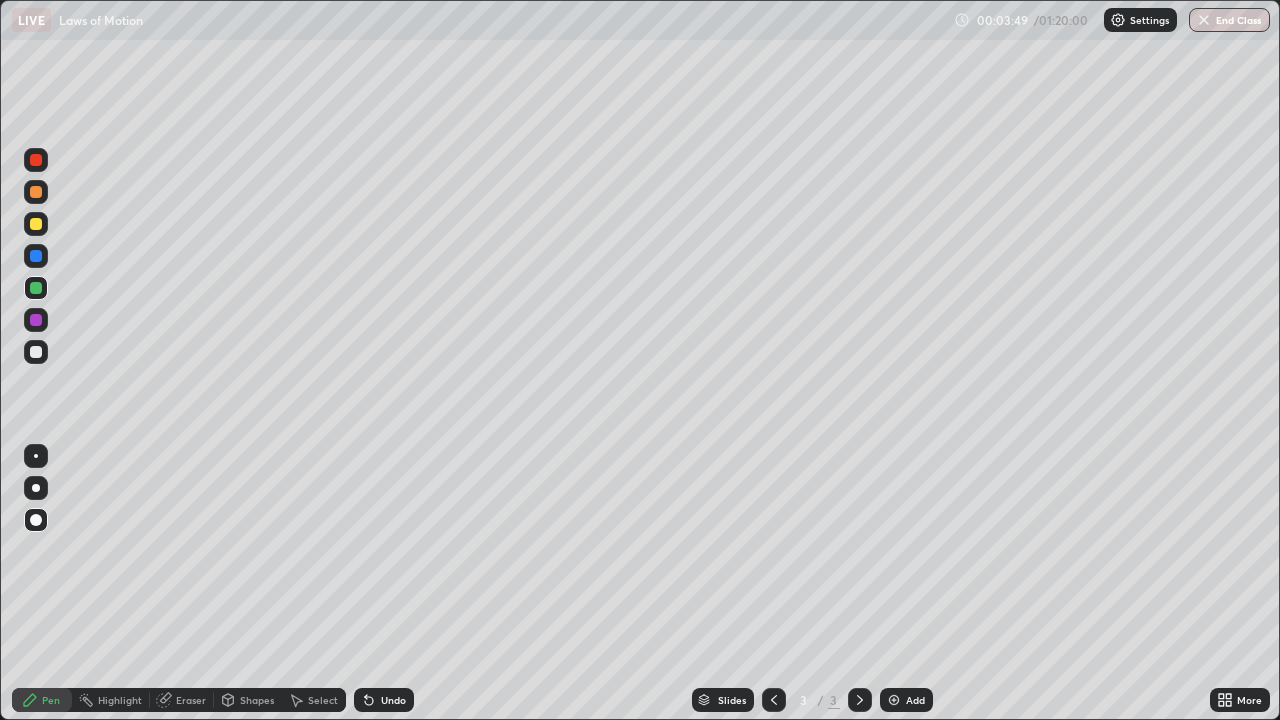click at bounding box center [36, 352] 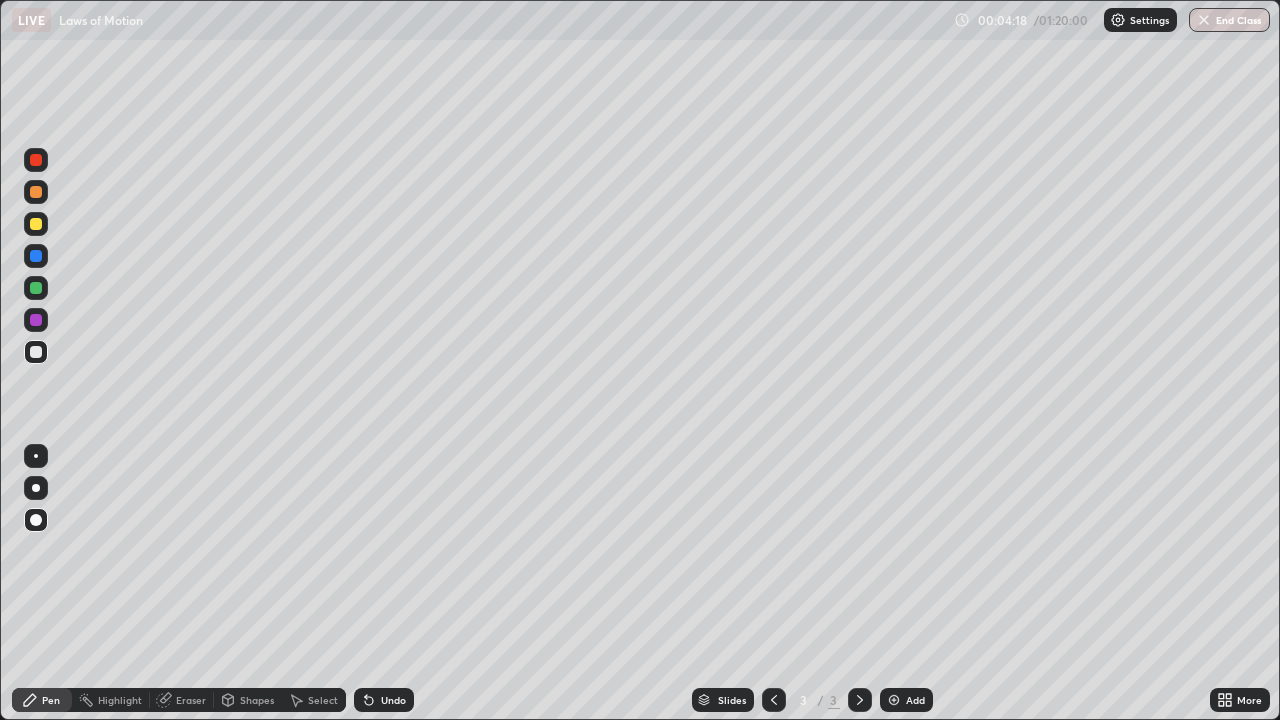 click on "Undo" at bounding box center (393, 700) 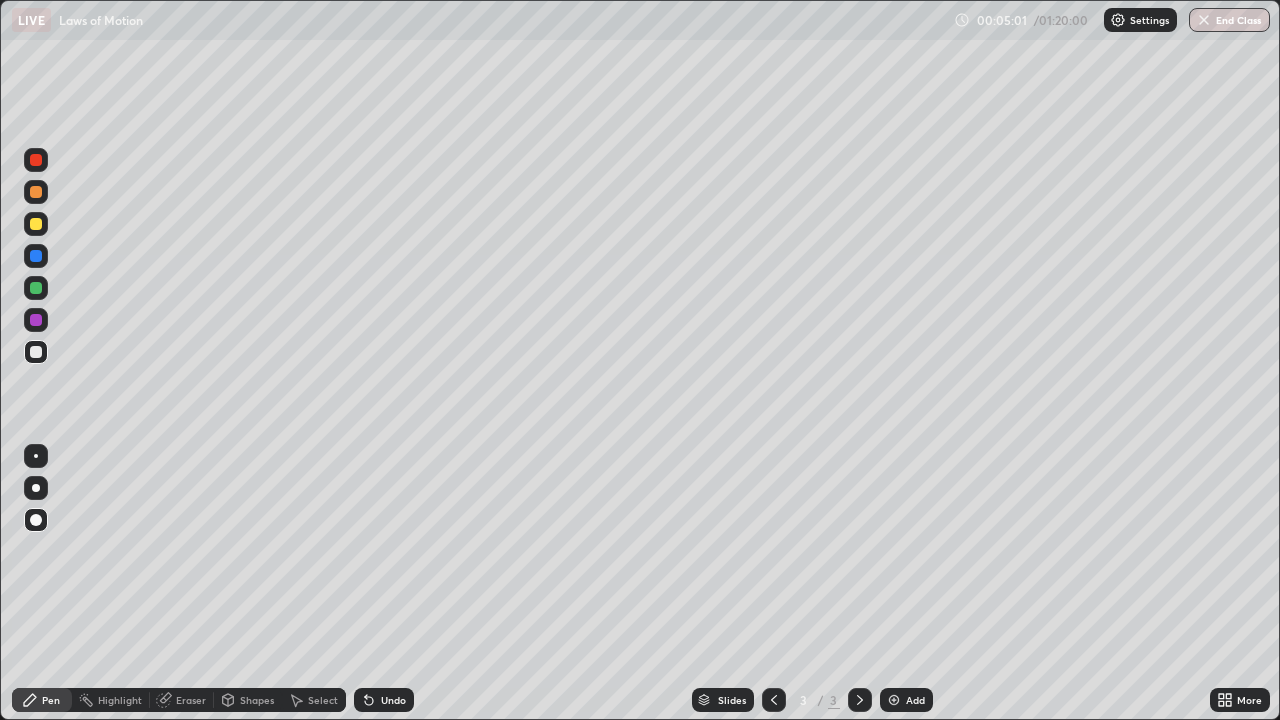 click at bounding box center [36, 256] 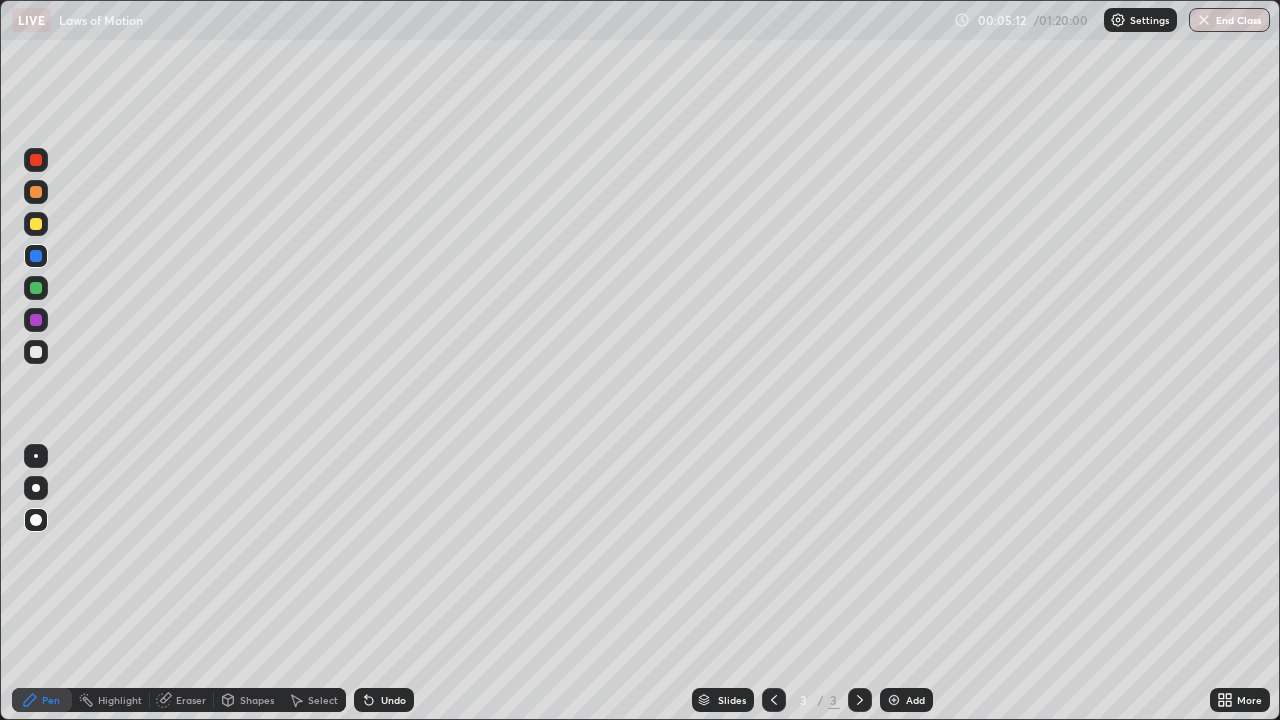 click at bounding box center [36, 224] 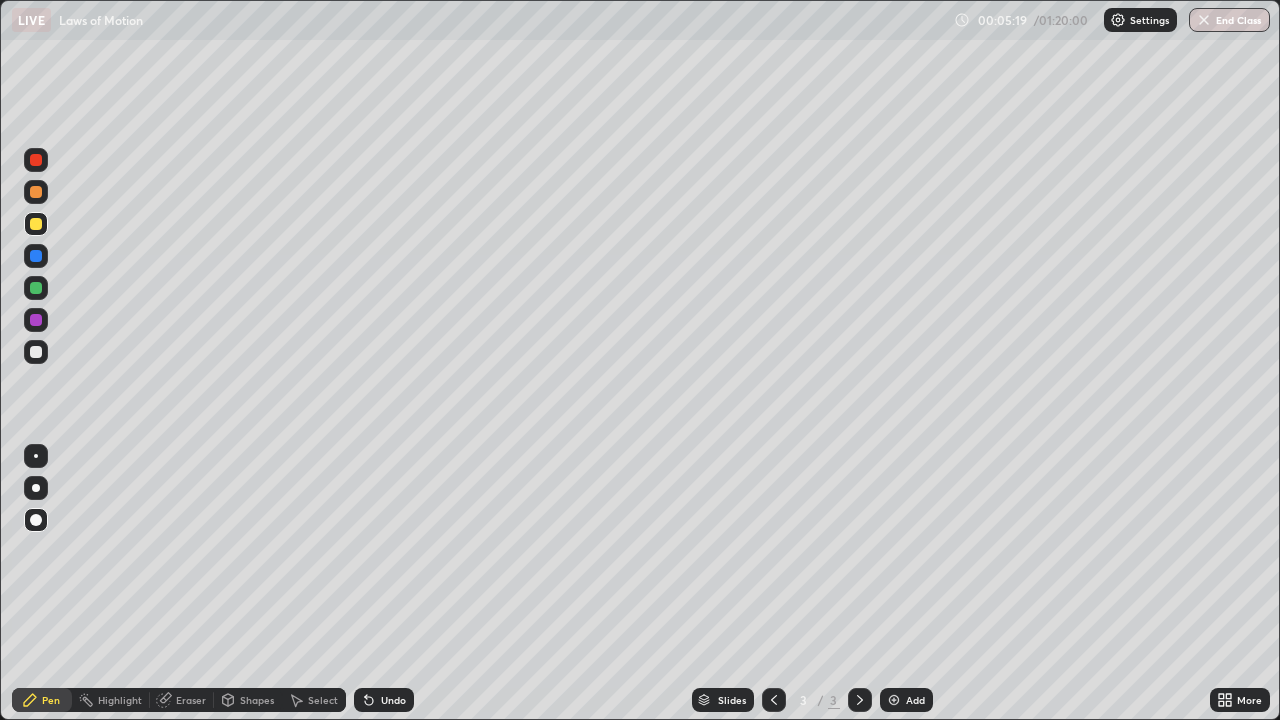 click on "Eraser" at bounding box center (191, 700) 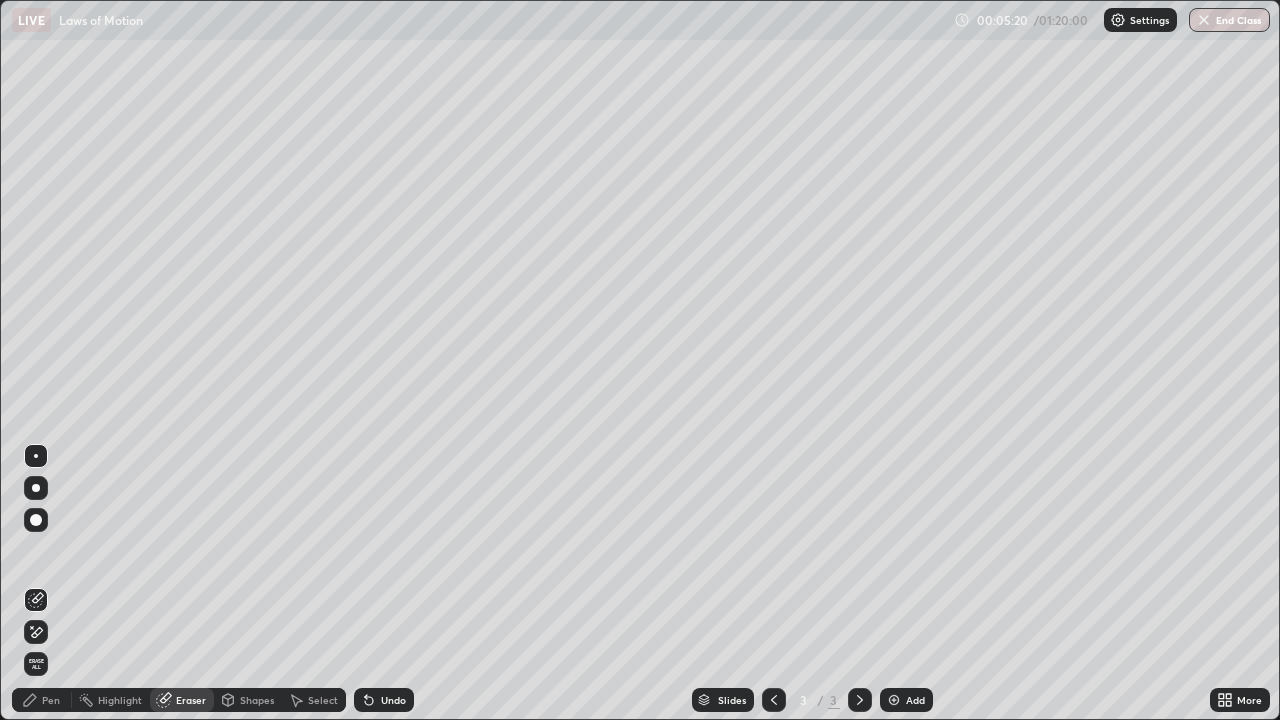 click 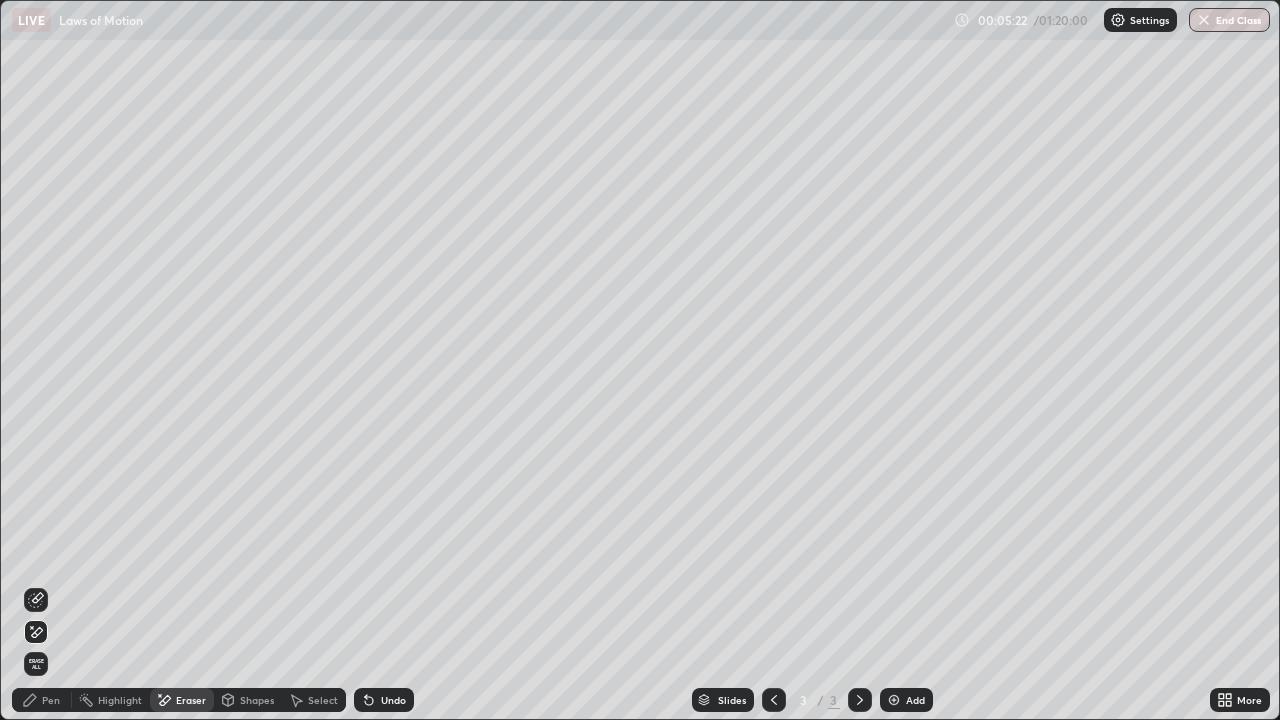 click on "Pen" at bounding box center (51, 700) 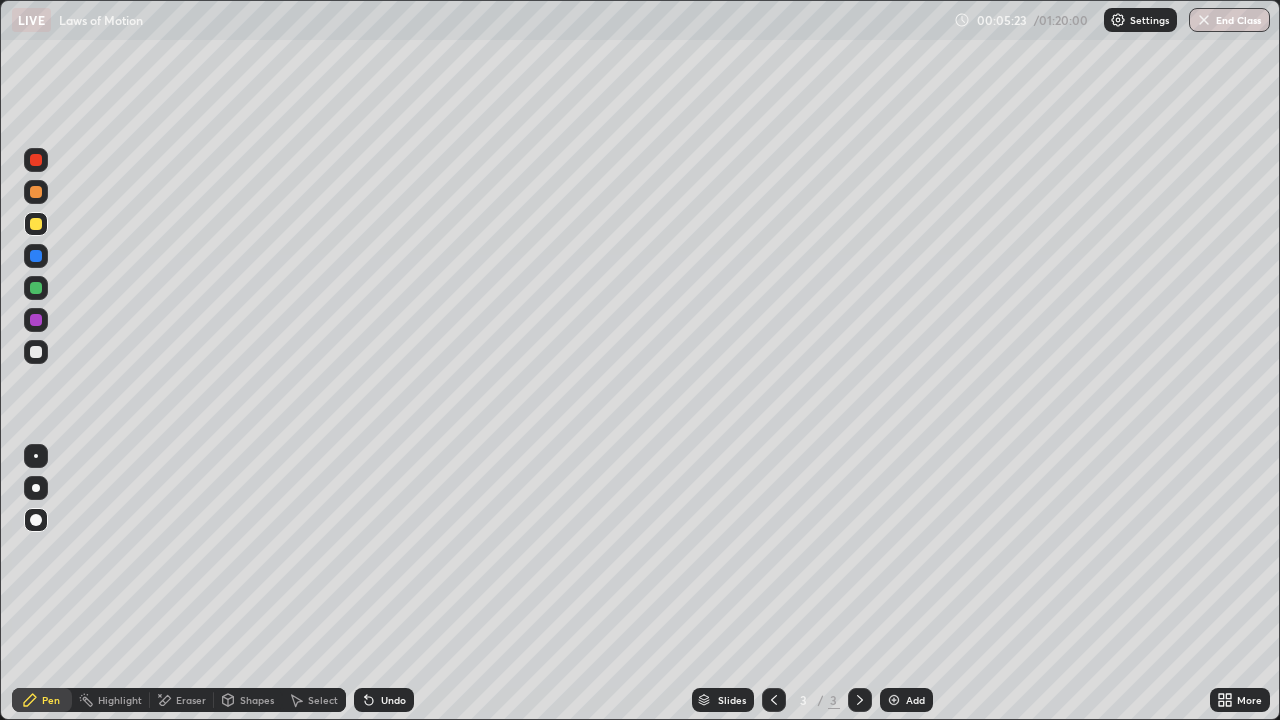 click at bounding box center (36, 192) 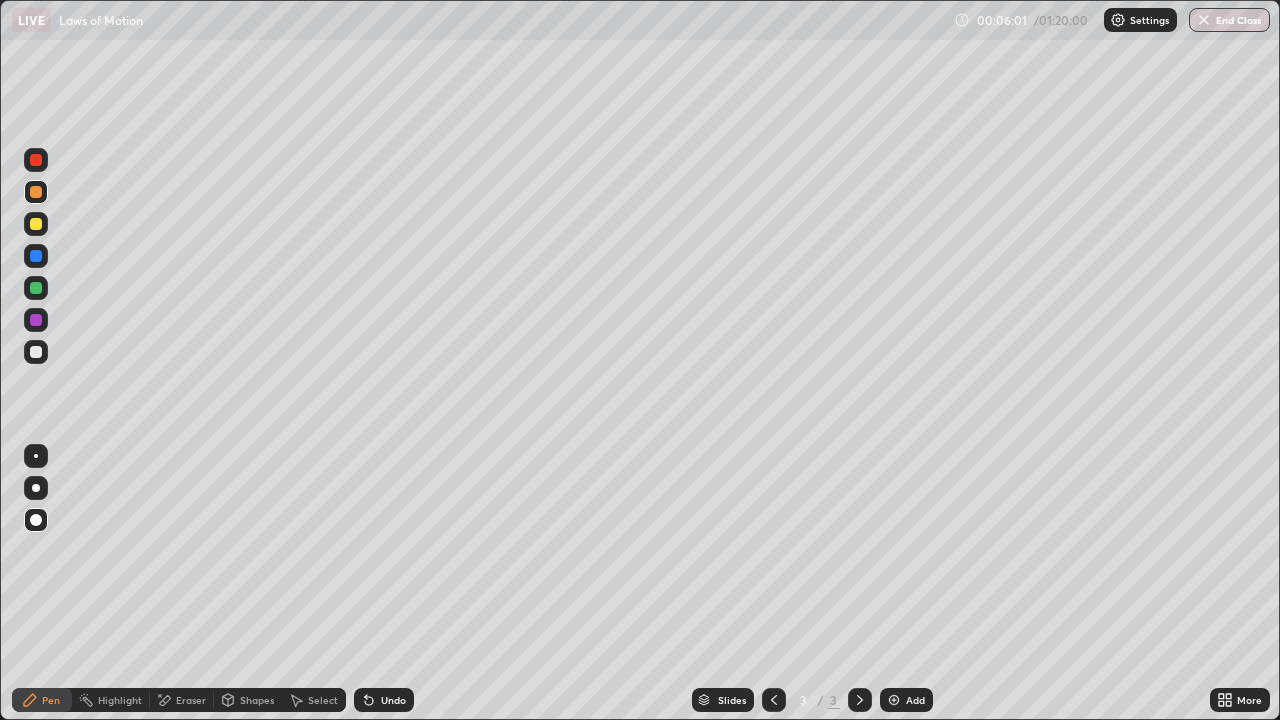 click at bounding box center [36, 288] 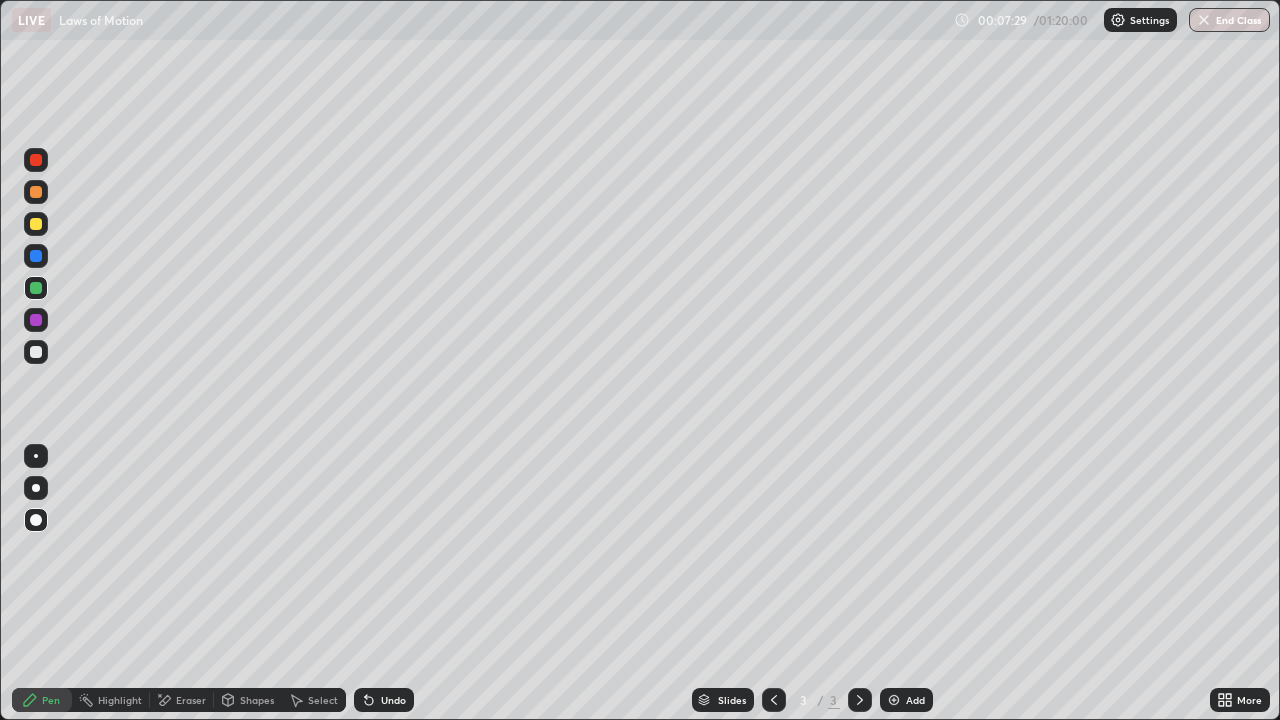 click at bounding box center [36, 224] 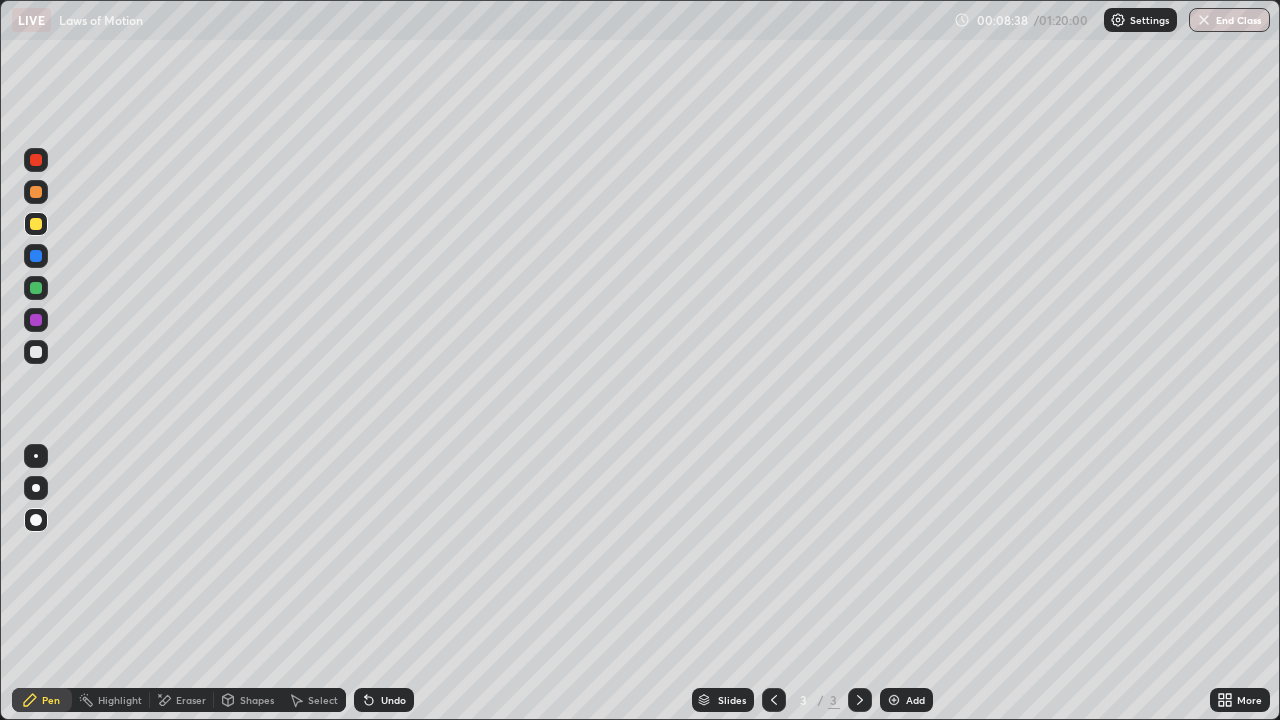 click at bounding box center [36, 160] 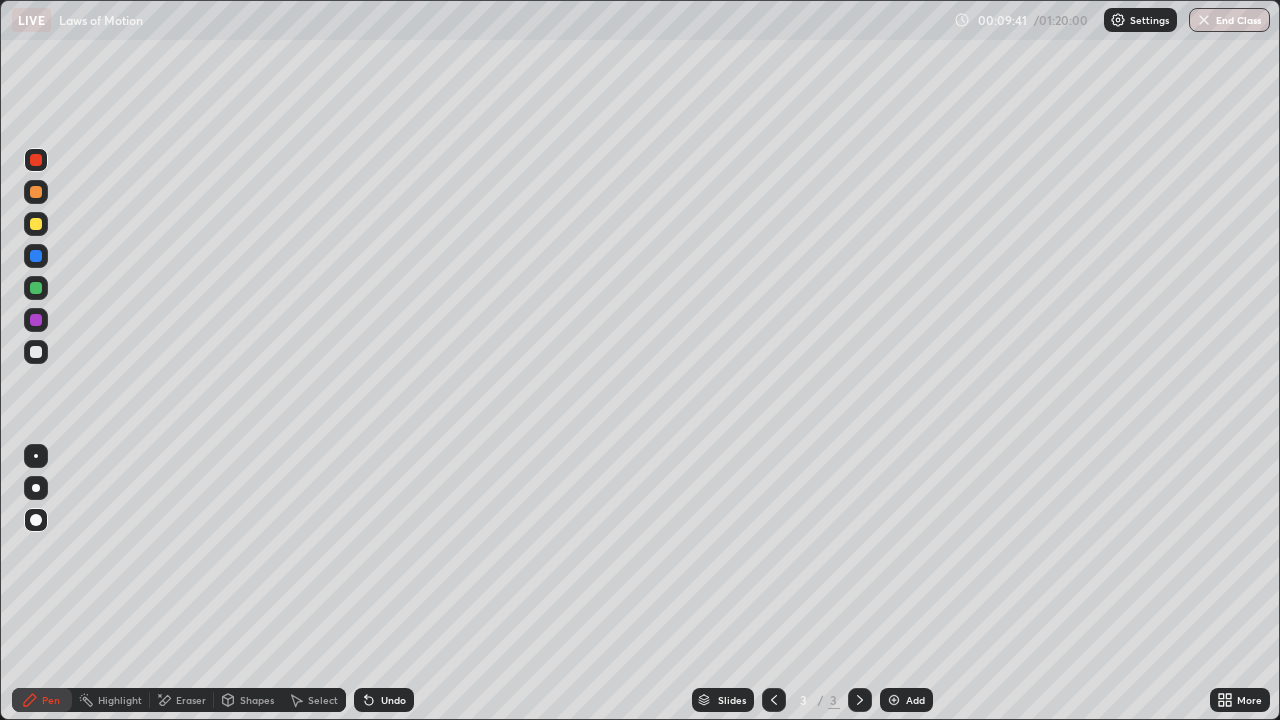 click at bounding box center [36, 224] 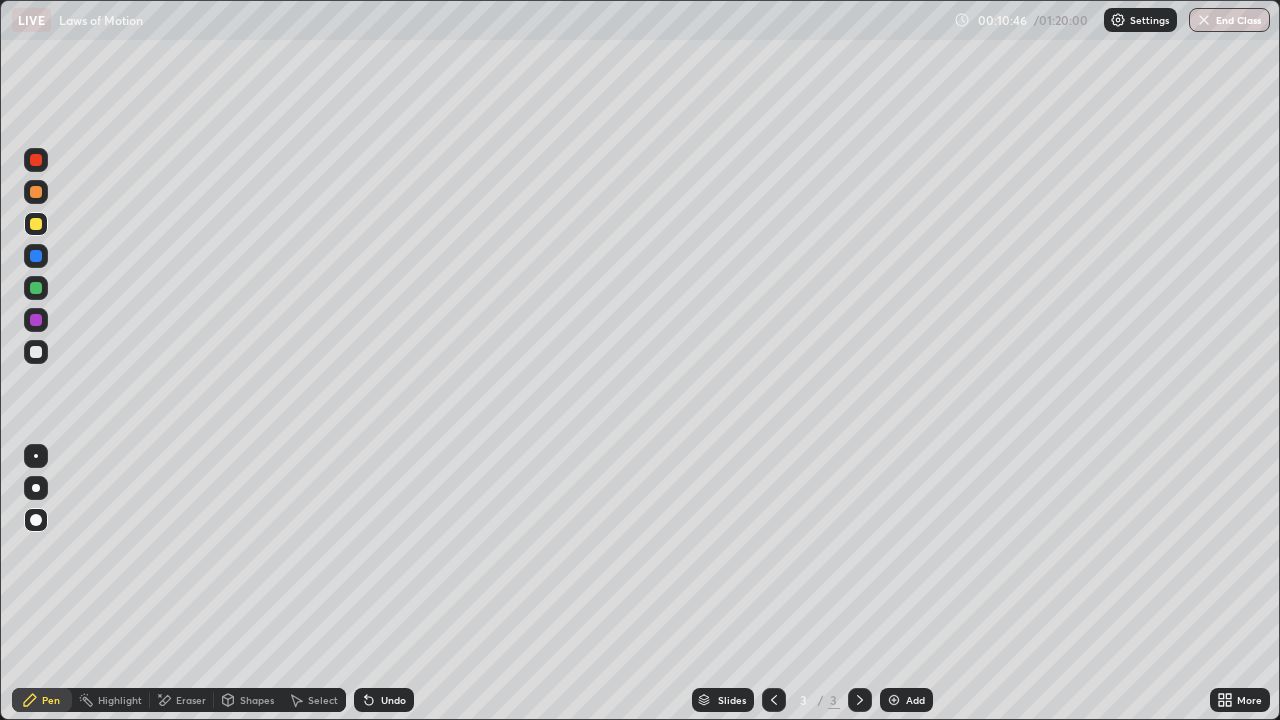 click on "Add" at bounding box center [906, 700] 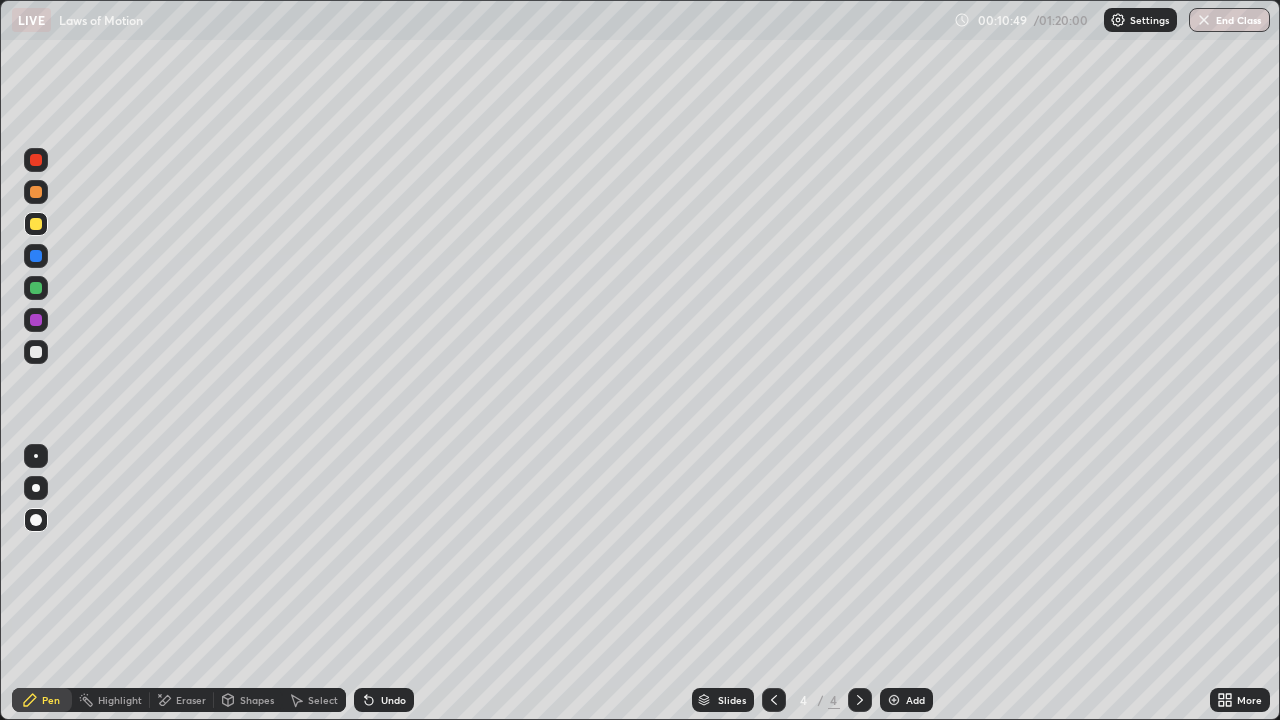 click at bounding box center (36, 352) 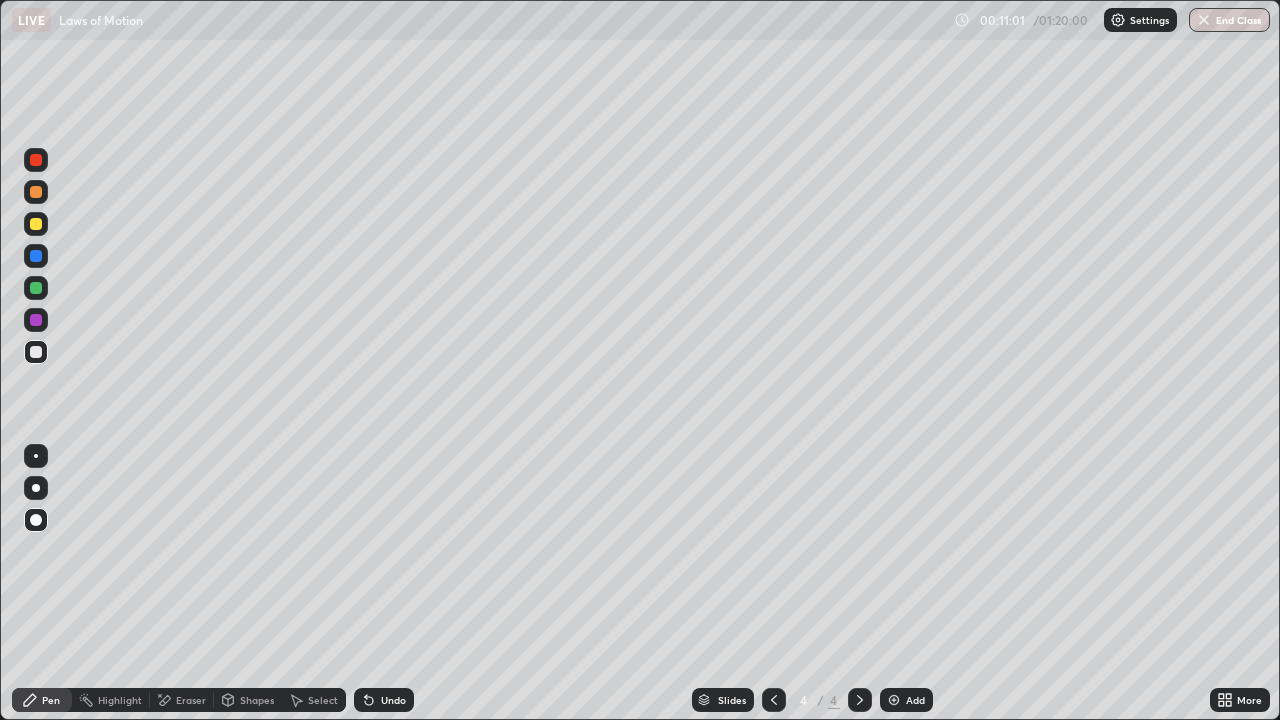 click at bounding box center [36, 288] 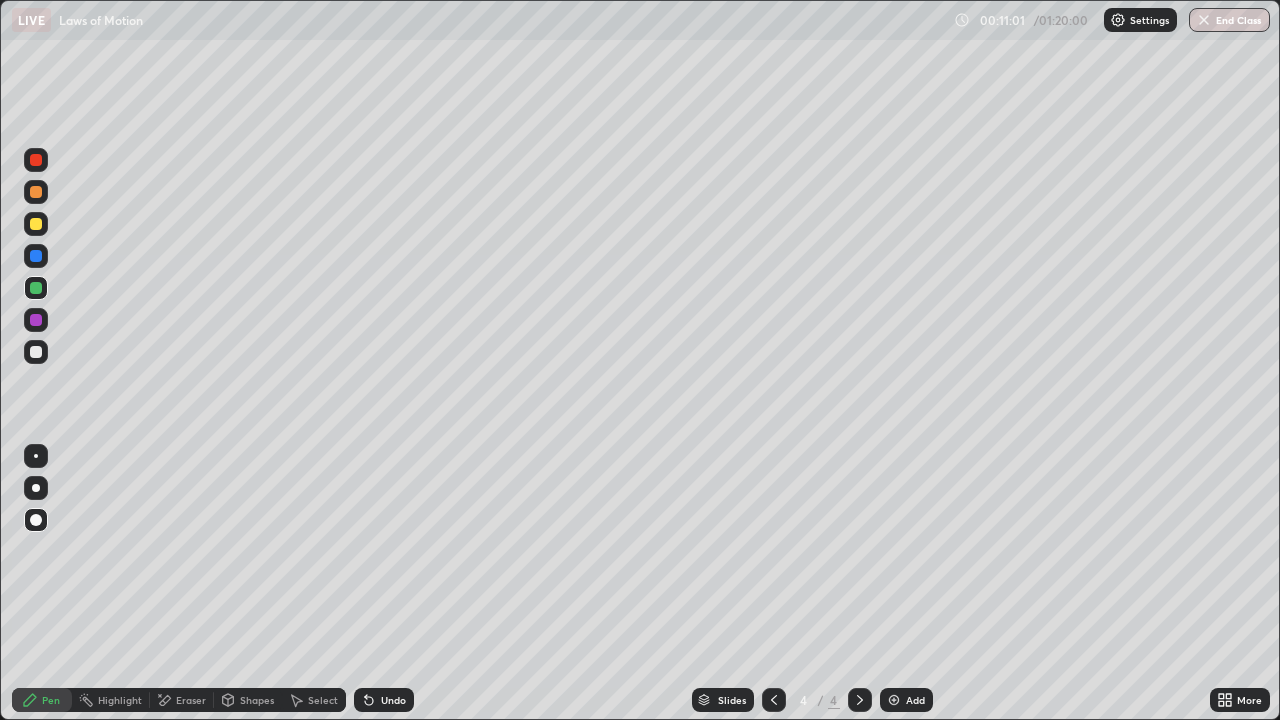 click at bounding box center [36, 224] 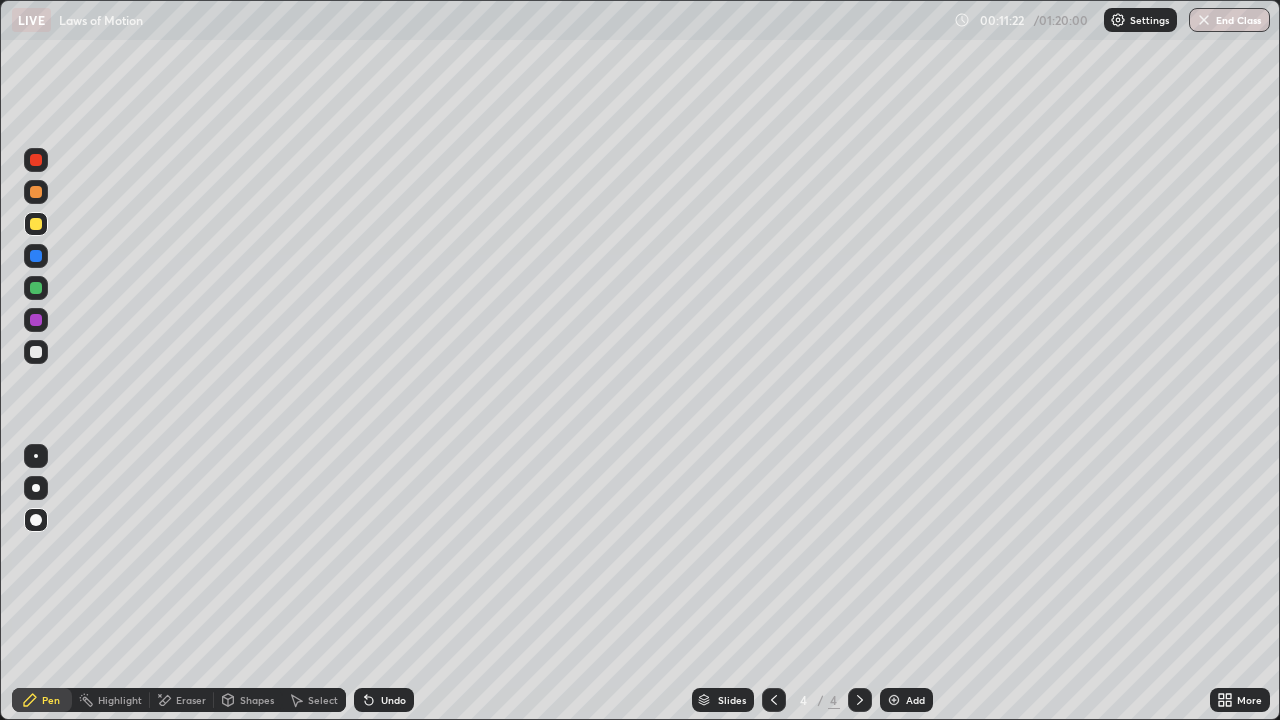 click at bounding box center (36, 224) 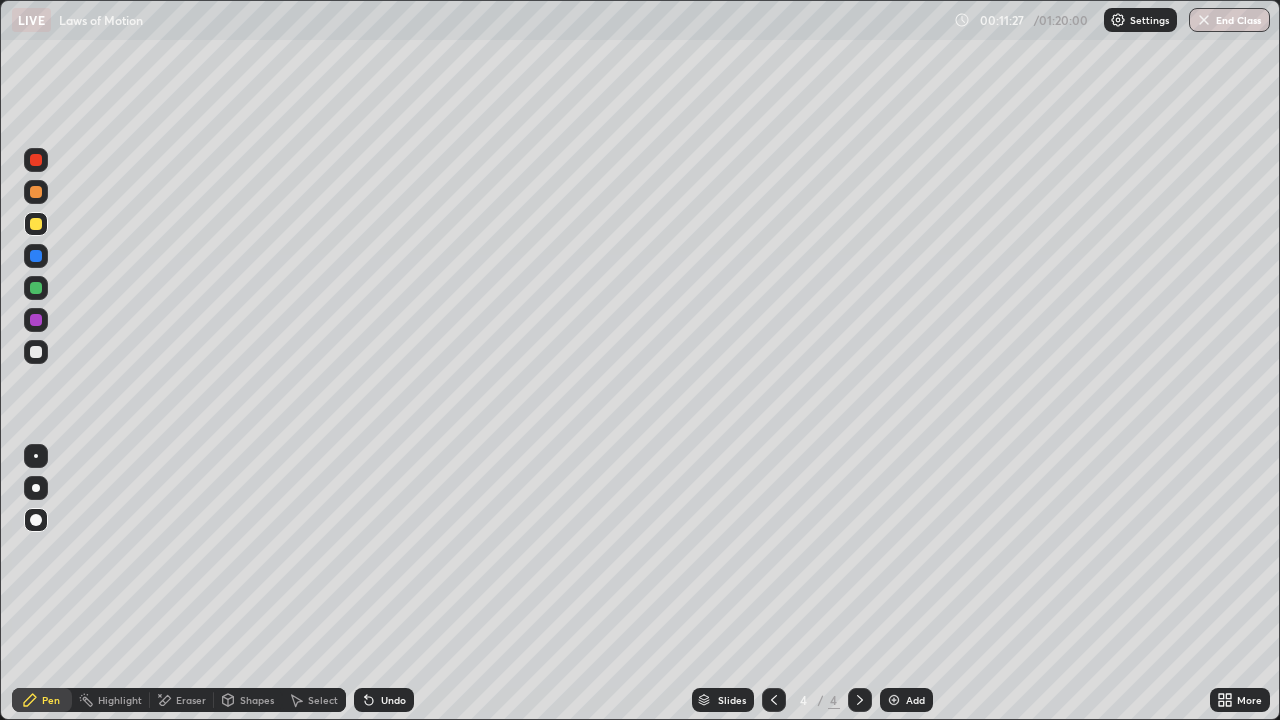 click on "Undo" at bounding box center [384, 700] 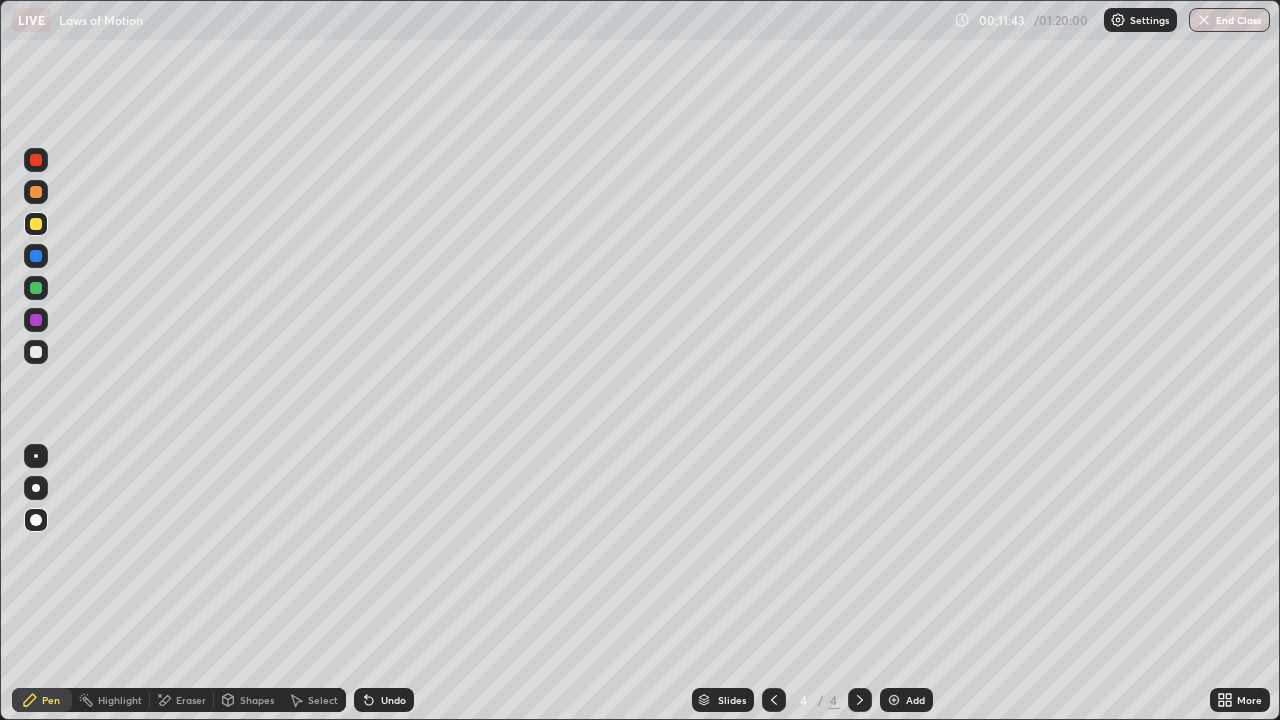 click at bounding box center [36, 352] 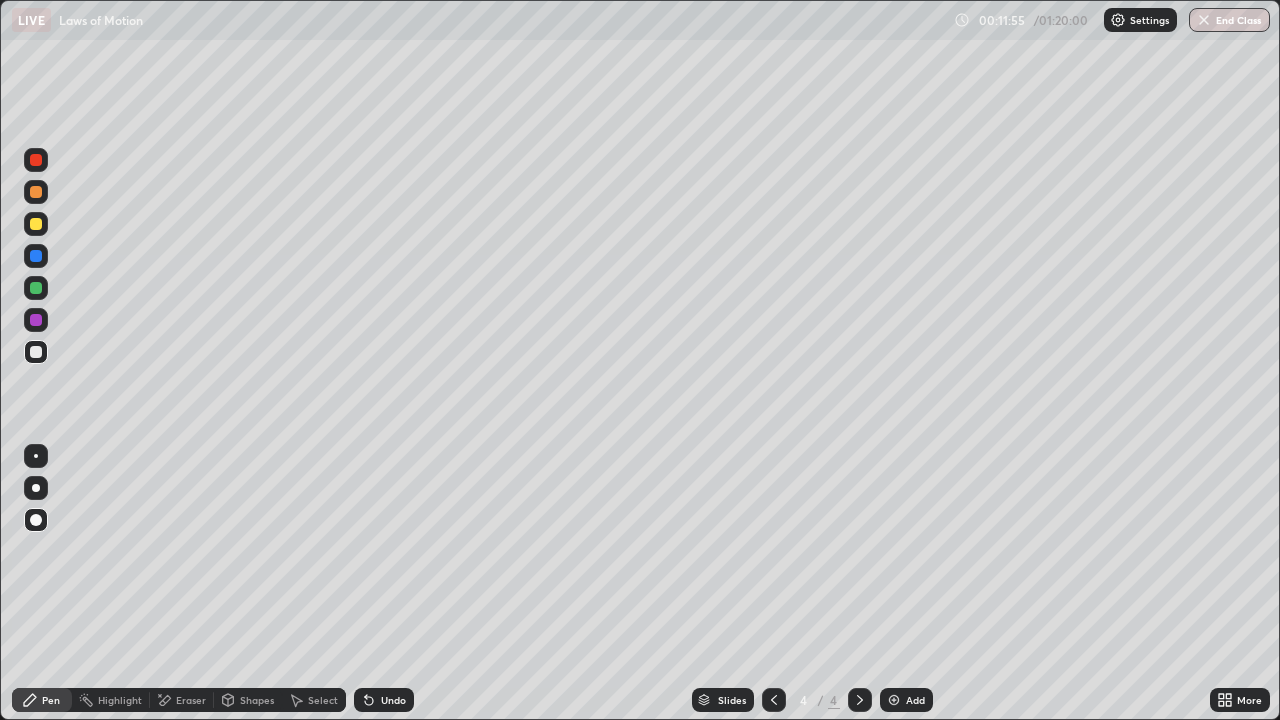 click on "Undo" at bounding box center [393, 700] 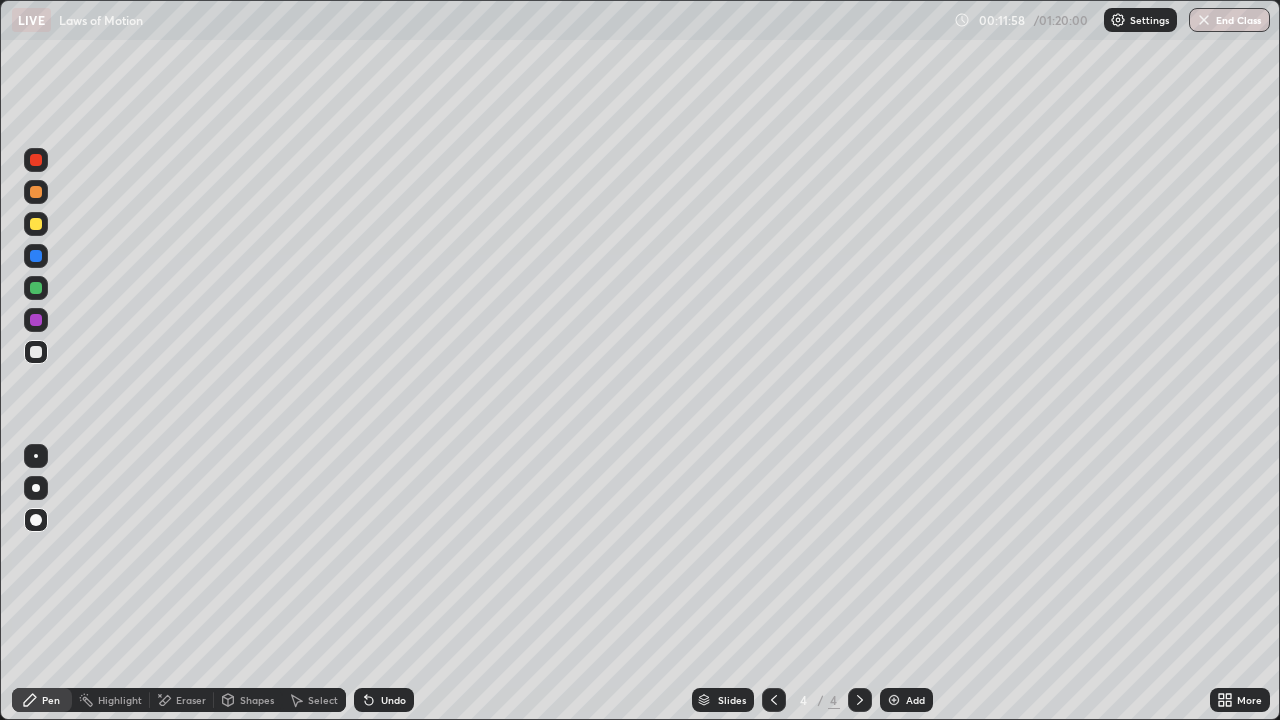 click on "Undo" at bounding box center [393, 700] 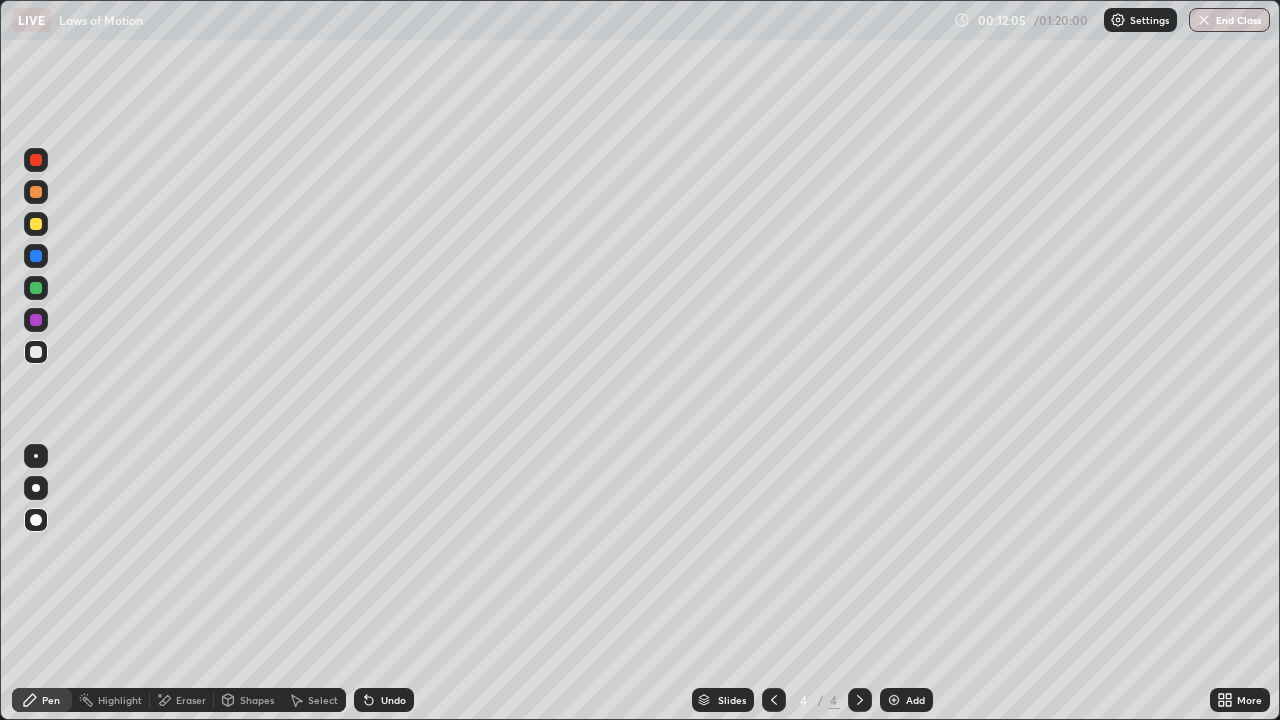 click at bounding box center [36, 224] 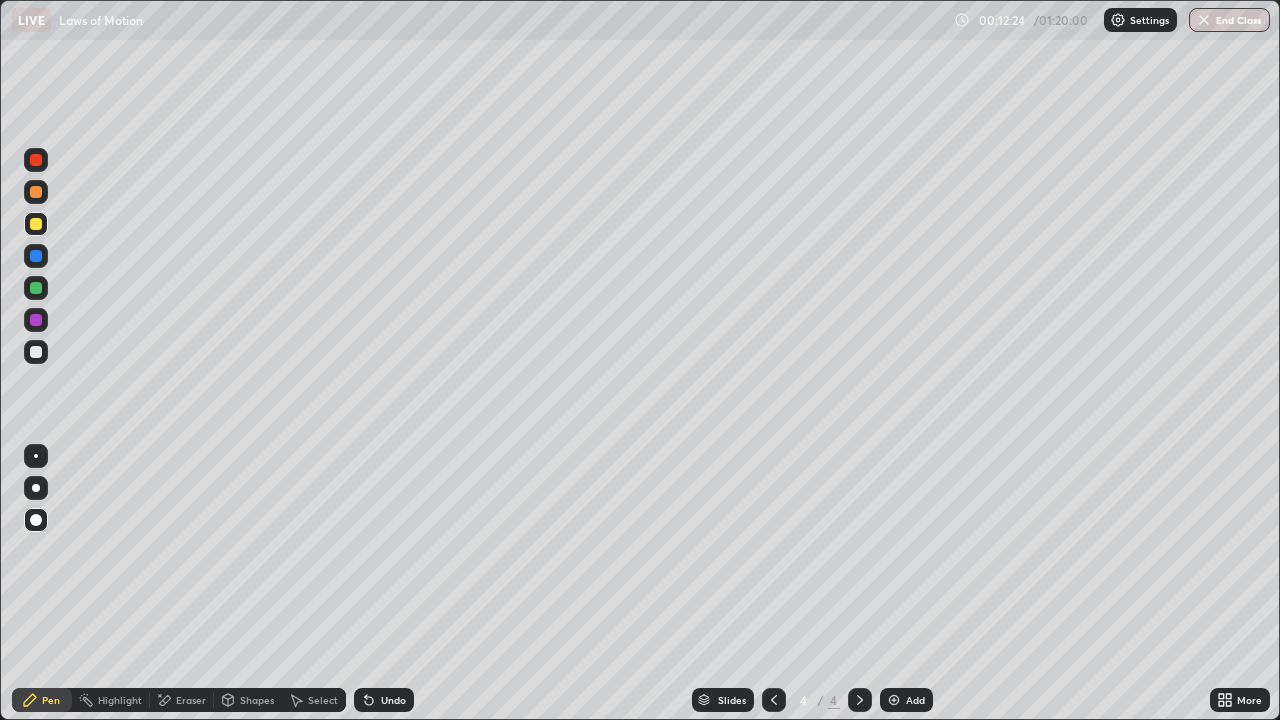 click at bounding box center [36, 160] 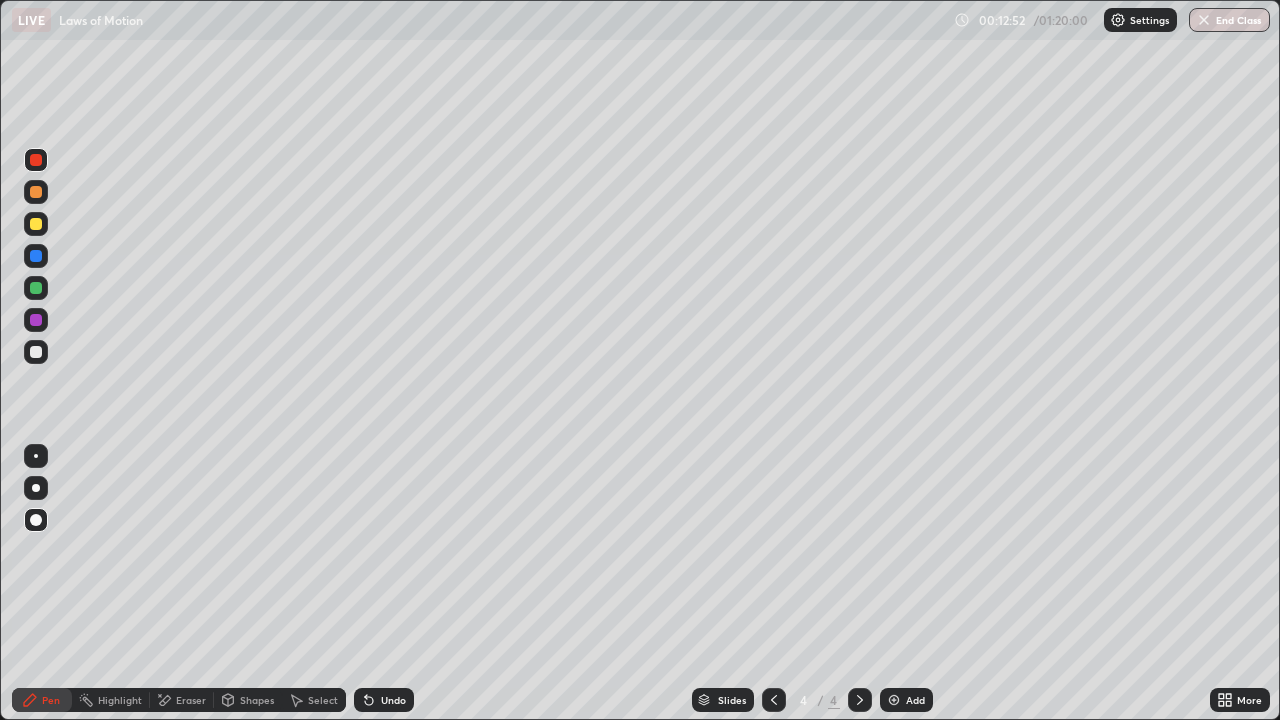 click at bounding box center (36, 352) 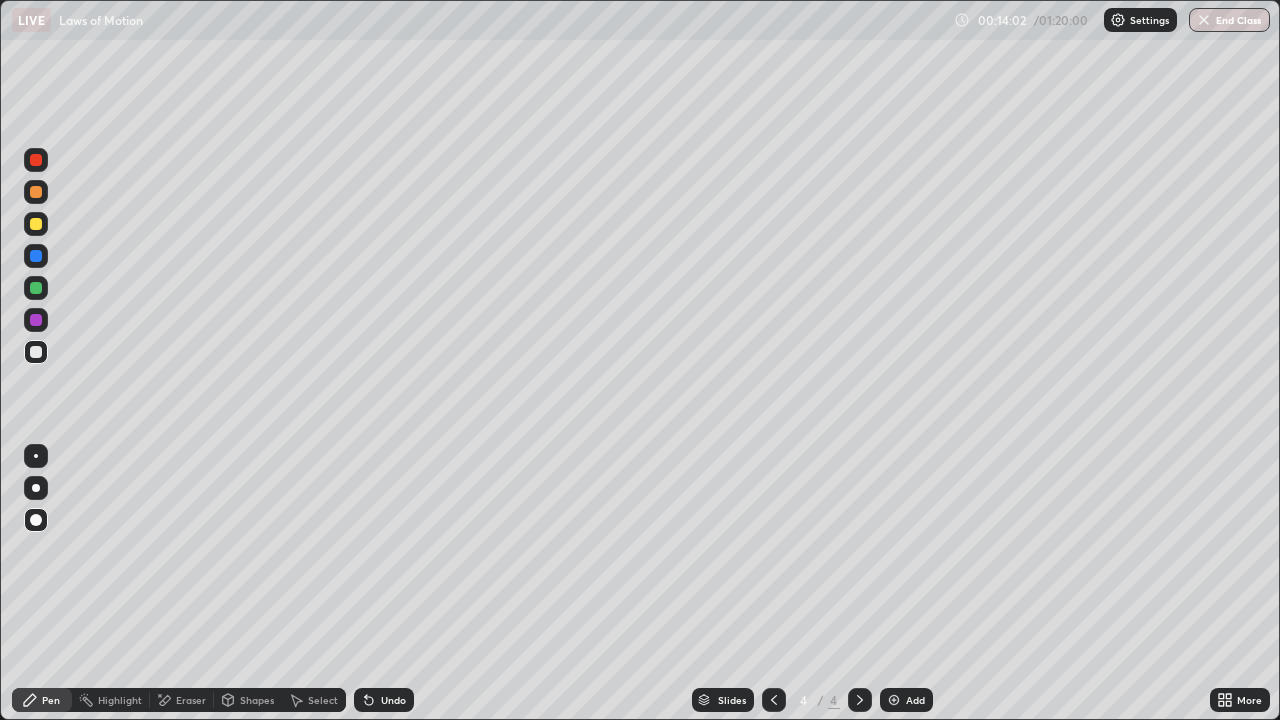 click at bounding box center (36, 192) 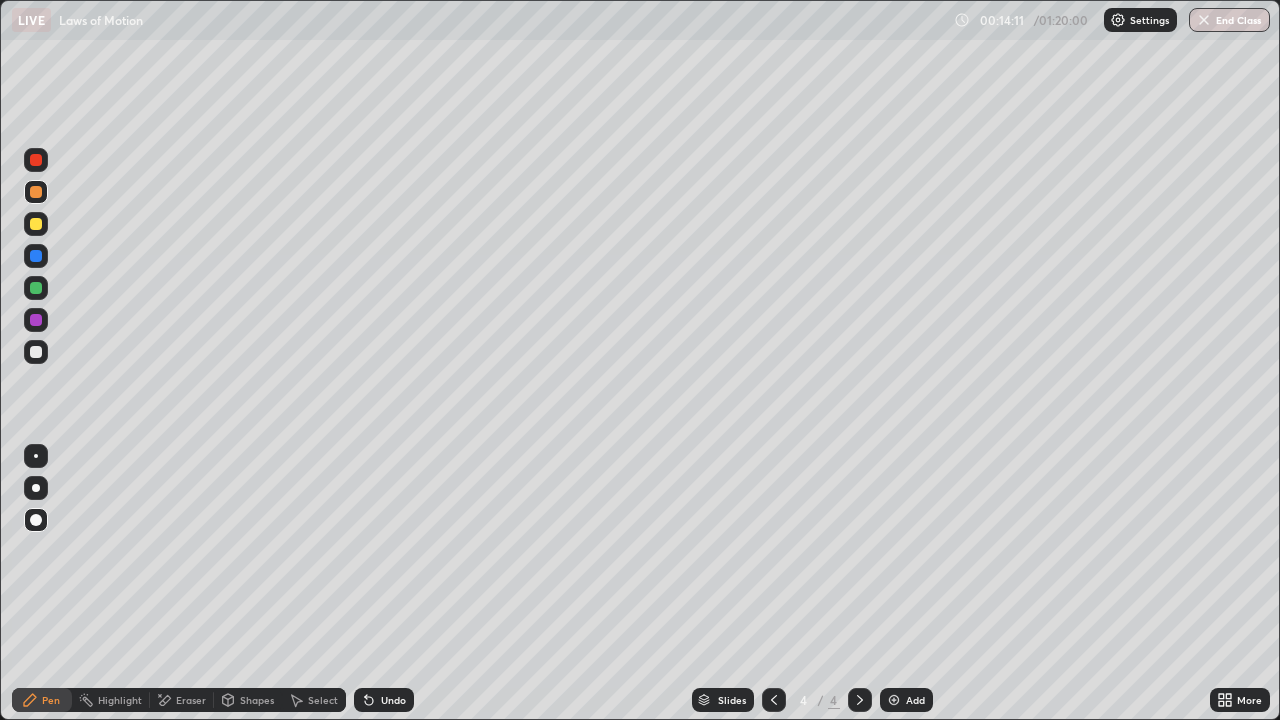click on "Undo" at bounding box center (384, 700) 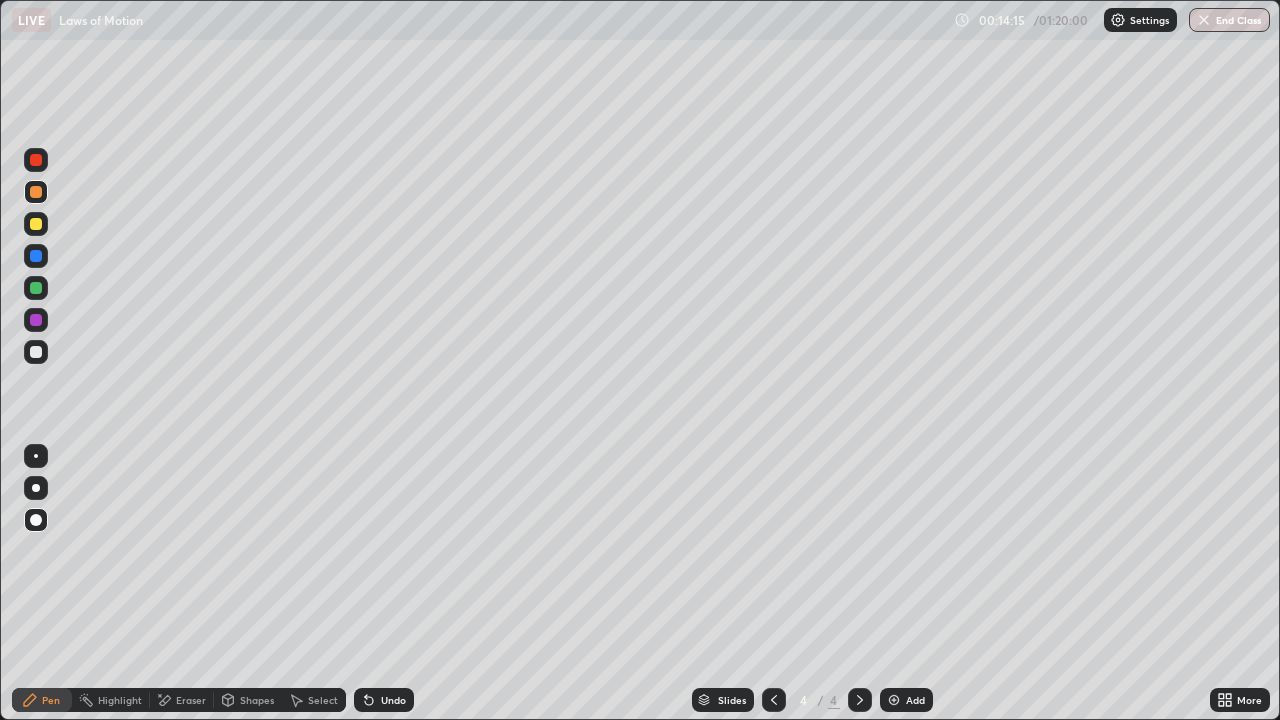 click at bounding box center [36, 352] 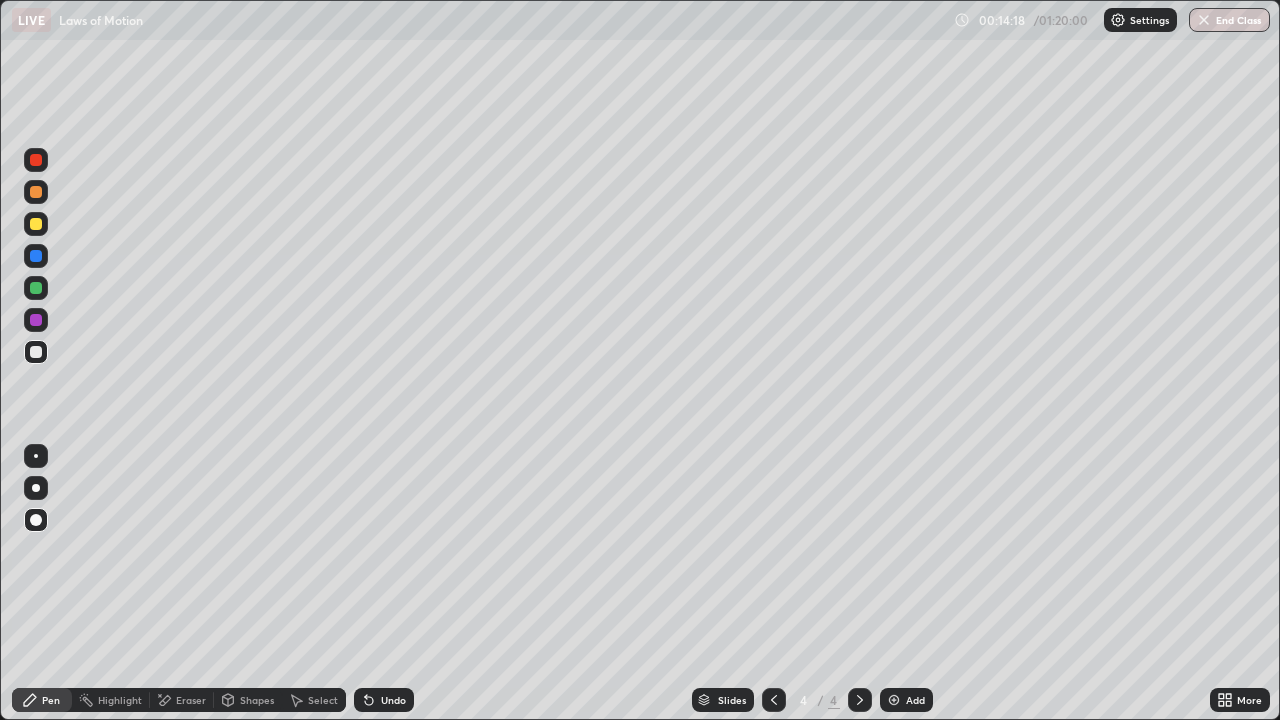 click 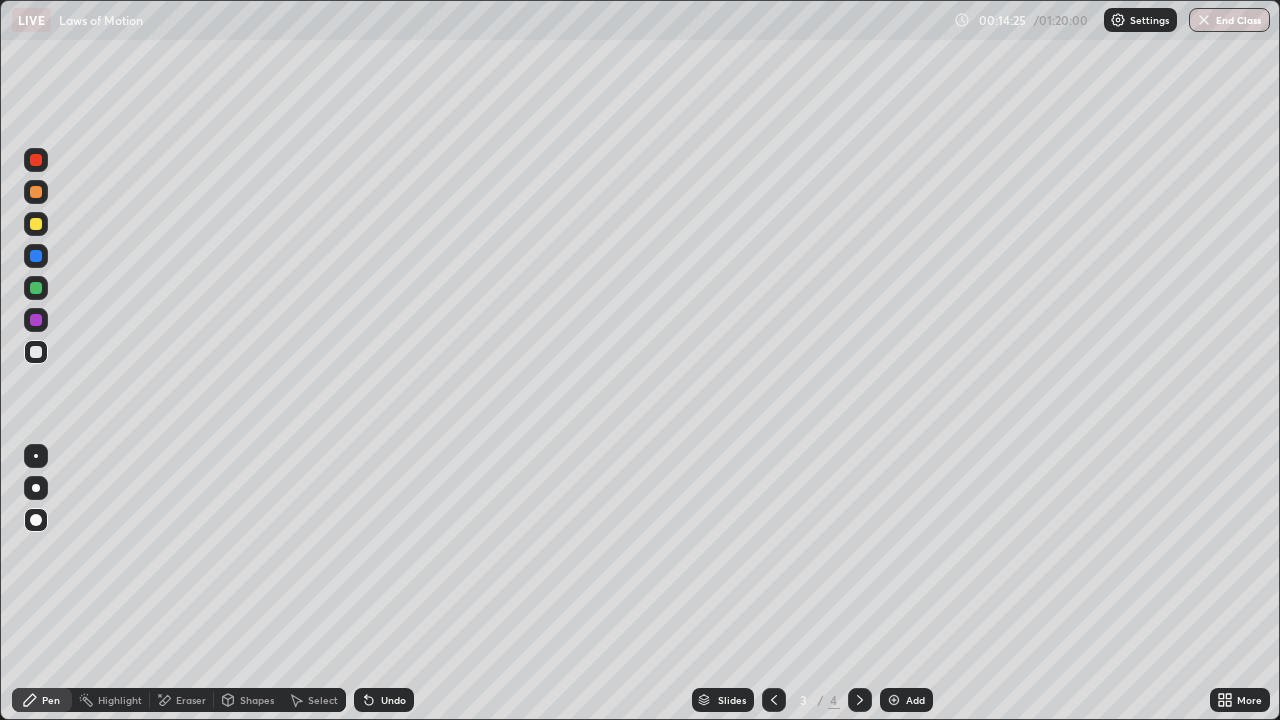 click 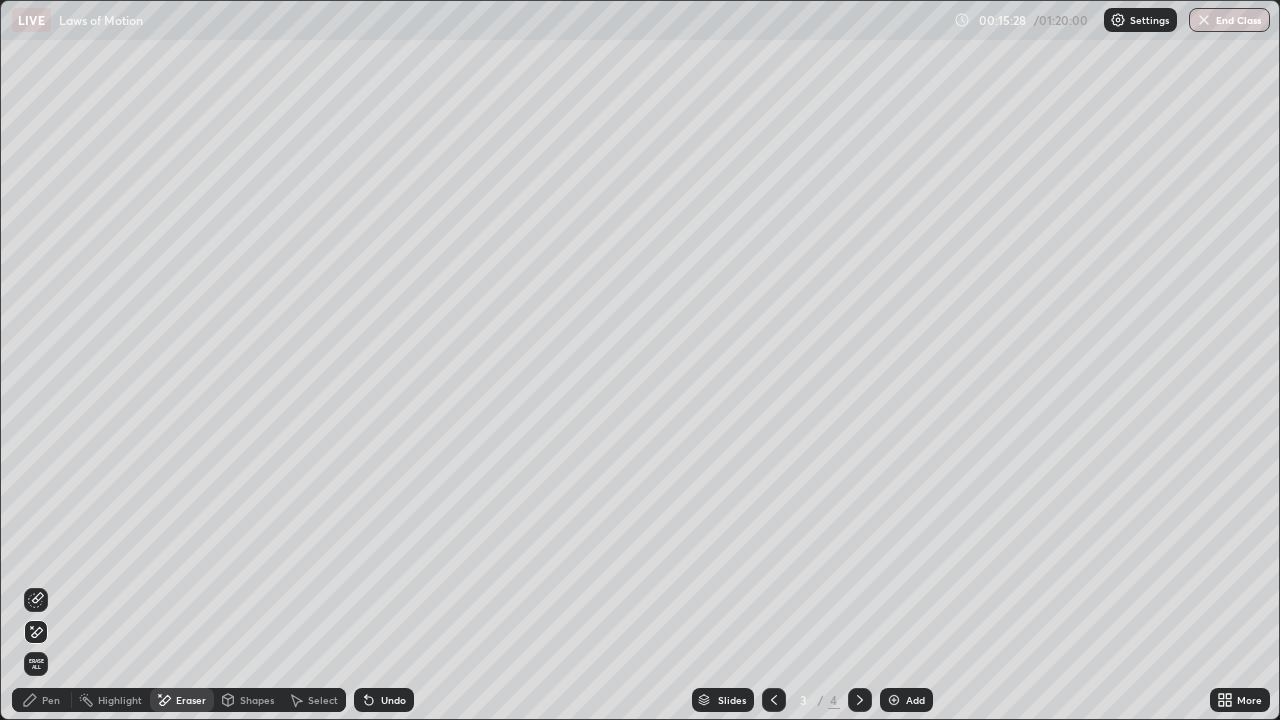 click 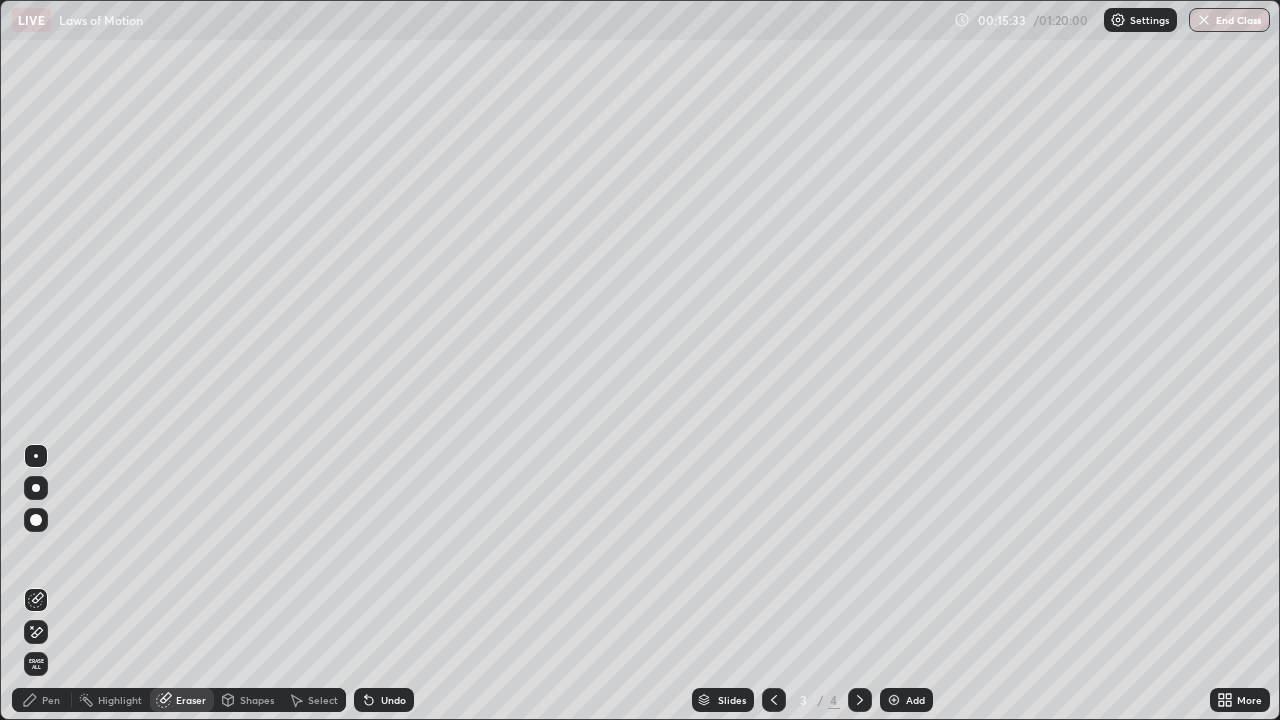 click on "Pen" at bounding box center (51, 700) 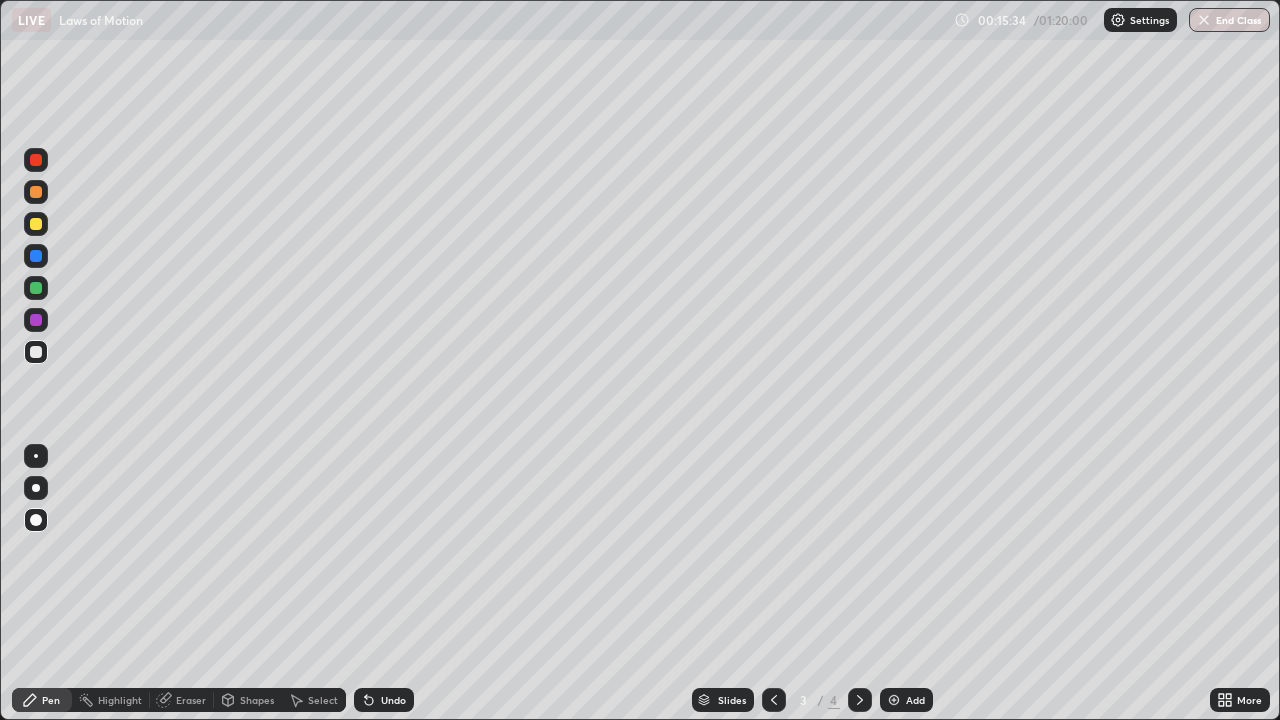 click at bounding box center (36, 192) 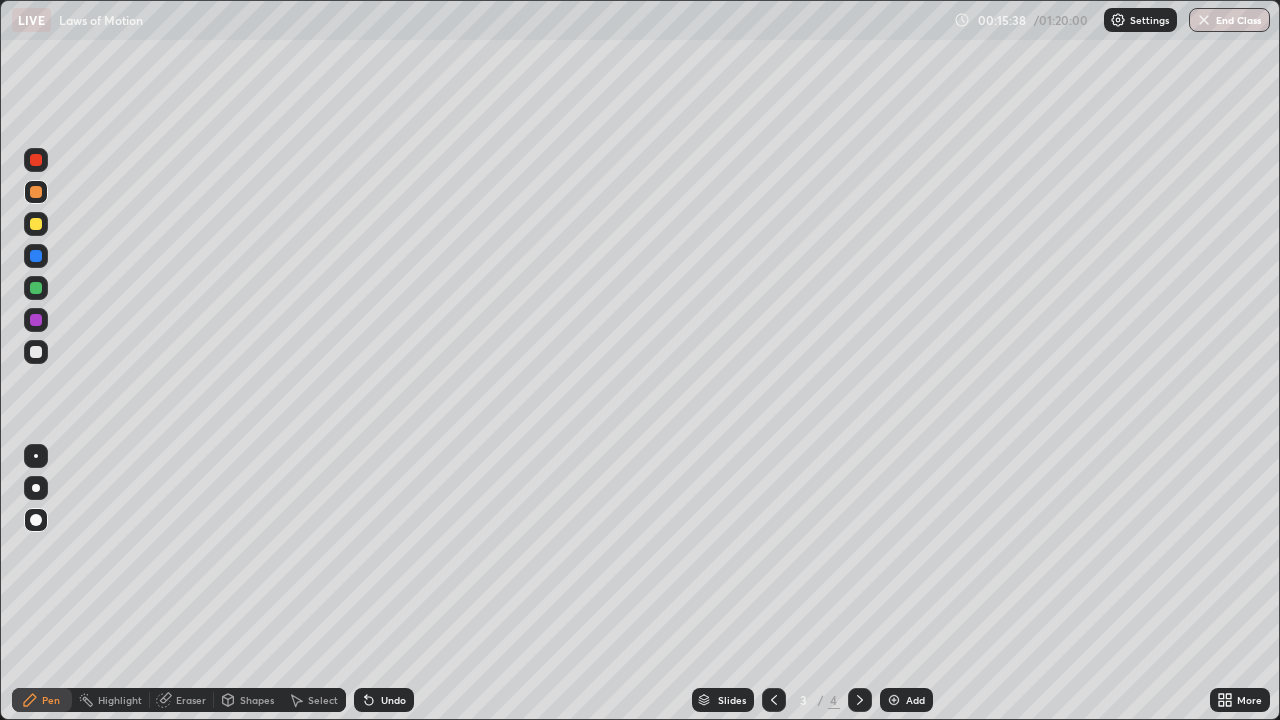 click on "Undo" at bounding box center [384, 700] 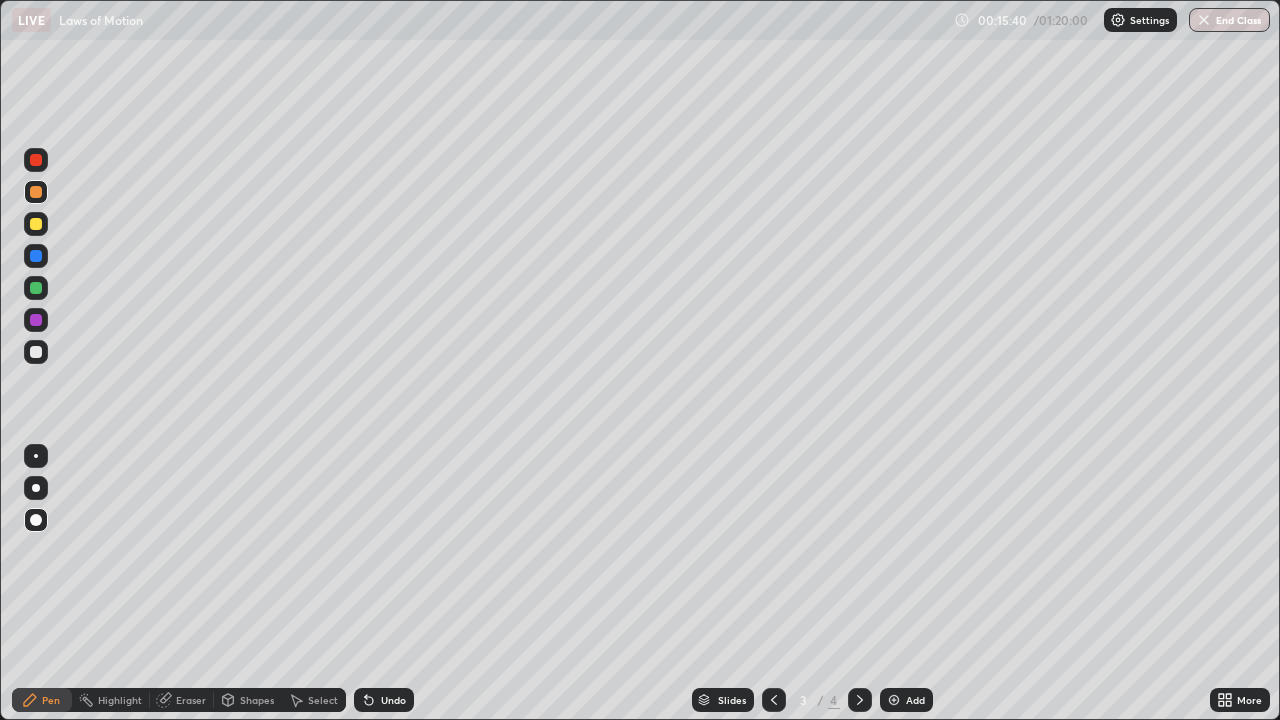 click on "Undo" at bounding box center [384, 700] 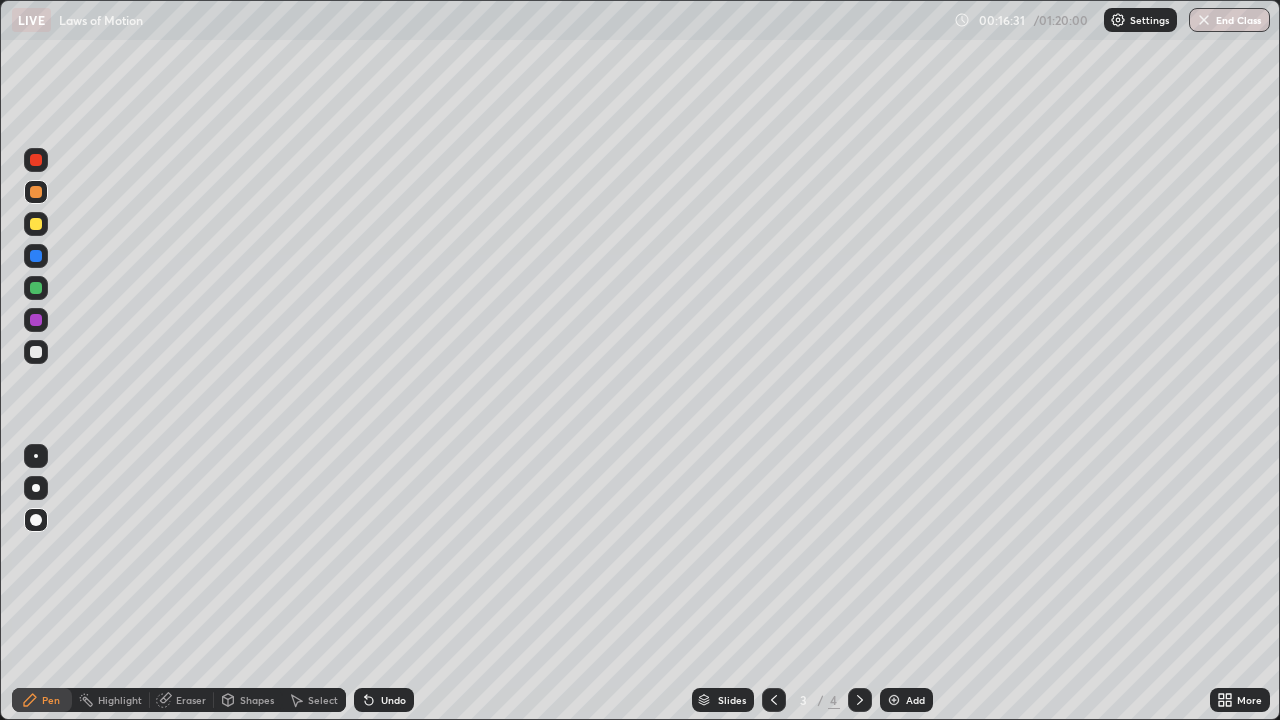 click at bounding box center (36, 352) 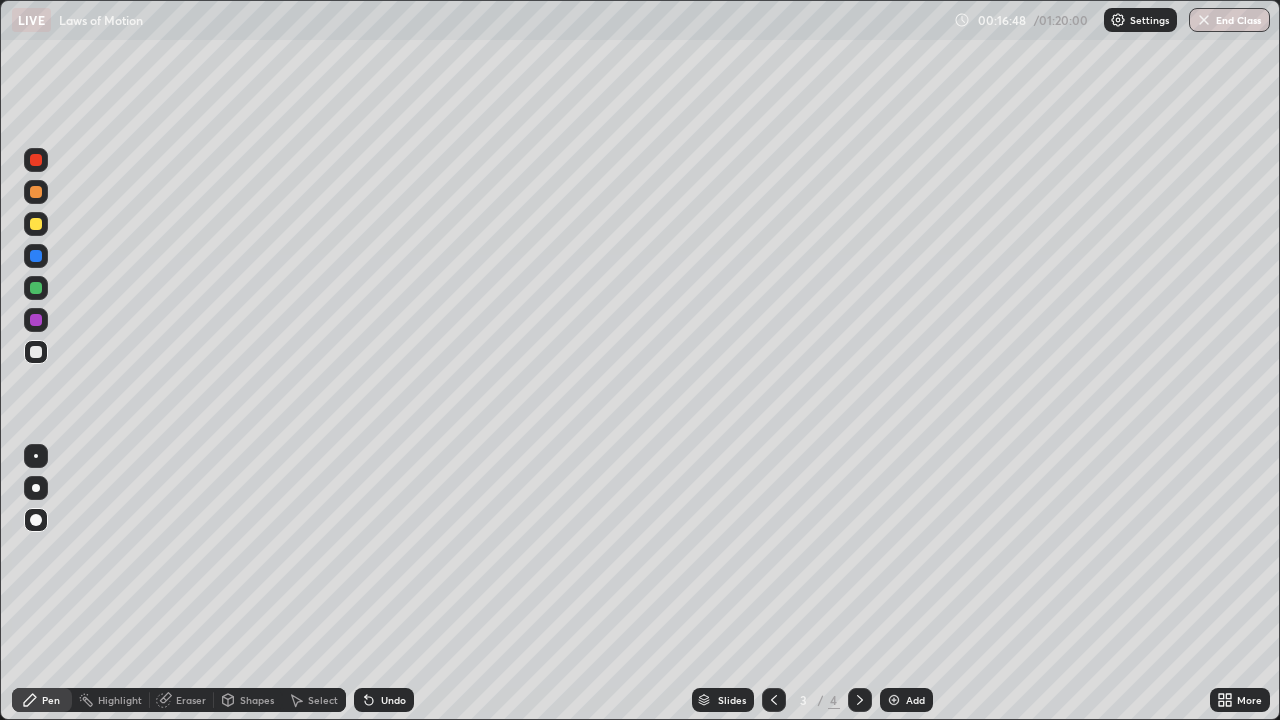 click 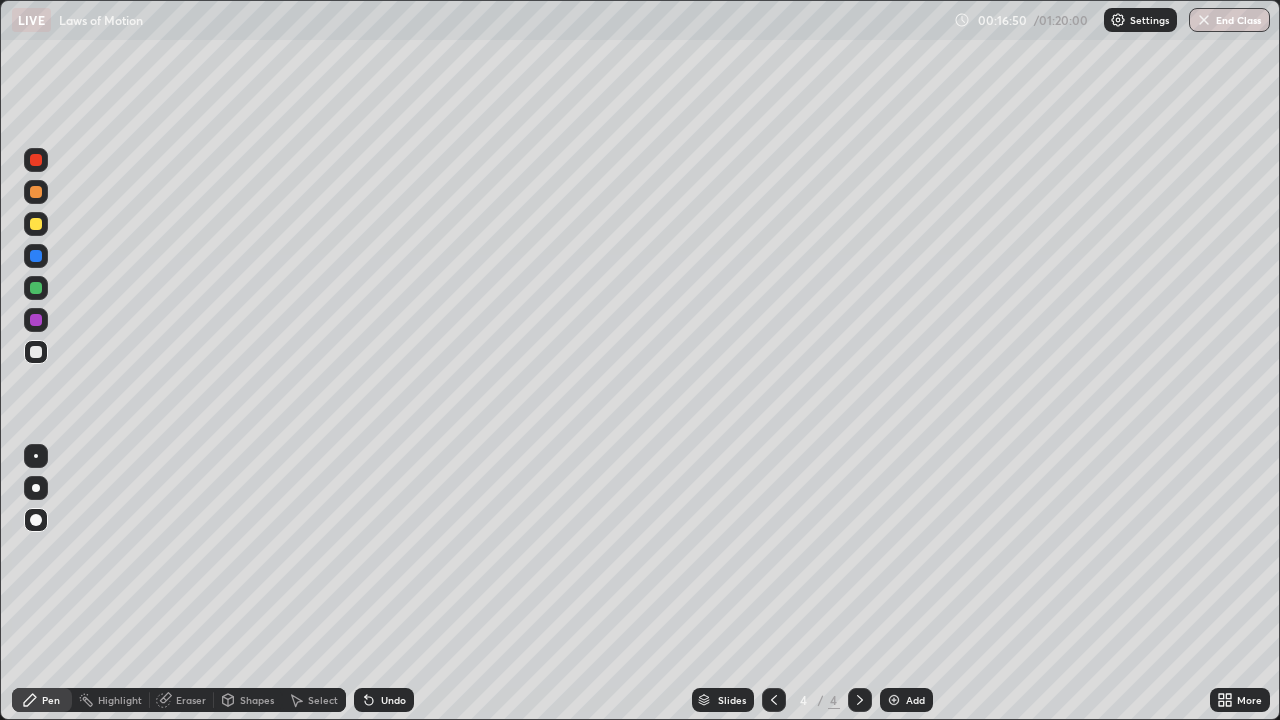 click 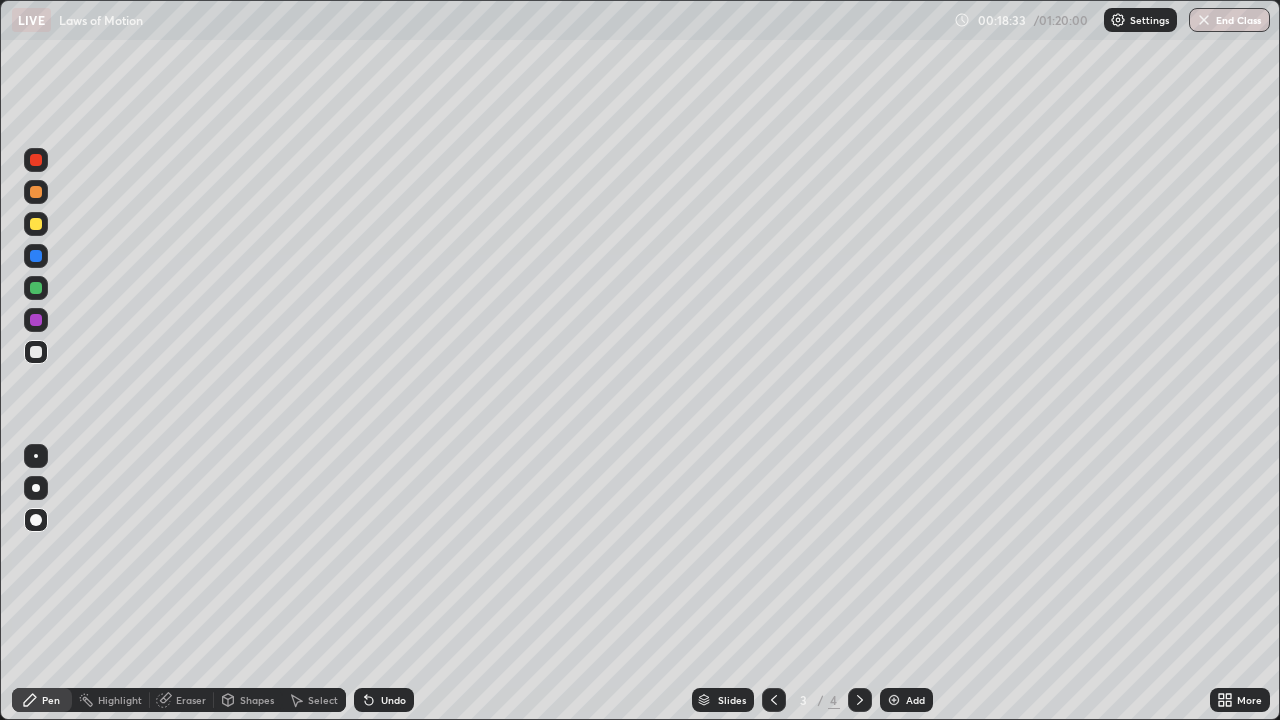 click 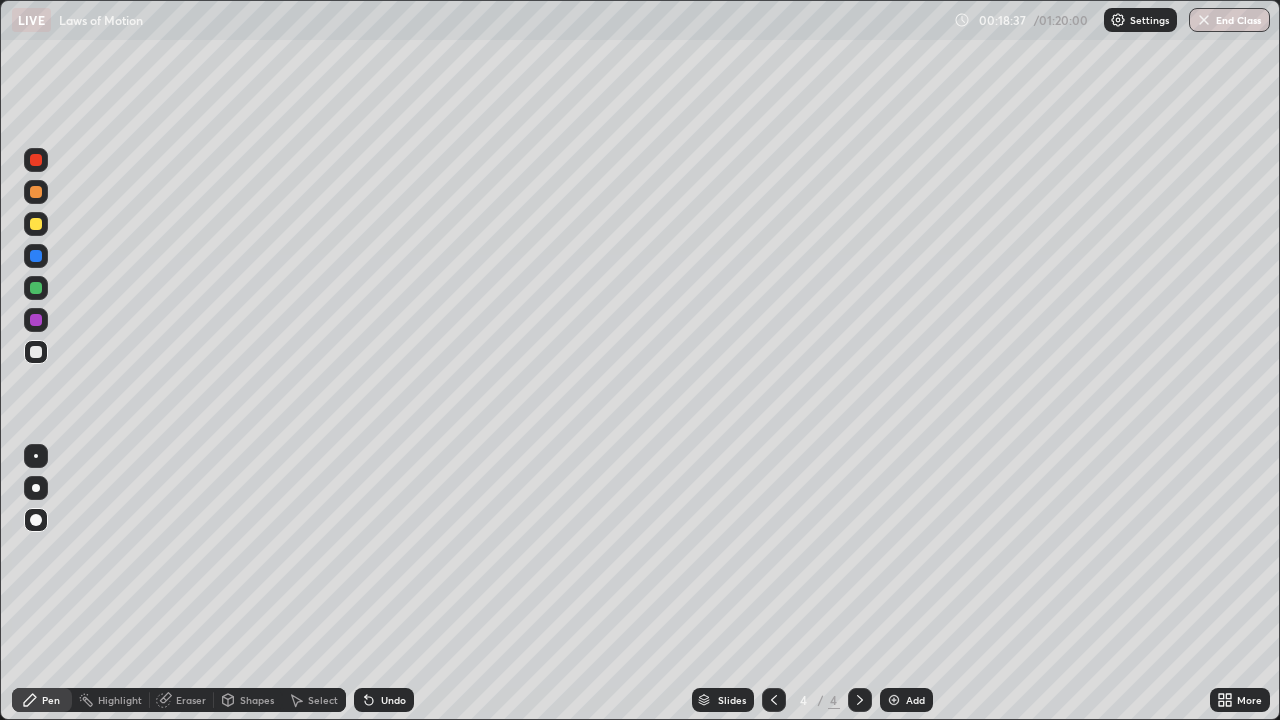 click on "Add" at bounding box center [906, 700] 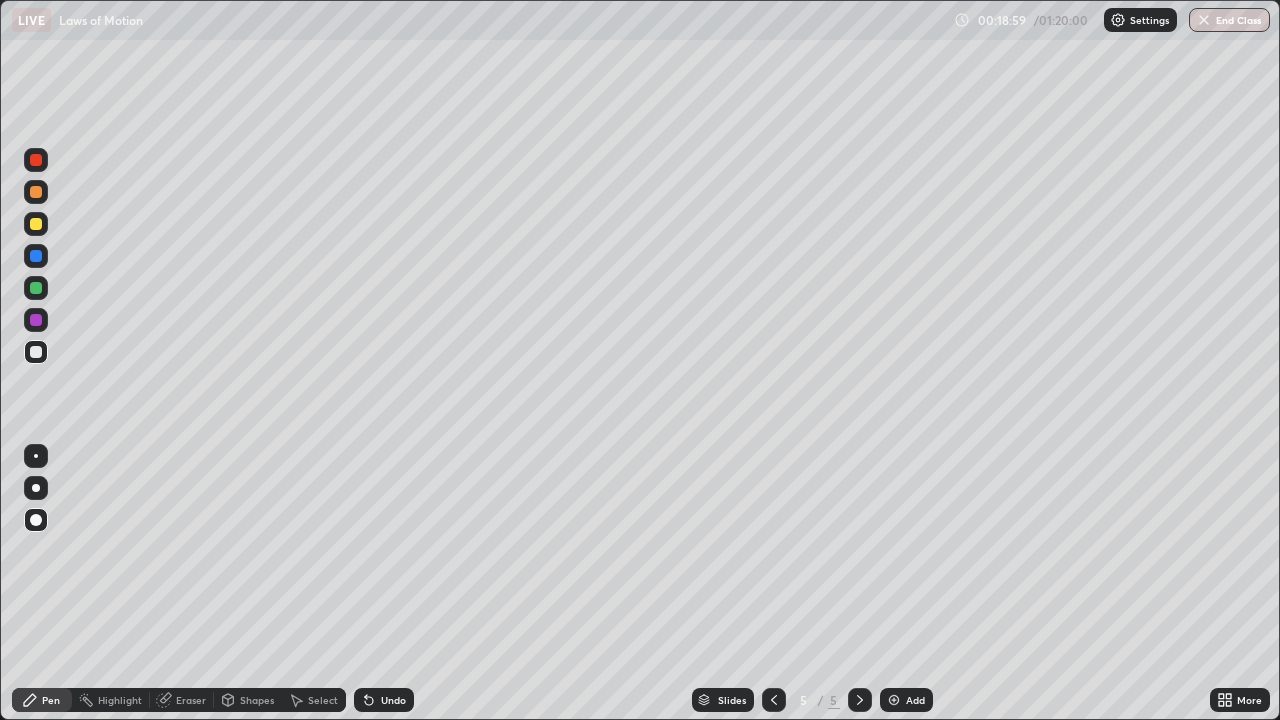 click at bounding box center [36, 160] 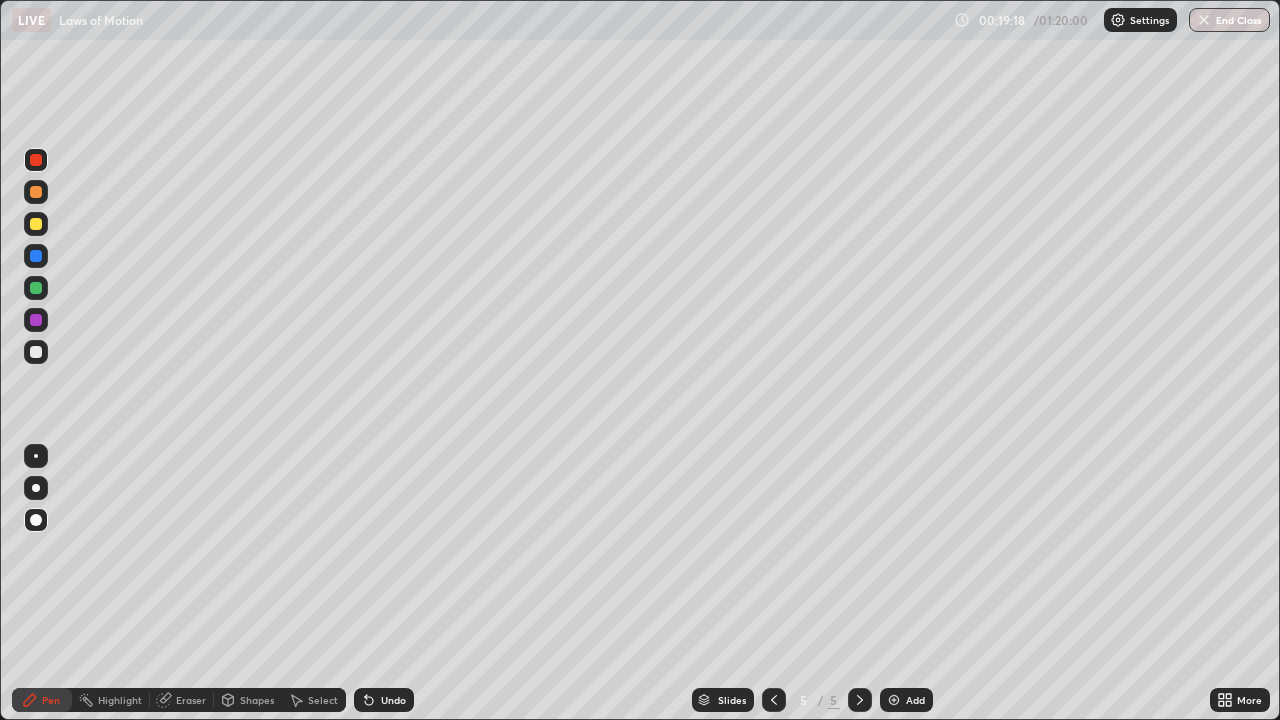 click at bounding box center [36, 224] 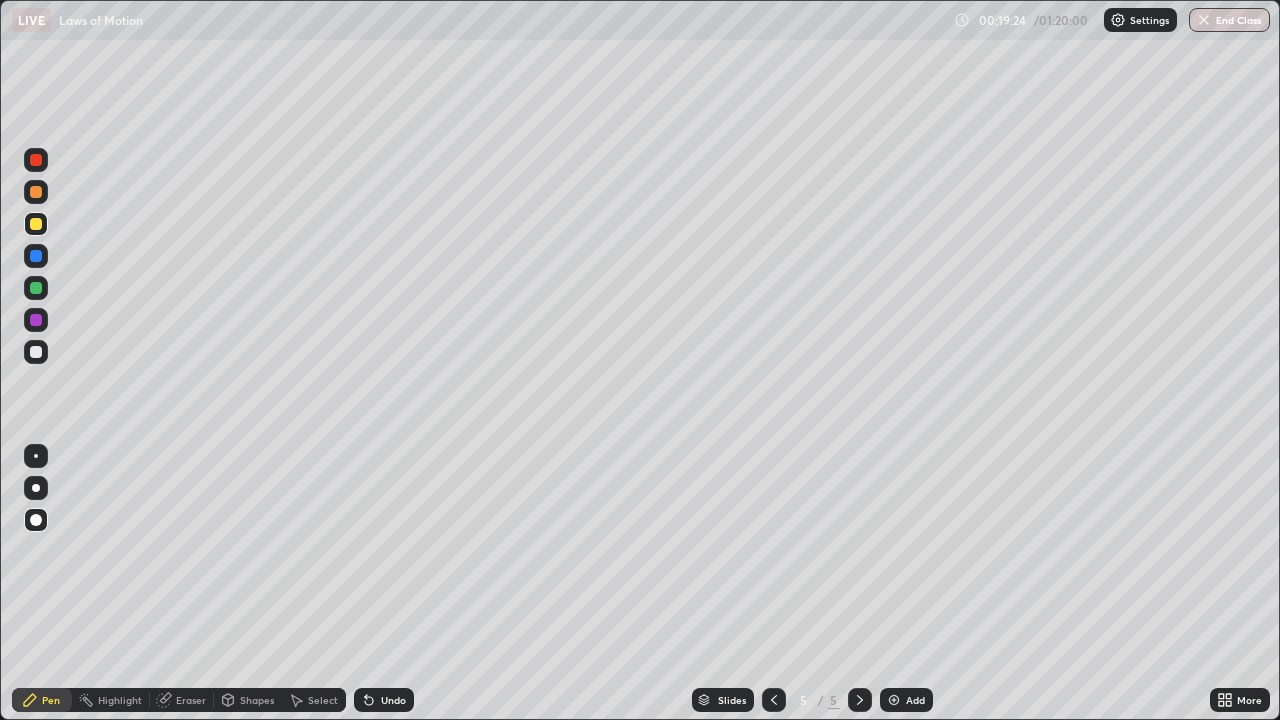 click at bounding box center (36, 192) 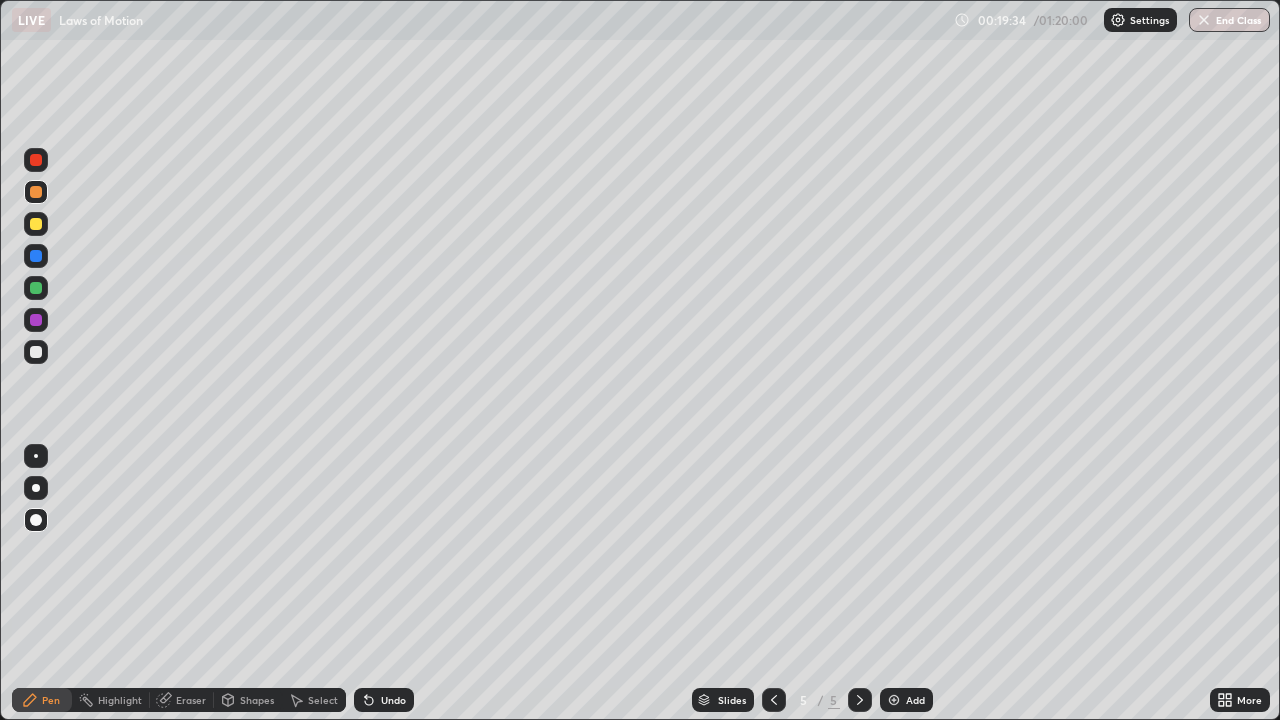 click at bounding box center (36, 352) 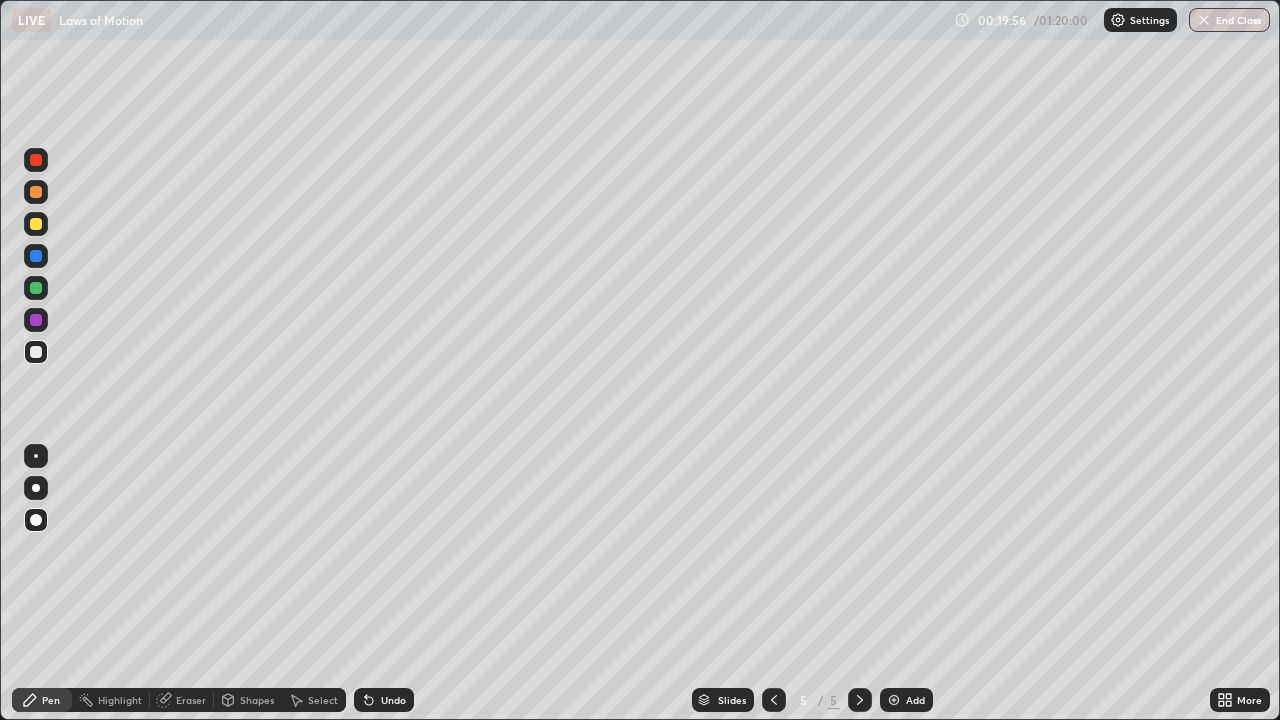 click at bounding box center [36, 256] 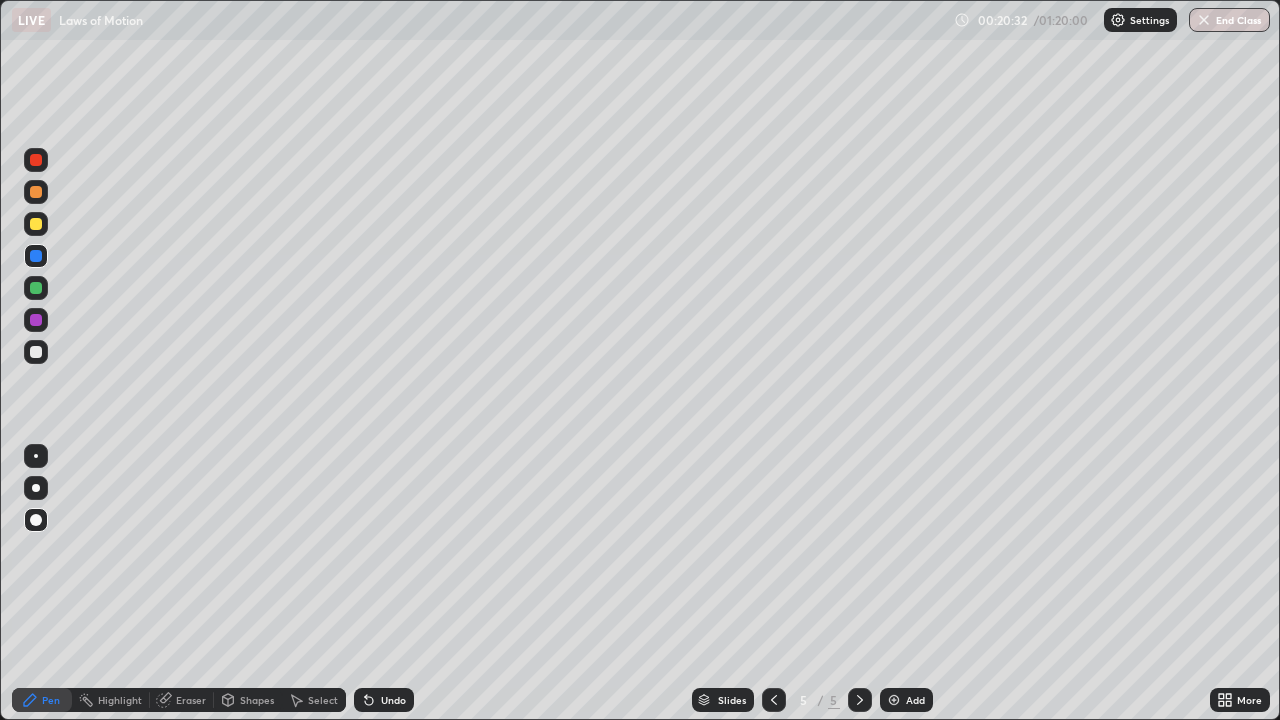 click at bounding box center [36, 352] 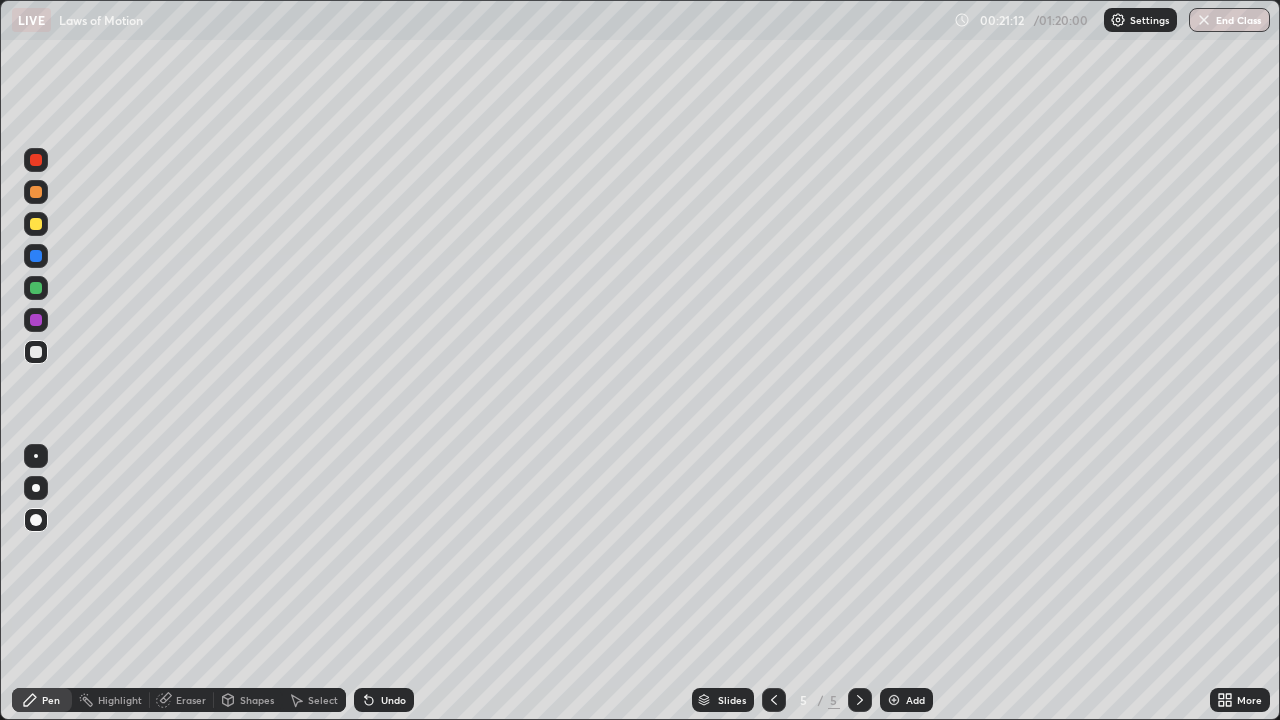 click at bounding box center [36, 224] 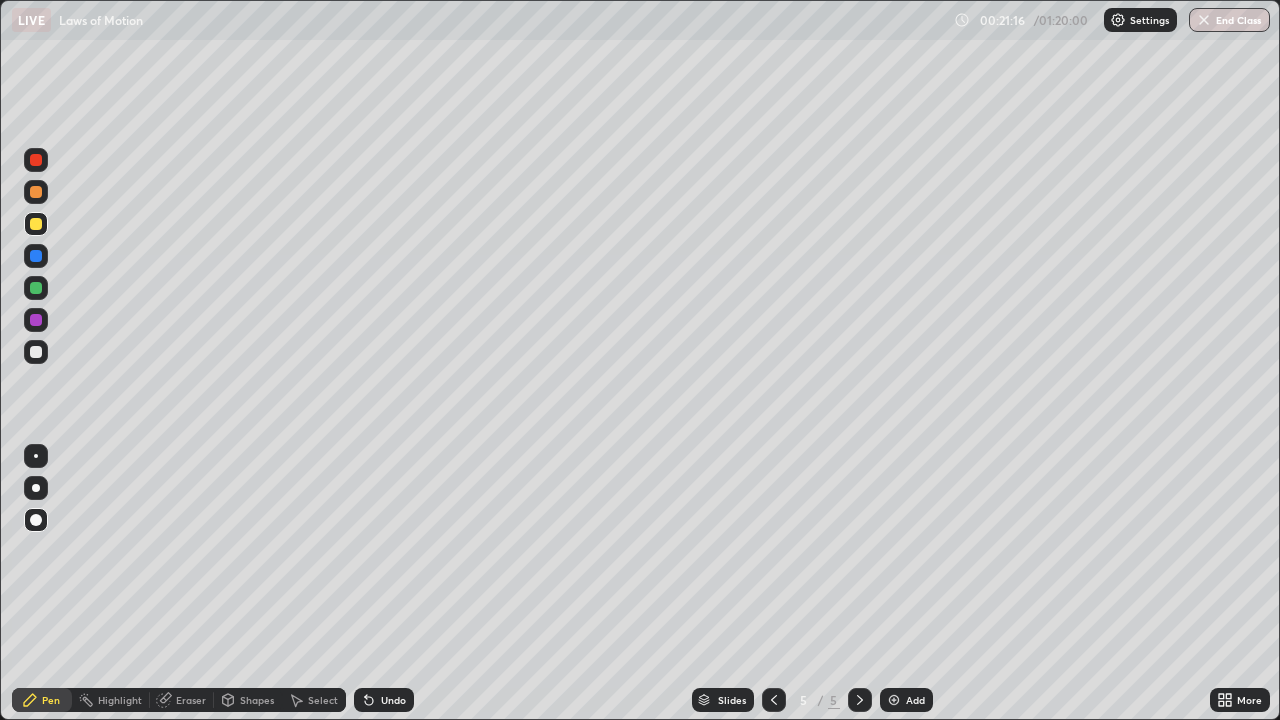 click at bounding box center [36, 160] 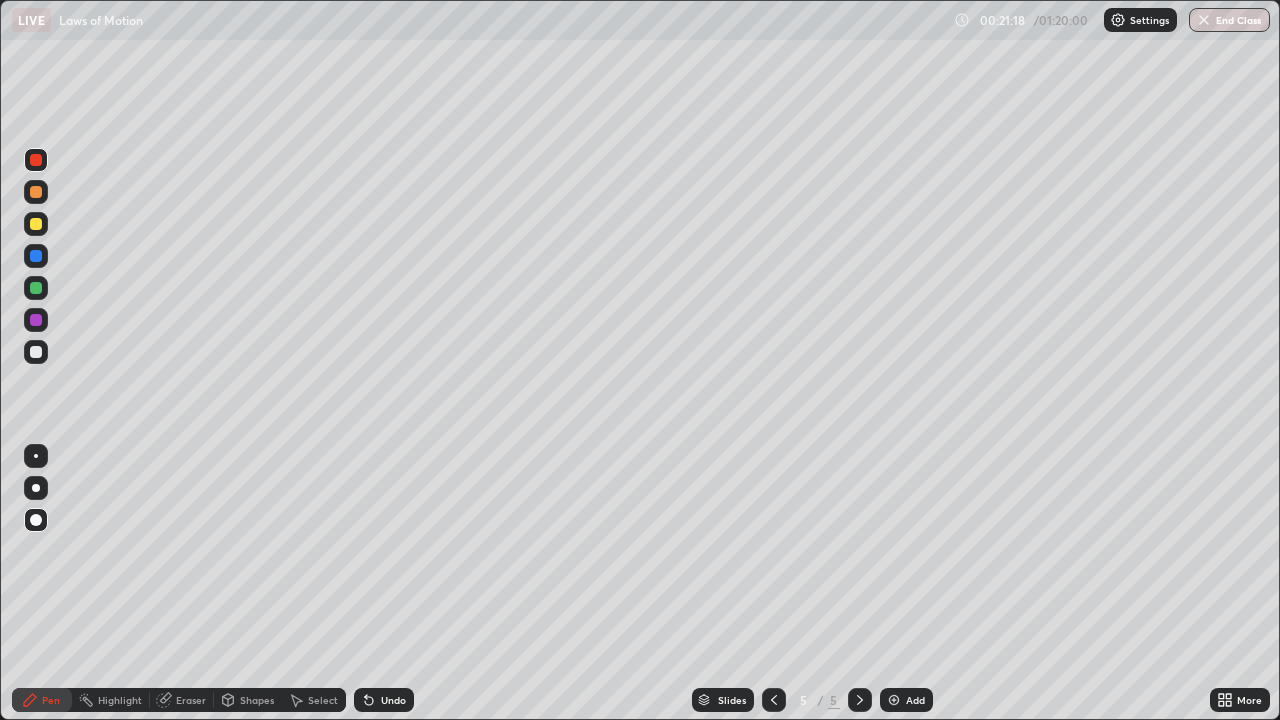 click on "Undo" at bounding box center (384, 700) 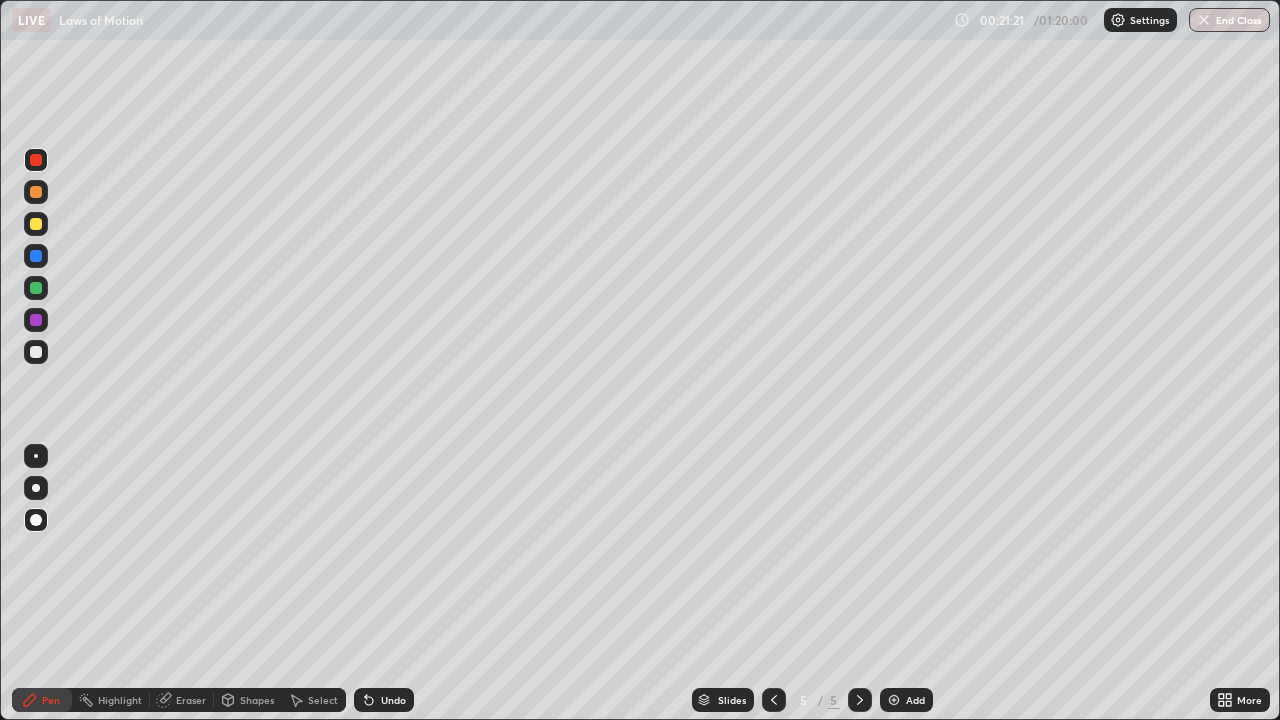 click at bounding box center [36, 288] 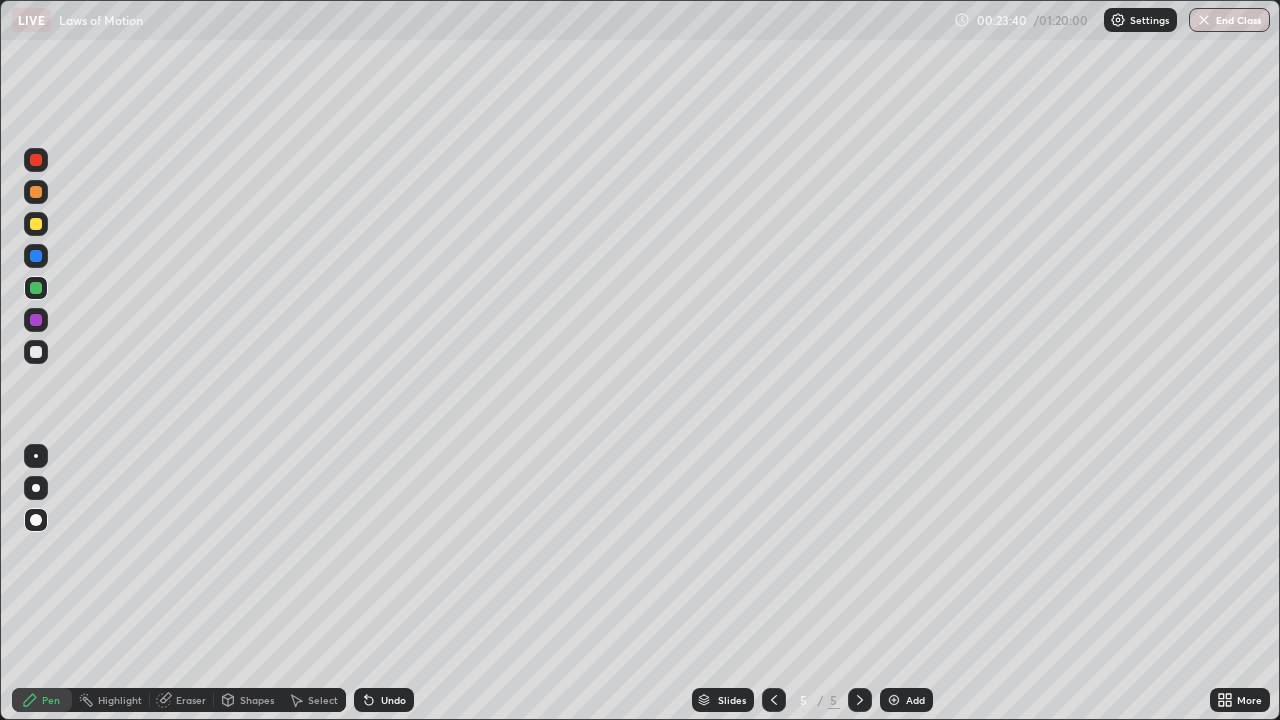 click at bounding box center (36, 224) 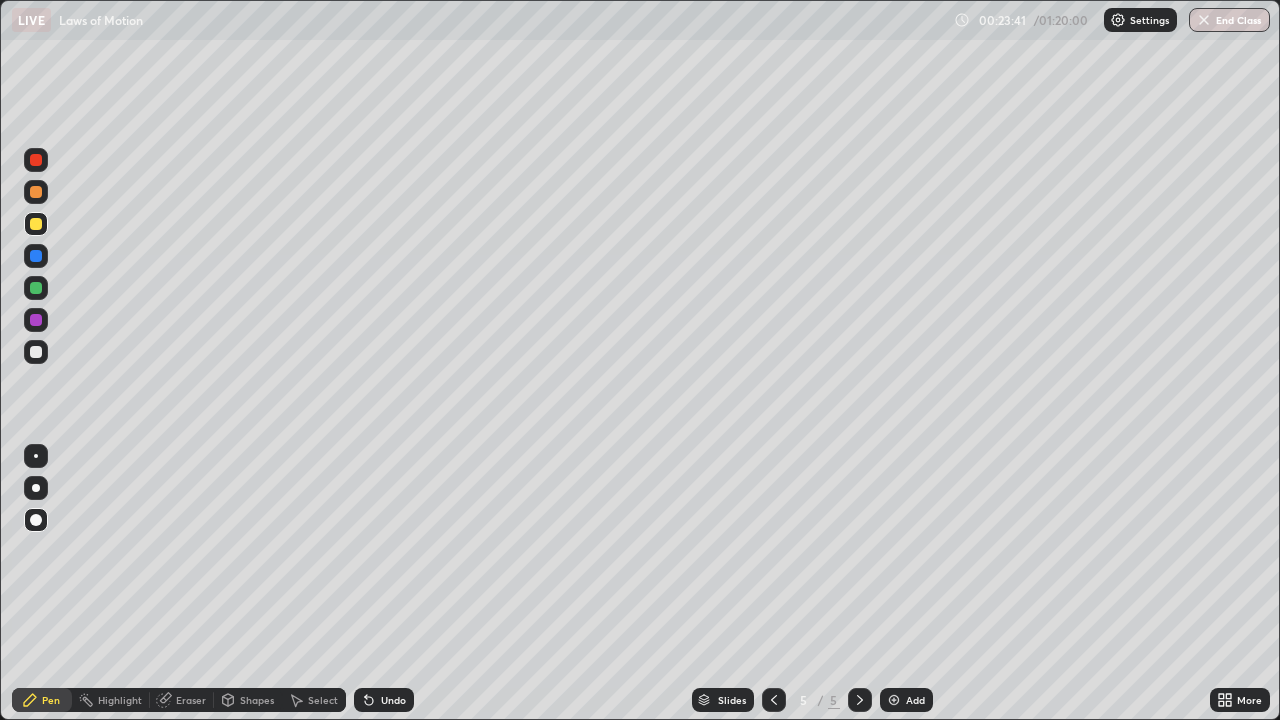 click at bounding box center (36, 192) 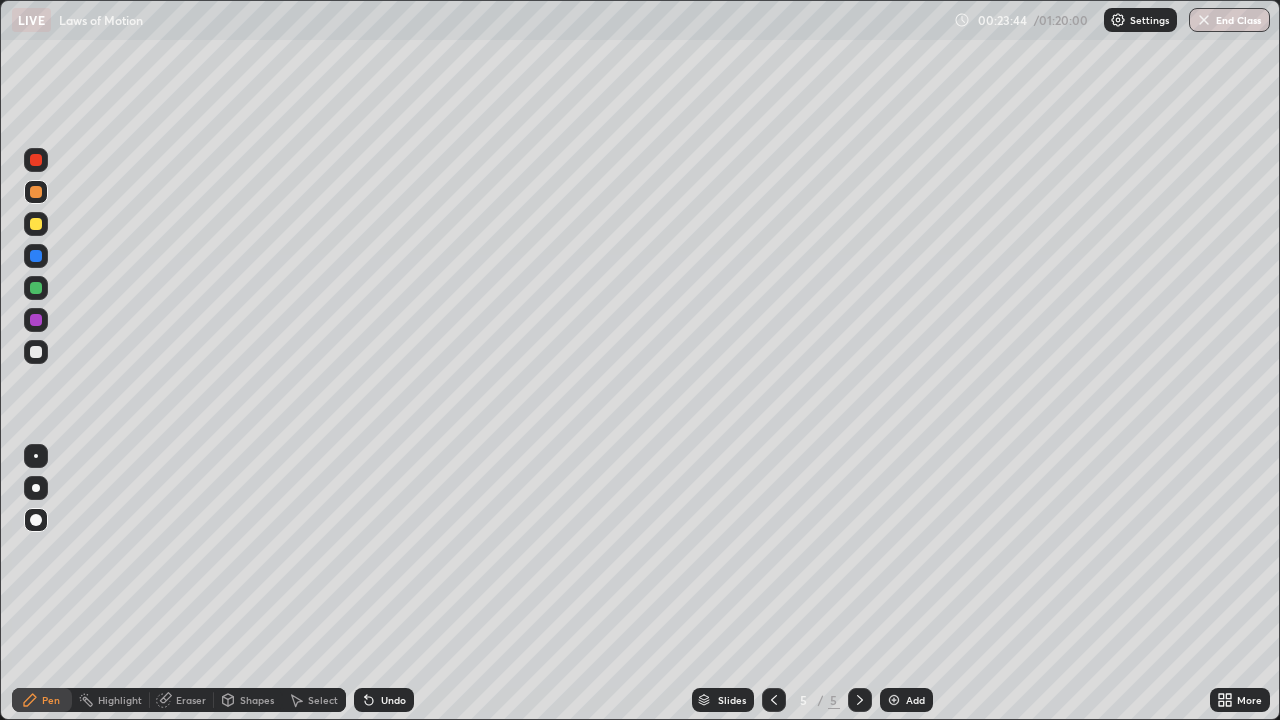 click on "Undo" at bounding box center [393, 700] 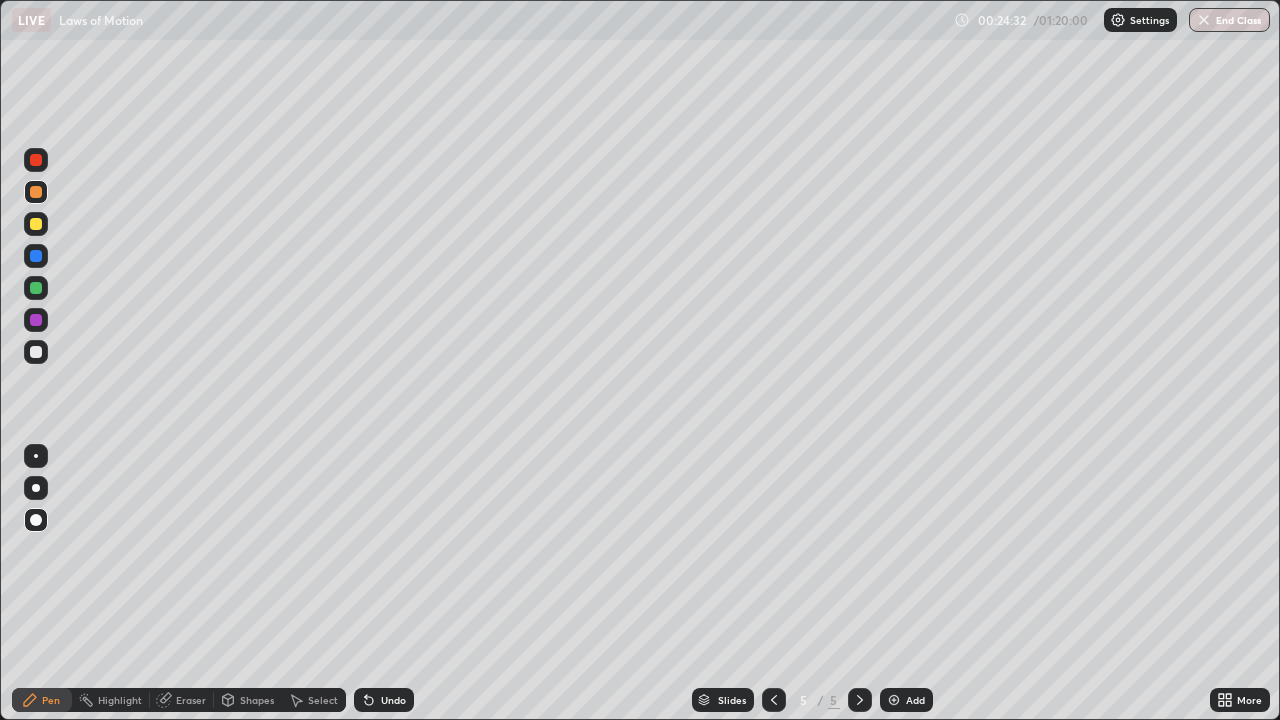 click at bounding box center (36, 288) 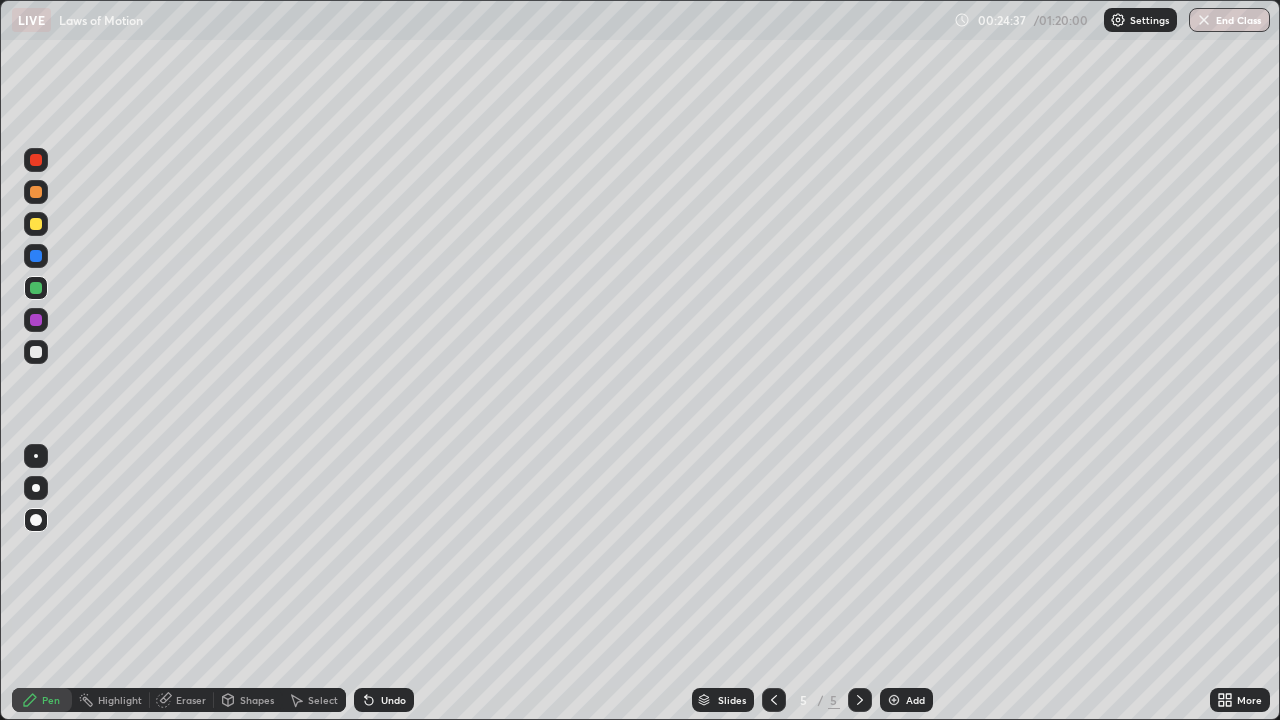 click on "Undo" at bounding box center [393, 700] 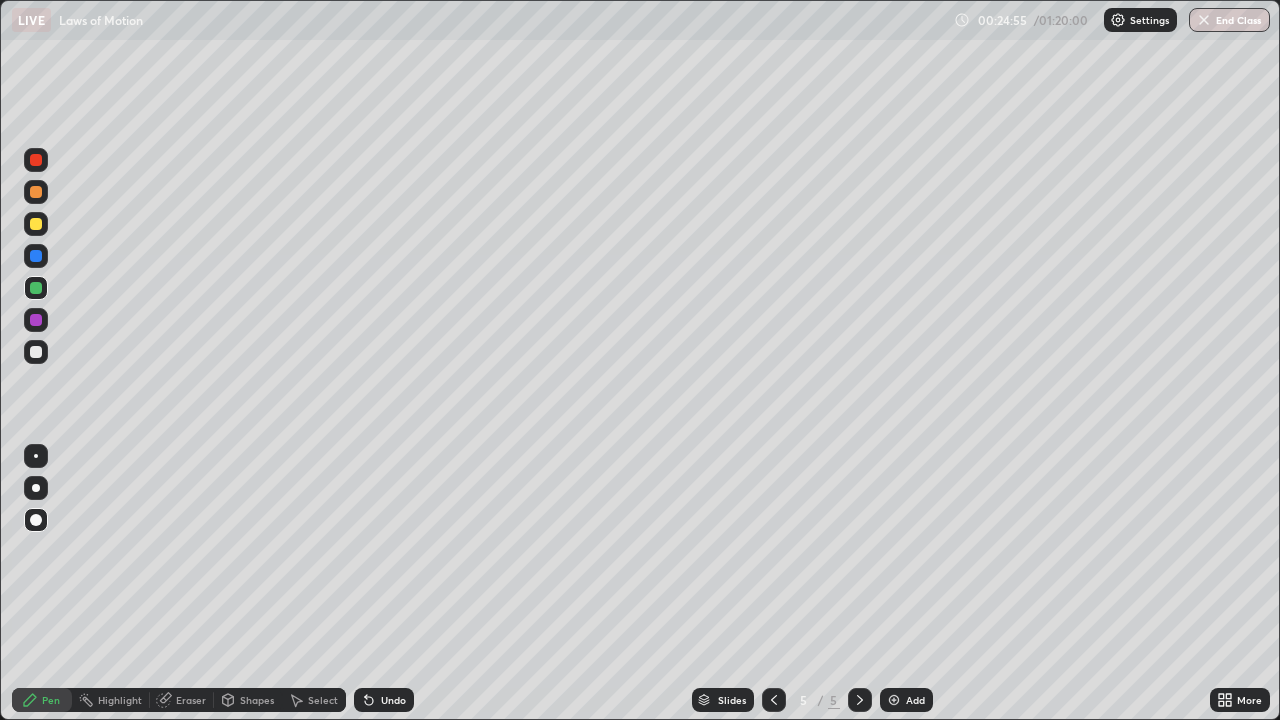 click at bounding box center [36, 160] 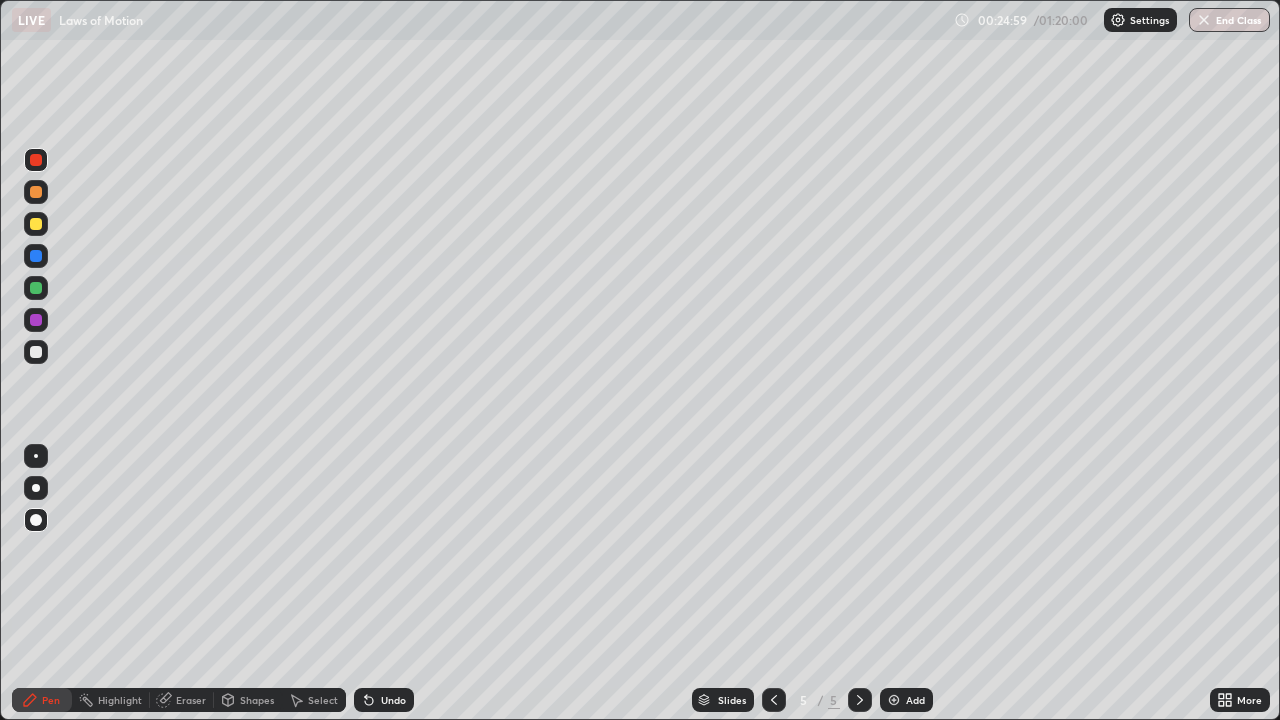click 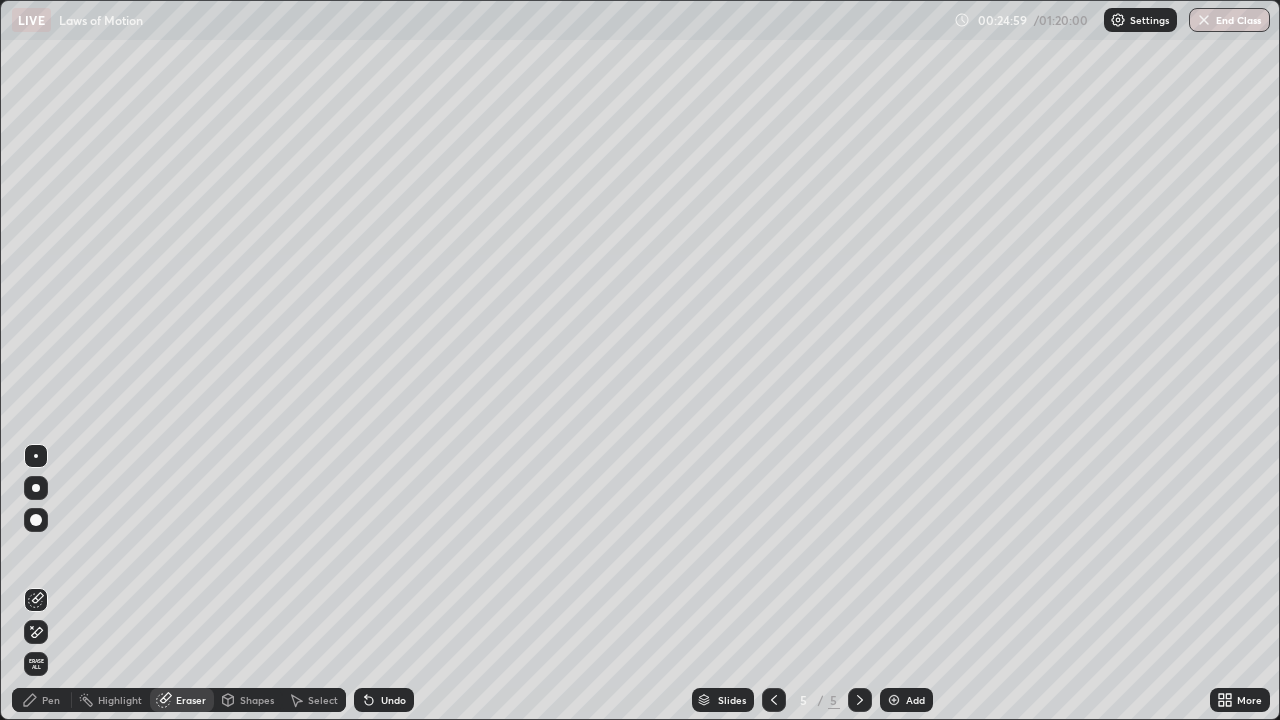click 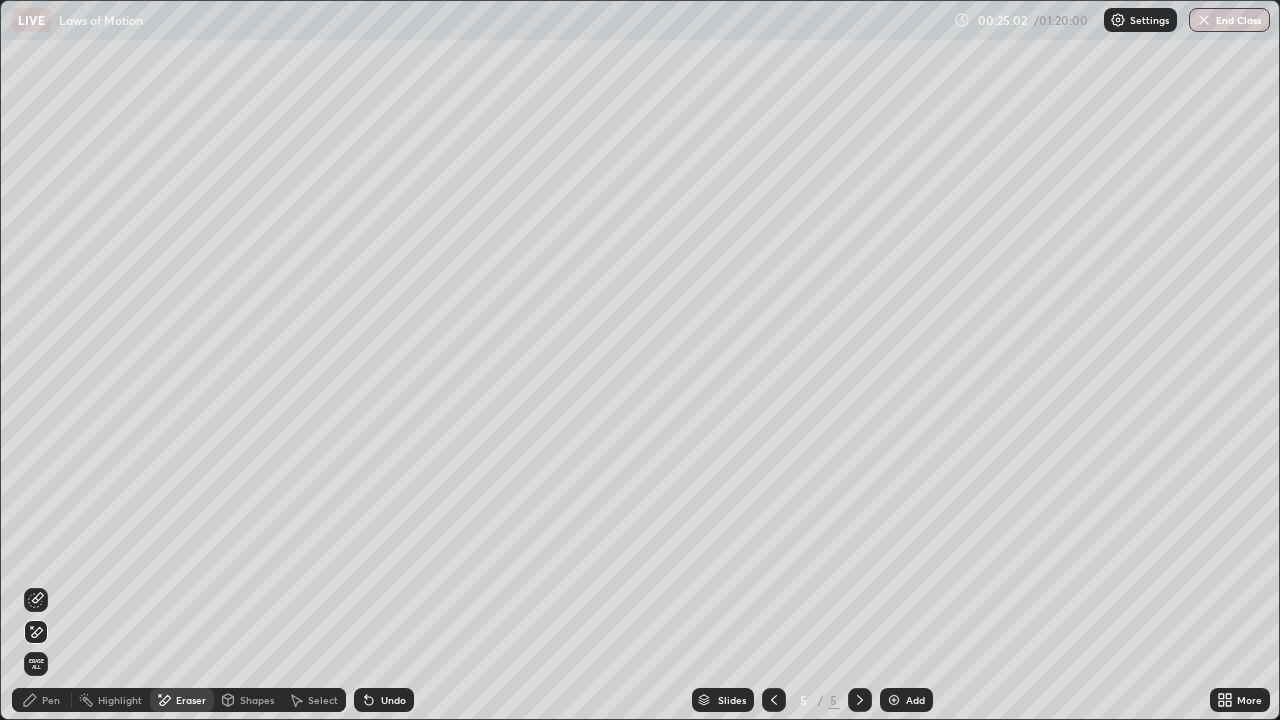 click on "Pen" at bounding box center [42, 700] 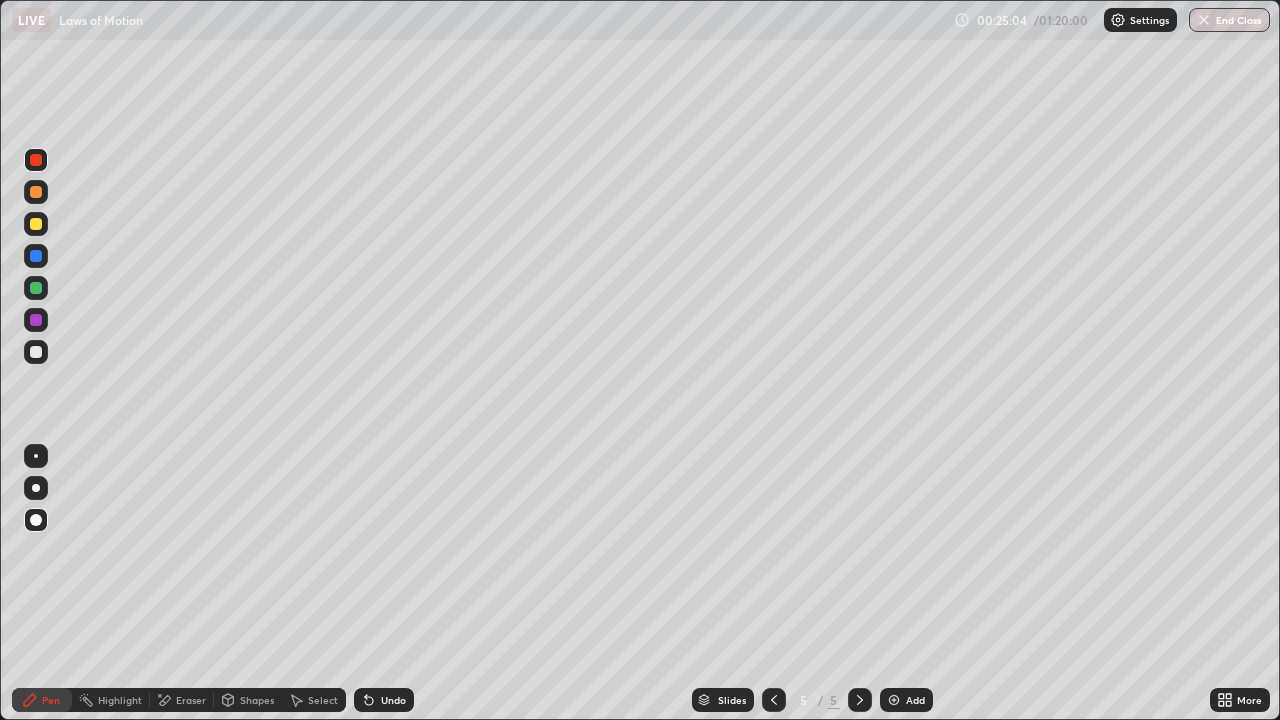 click at bounding box center (36, 352) 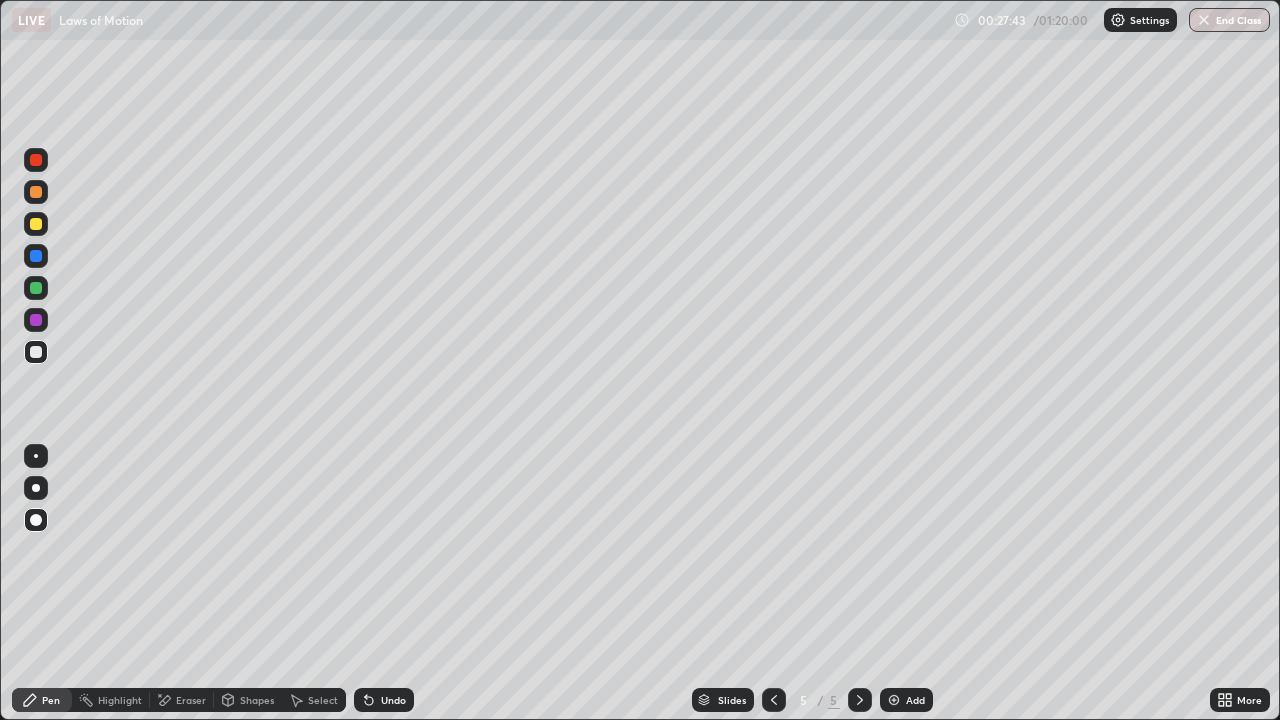 click at bounding box center [36, 256] 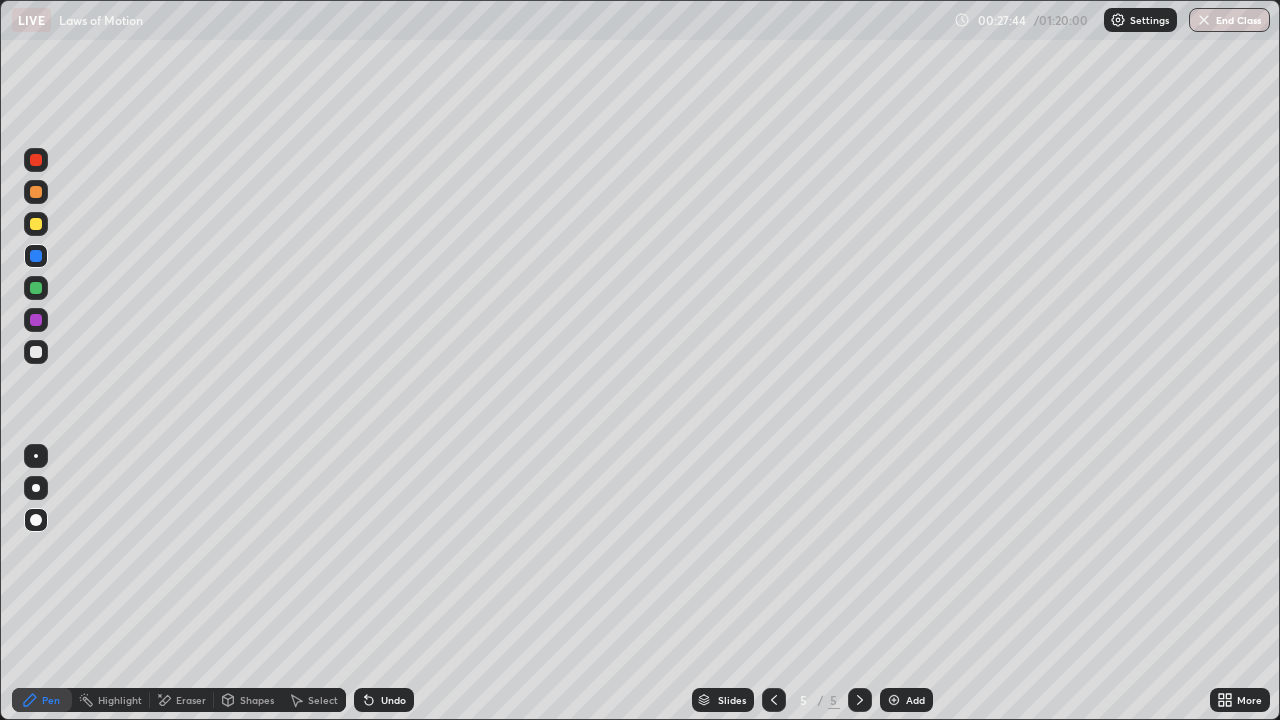 click at bounding box center (36, 160) 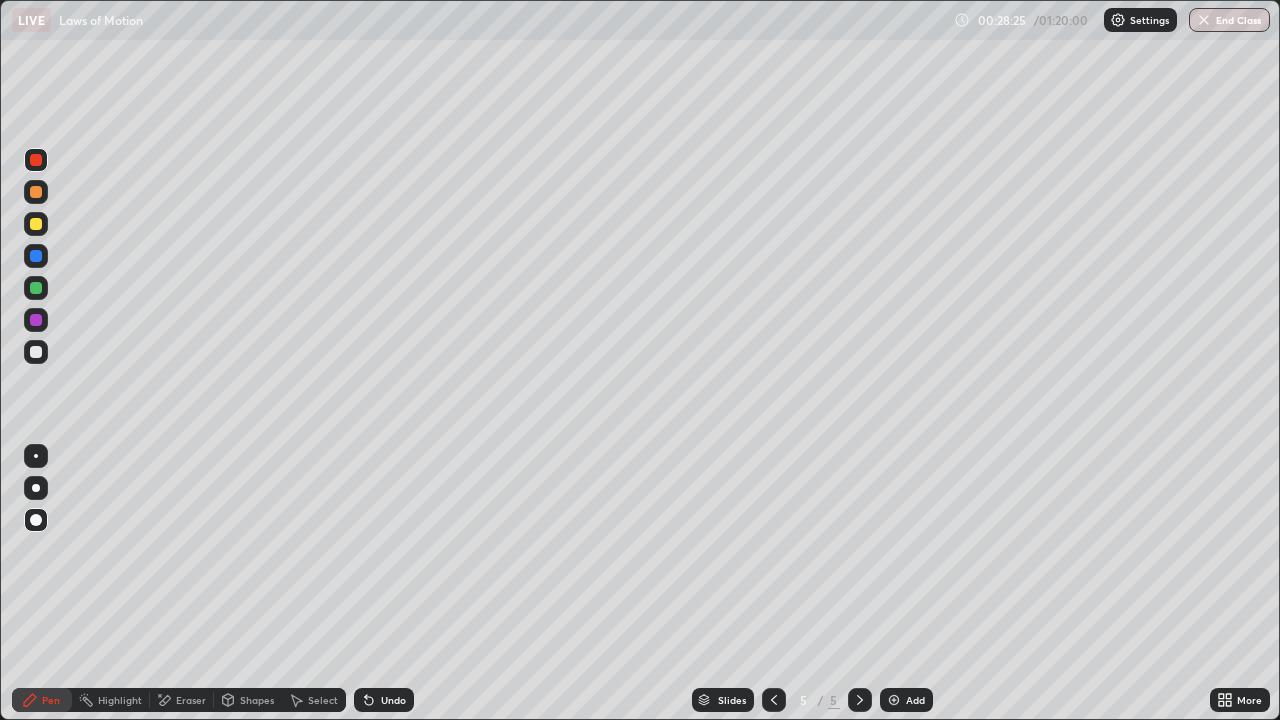click 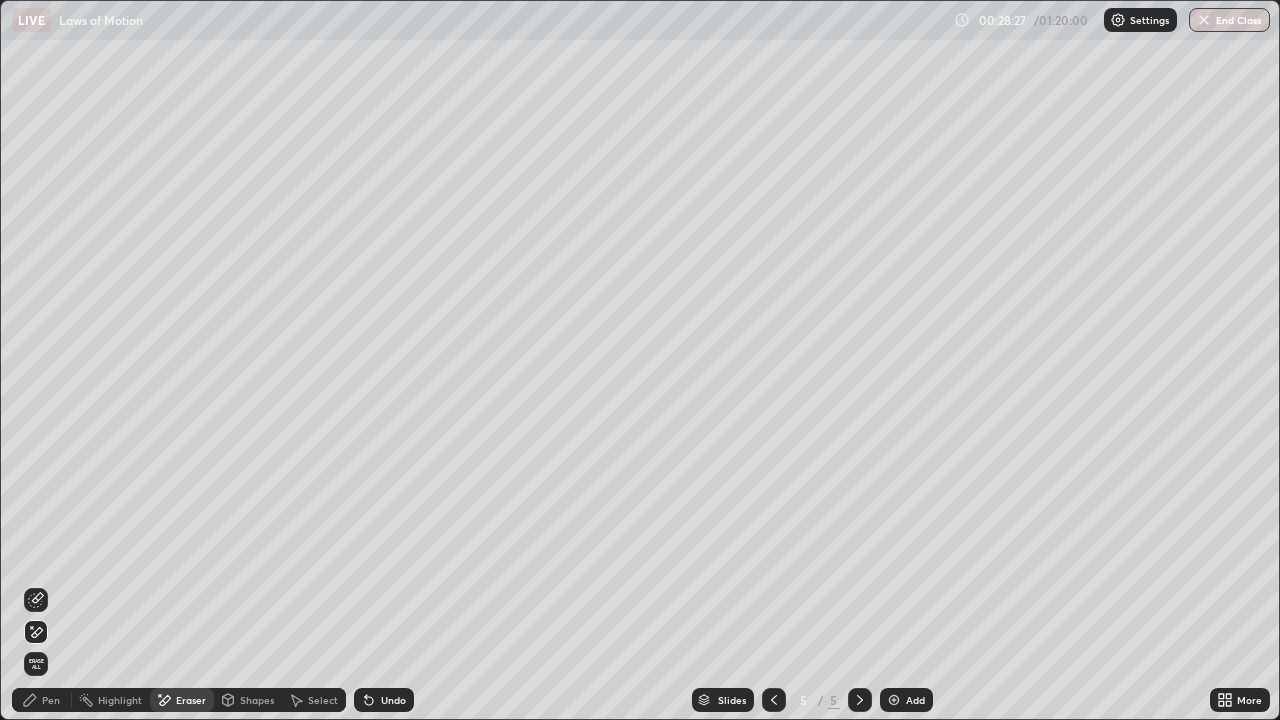 click on "Pen" at bounding box center (42, 700) 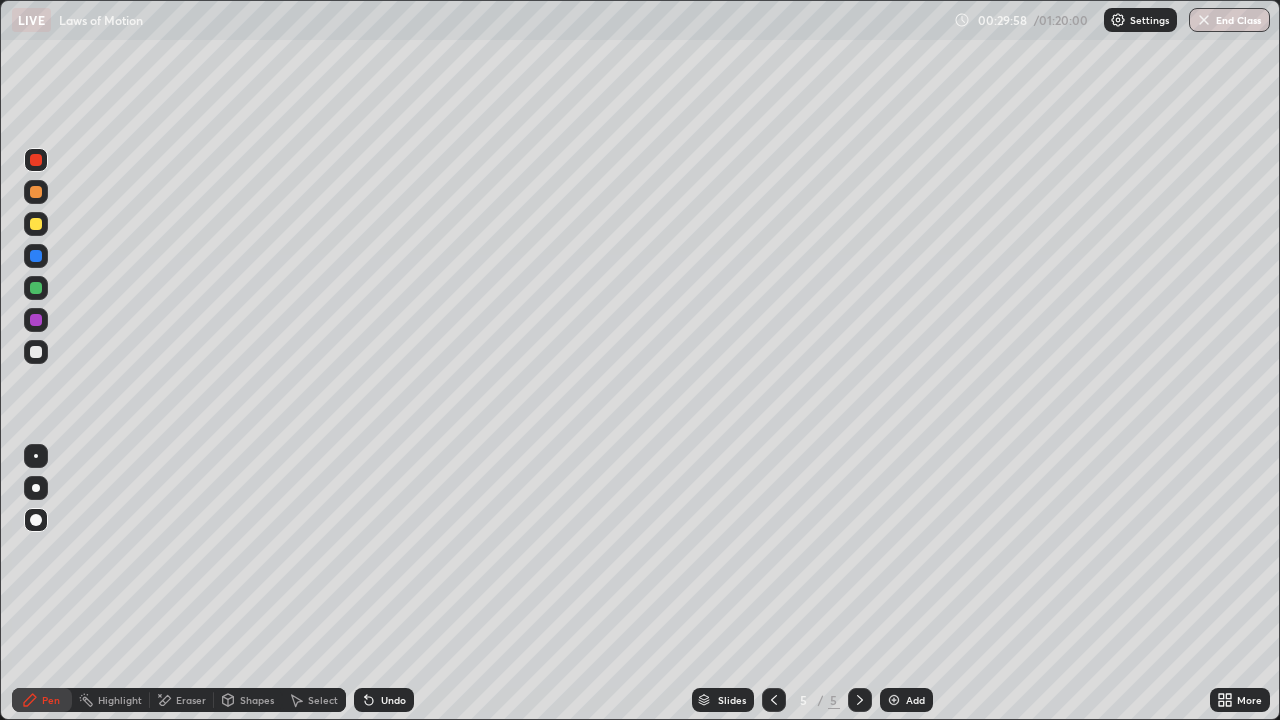 click at bounding box center [36, 224] 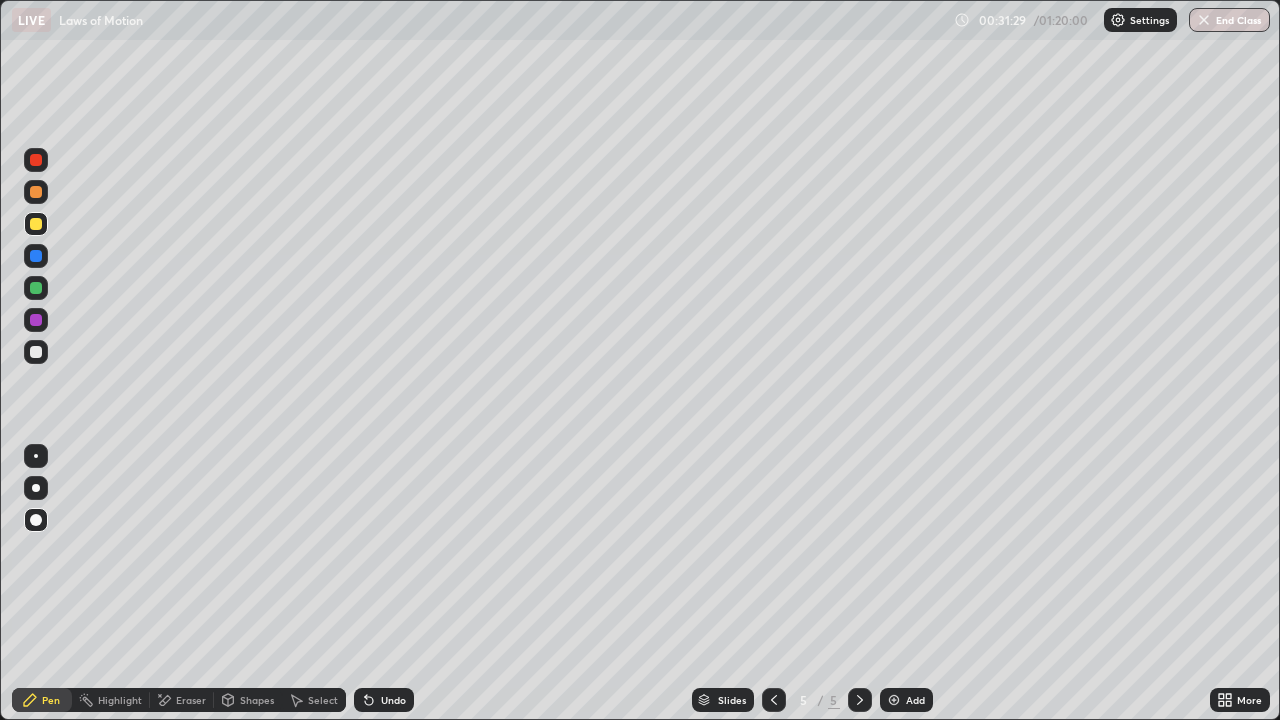 click on "End Class" at bounding box center [1229, 20] 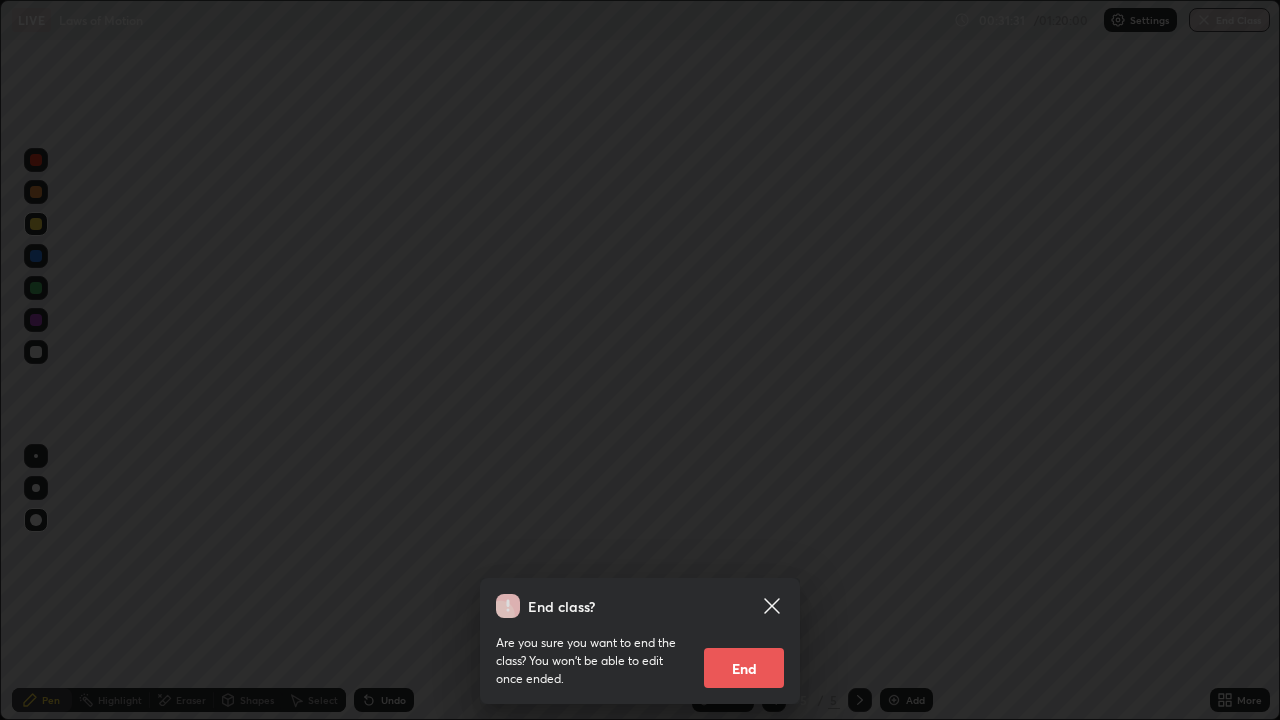 click on "End" at bounding box center (744, 668) 